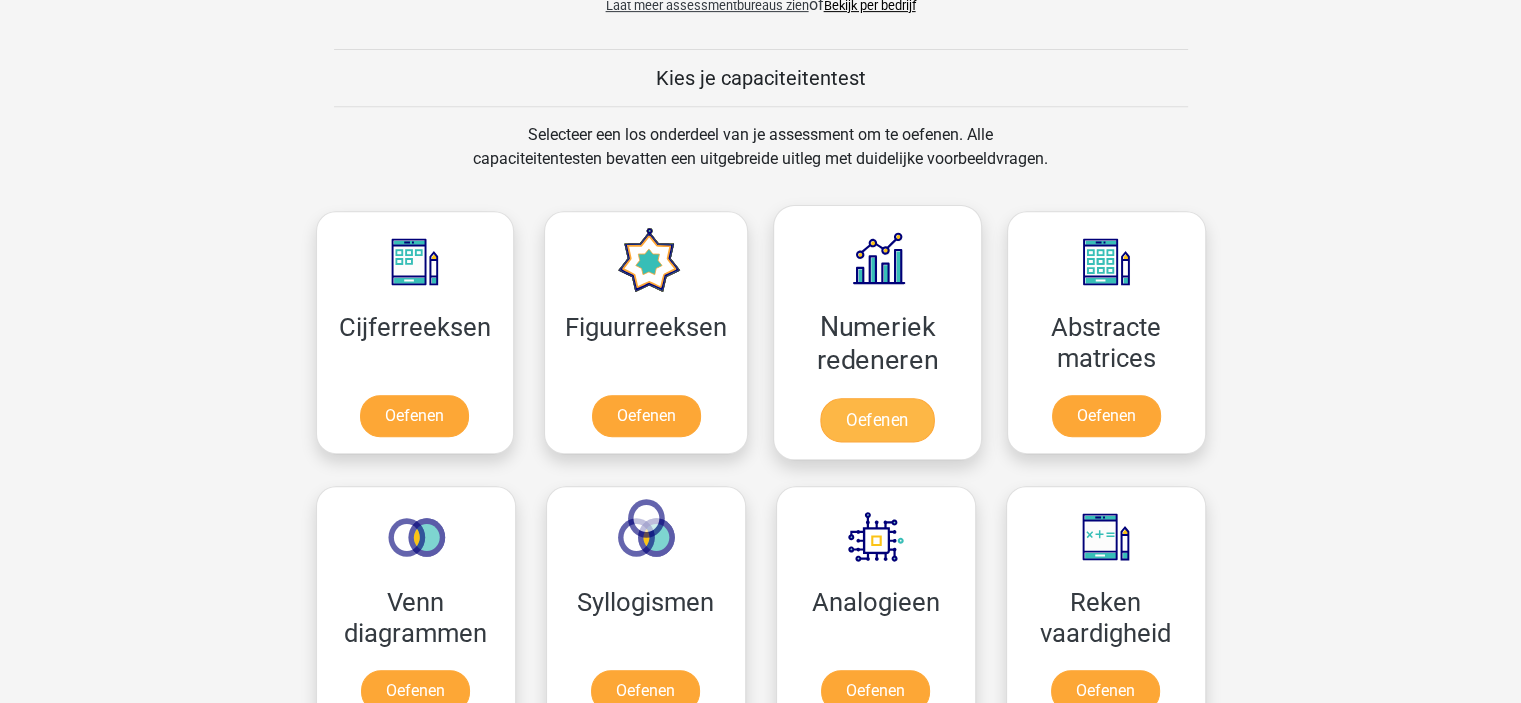 scroll, scrollTop: 900, scrollLeft: 0, axis: vertical 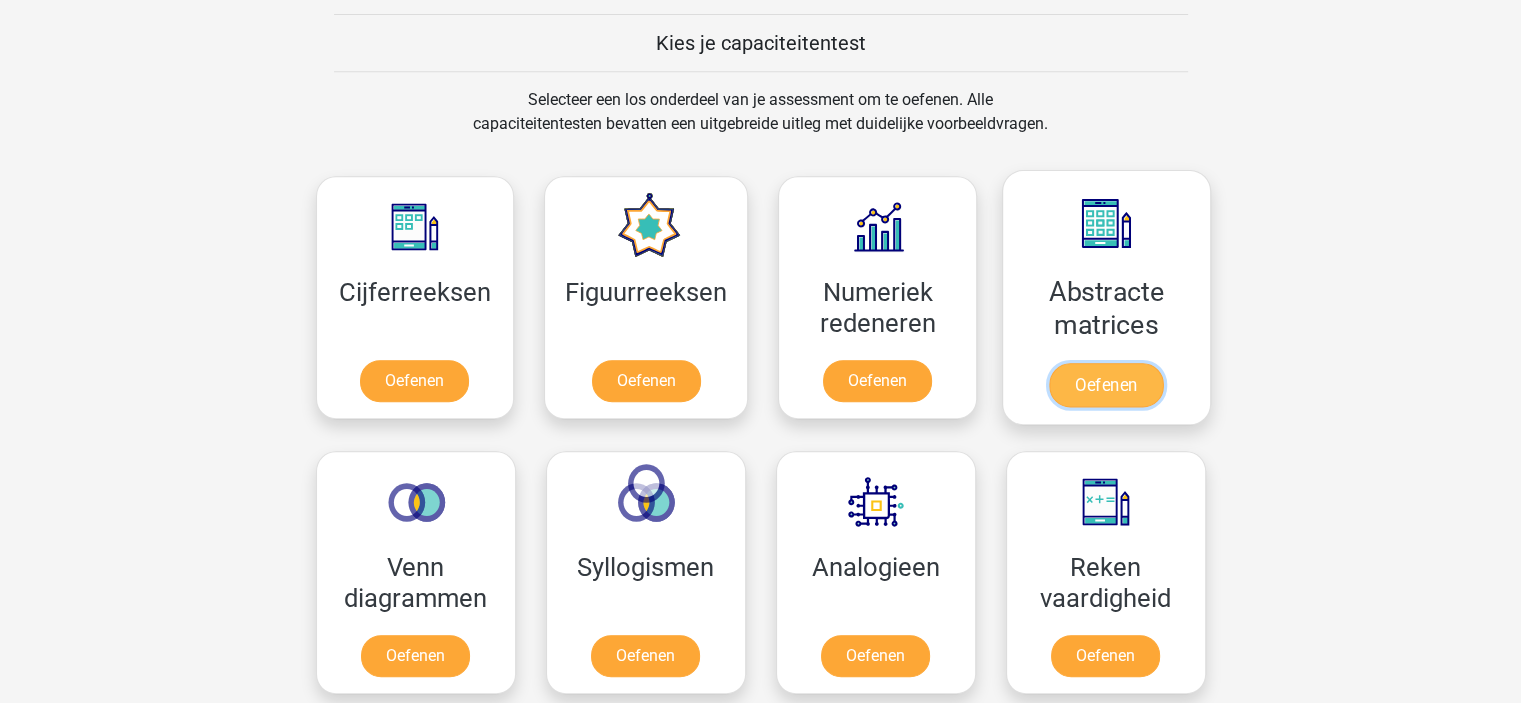 click on "Oefenen" at bounding box center [1106, 385] 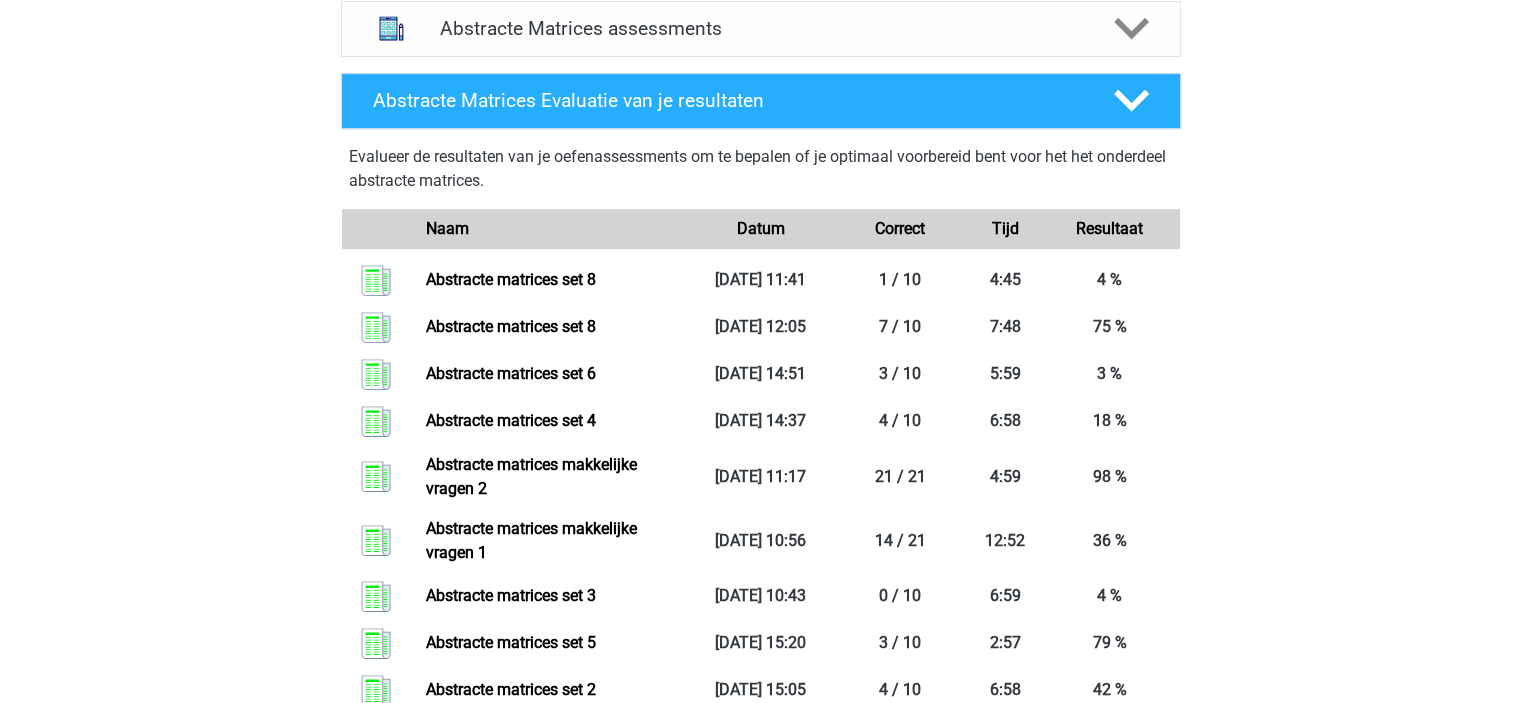 scroll, scrollTop: 1000, scrollLeft: 0, axis: vertical 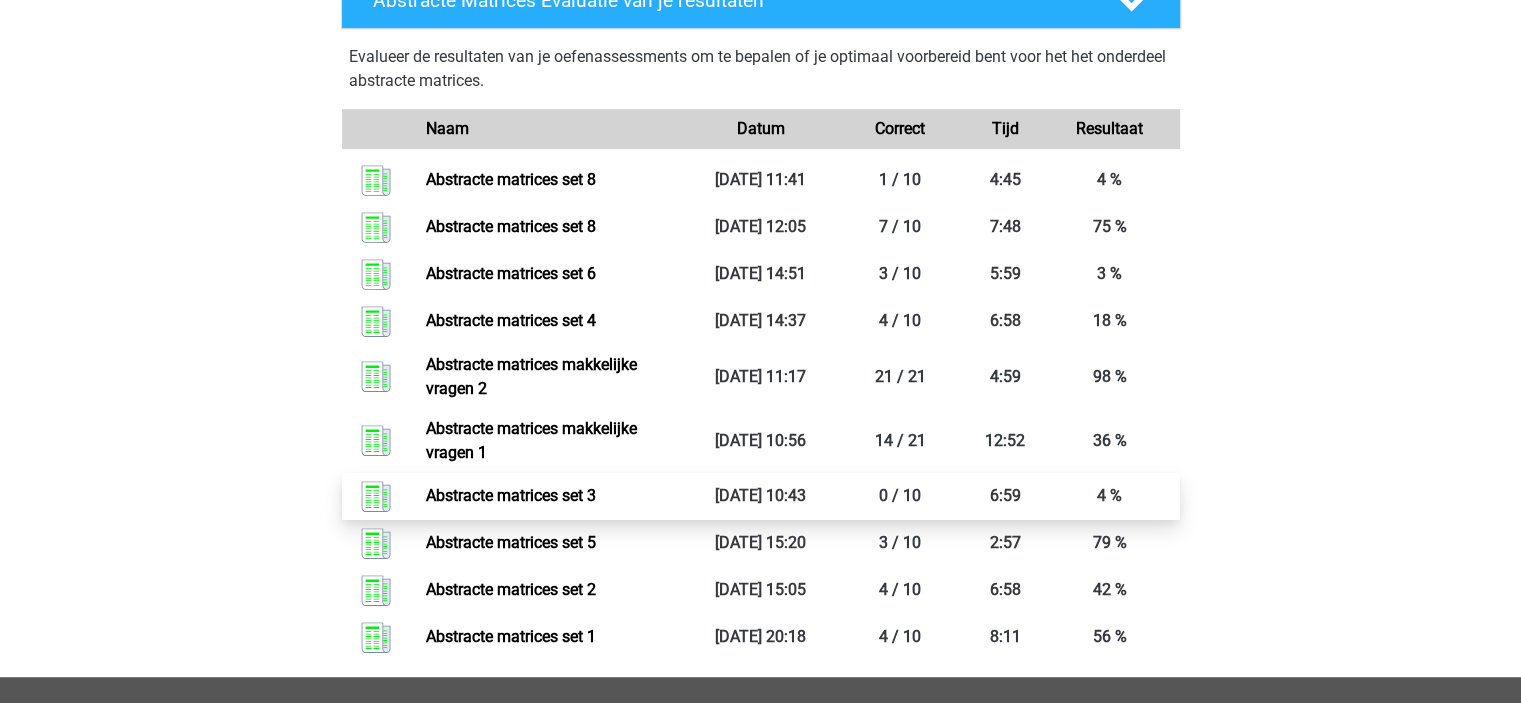 click on "Abstracte matrices set 3" at bounding box center (511, 495) 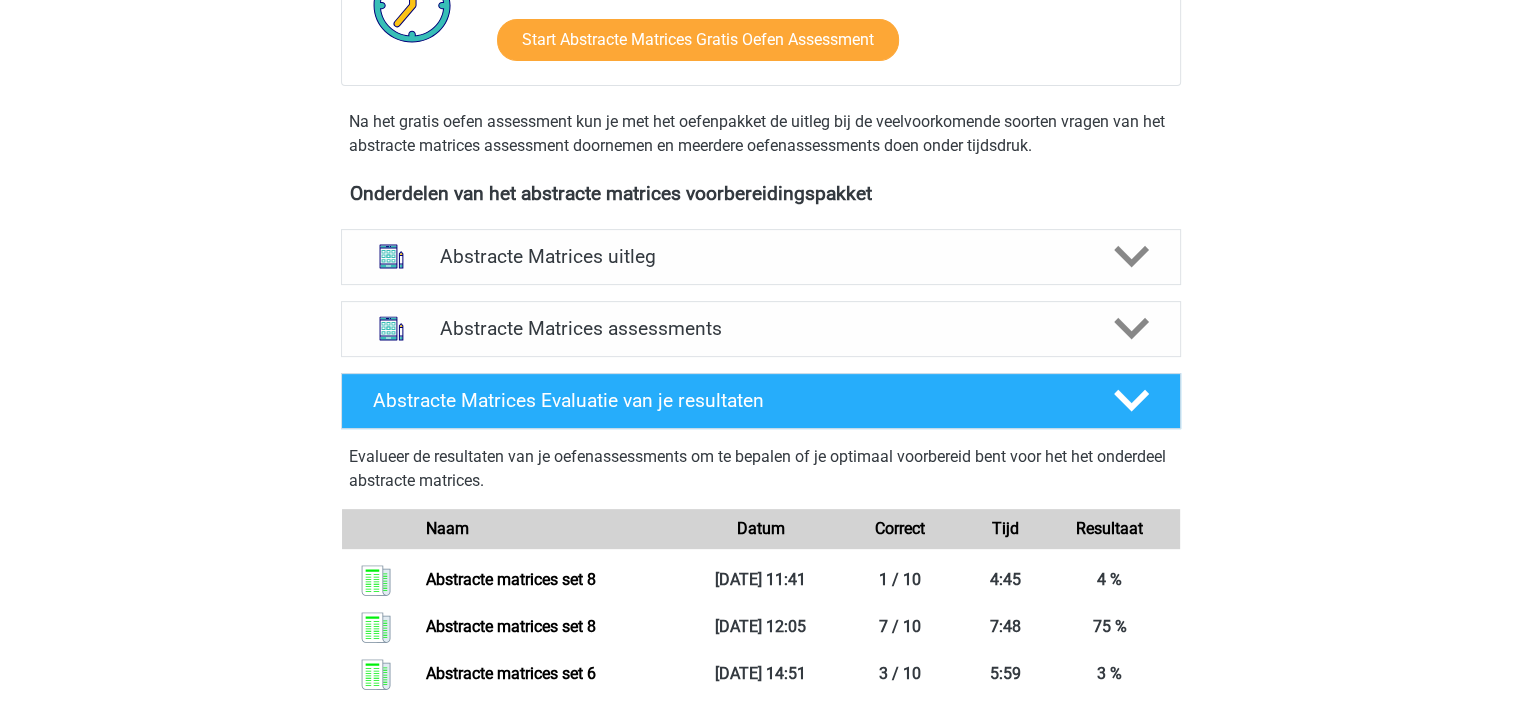 scroll, scrollTop: 600, scrollLeft: 0, axis: vertical 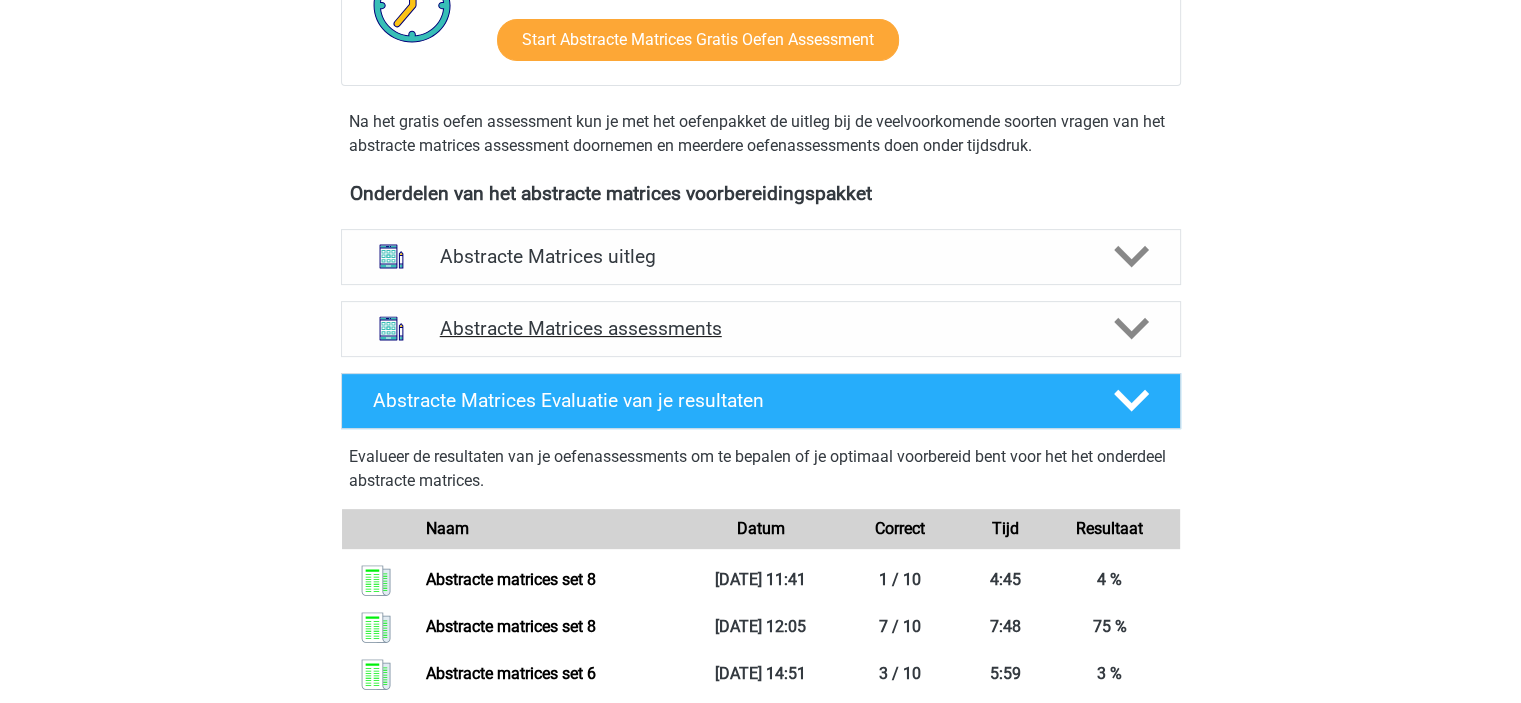 click on "Abstracte Matrices assessments" at bounding box center (761, 328) 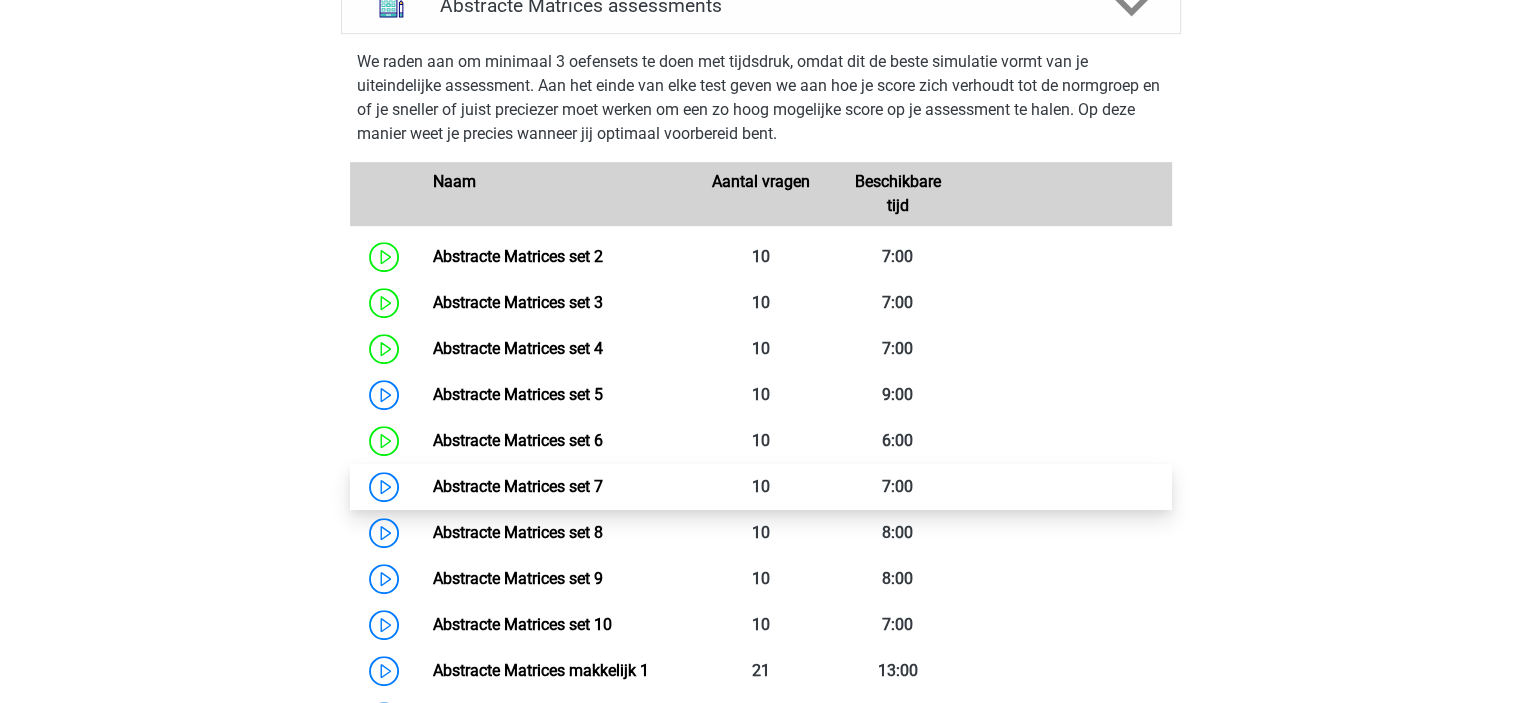 scroll, scrollTop: 1000, scrollLeft: 0, axis: vertical 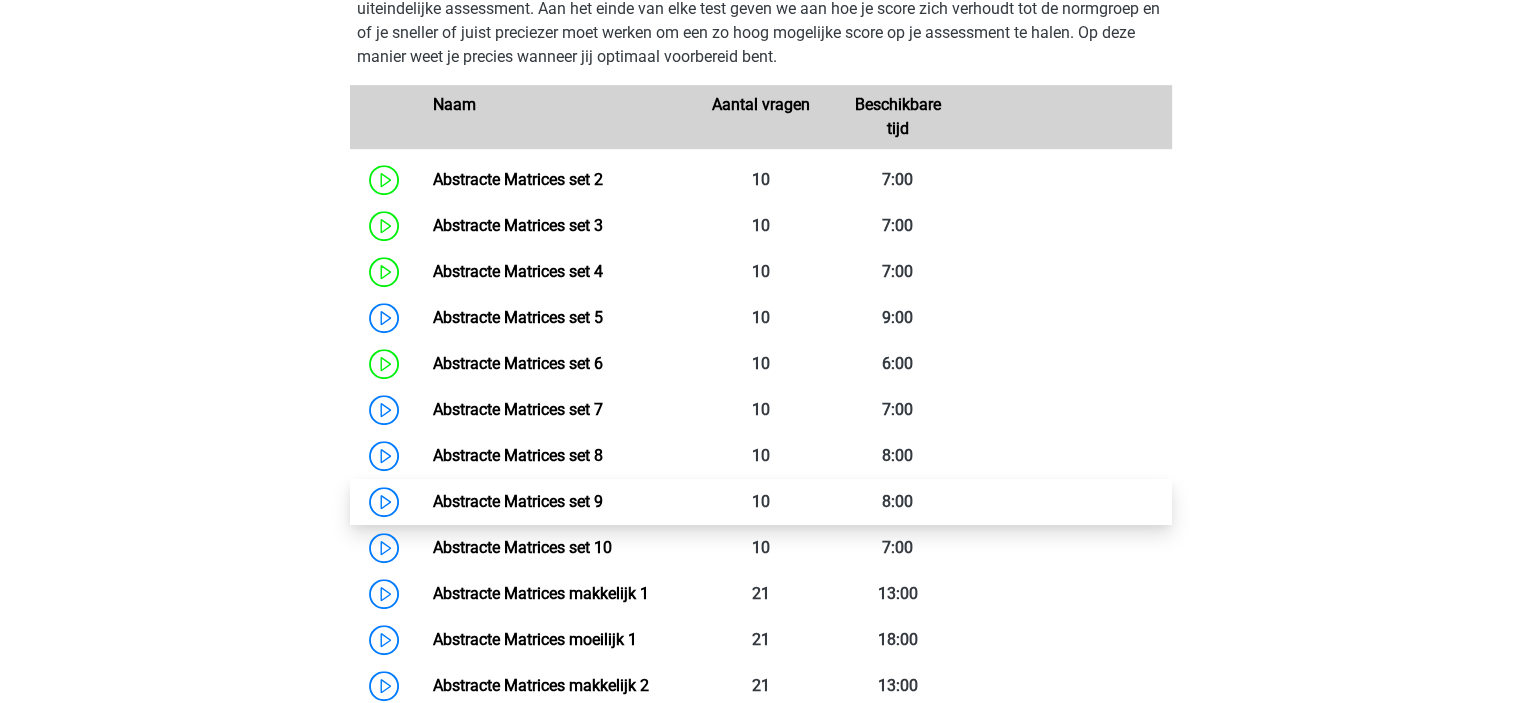 click on "Abstracte Matrices
set 9" at bounding box center [518, 501] 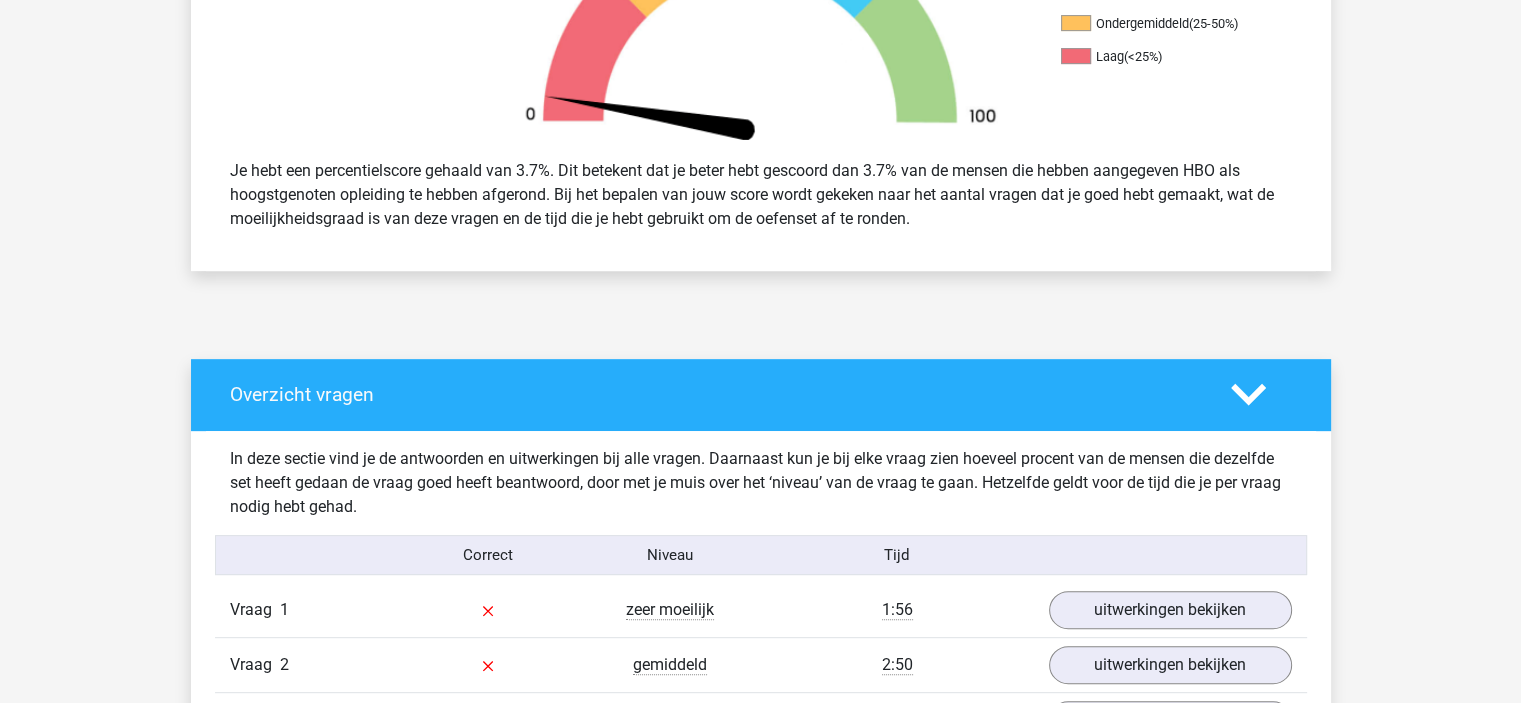 scroll, scrollTop: 900, scrollLeft: 0, axis: vertical 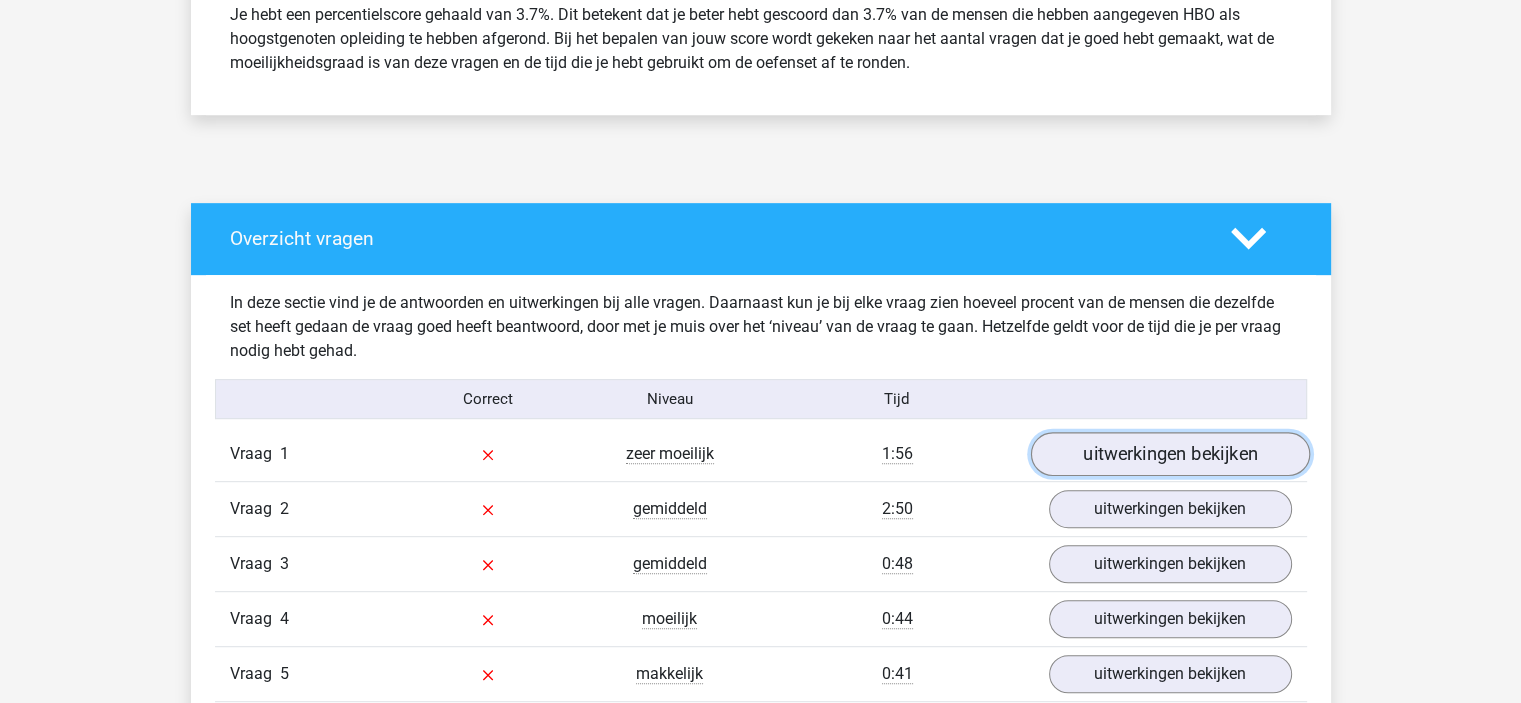 click on "uitwerkingen bekijken" at bounding box center (1169, 455) 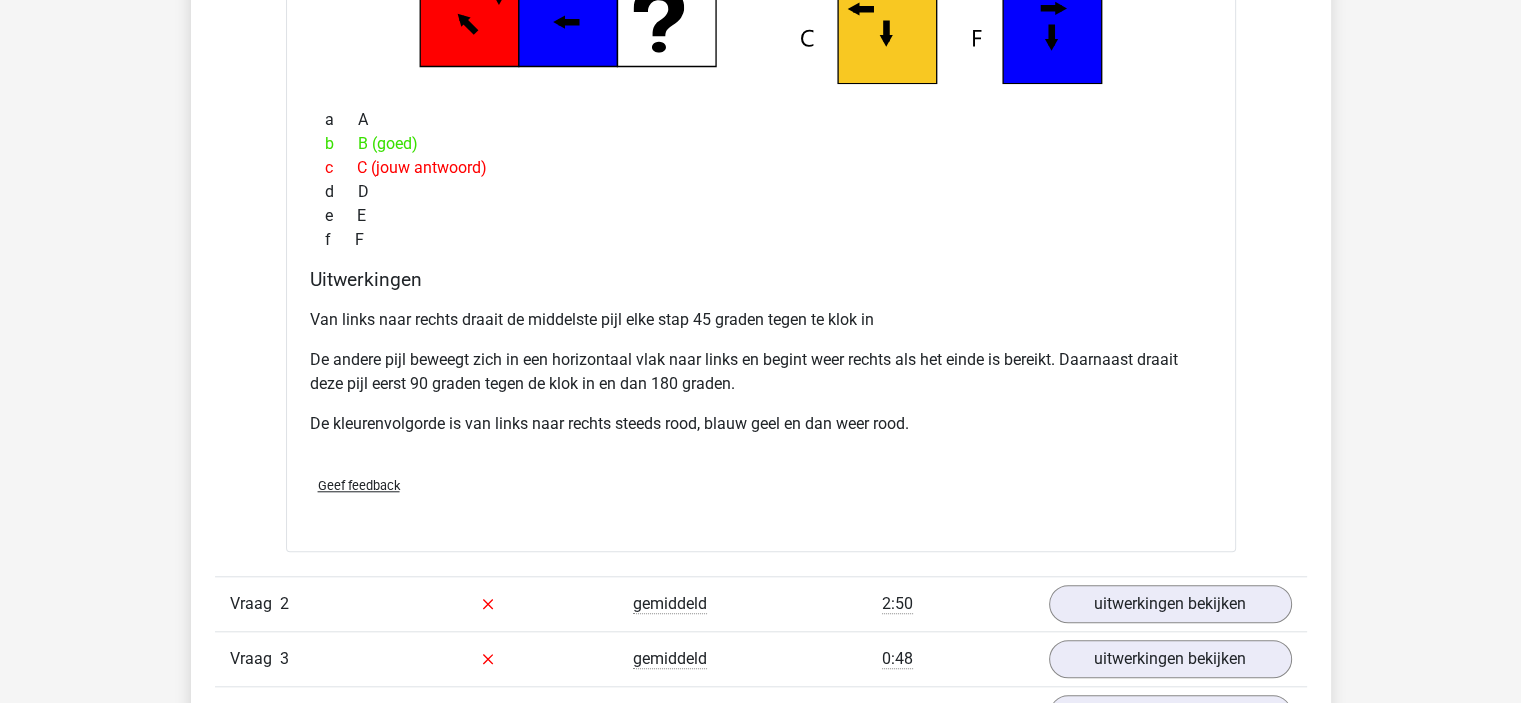 scroll, scrollTop: 1700, scrollLeft: 0, axis: vertical 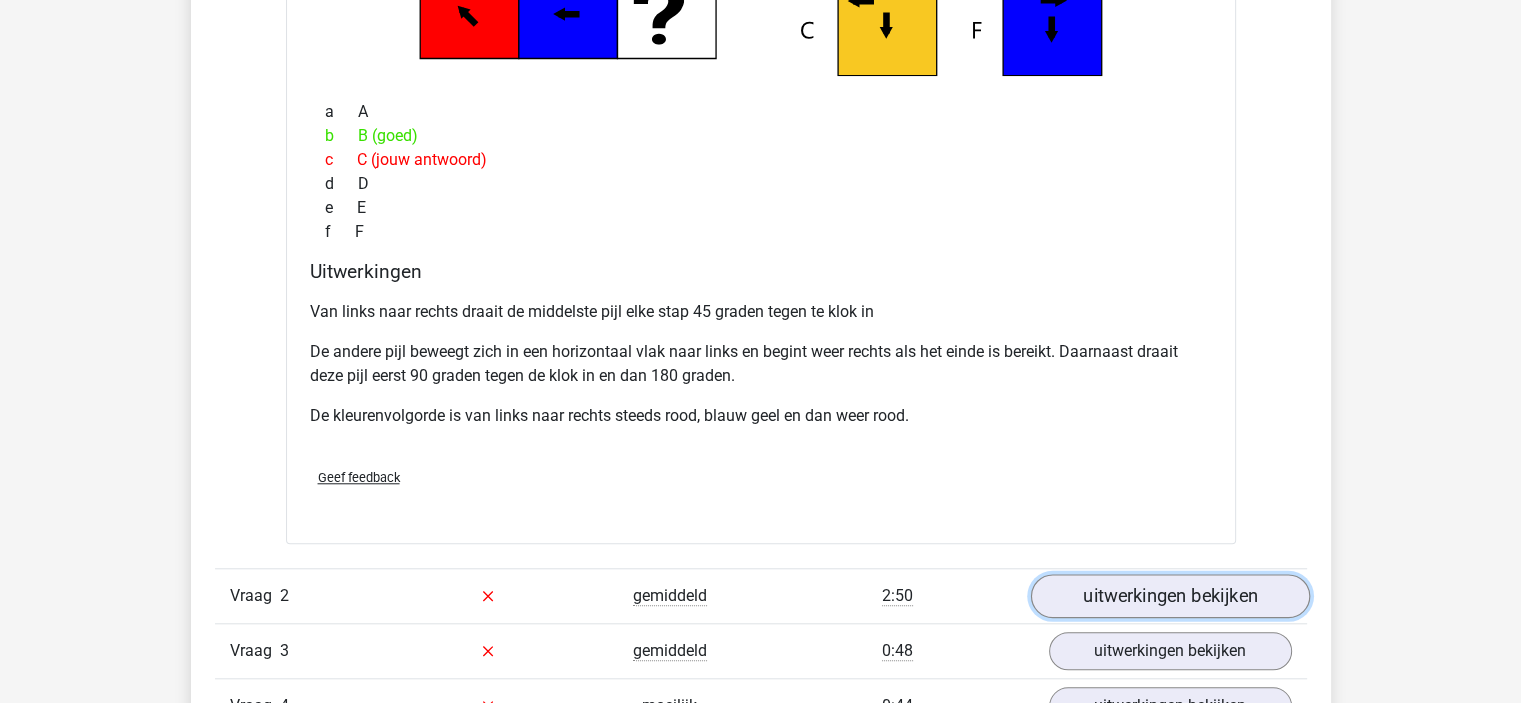 click on "uitwerkingen bekijken" at bounding box center [1169, 596] 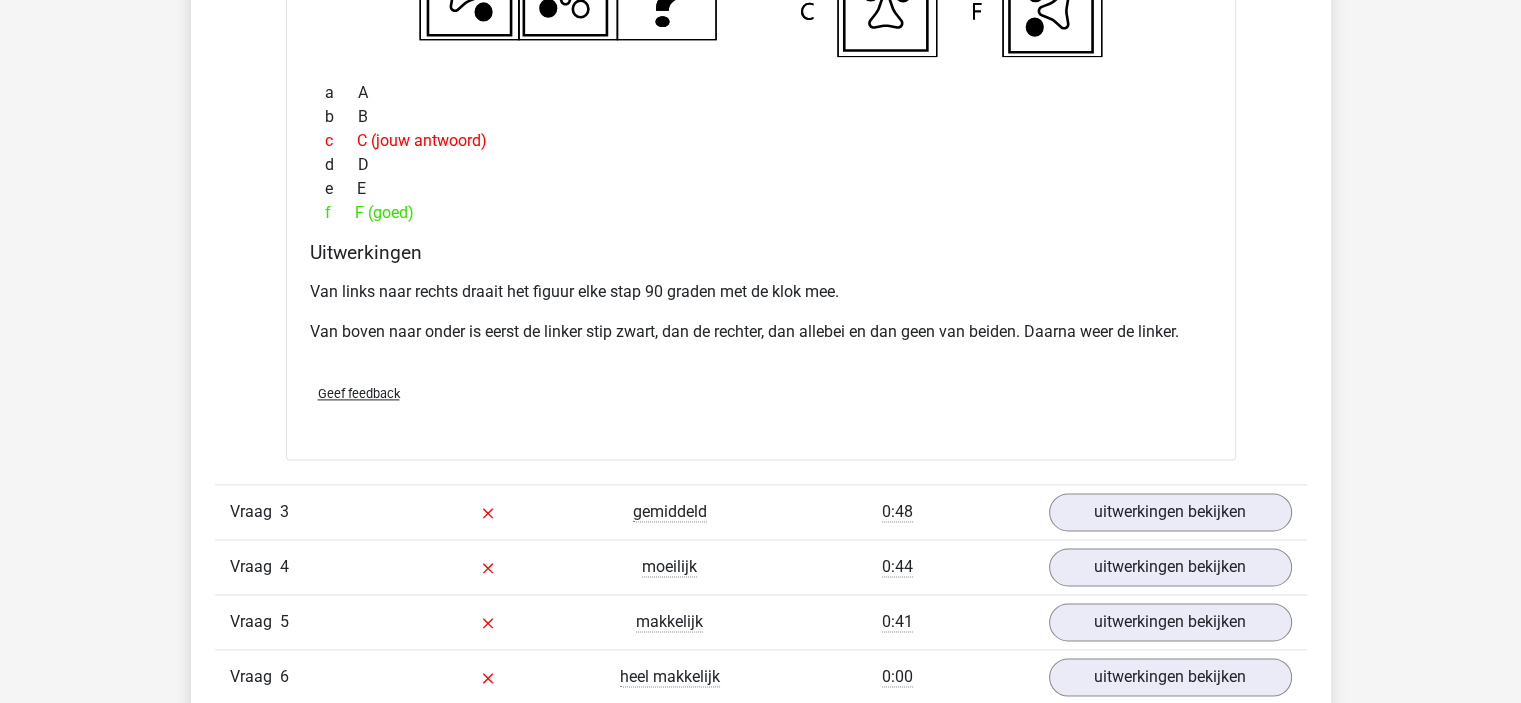 scroll, scrollTop: 2700, scrollLeft: 0, axis: vertical 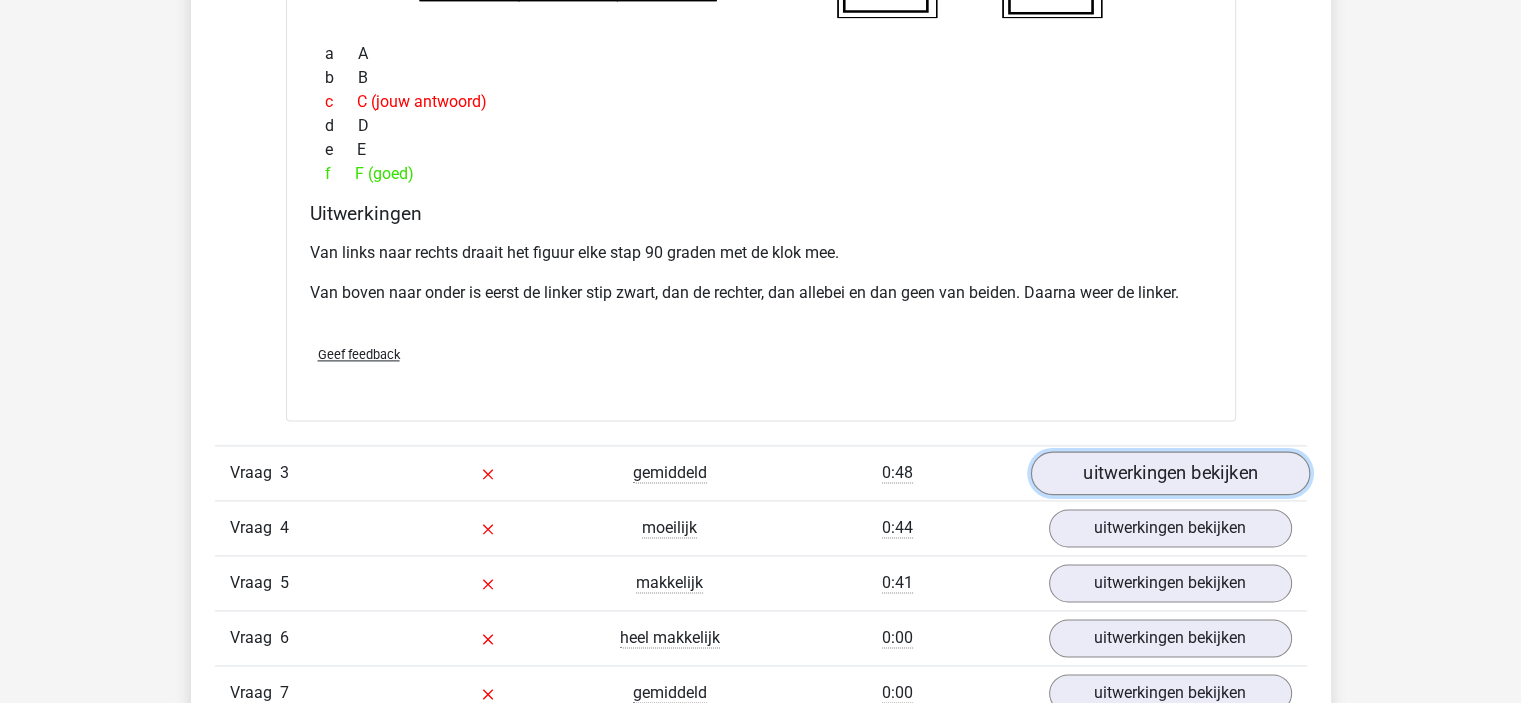click on "uitwerkingen bekijken" at bounding box center (1169, 473) 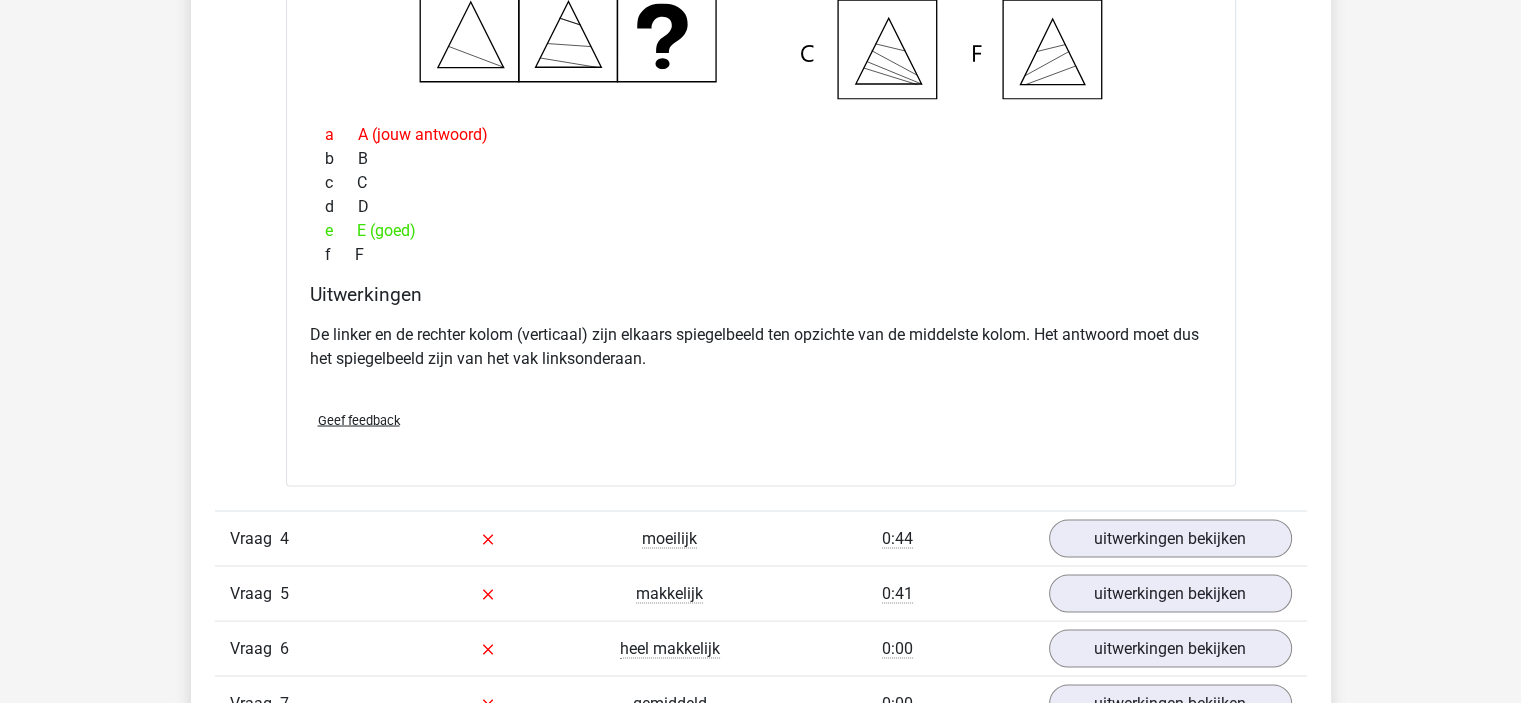 scroll, scrollTop: 3500, scrollLeft: 0, axis: vertical 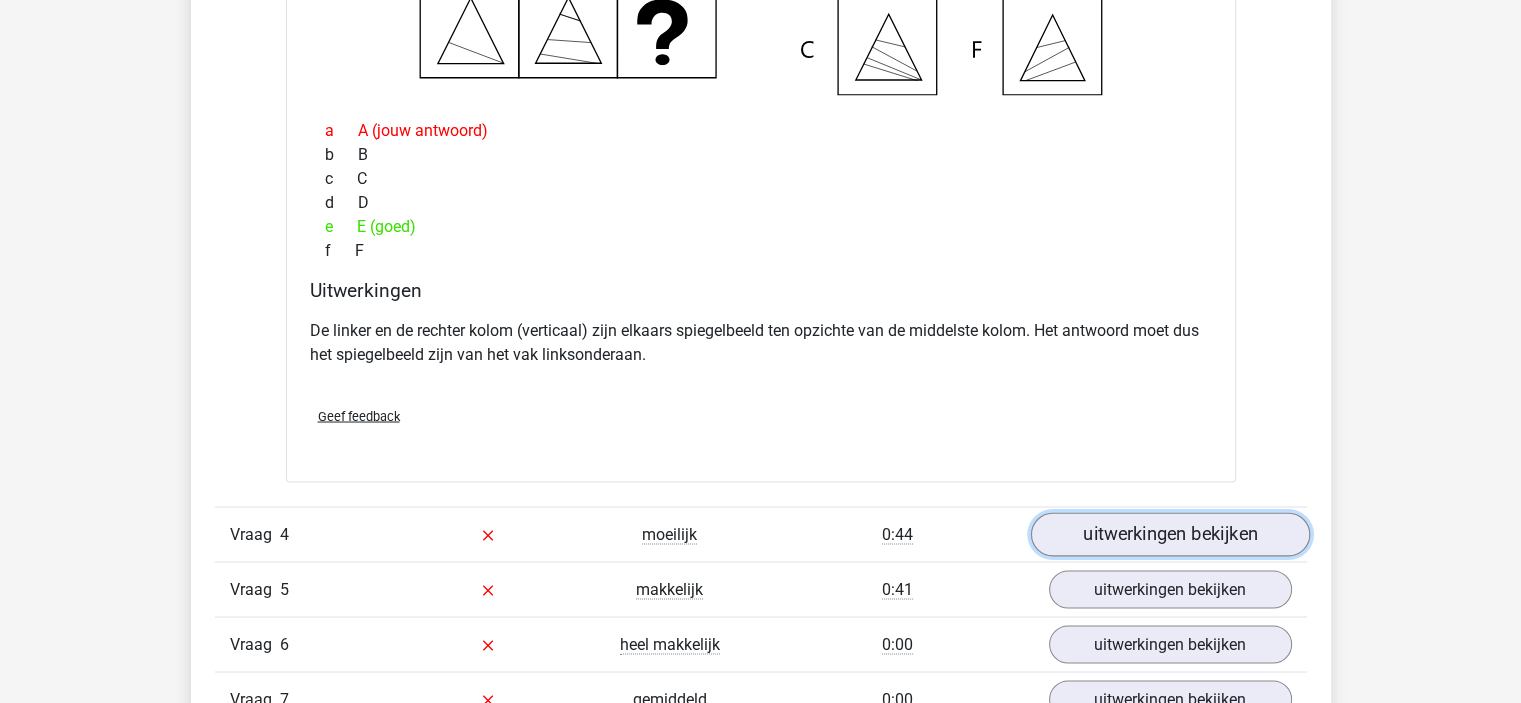 click on "uitwerkingen bekijken" at bounding box center (1169, 534) 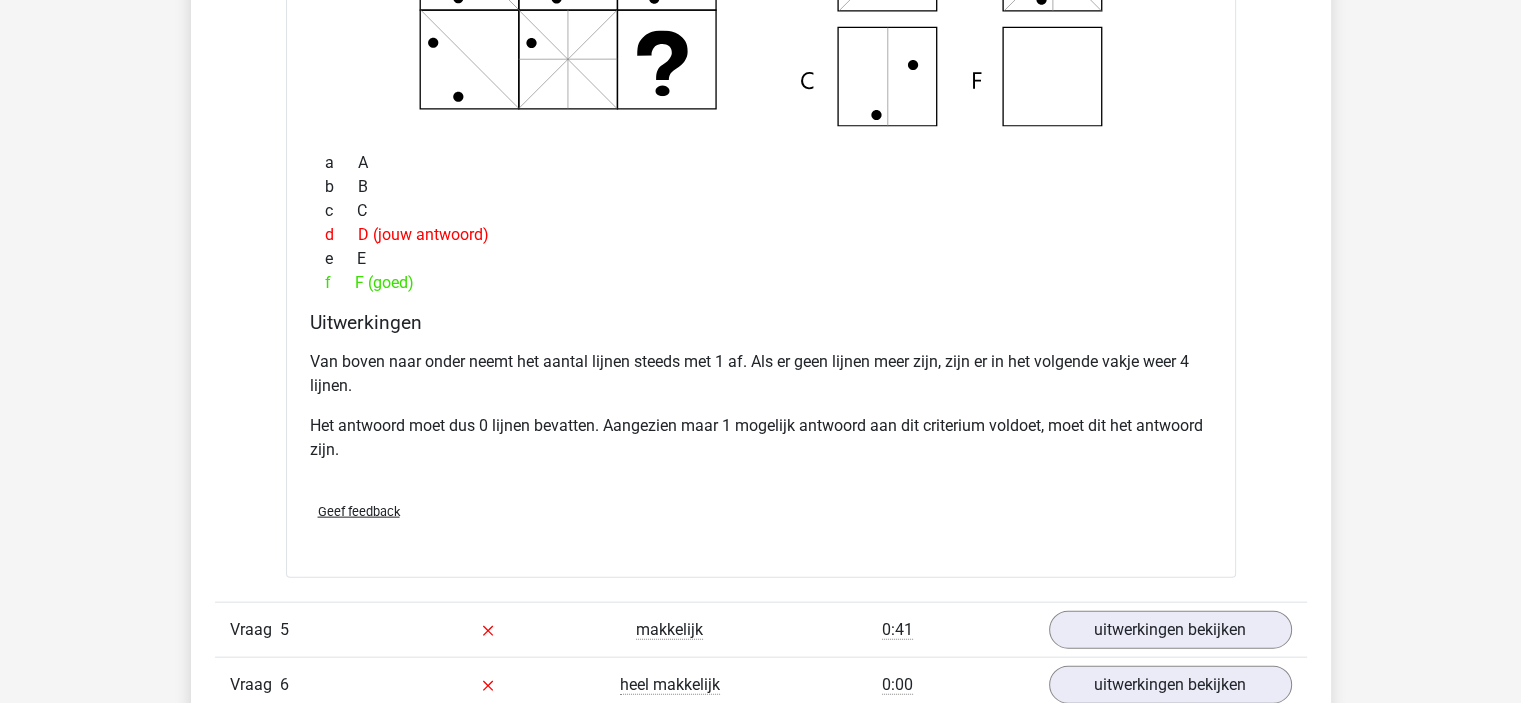 scroll, scrollTop: 4400, scrollLeft: 0, axis: vertical 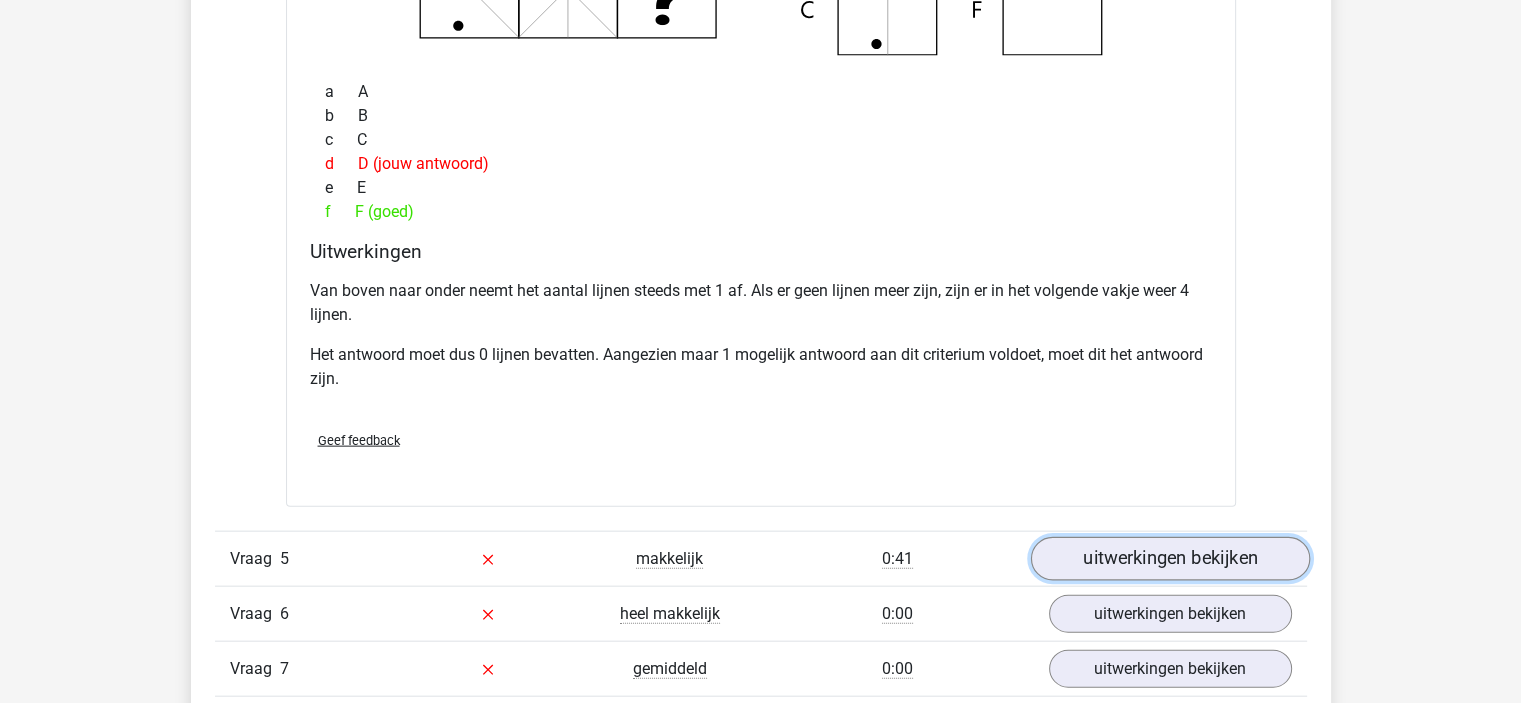 click on "uitwerkingen bekijken" at bounding box center (1169, 559) 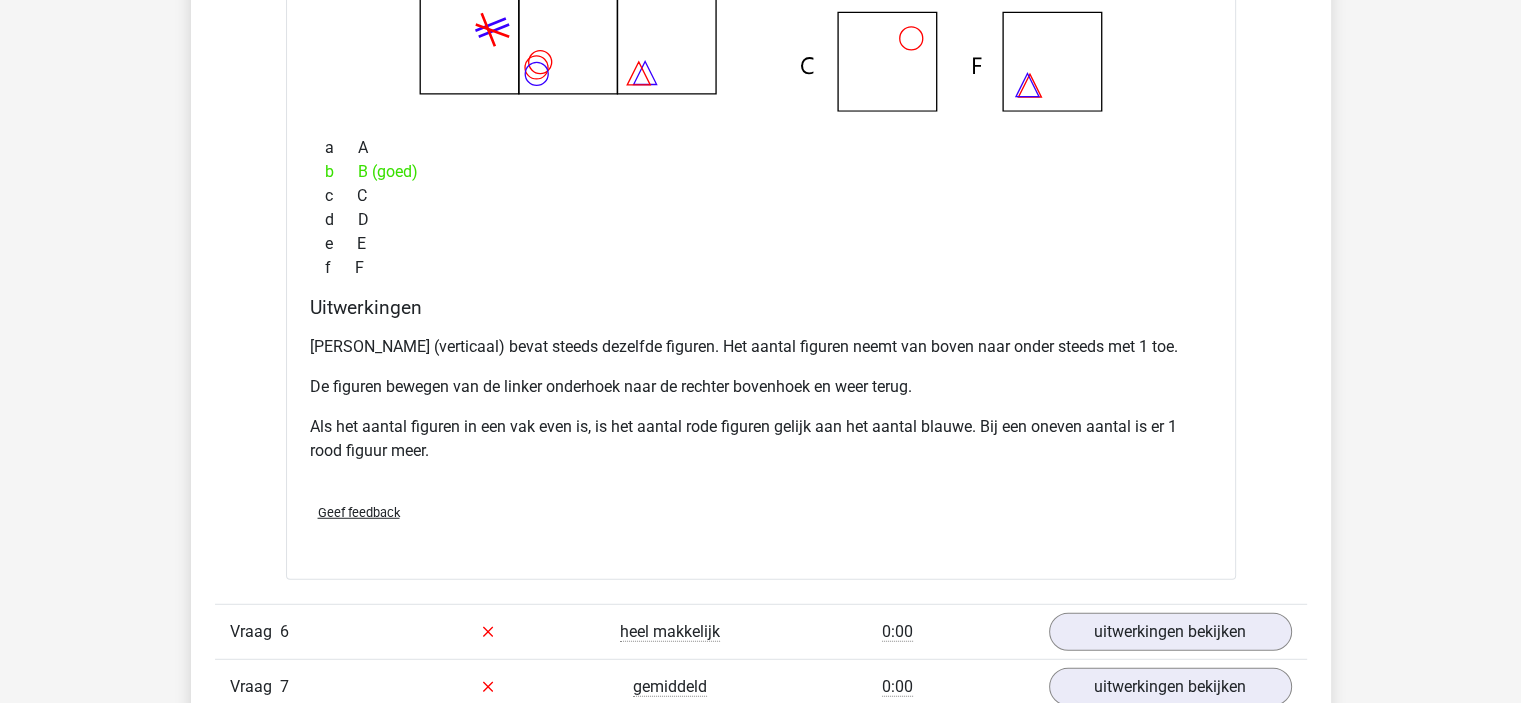 scroll, scrollTop: 5300, scrollLeft: 0, axis: vertical 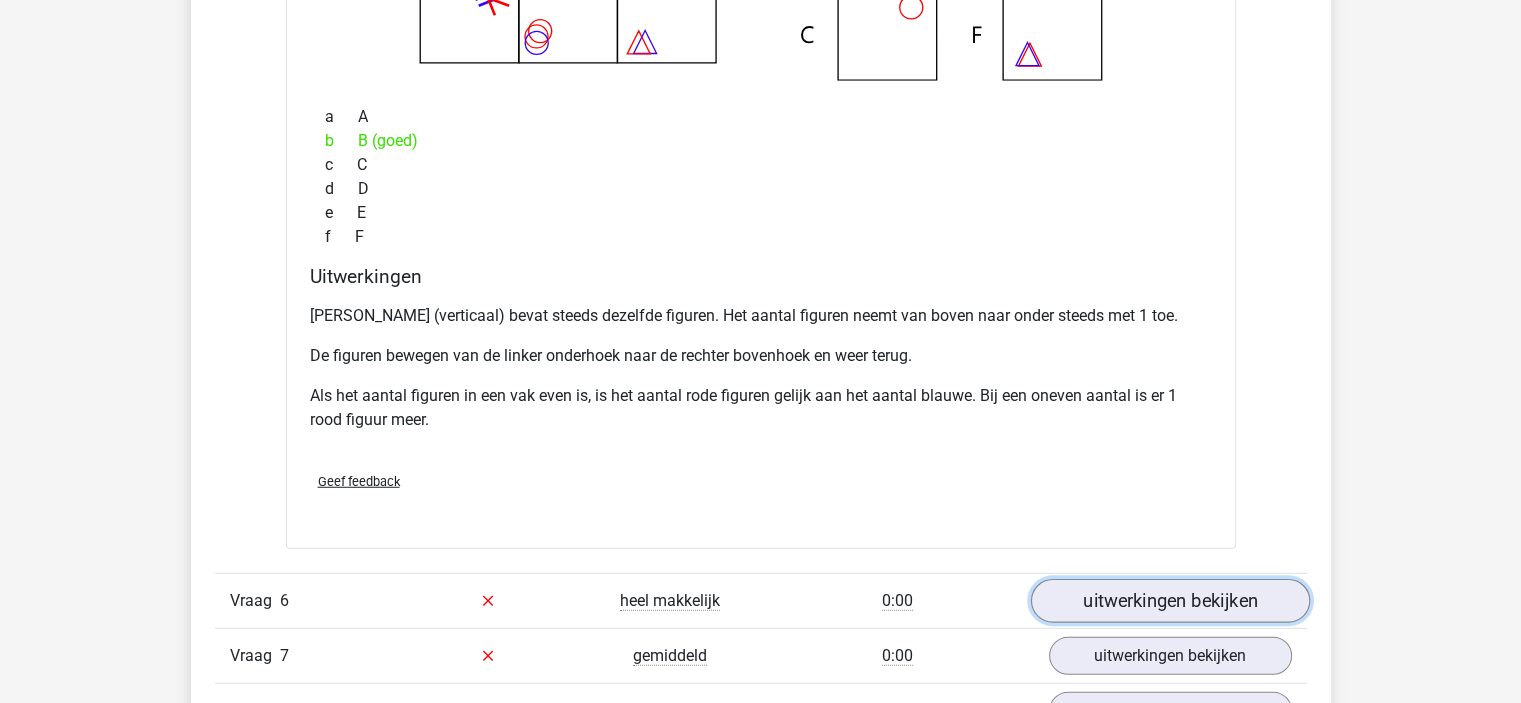 click on "uitwerkingen bekijken" at bounding box center [1169, 601] 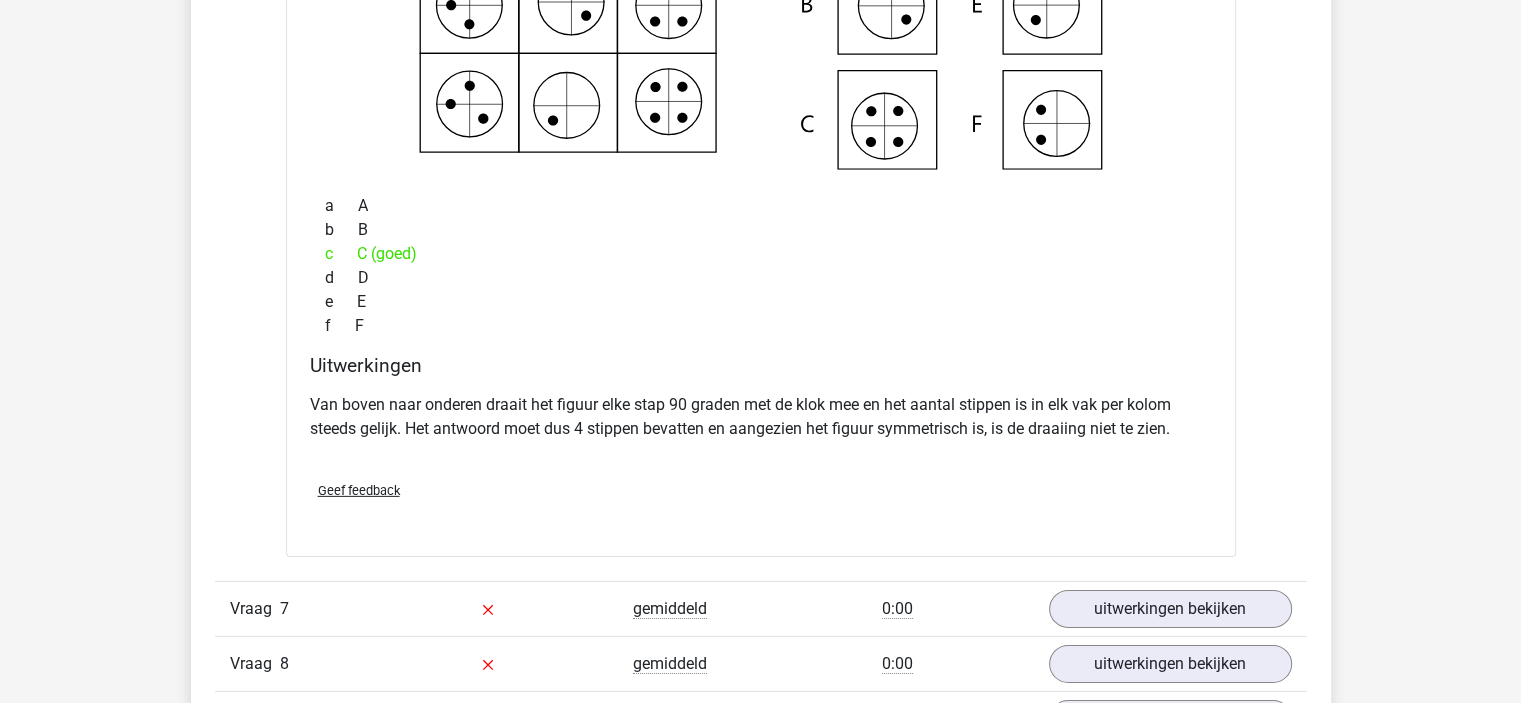 scroll, scrollTop: 6200, scrollLeft: 0, axis: vertical 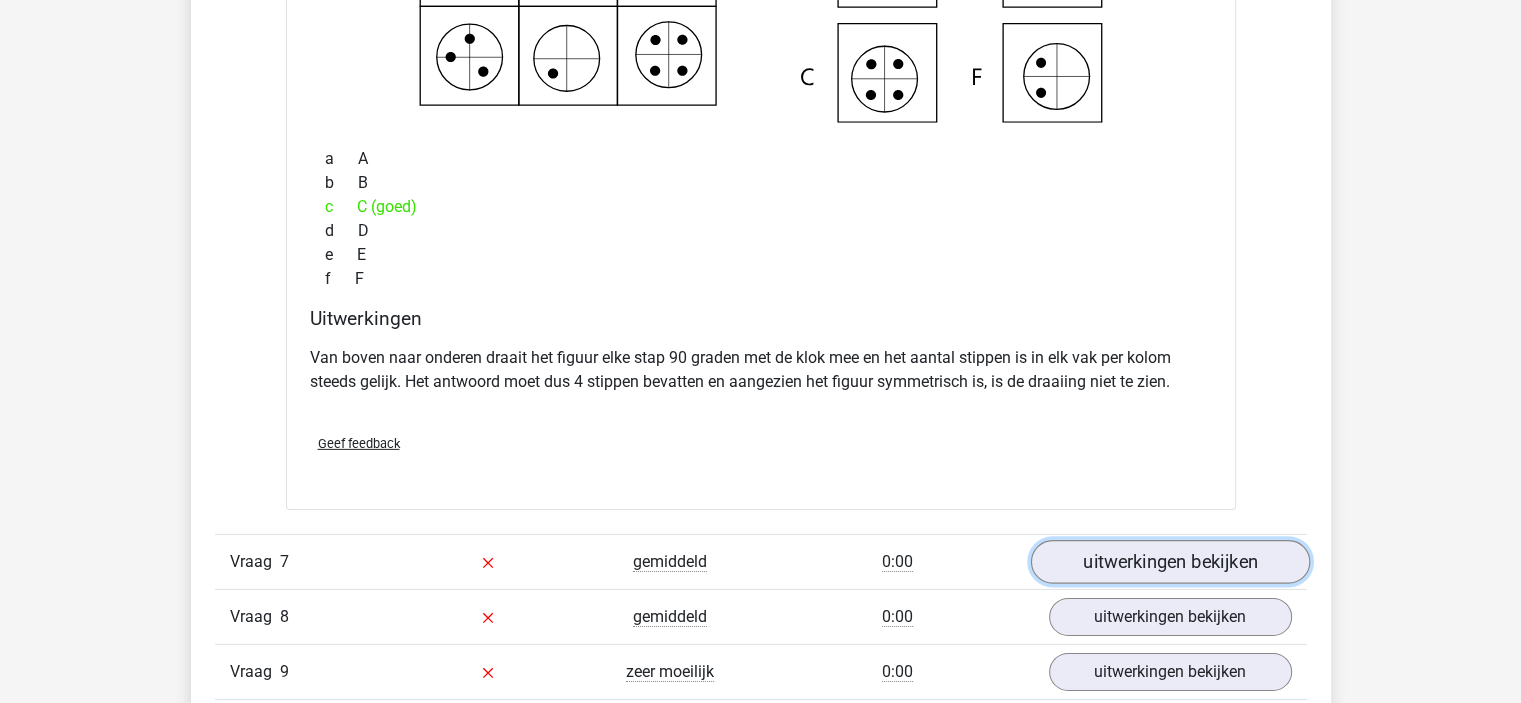 click on "uitwerkingen bekijken" at bounding box center [1169, 562] 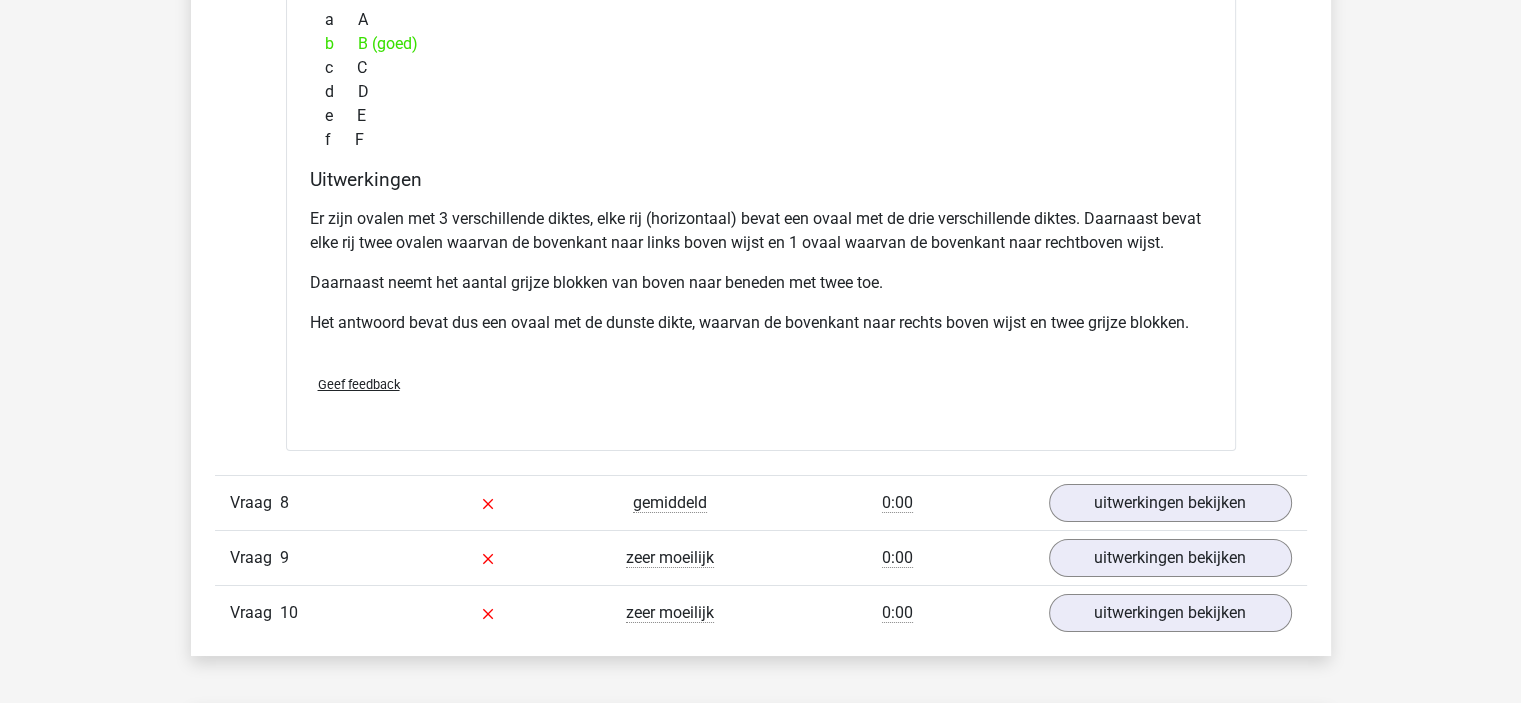 scroll, scrollTop: 7300, scrollLeft: 0, axis: vertical 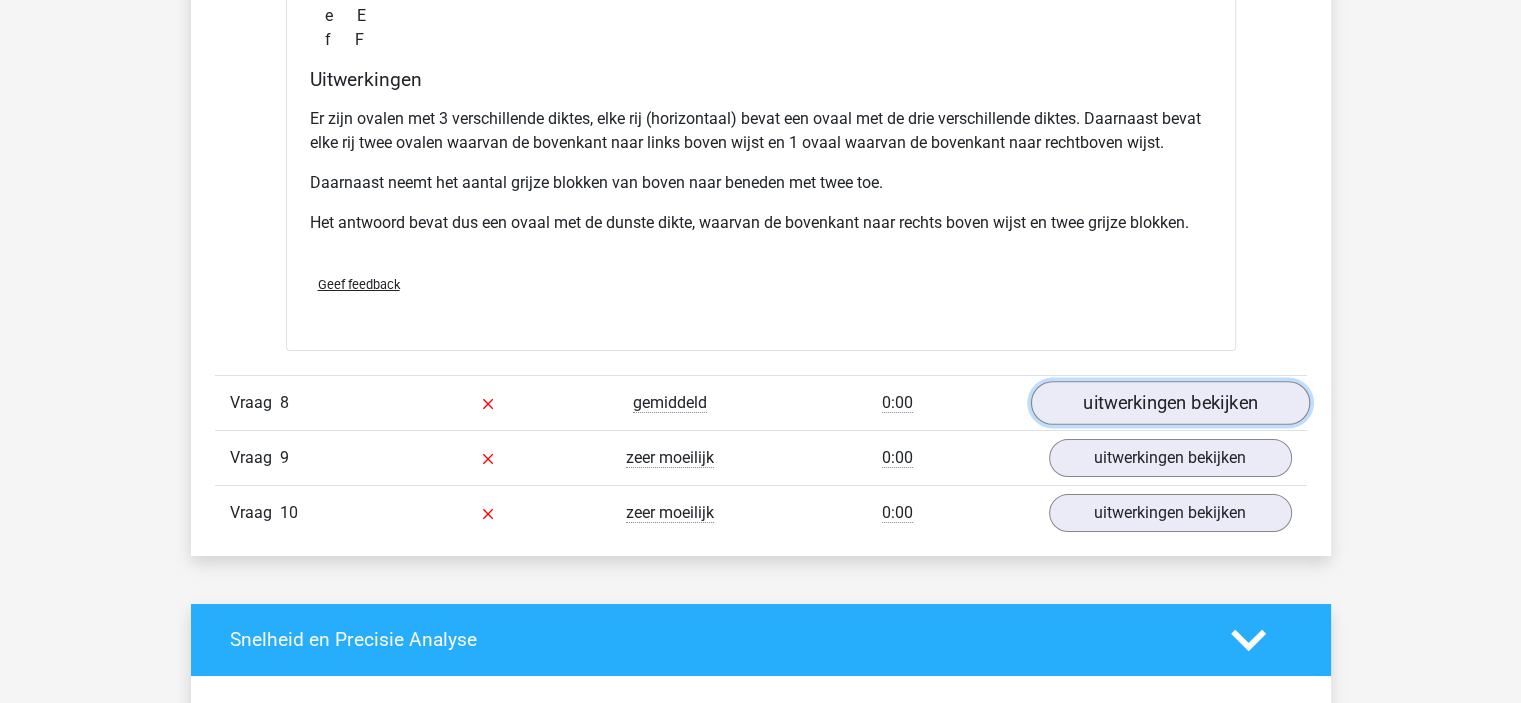 click on "uitwerkingen bekijken" at bounding box center (1169, 403) 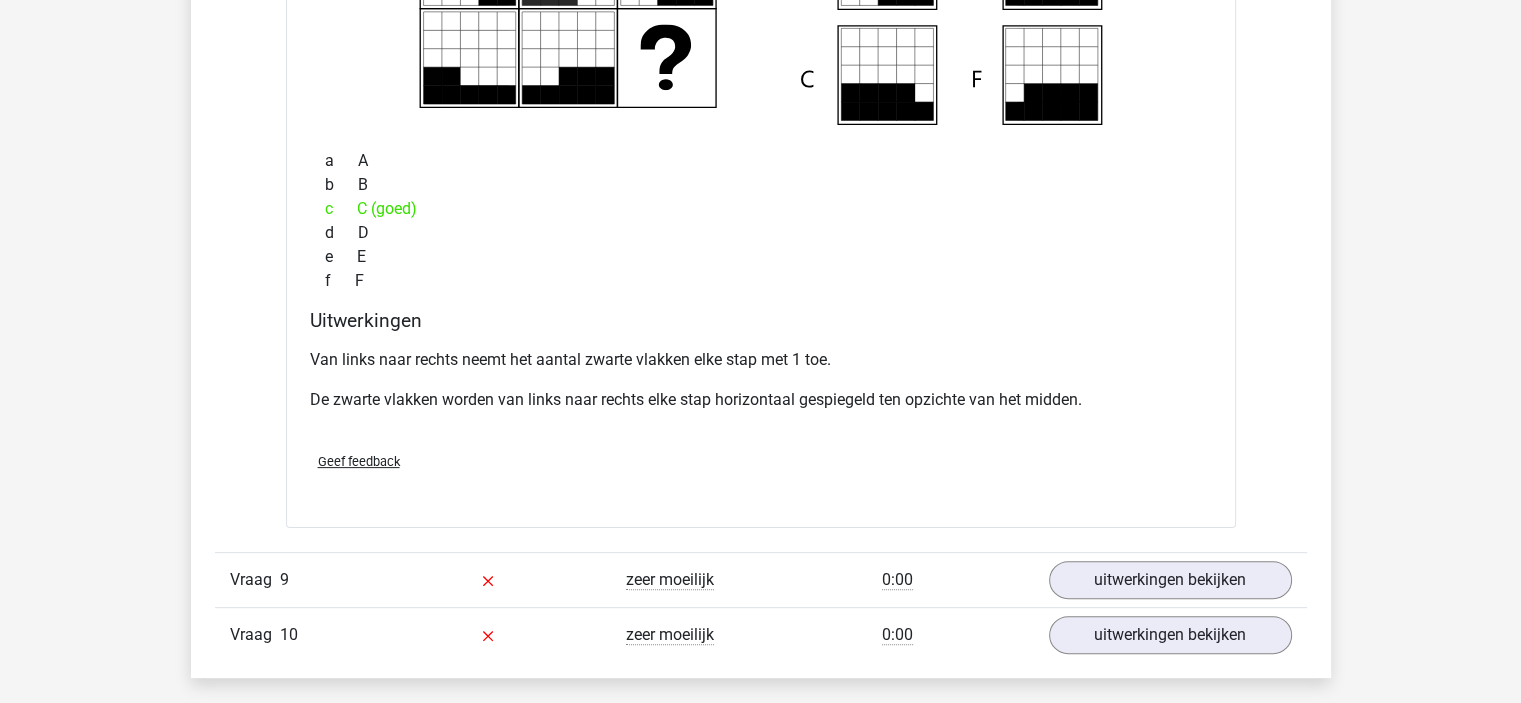scroll, scrollTop: 8100, scrollLeft: 0, axis: vertical 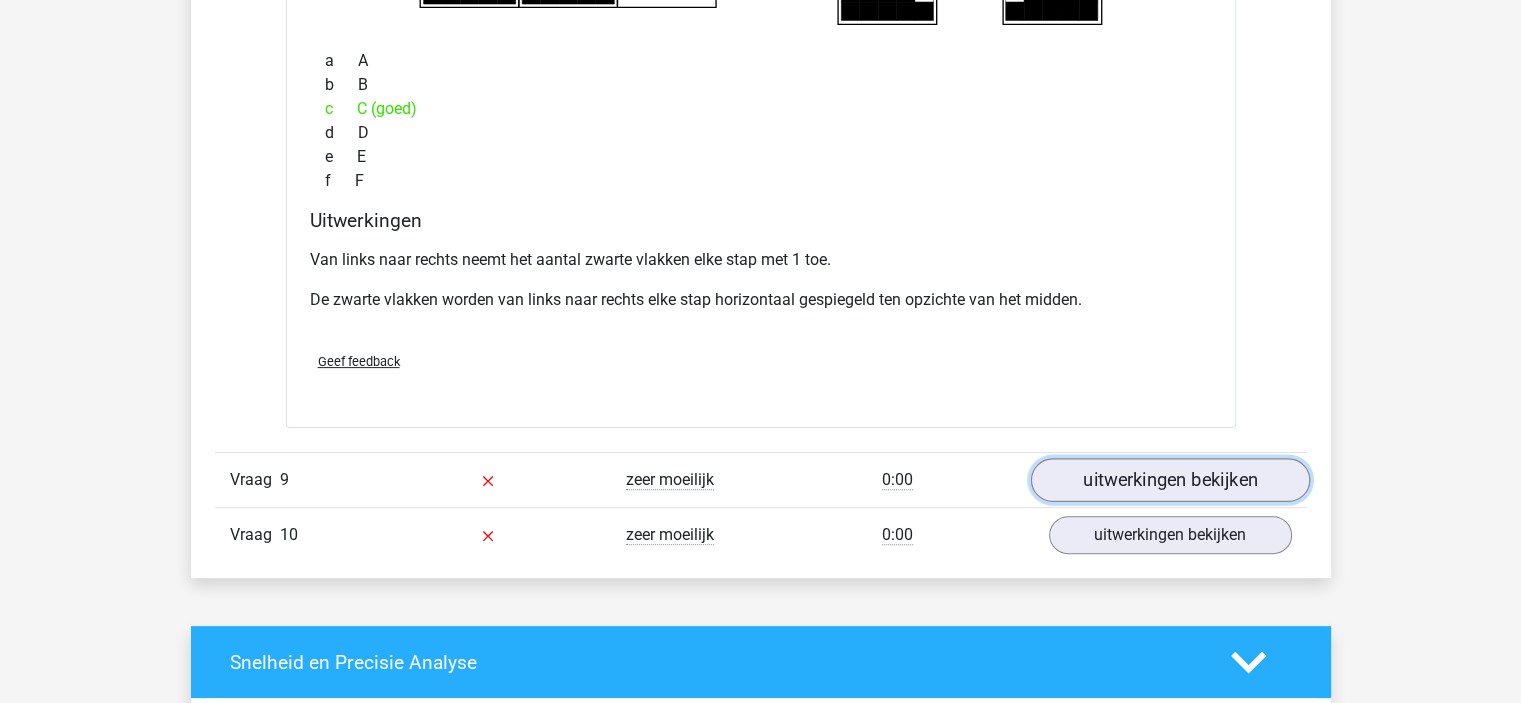 click on "uitwerkingen bekijken" at bounding box center (1169, 480) 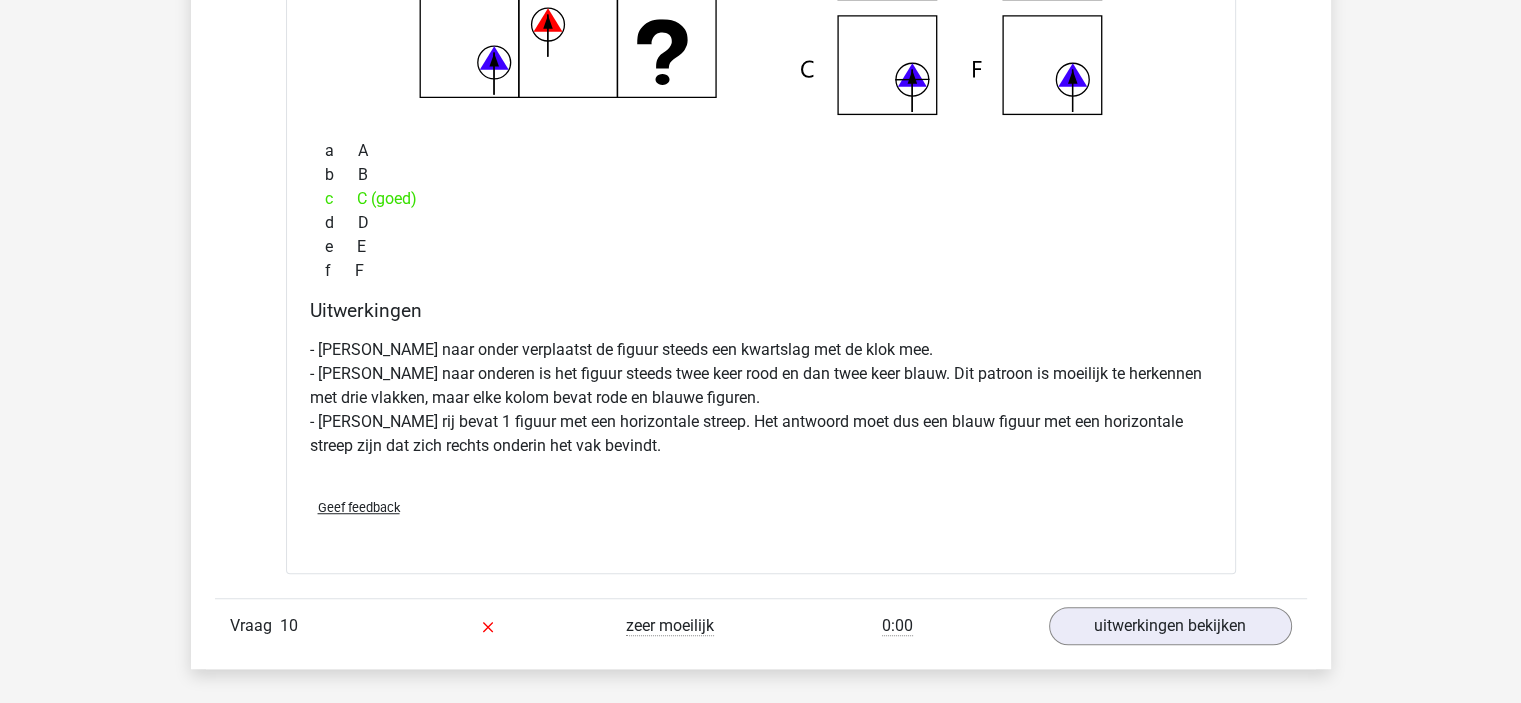 scroll, scrollTop: 8900, scrollLeft: 0, axis: vertical 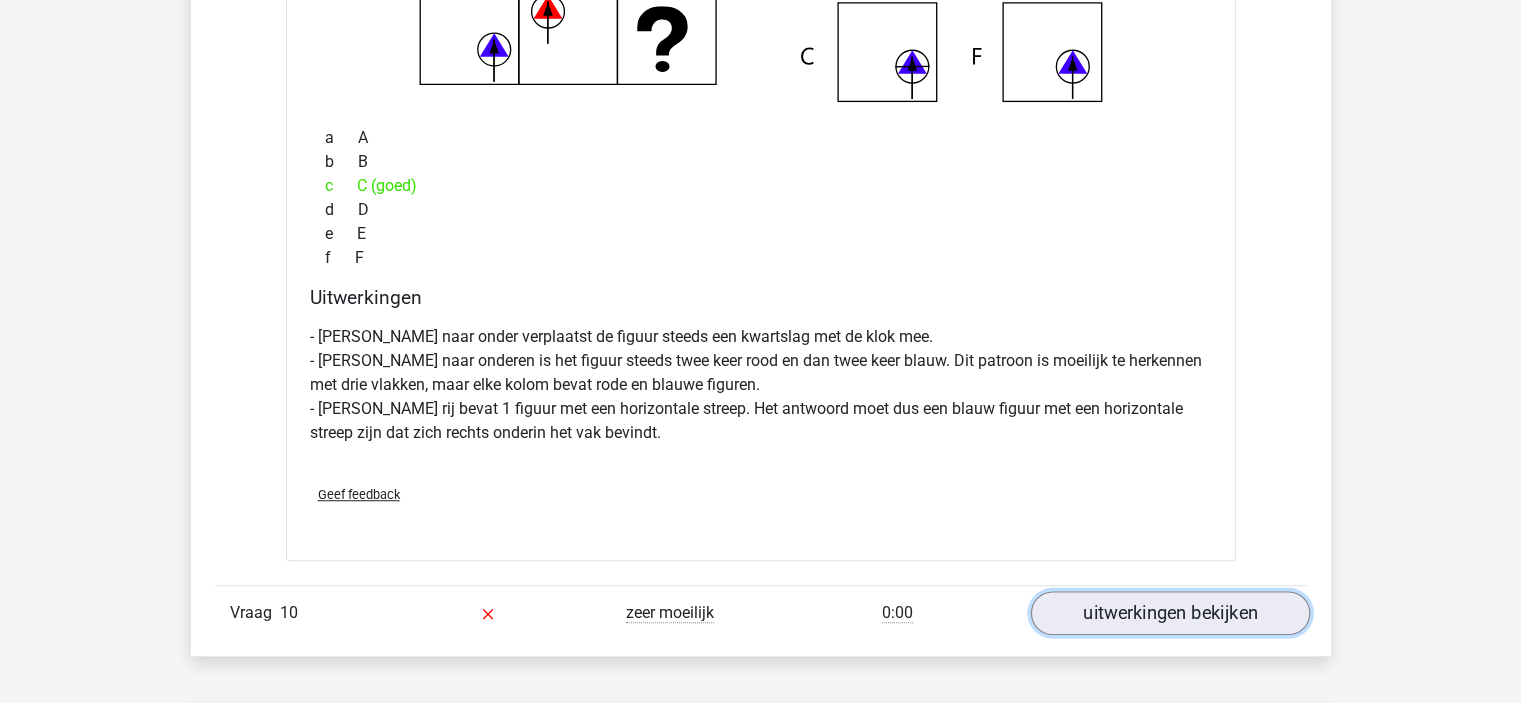 click on "uitwerkingen bekijken" at bounding box center [1169, 614] 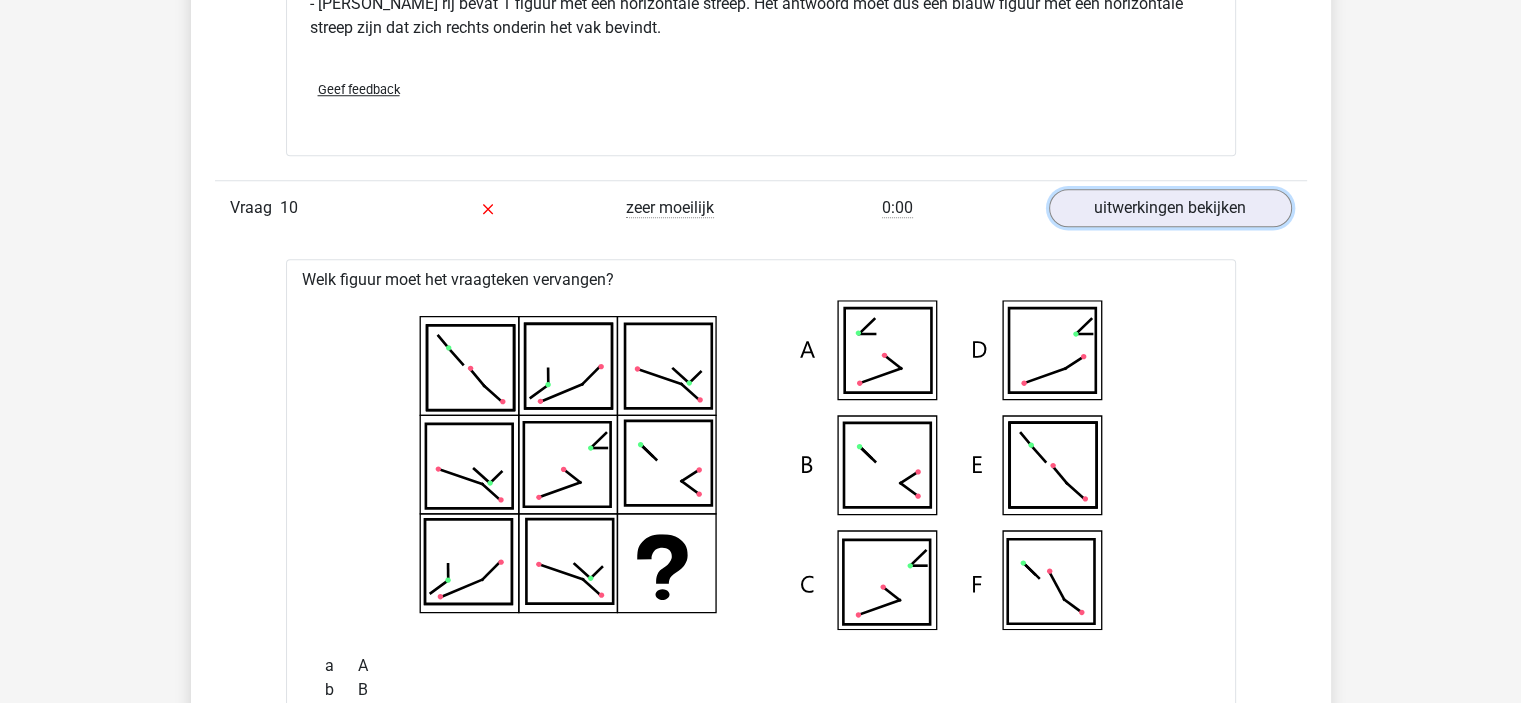 scroll, scrollTop: 9300, scrollLeft: 0, axis: vertical 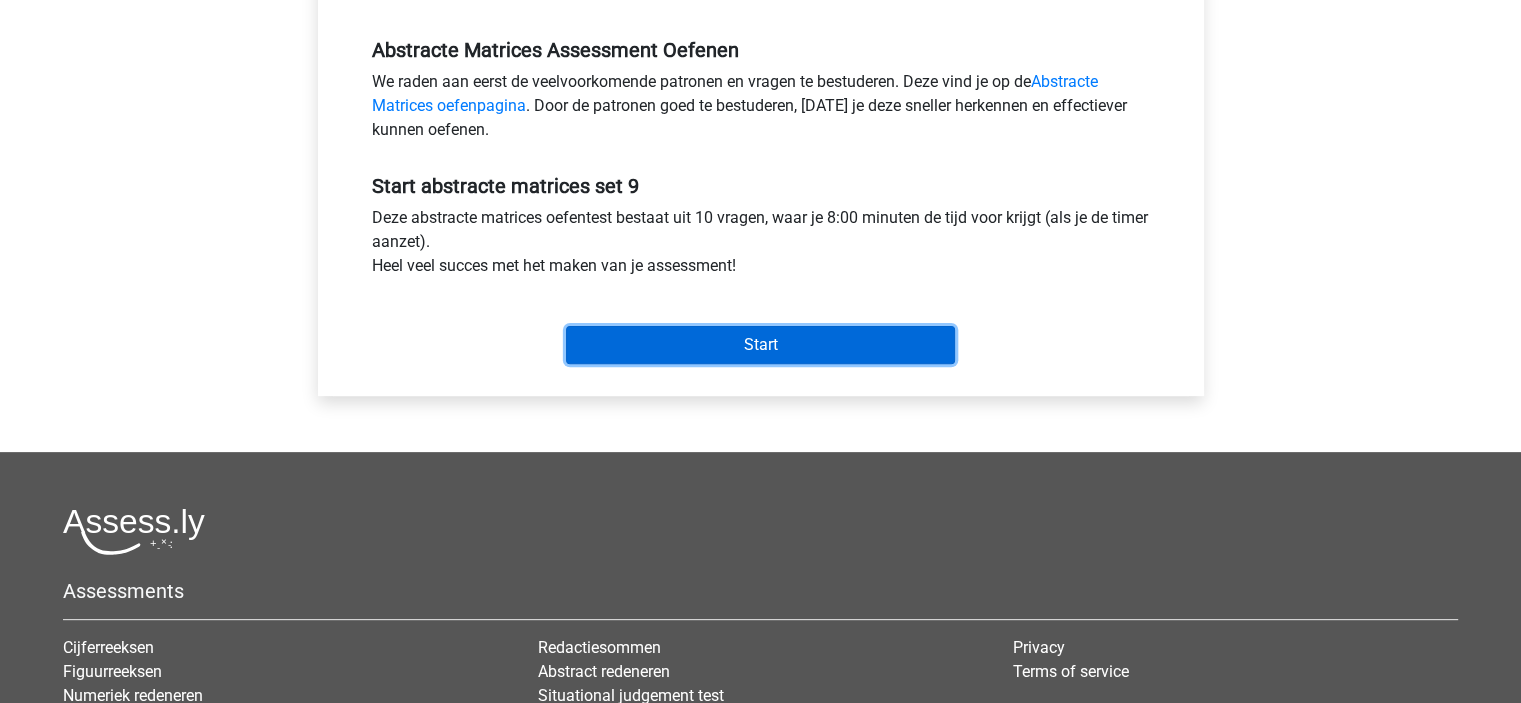 click on "Start" at bounding box center [760, 345] 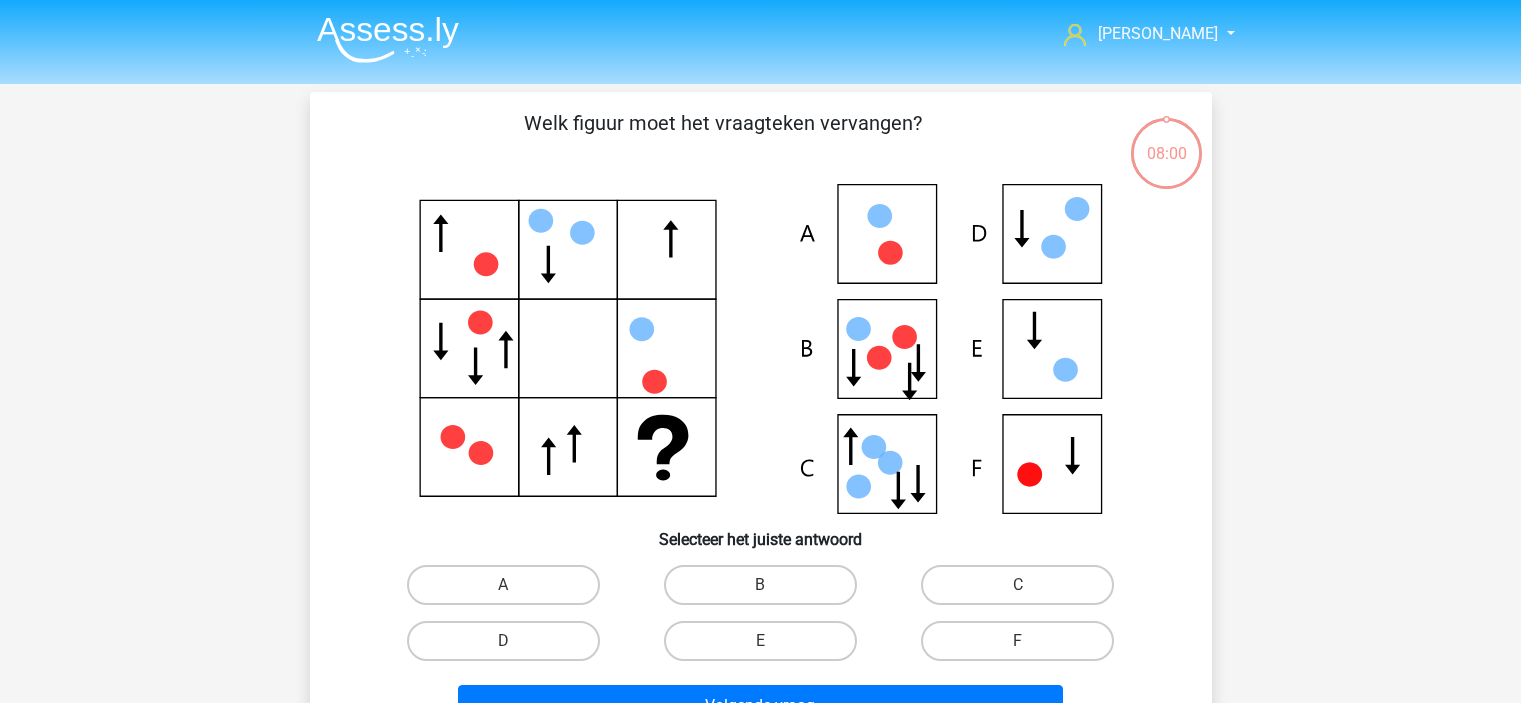 scroll, scrollTop: 0, scrollLeft: 0, axis: both 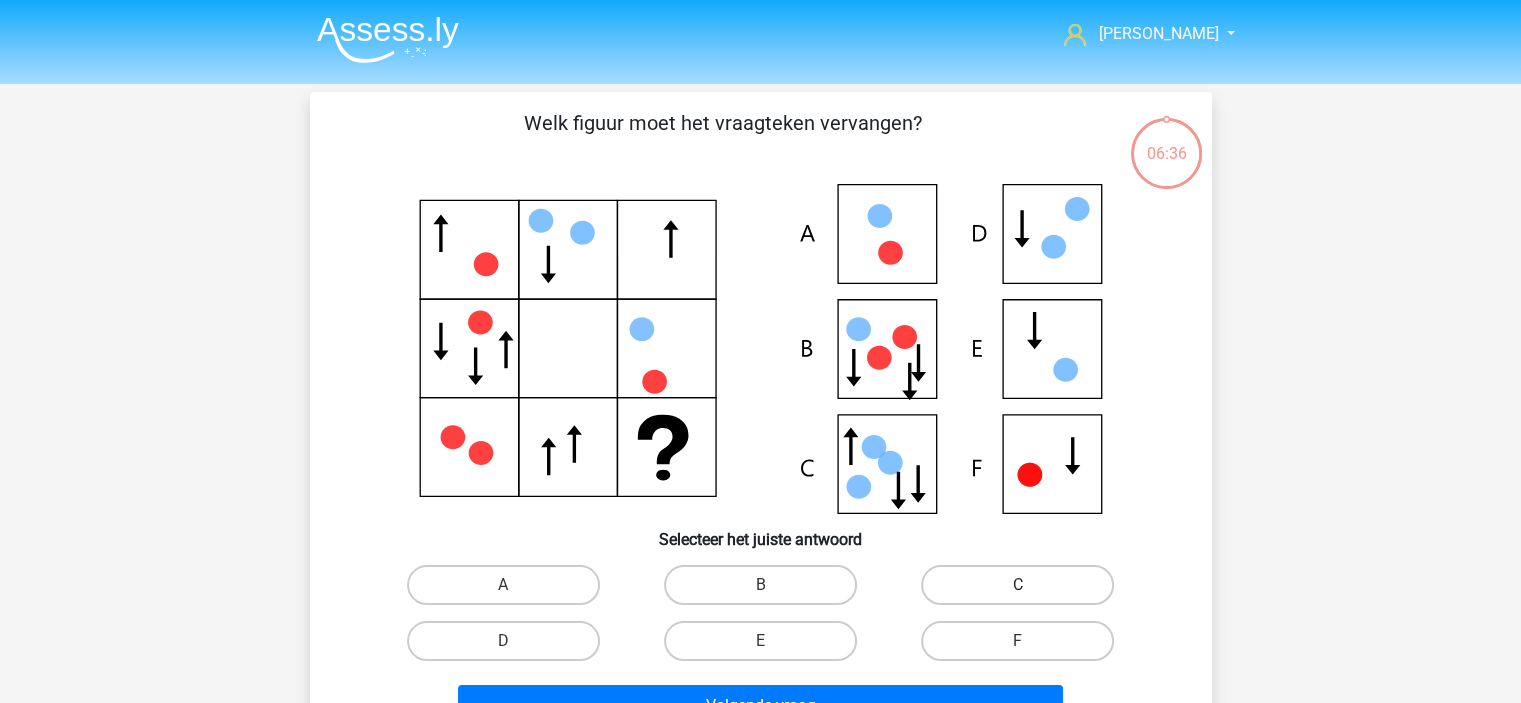 click on "C" at bounding box center [1017, 585] 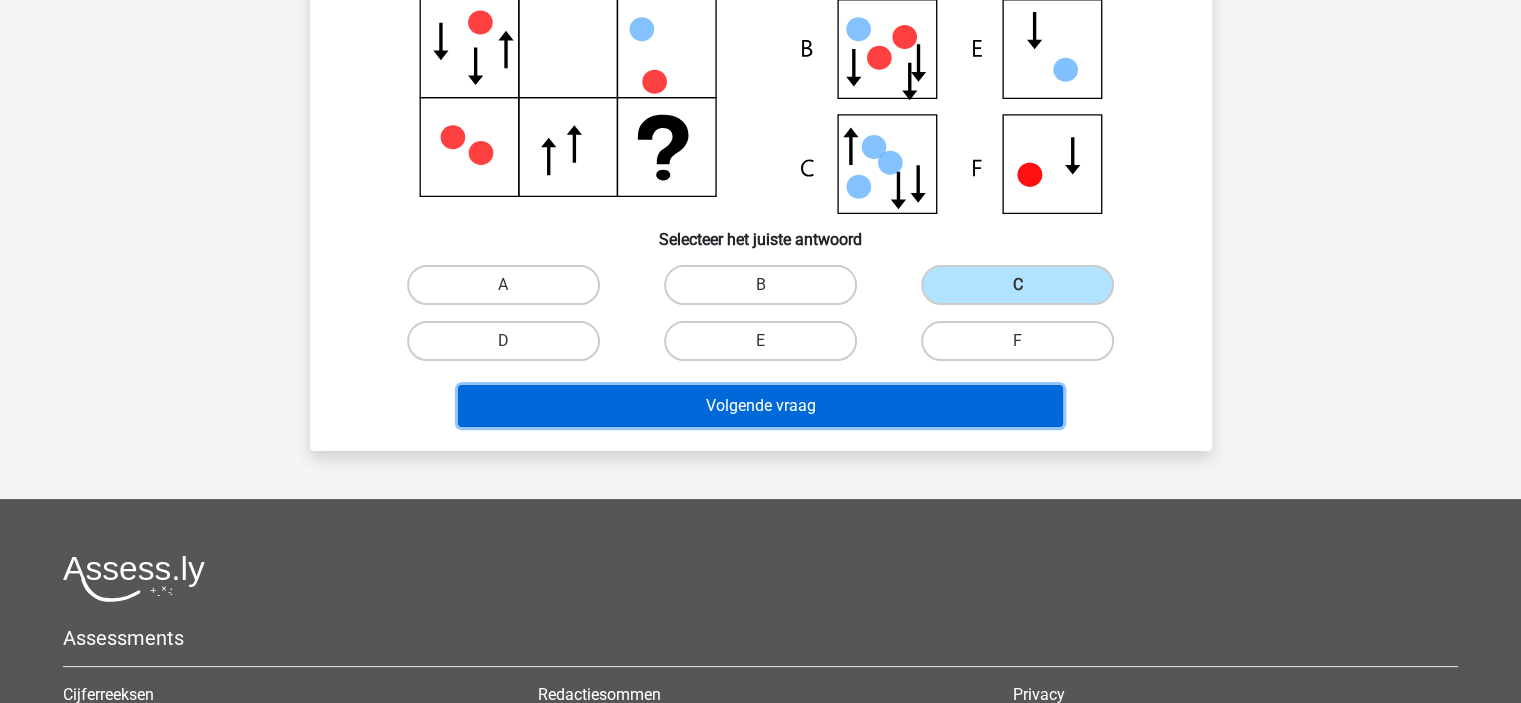 click on "Volgende vraag" at bounding box center (760, 406) 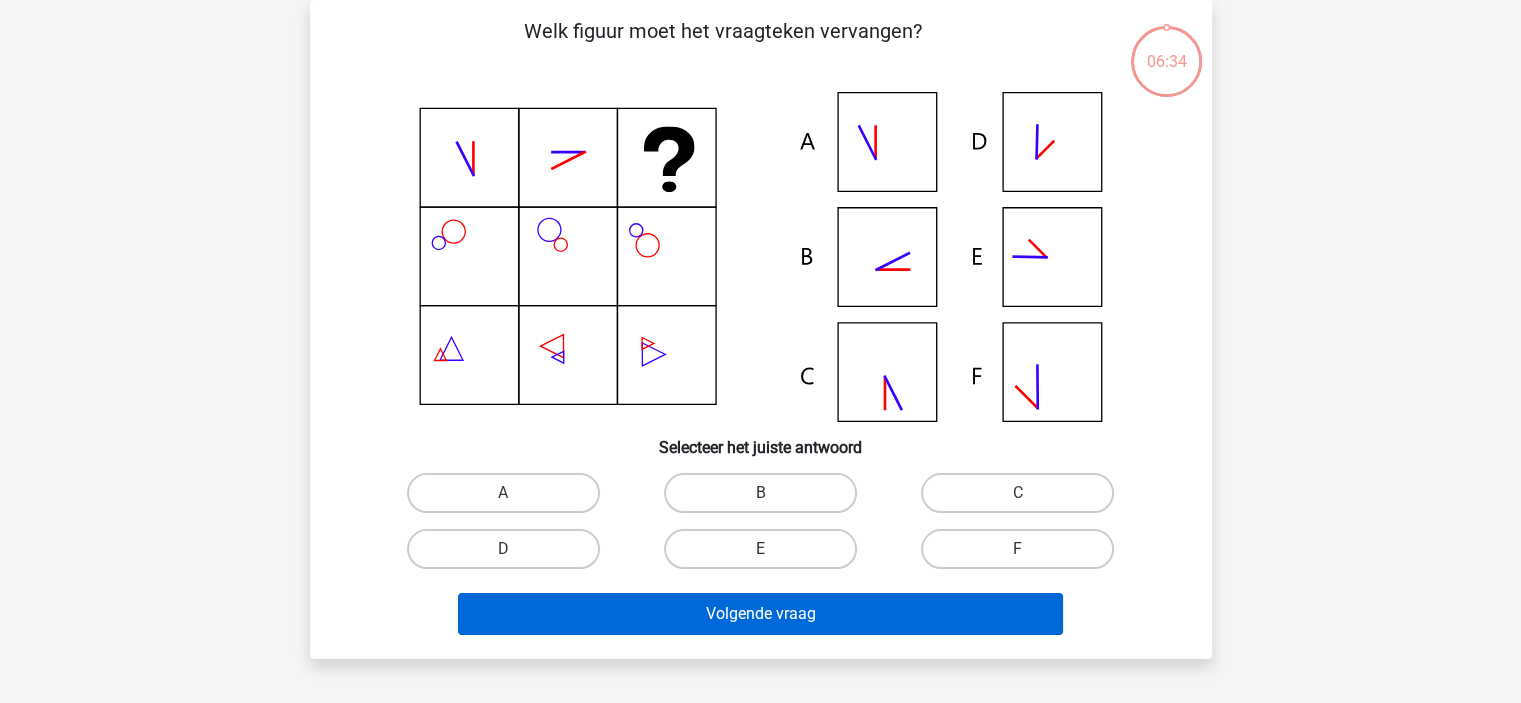 scroll, scrollTop: 0, scrollLeft: 0, axis: both 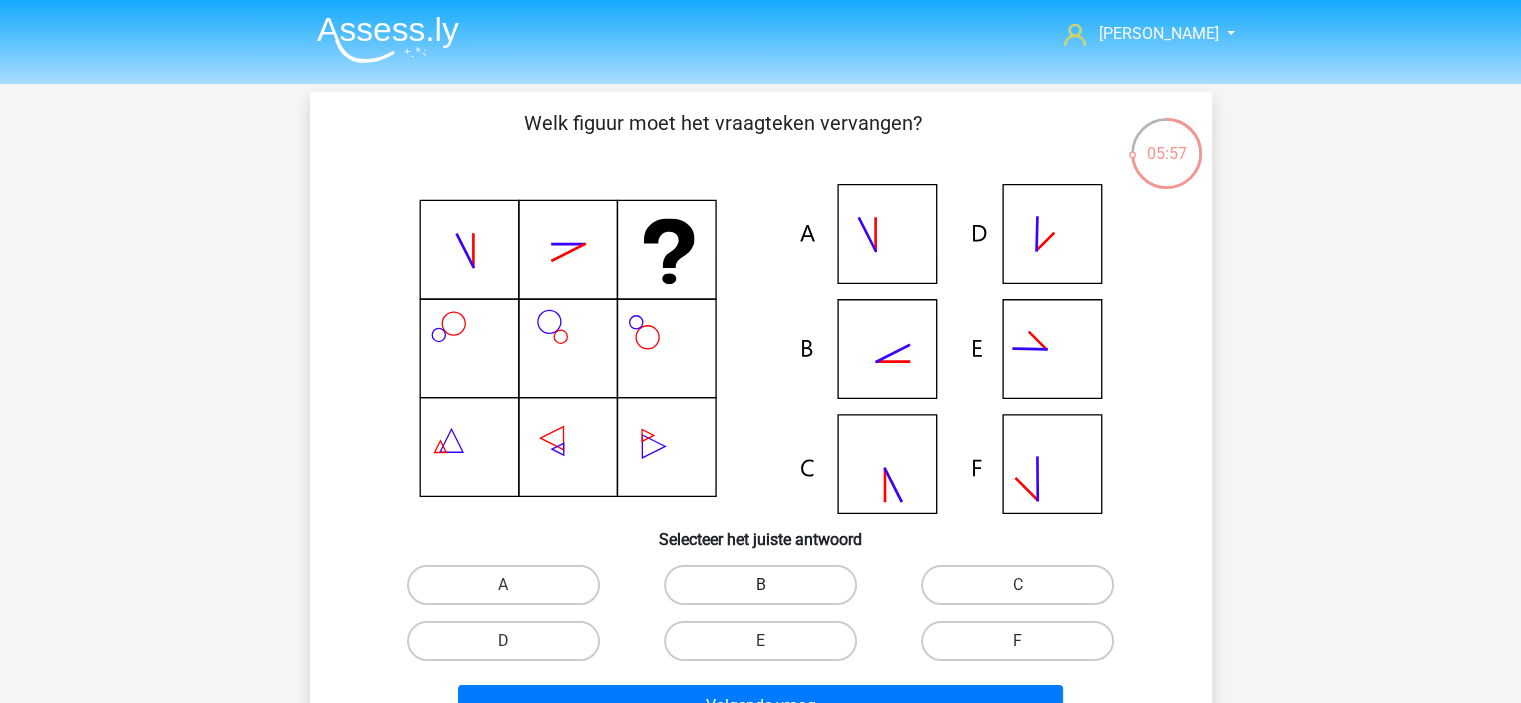 click on "B" at bounding box center [760, 585] 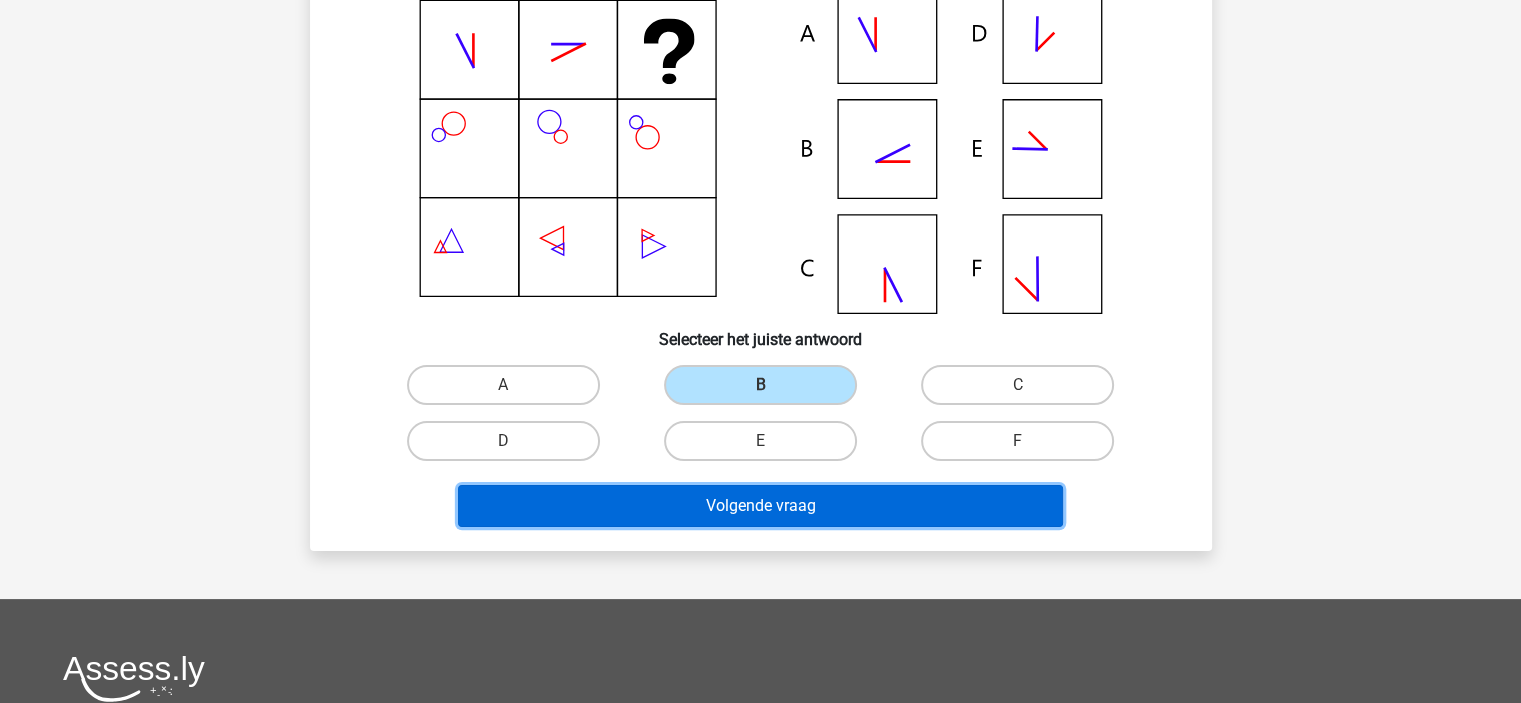 click on "Volgende vraag" at bounding box center [760, 506] 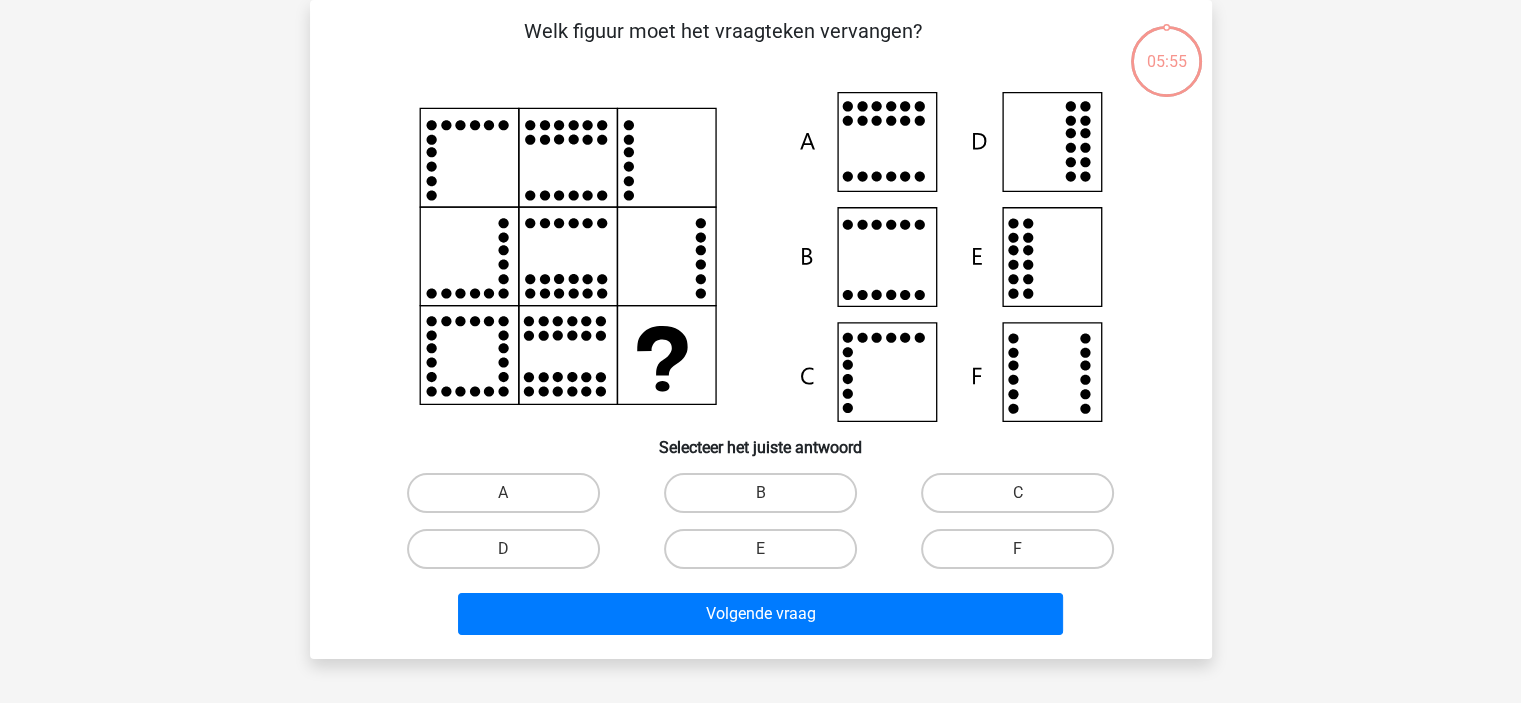 scroll, scrollTop: 0, scrollLeft: 0, axis: both 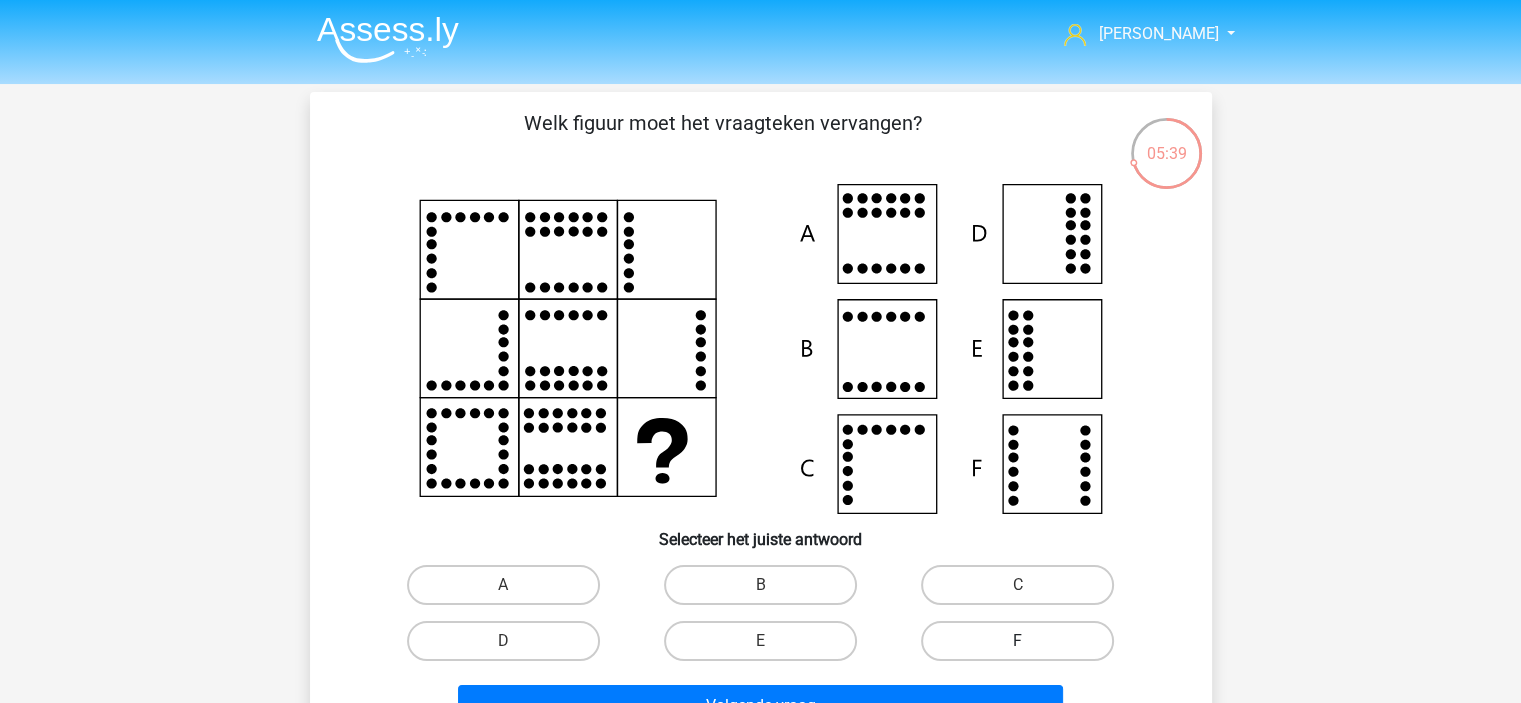 click on "F" at bounding box center [1017, 641] 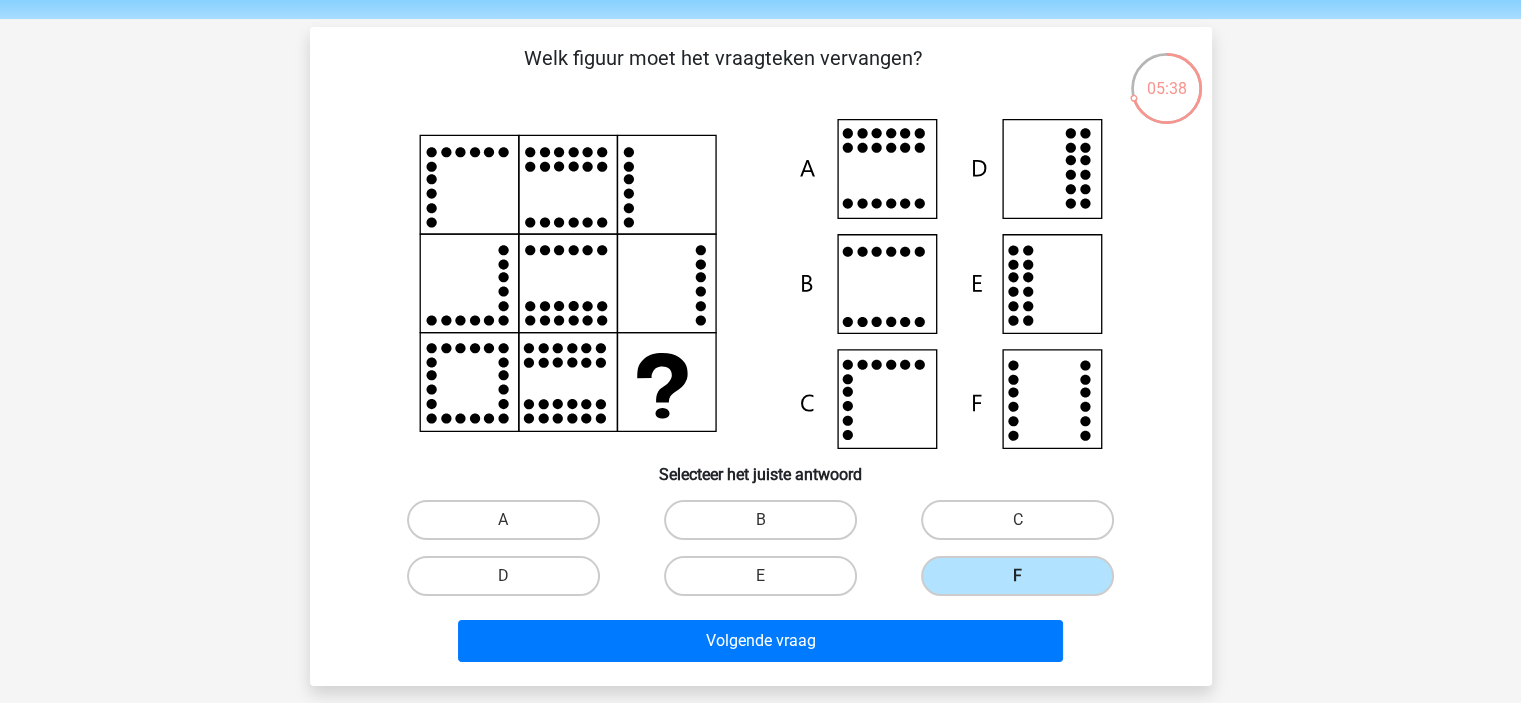 scroll, scrollTop: 100, scrollLeft: 0, axis: vertical 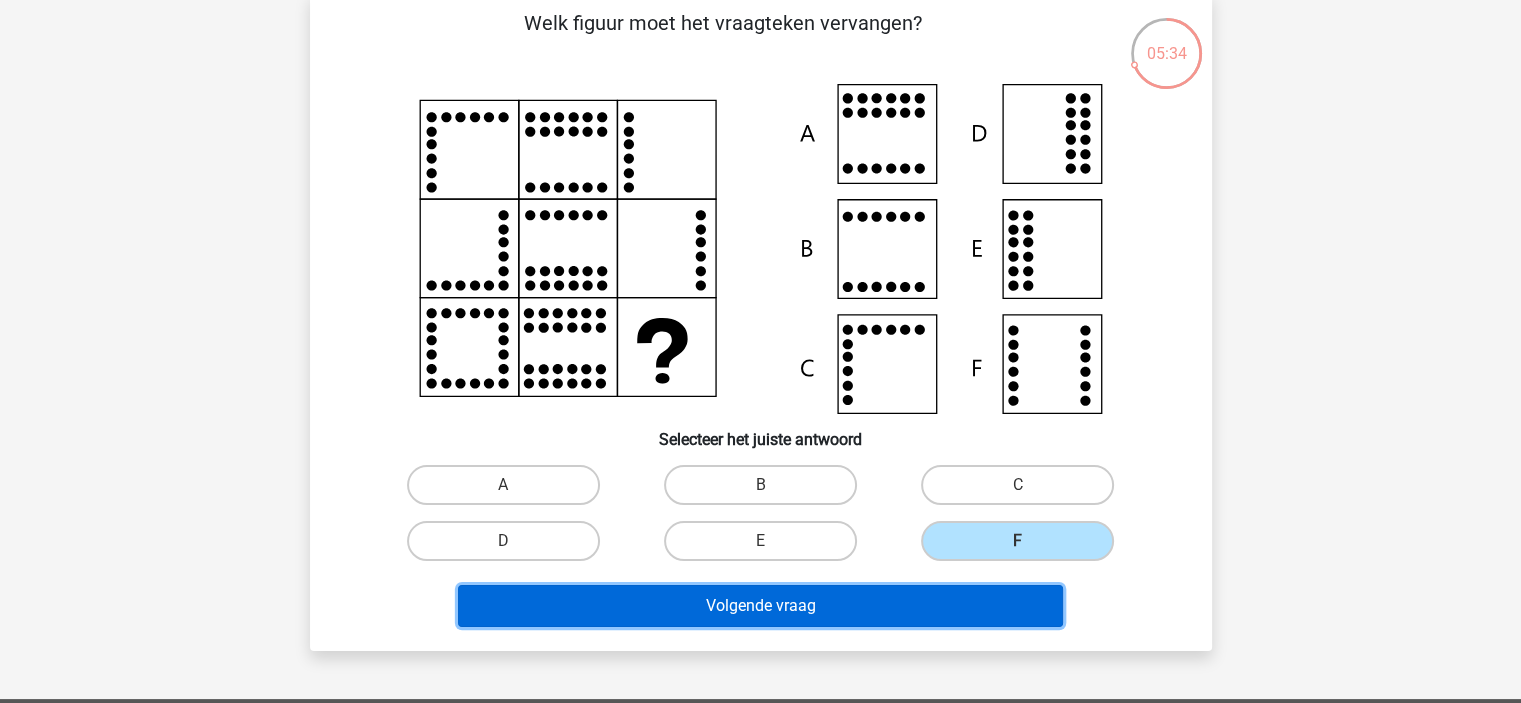click on "Volgende vraag" at bounding box center (760, 606) 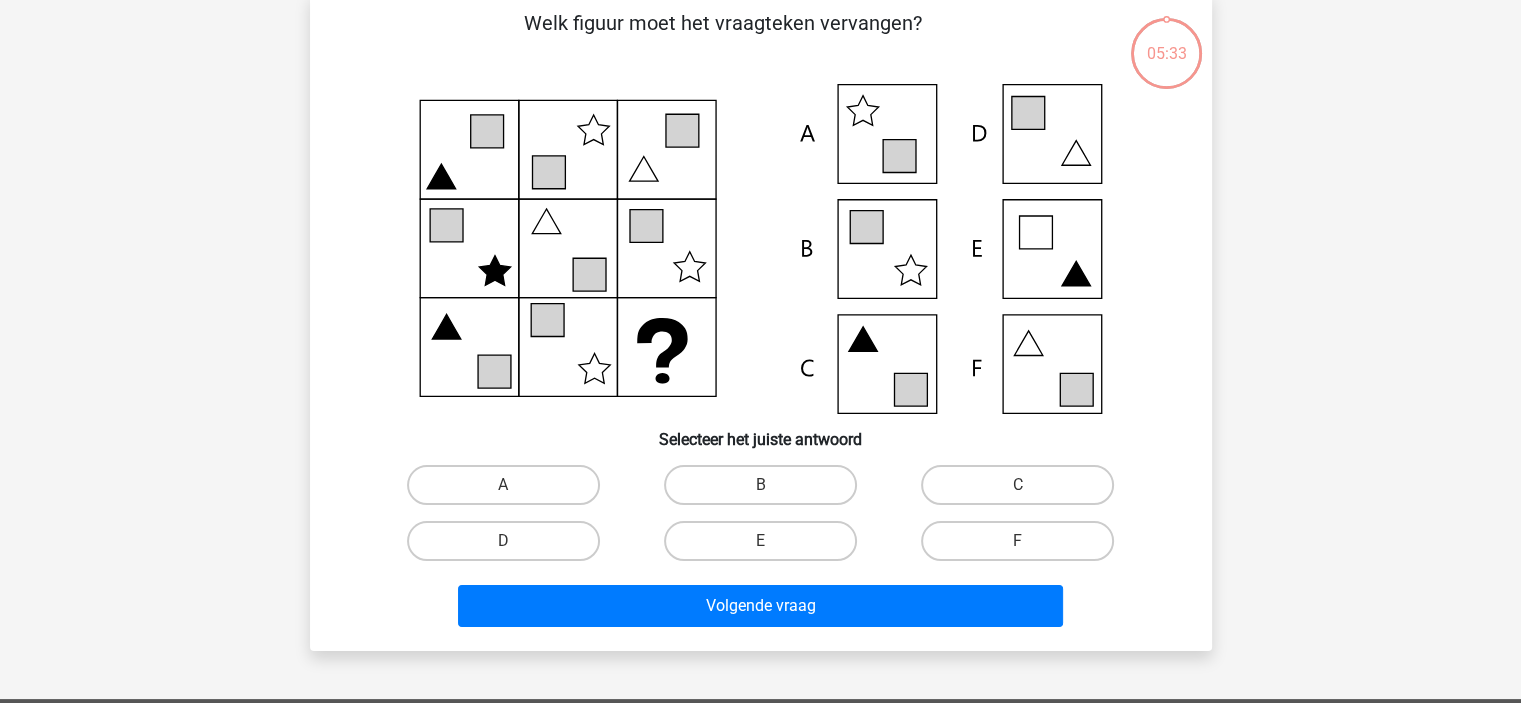scroll, scrollTop: 92, scrollLeft: 0, axis: vertical 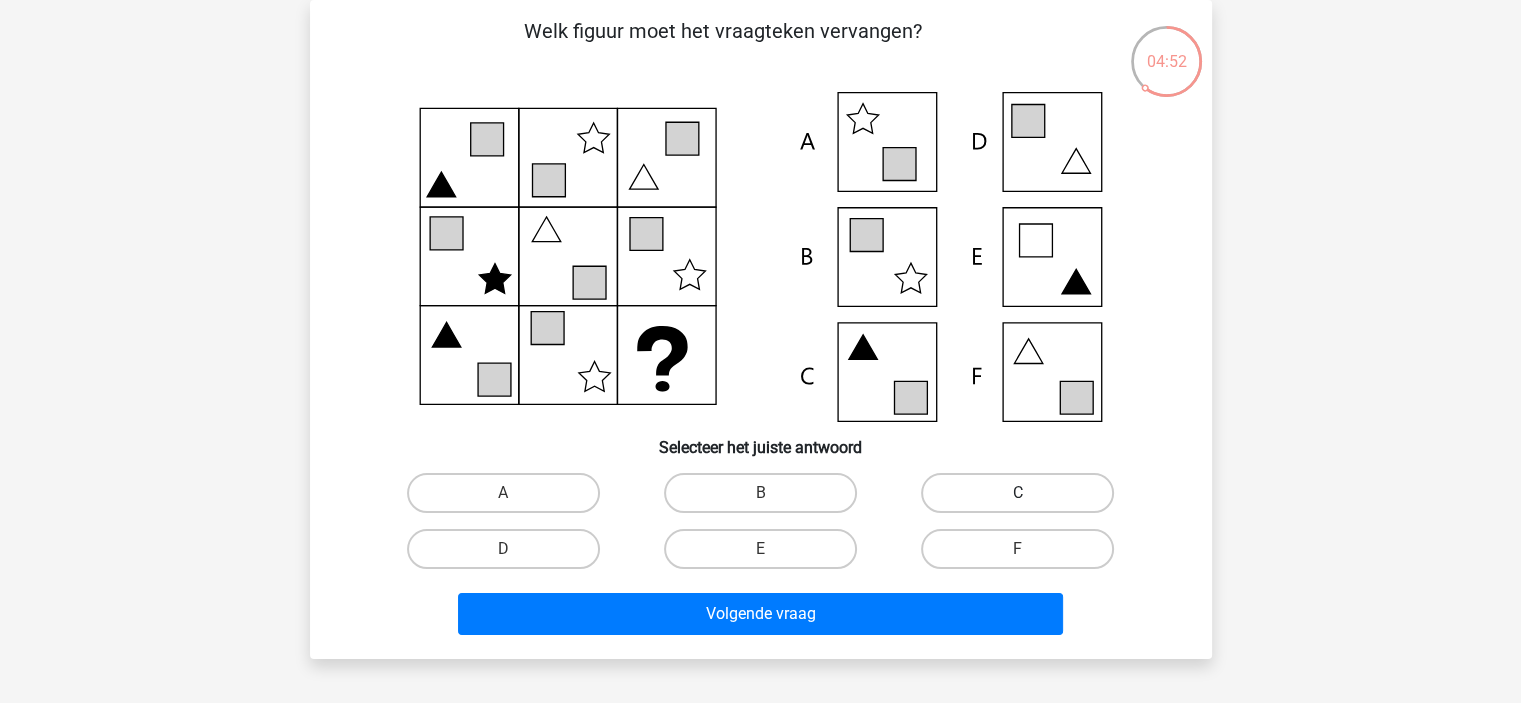 click on "C" at bounding box center (1017, 493) 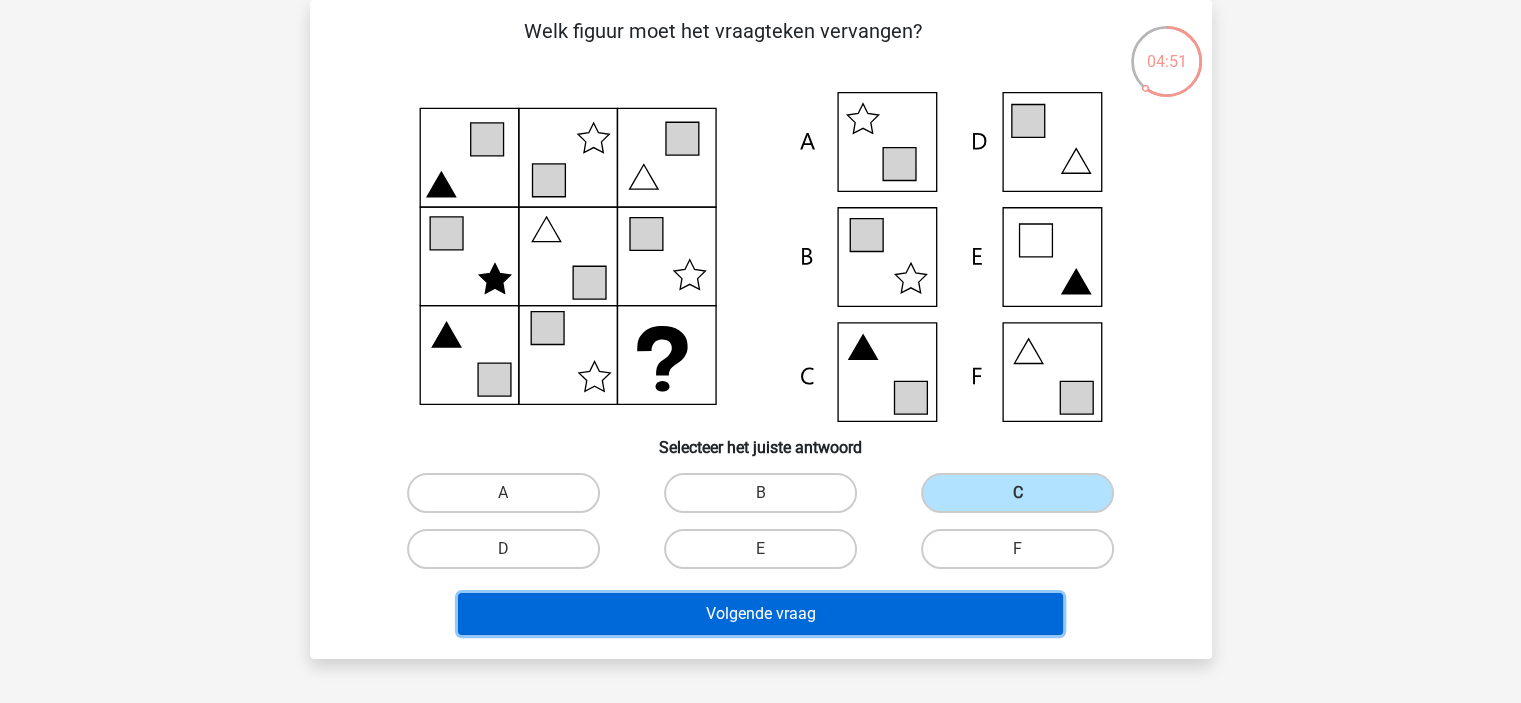 click on "Volgende vraag" at bounding box center [760, 614] 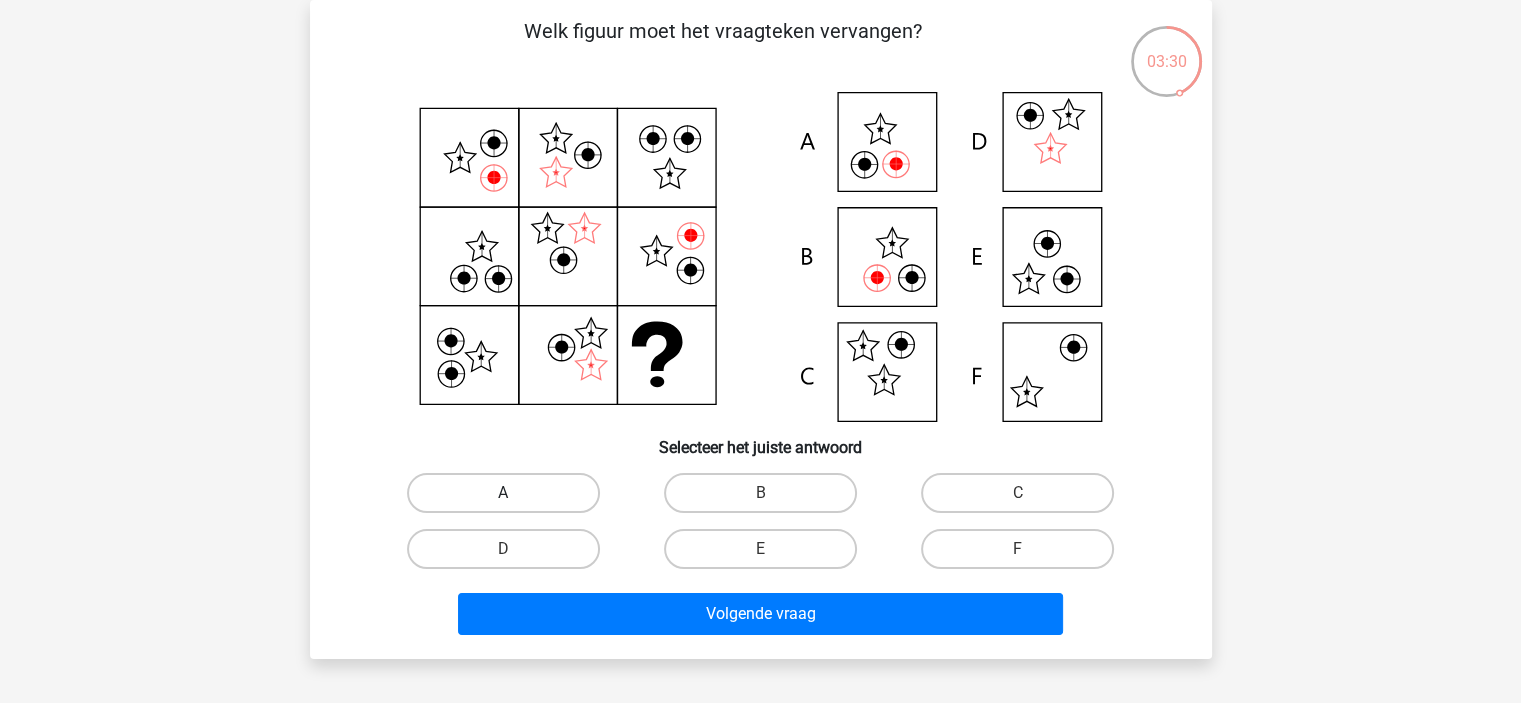 click on "A" at bounding box center (503, 493) 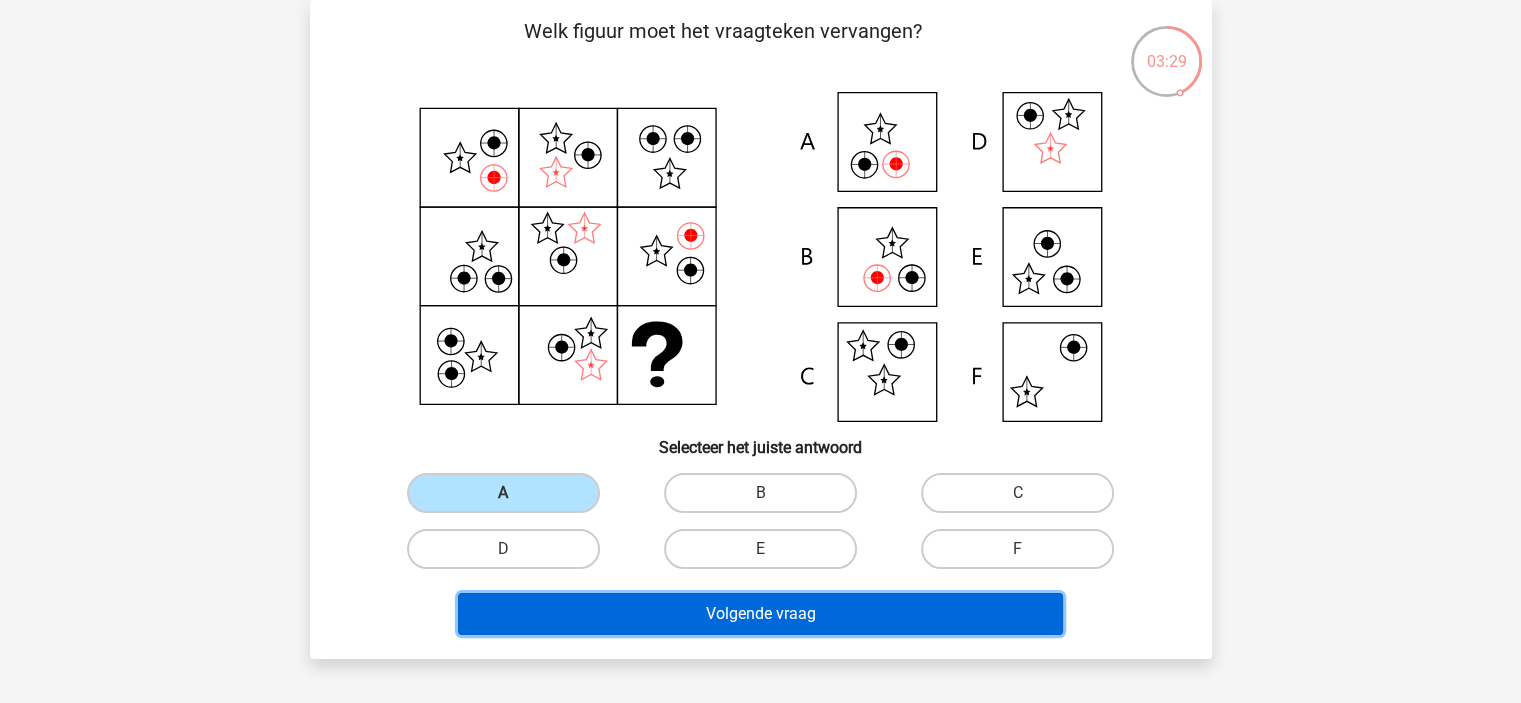 click on "Volgende vraag" at bounding box center [760, 614] 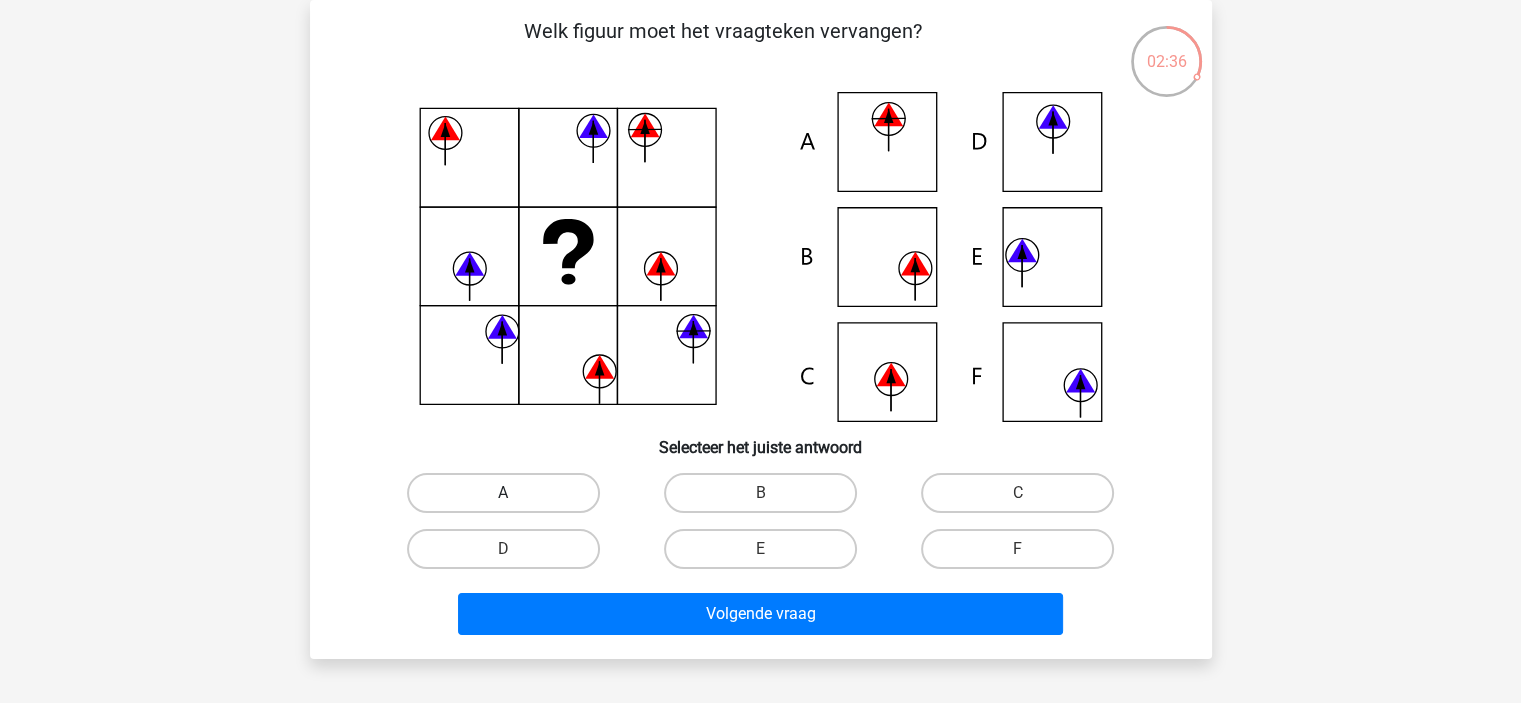 click on "A" at bounding box center (503, 493) 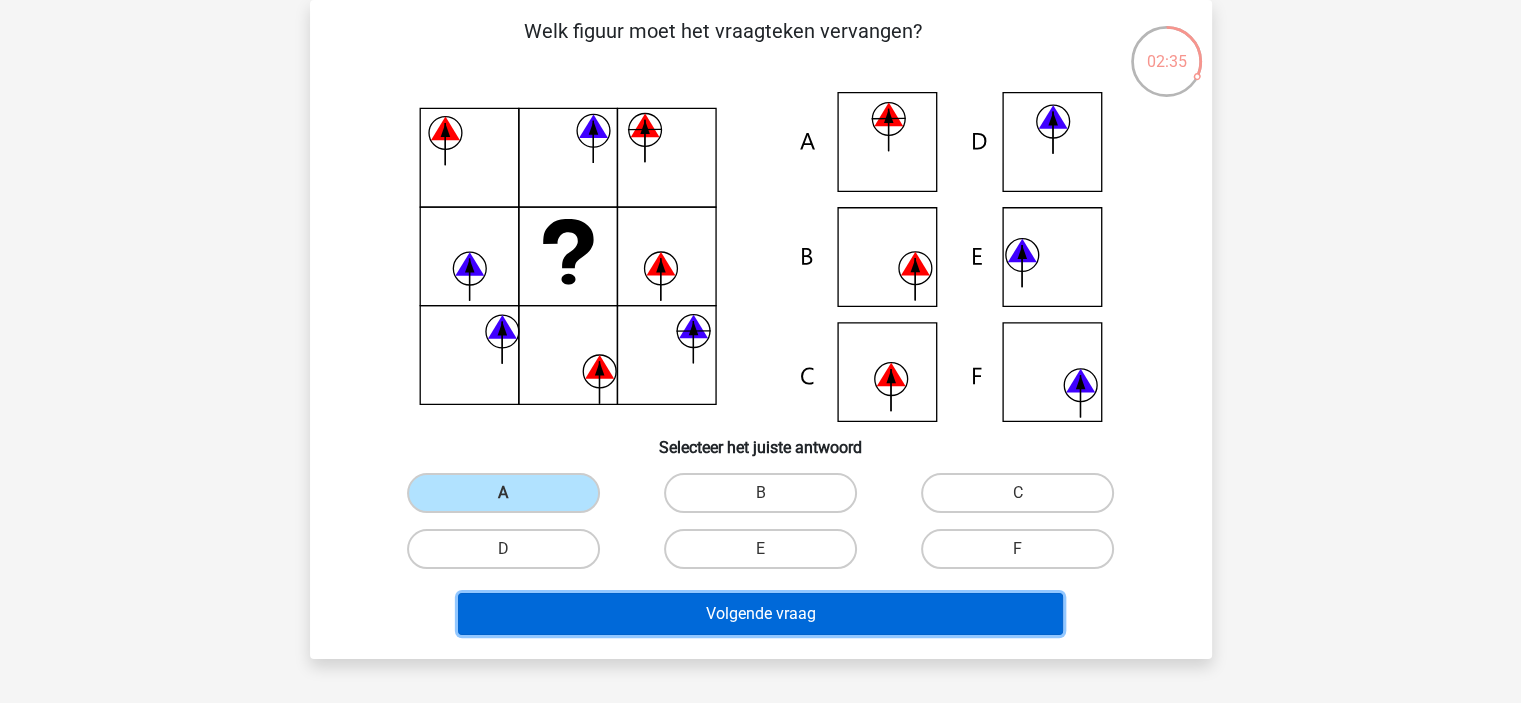 click on "Volgende vraag" at bounding box center (760, 614) 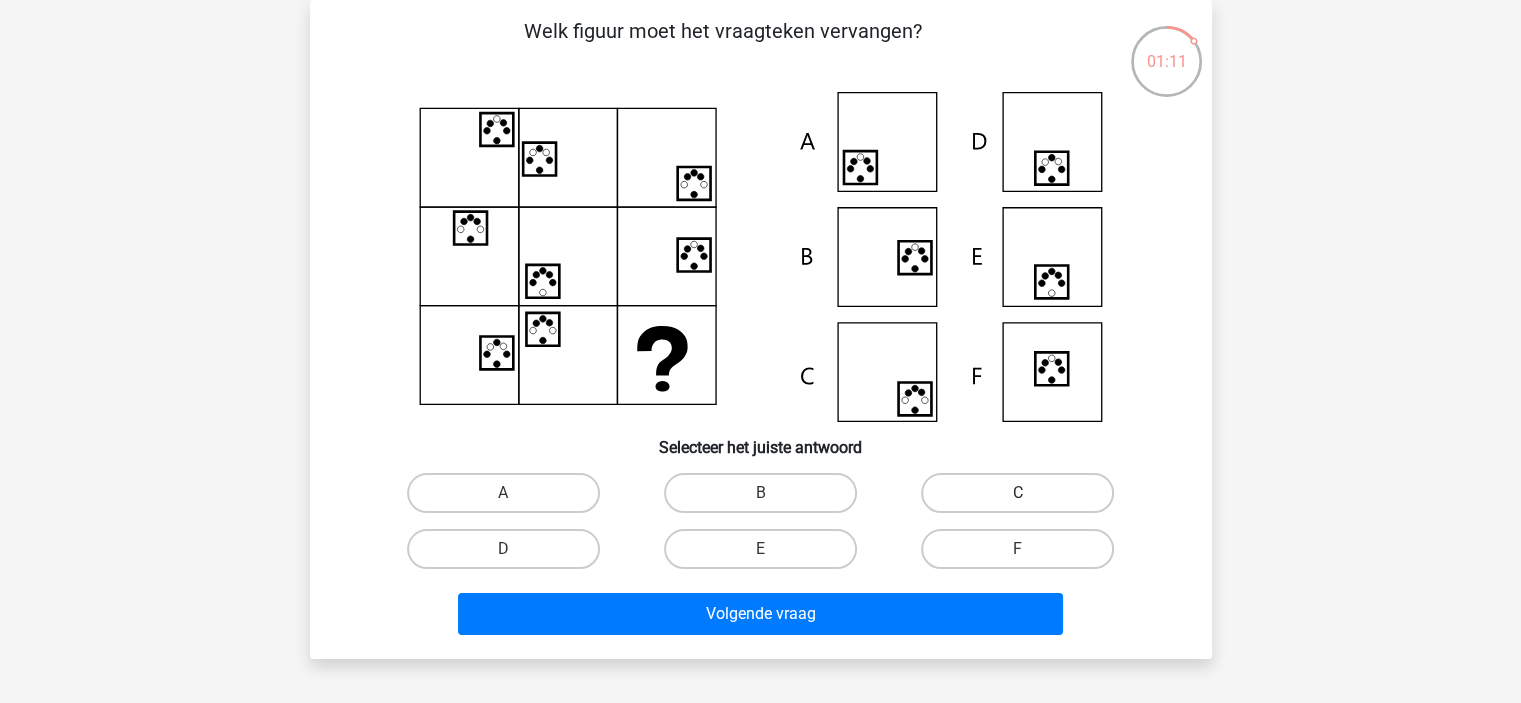 click on "C" at bounding box center (1017, 493) 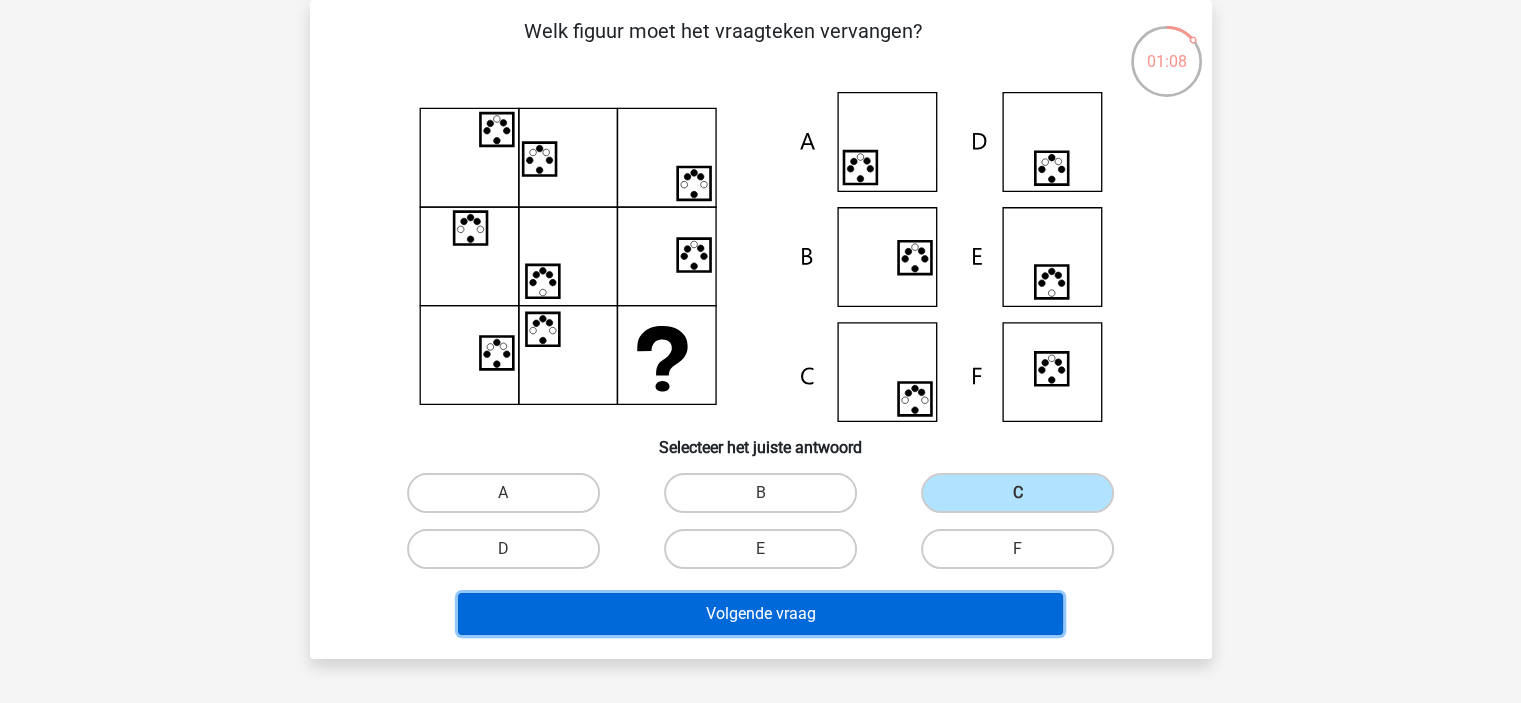 click on "Volgende vraag" at bounding box center [760, 614] 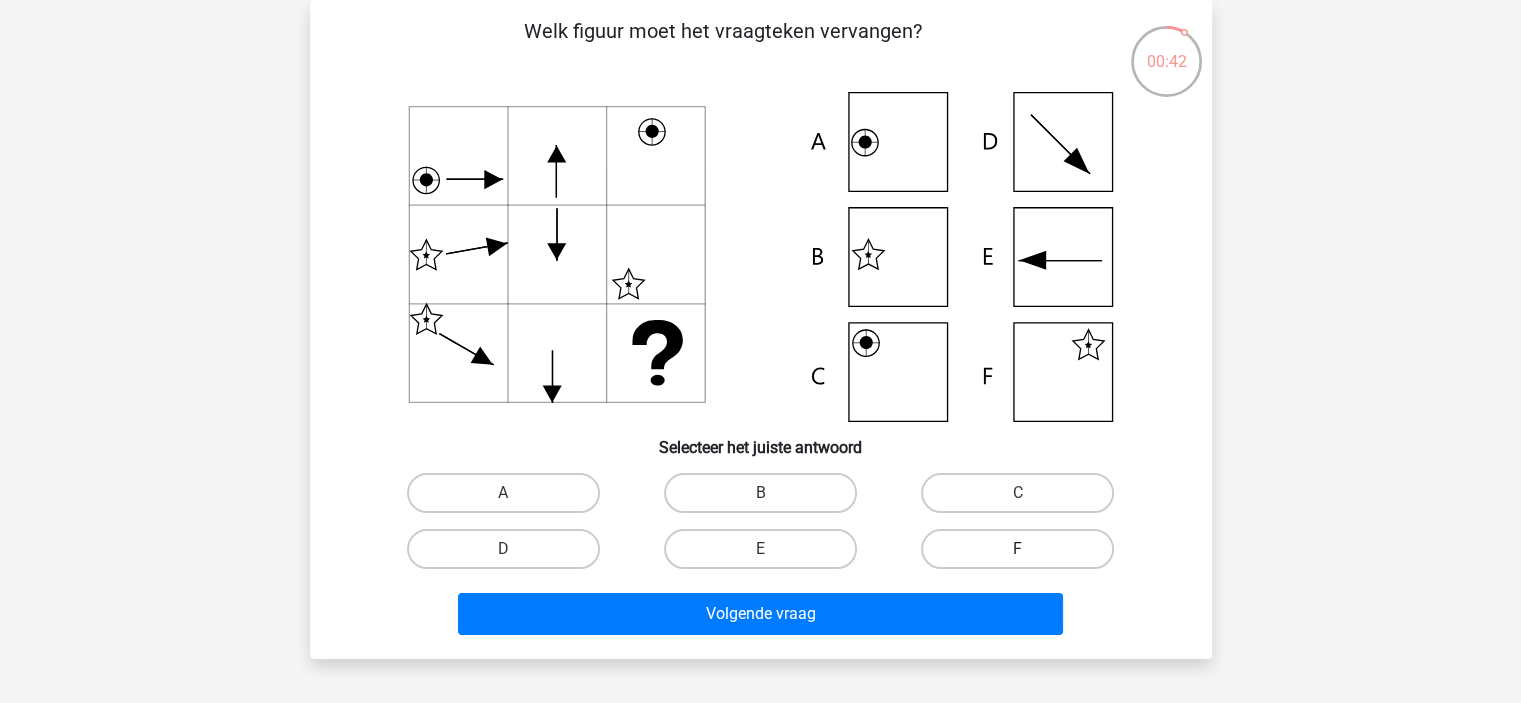 click on "F" at bounding box center [1017, 549] 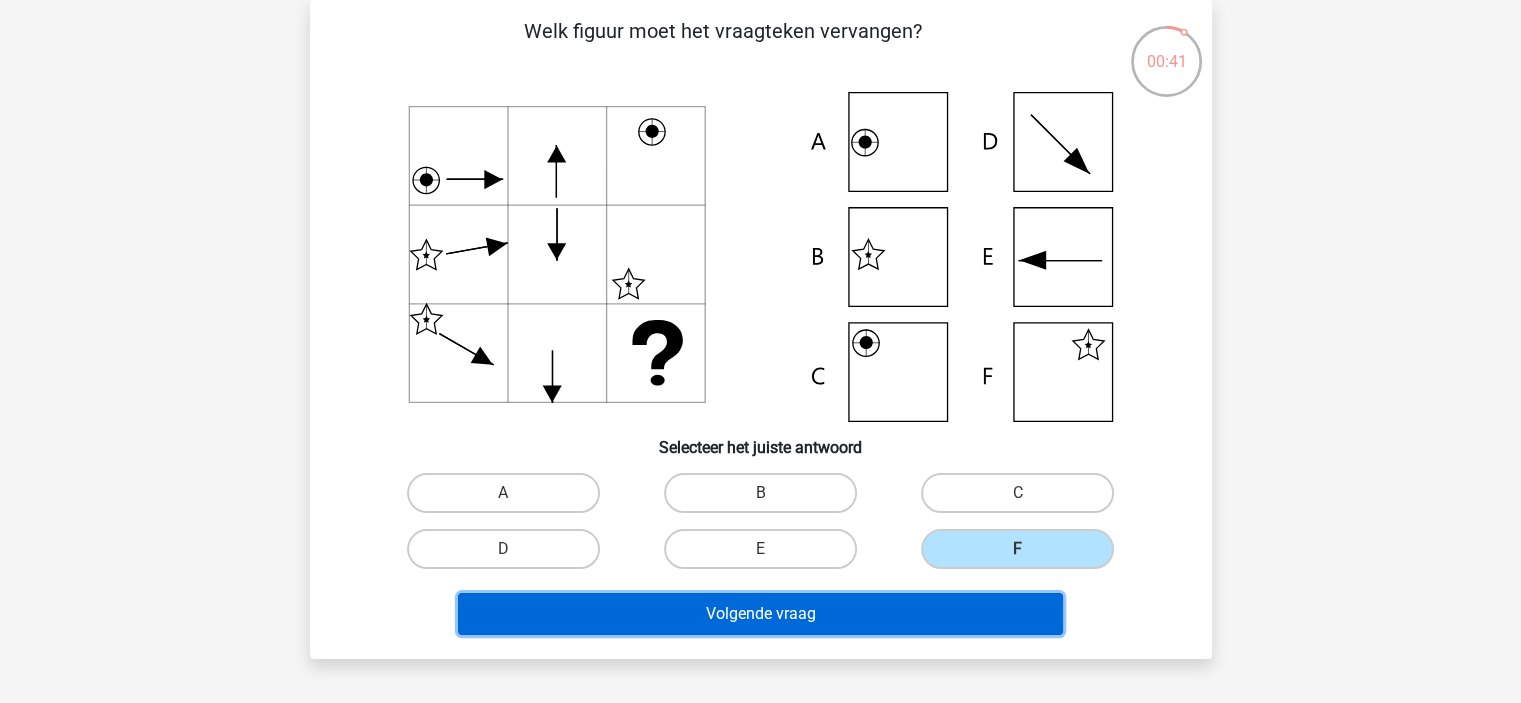 click on "Volgende vraag" at bounding box center [760, 614] 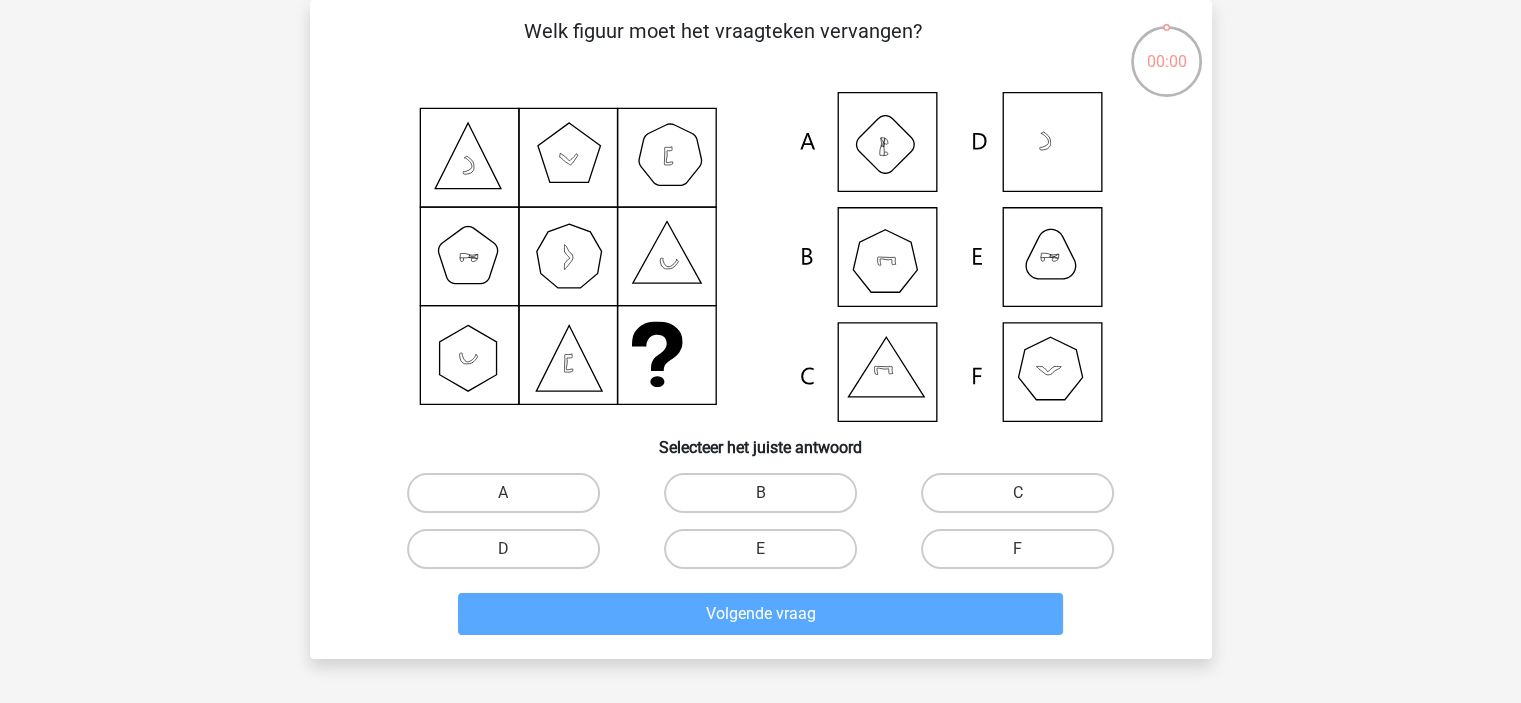 click 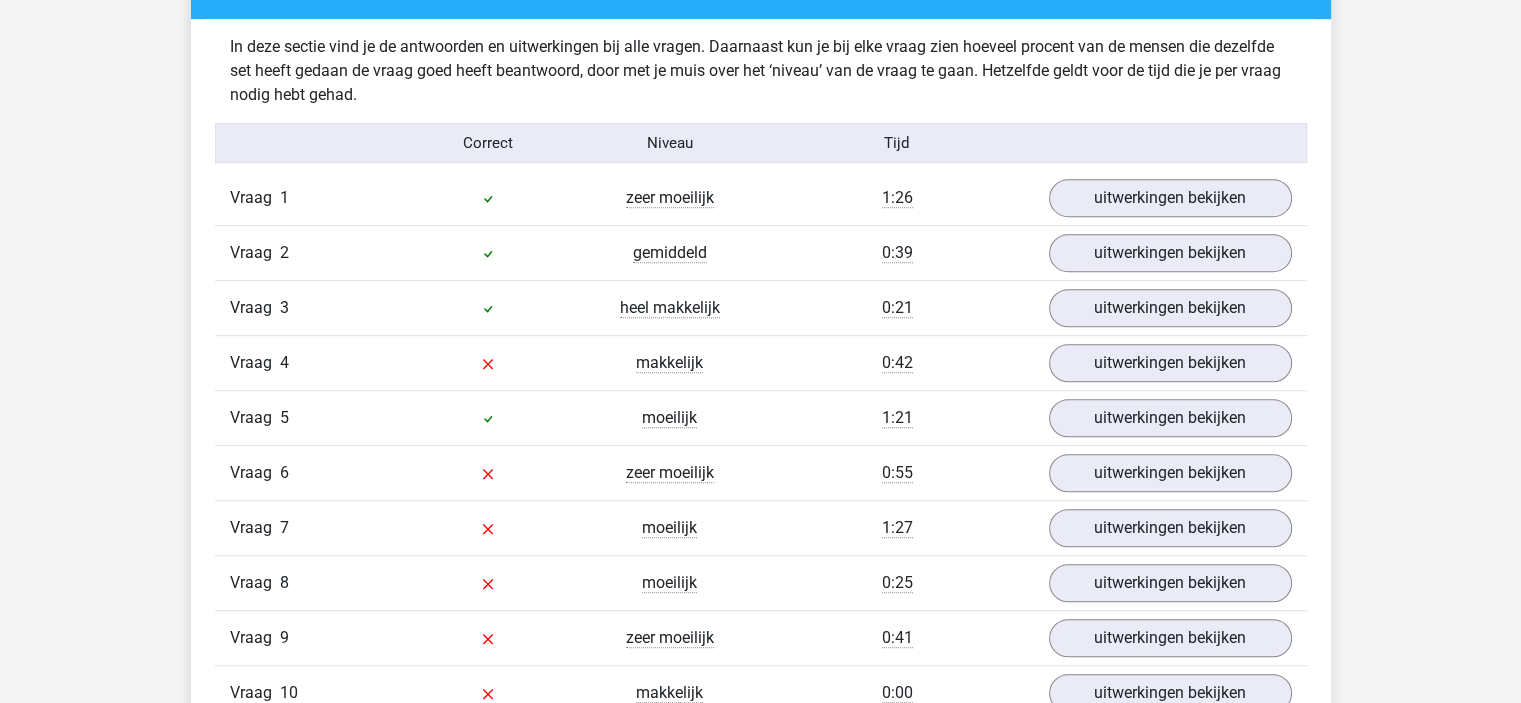 scroll, scrollTop: 1200, scrollLeft: 0, axis: vertical 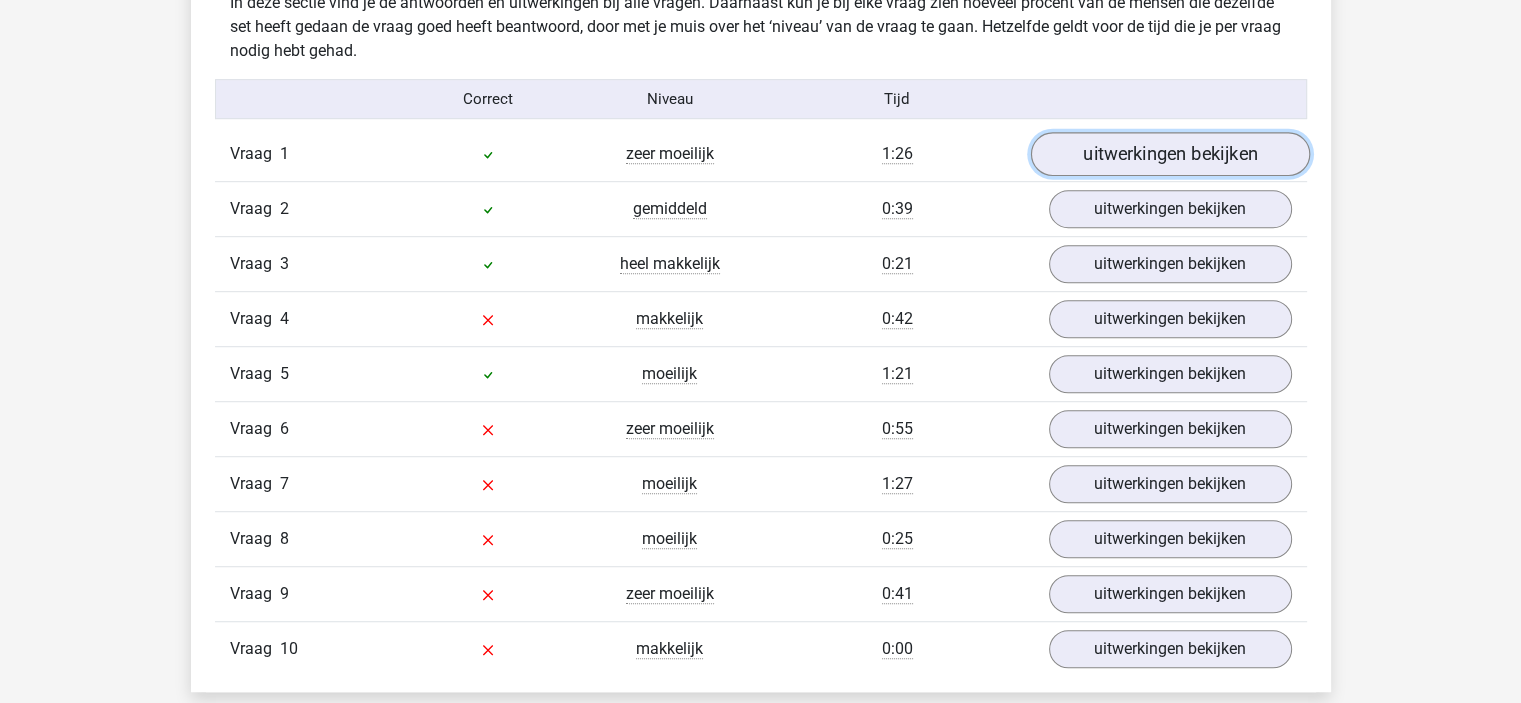 click on "uitwerkingen bekijken" at bounding box center [1169, 155] 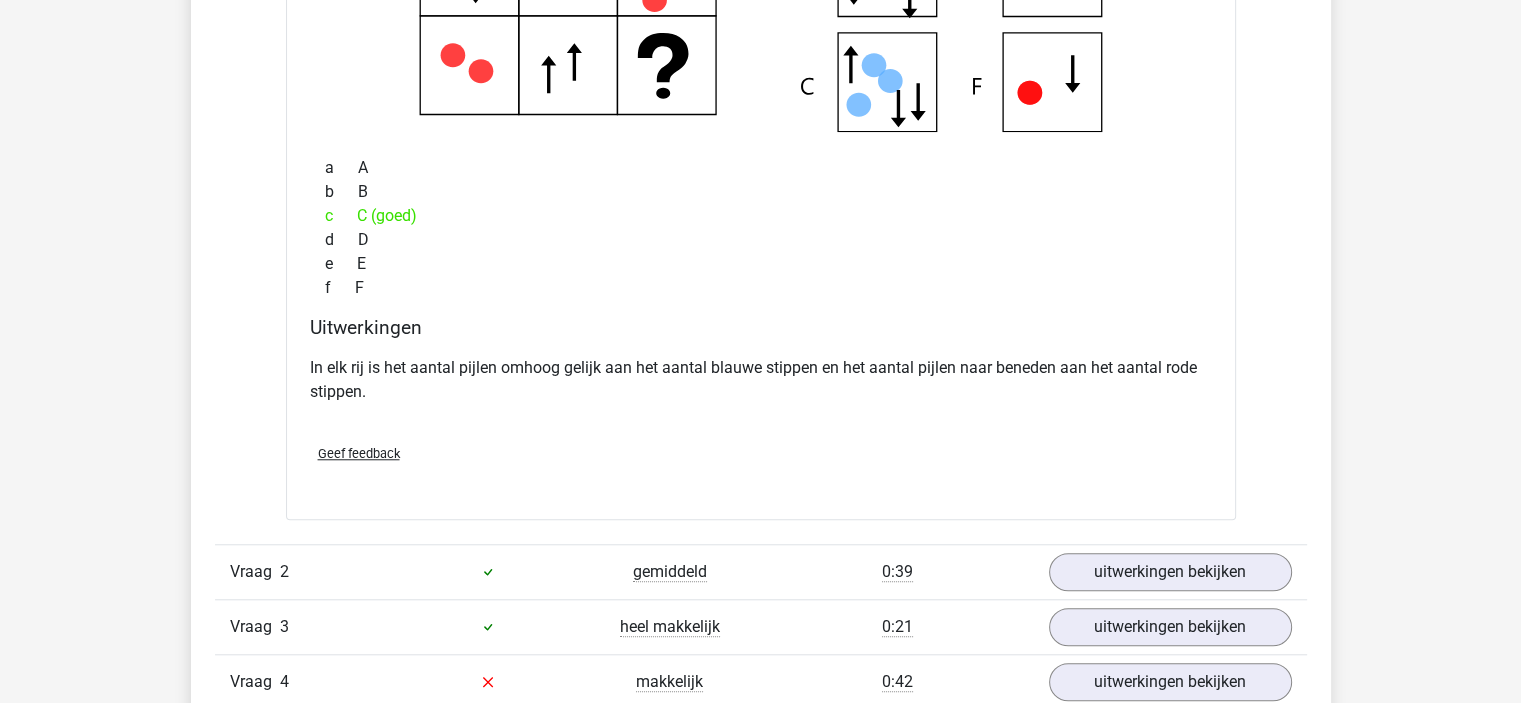 scroll, scrollTop: 1700, scrollLeft: 0, axis: vertical 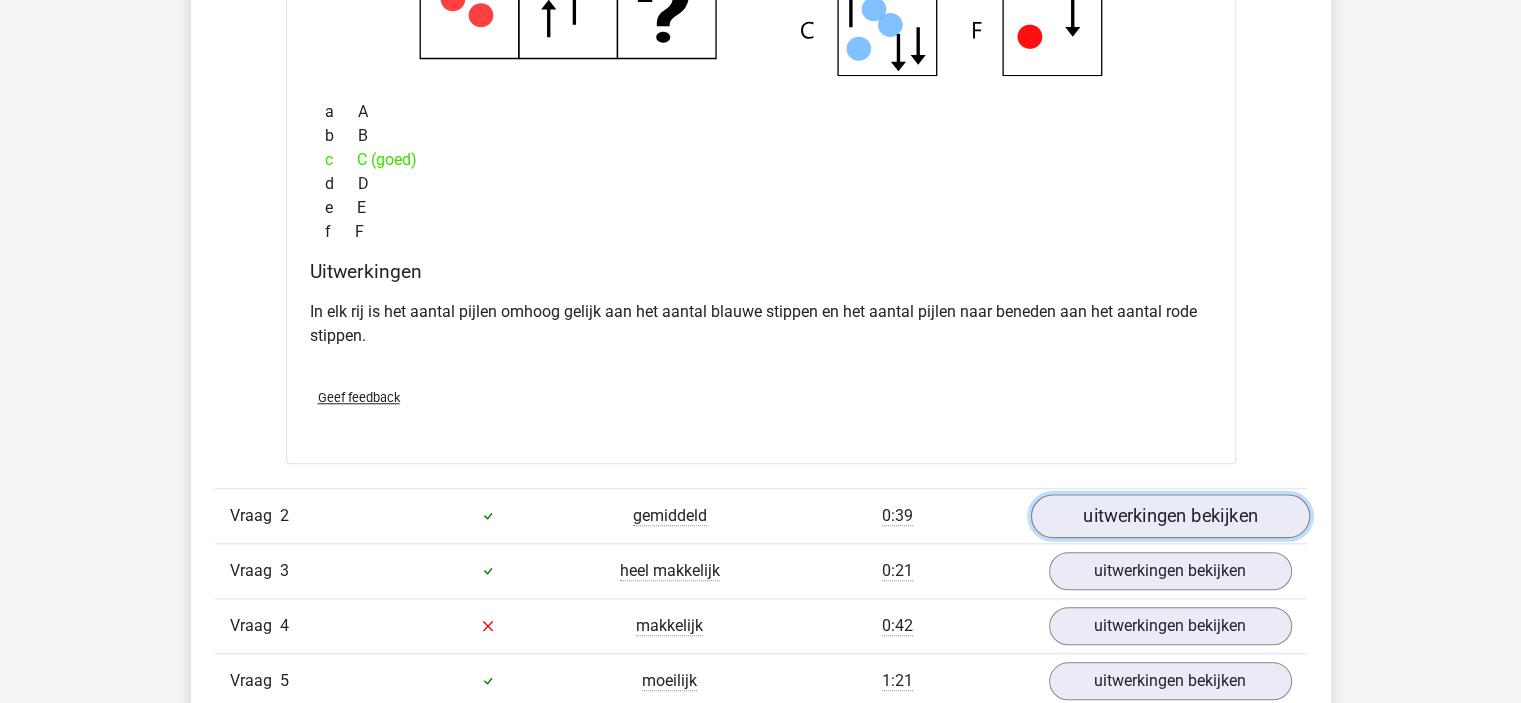click on "uitwerkingen bekijken" at bounding box center [1169, 516] 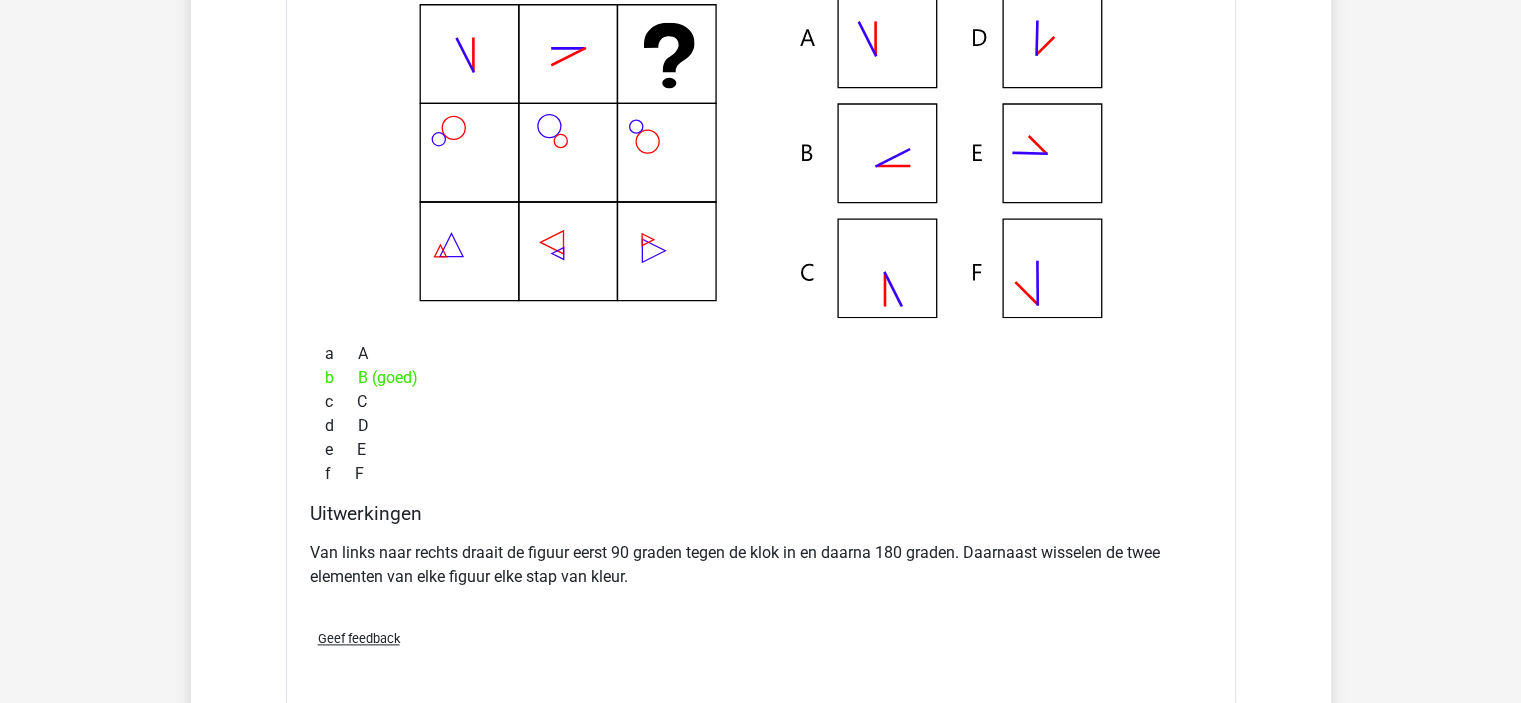 scroll, scrollTop: 2600, scrollLeft: 0, axis: vertical 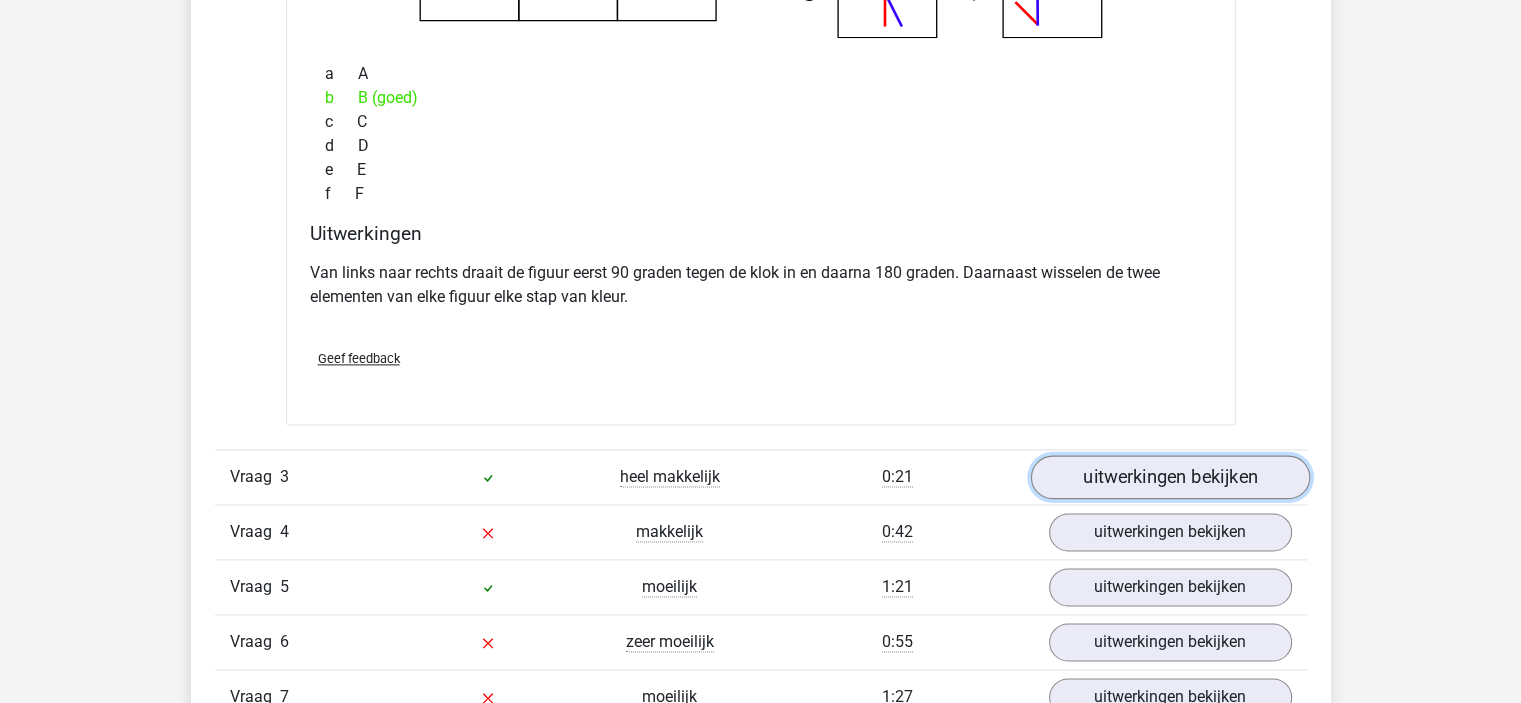 click on "uitwerkingen bekijken" at bounding box center (1169, 477) 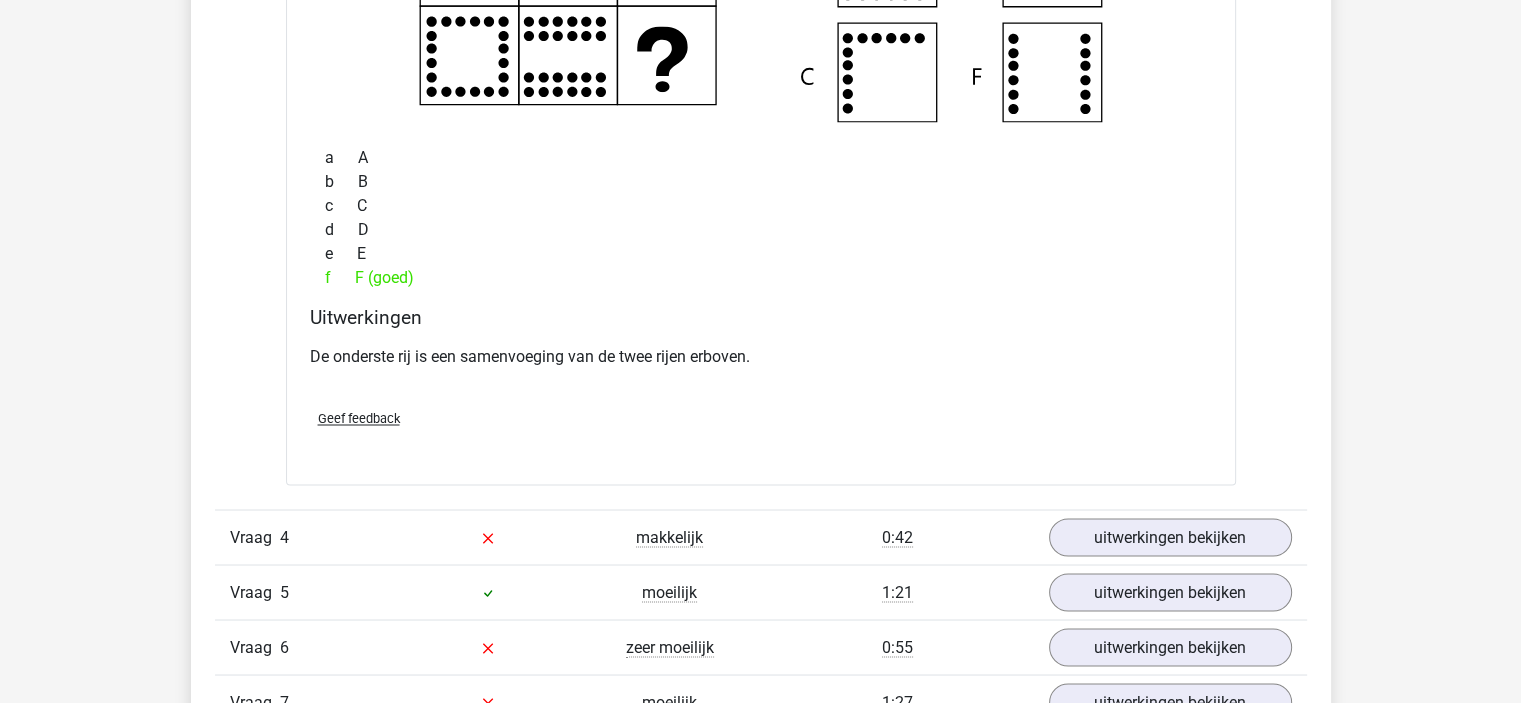 scroll, scrollTop: 3600, scrollLeft: 0, axis: vertical 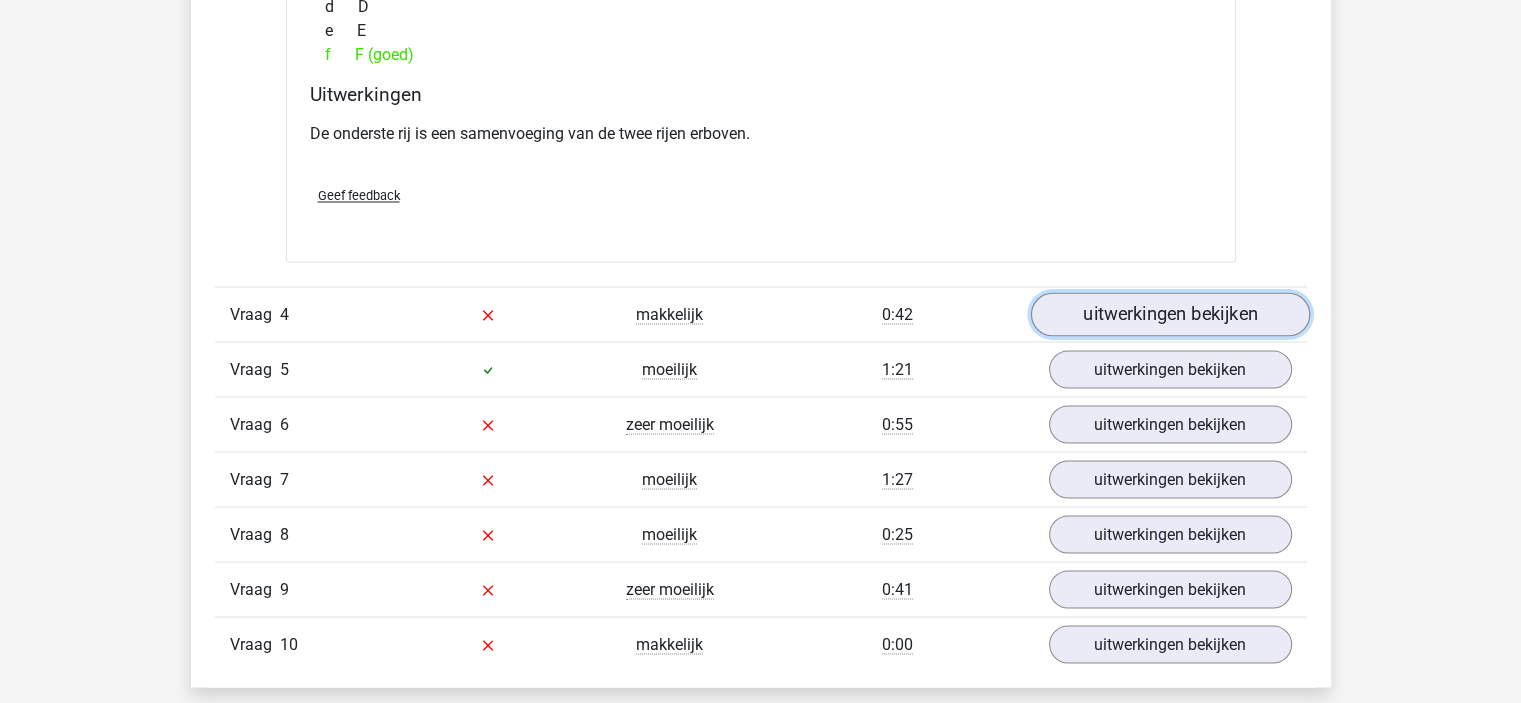click on "uitwerkingen bekijken" at bounding box center (1169, 314) 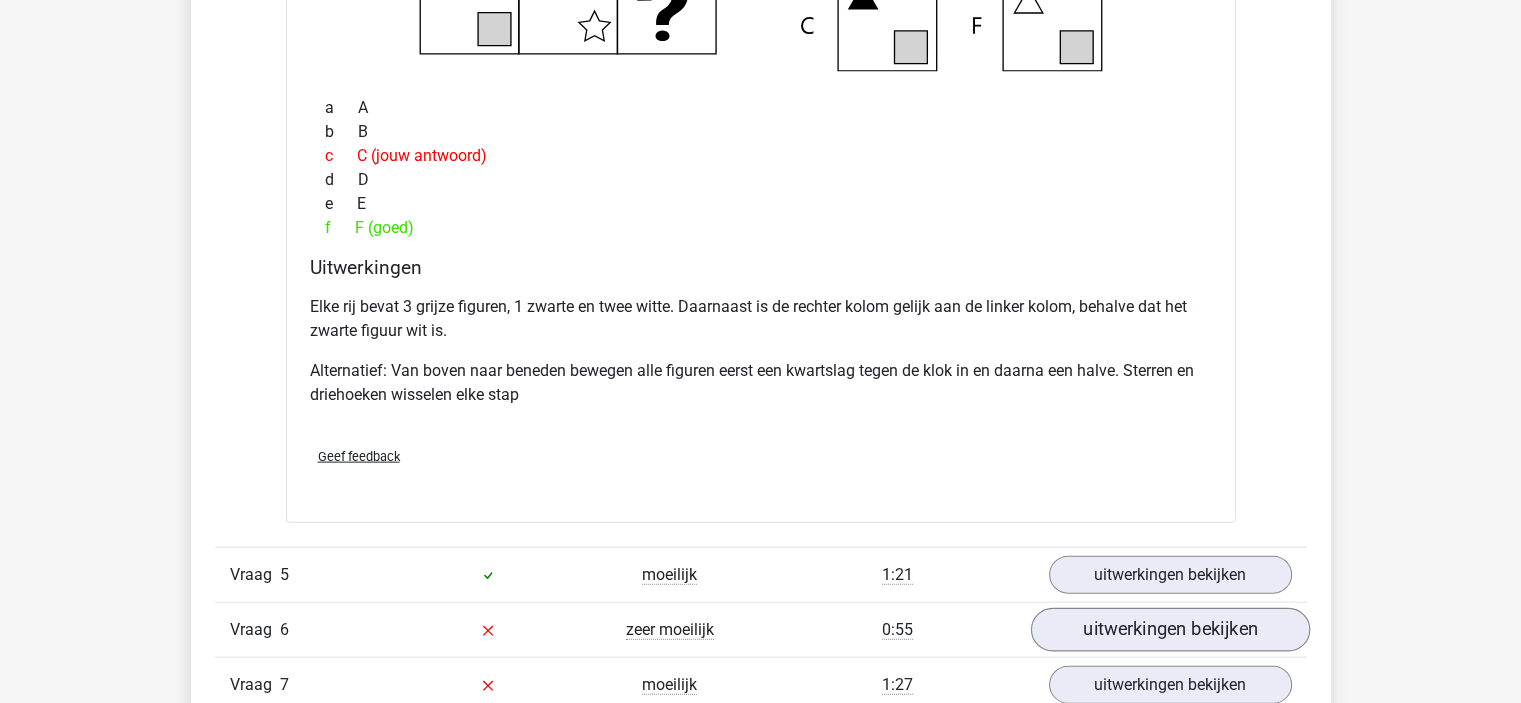 scroll, scrollTop: 4400, scrollLeft: 0, axis: vertical 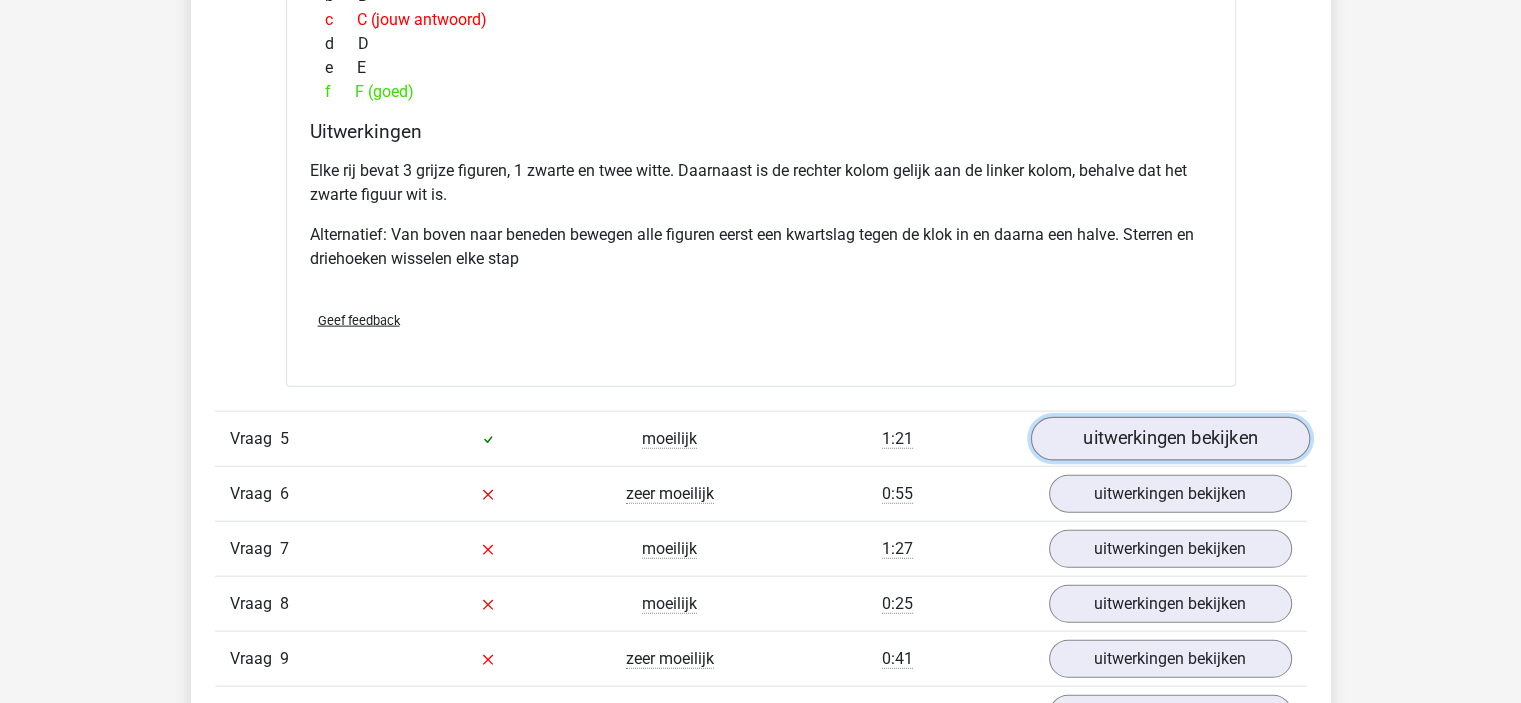 click on "uitwerkingen bekijken" at bounding box center (1169, 439) 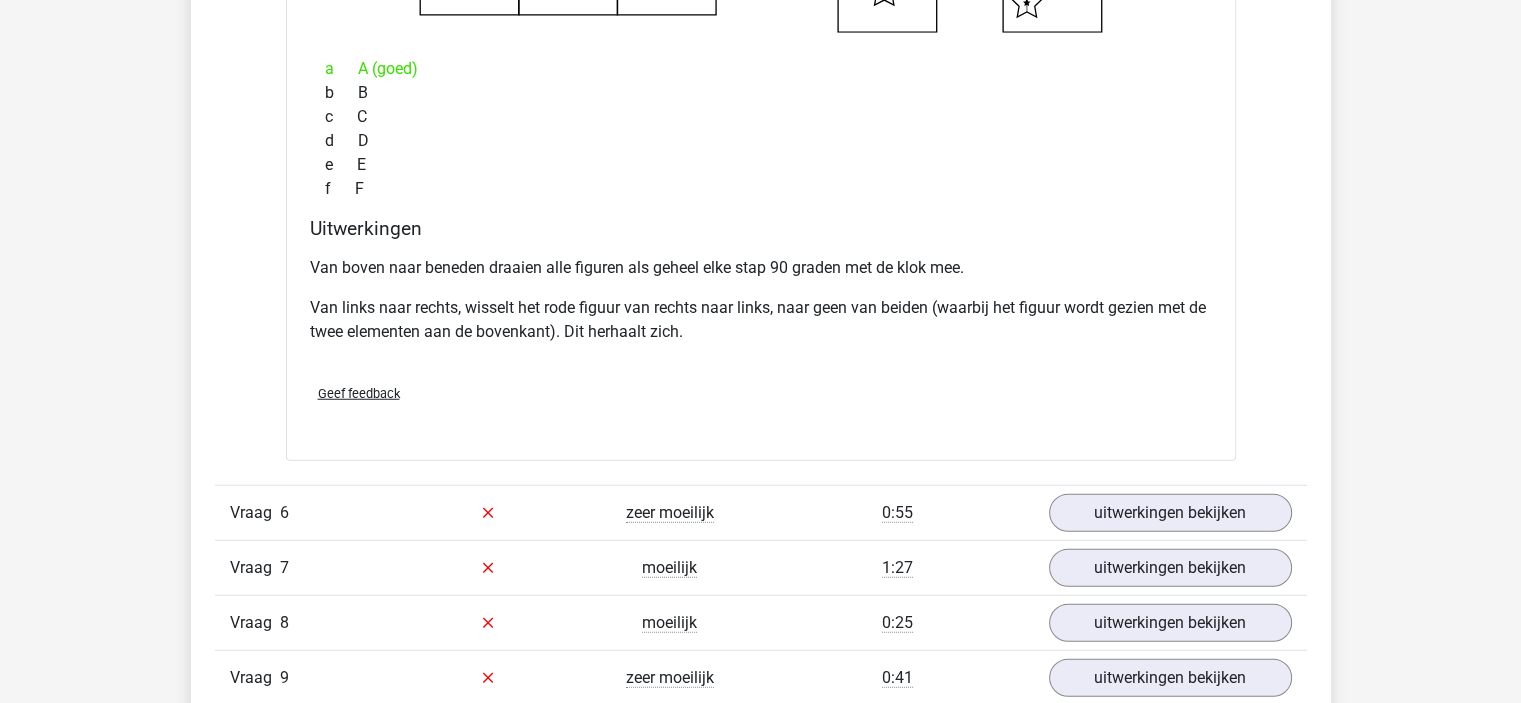 scroll, scrollTop: 5300, scrollLeft: 0, axis: vertical 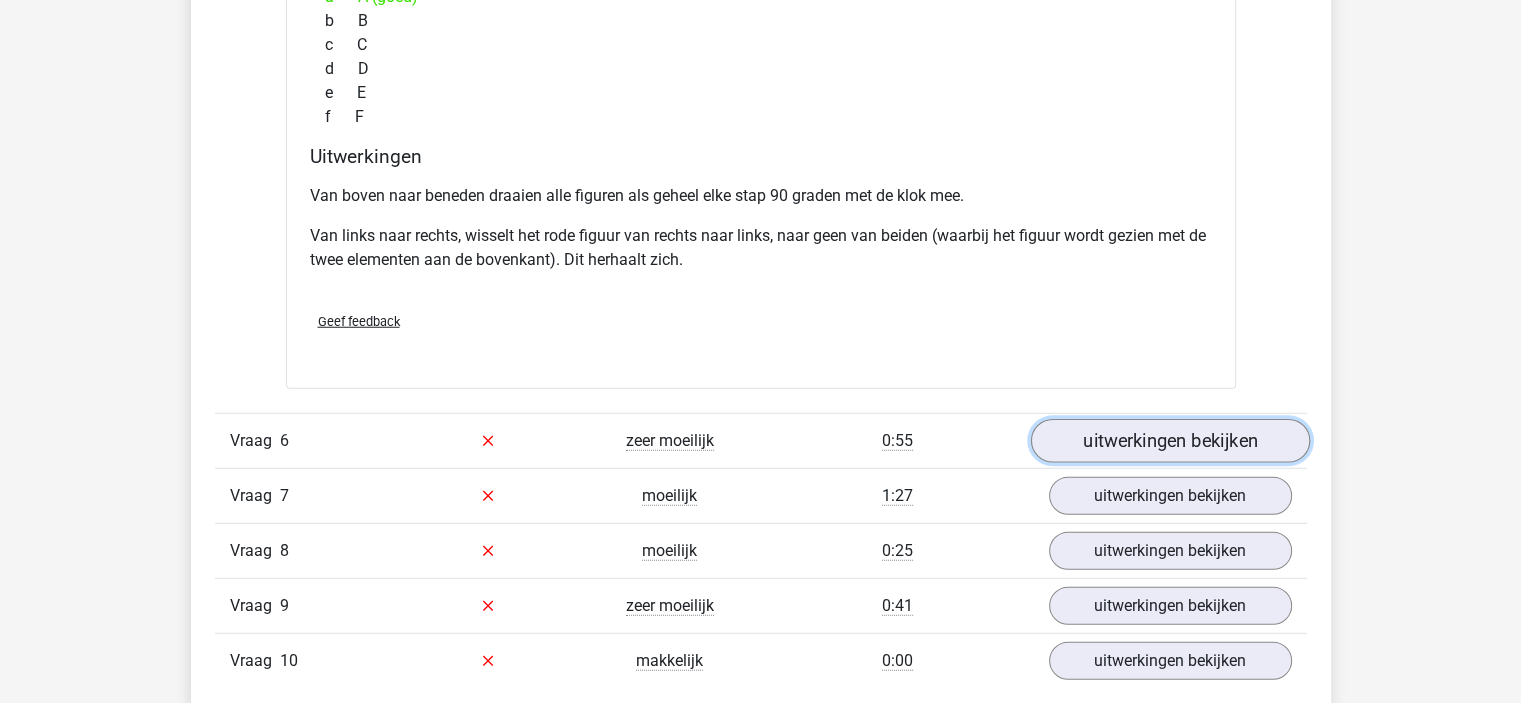 click on "uitwerkingen bekijken" at bounding box center [1169, 441] 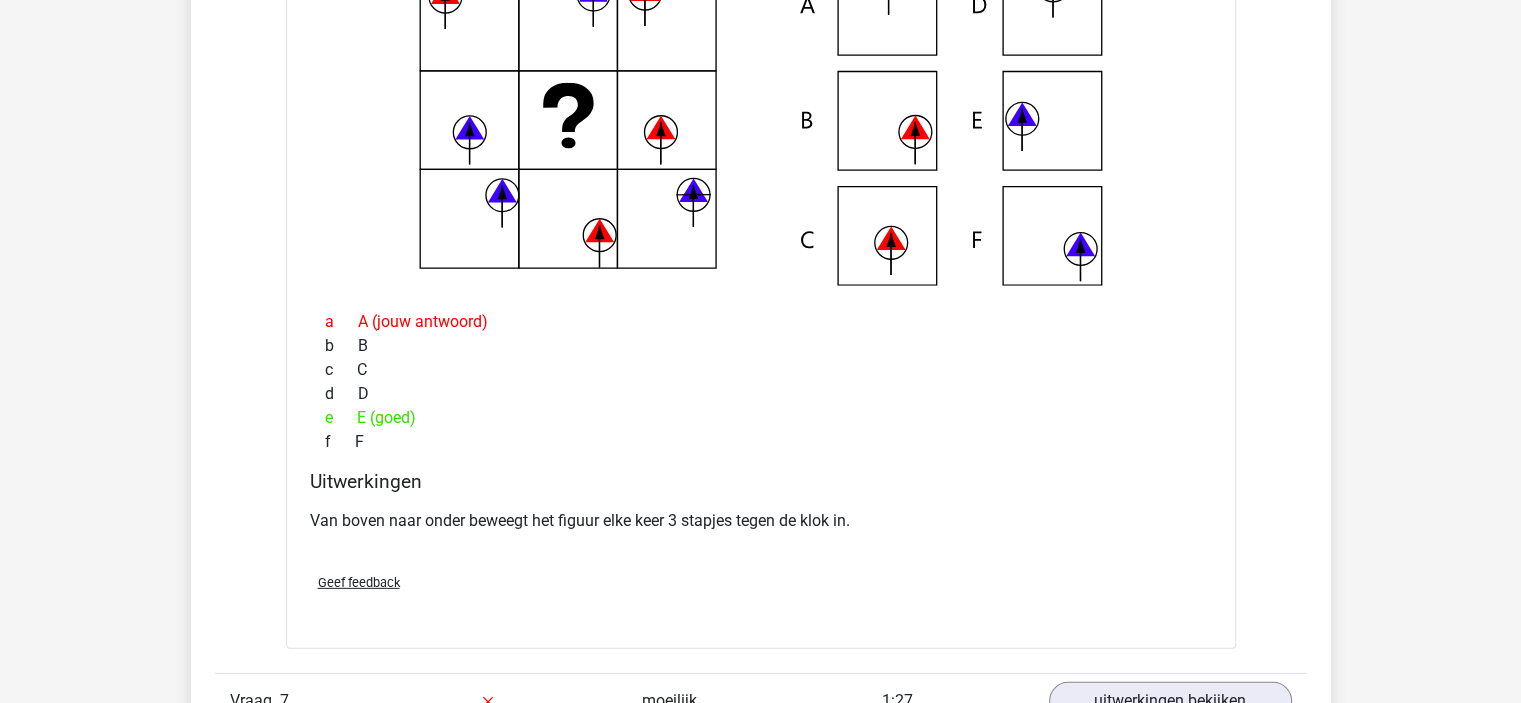 scroll, scrollTop: 6100, scrollLeft: 0, axis: vertical 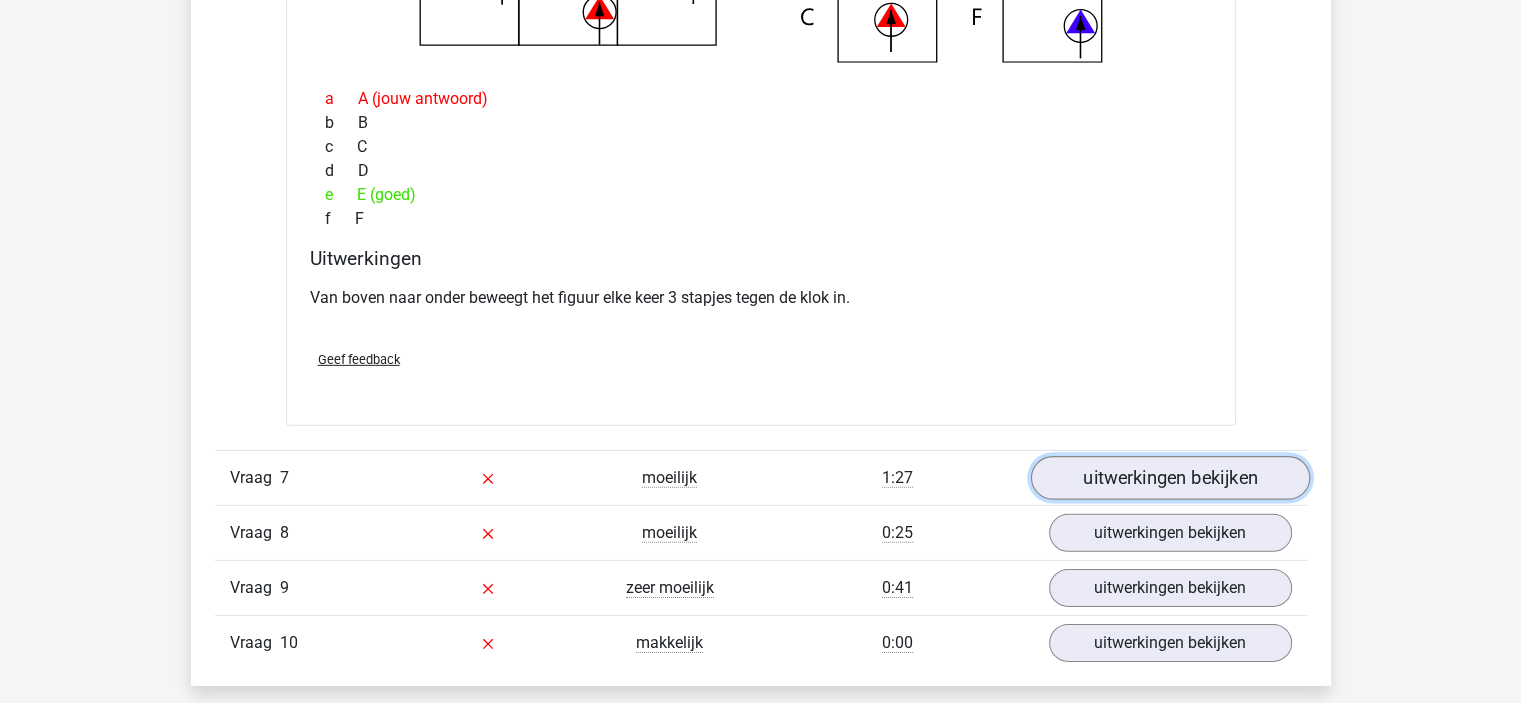 click on "uitwerkingen bekijken" at bounding box center (1169, 478) 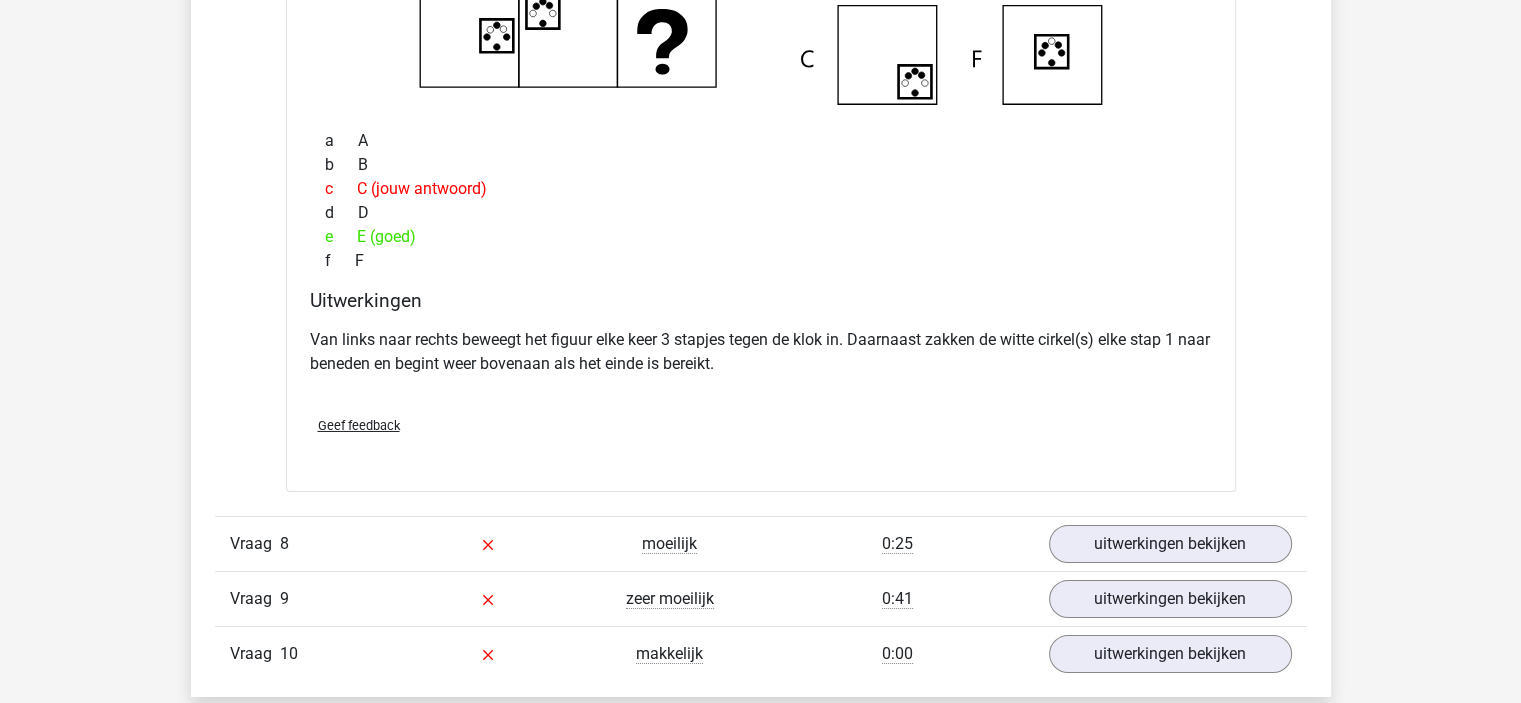 scroll, scrollTop: 6900, scrollLeft: 0, axis: vertical 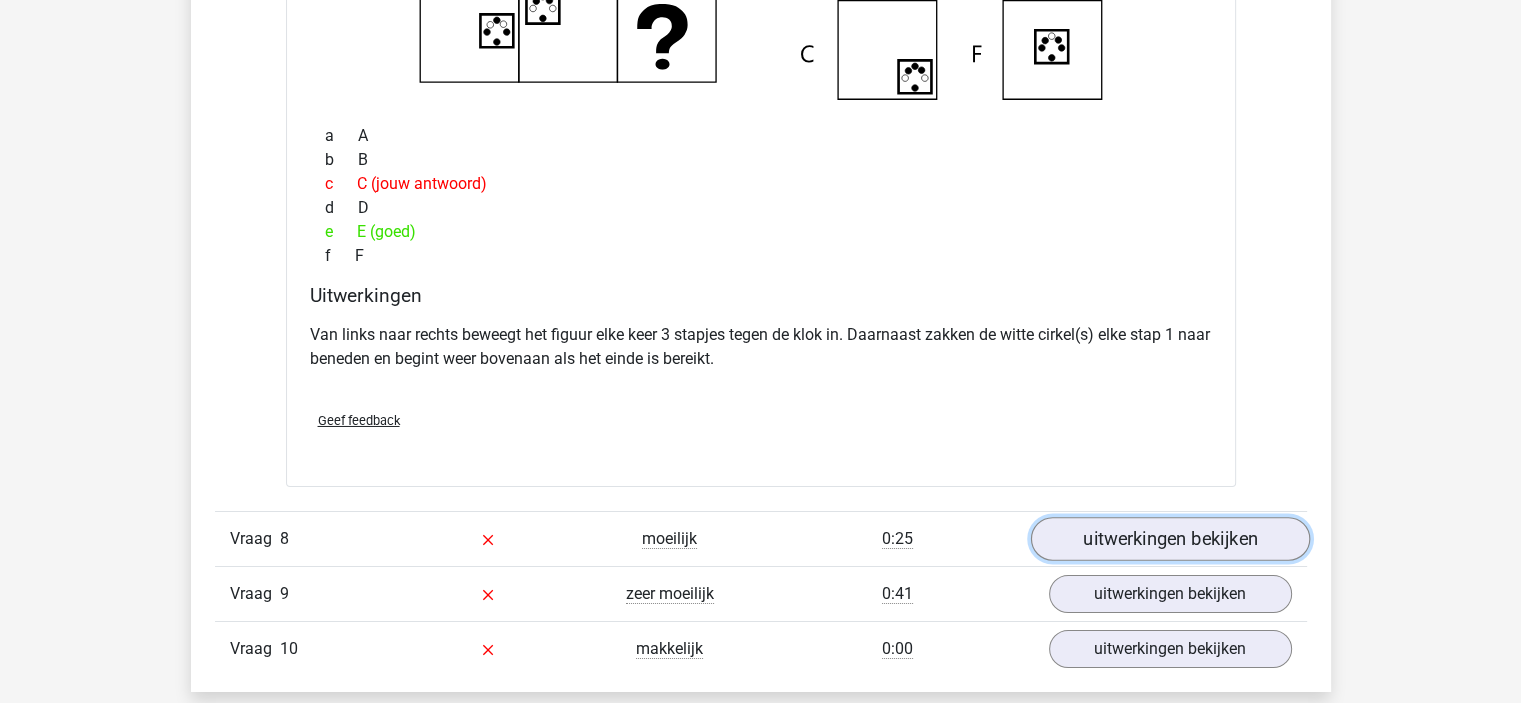click on "uitwerkingen bekijken" at bounding box center (1169, 539) 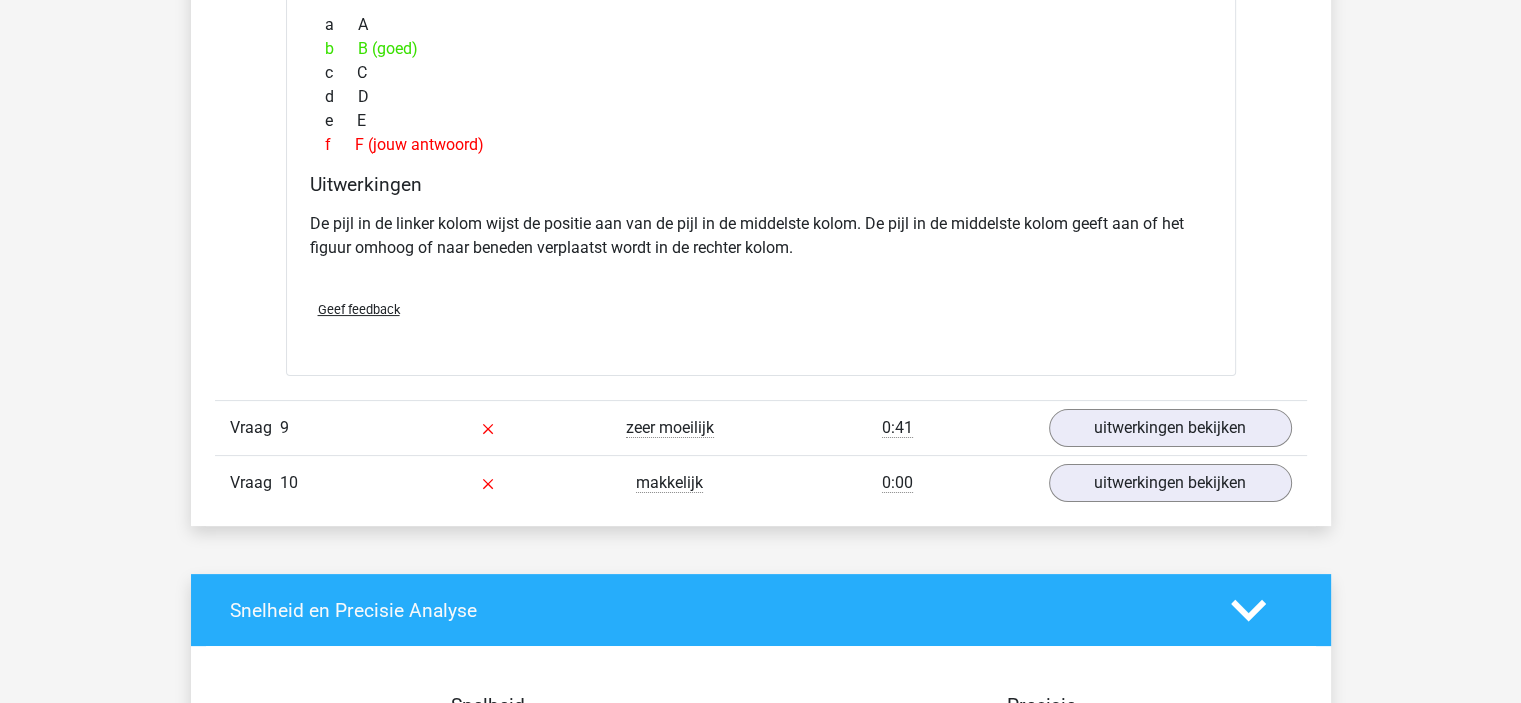 scroll, scrollTop: 7900, scrollLeft: 0, axis: vertical 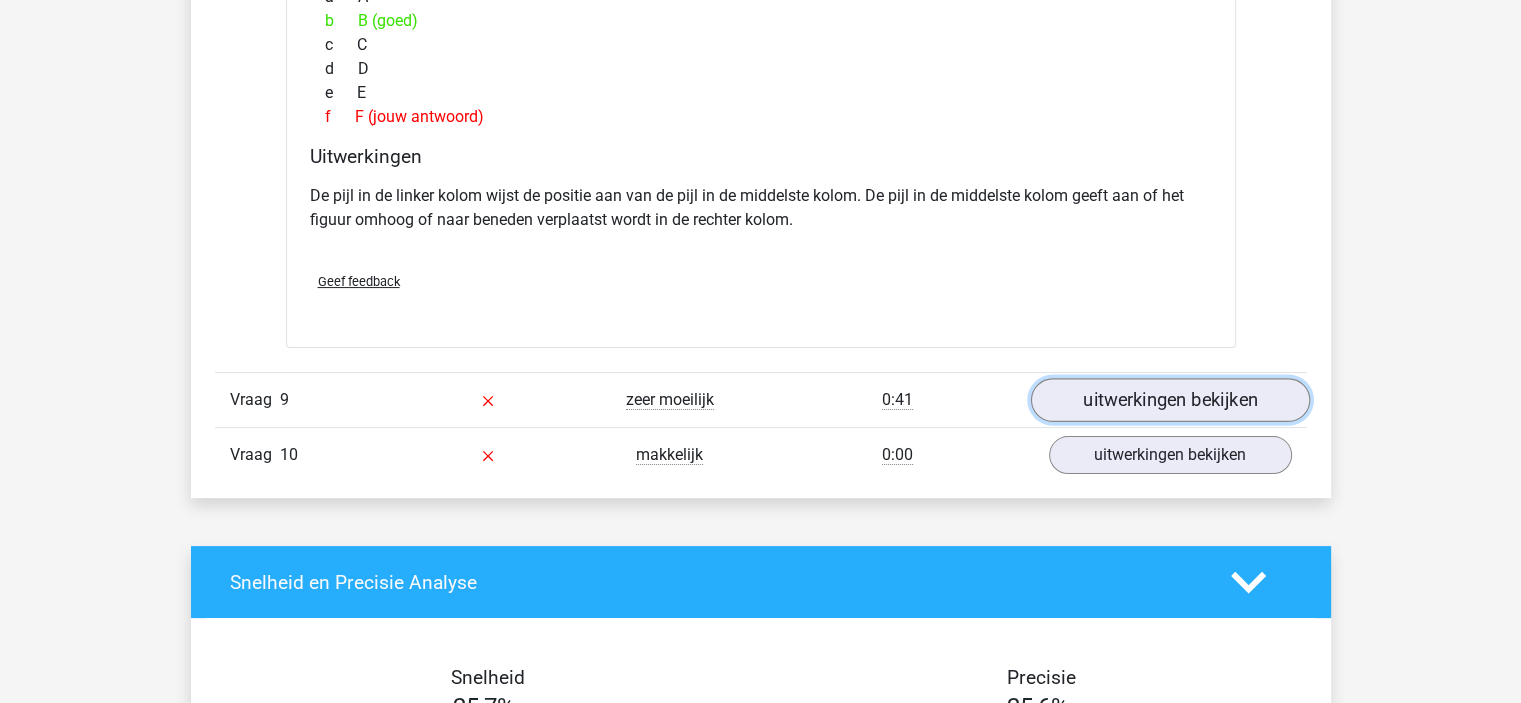 click on "uitwerkingen bekijken" at bounding box center (1169, 400) 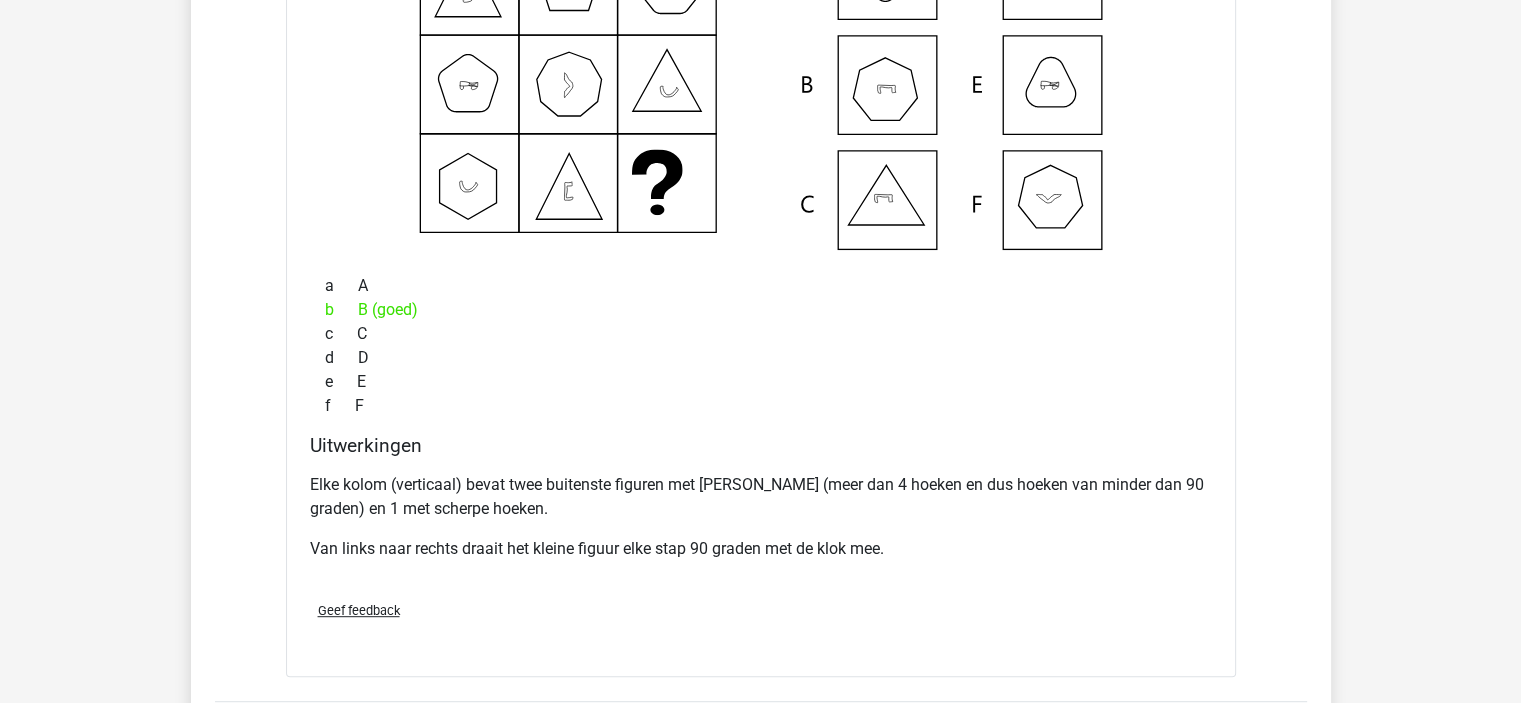 scroll, scrollTop: 8700, scrollLeft: 0, axis: vertical 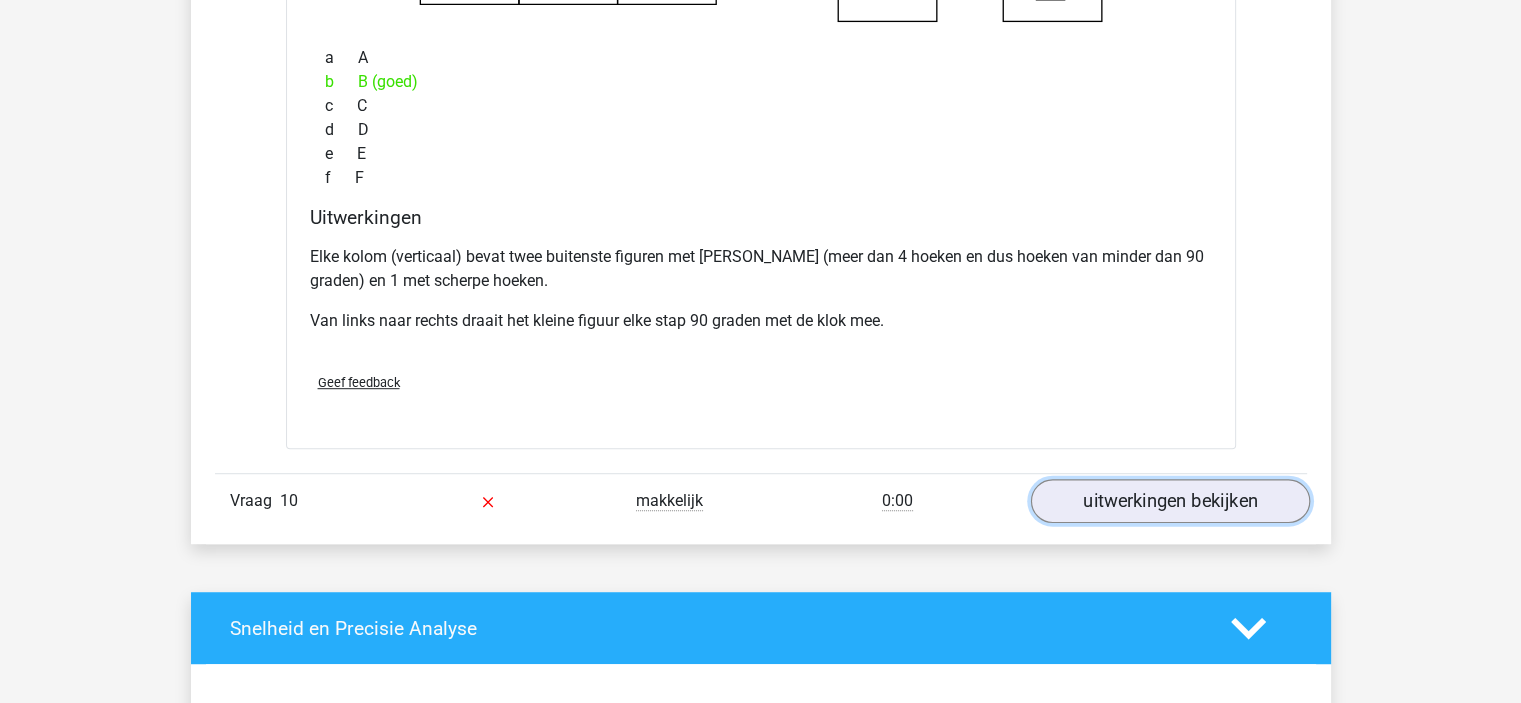 click on "uitwerkingen bekijken" at bounding box center (1169, 502) 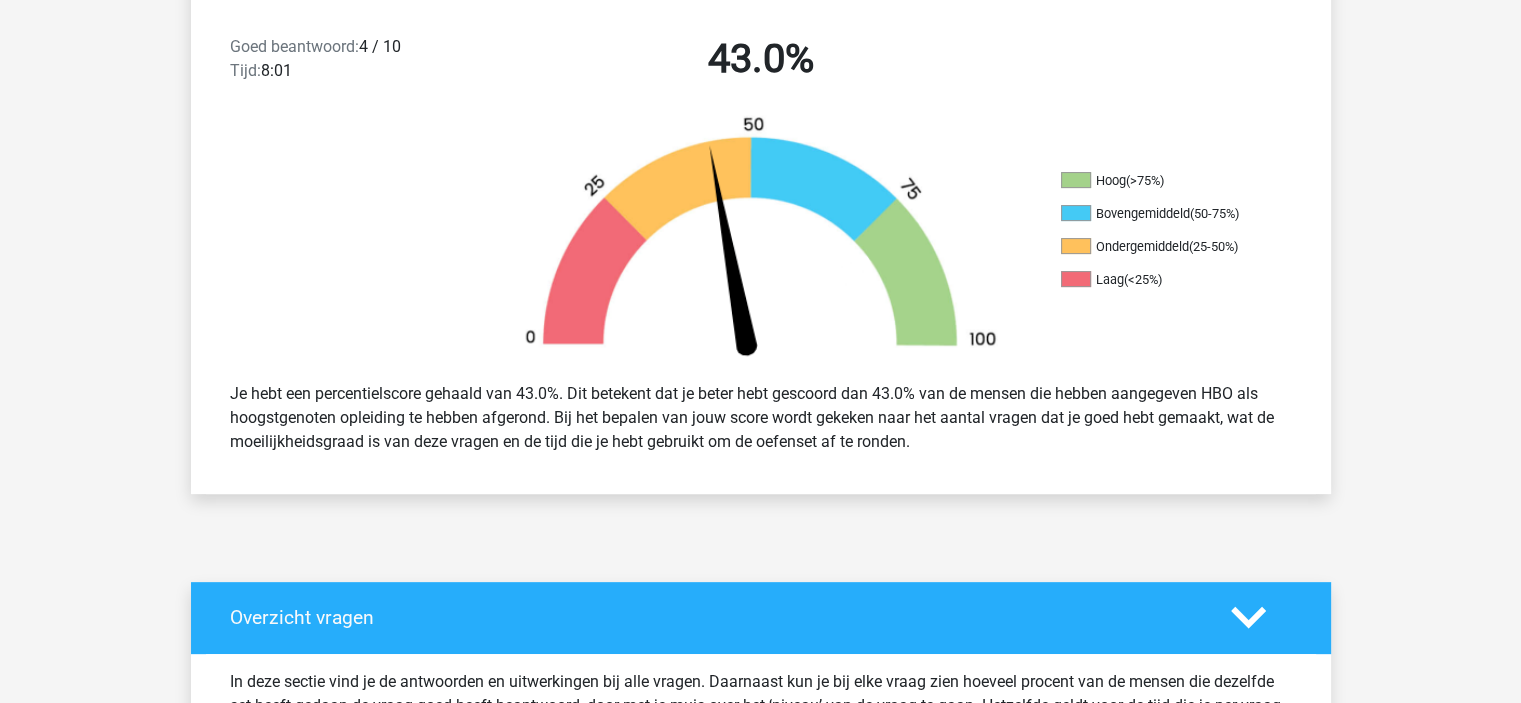 scroll, scrollTop: 100, scrollLeft: 0, axis: vertical 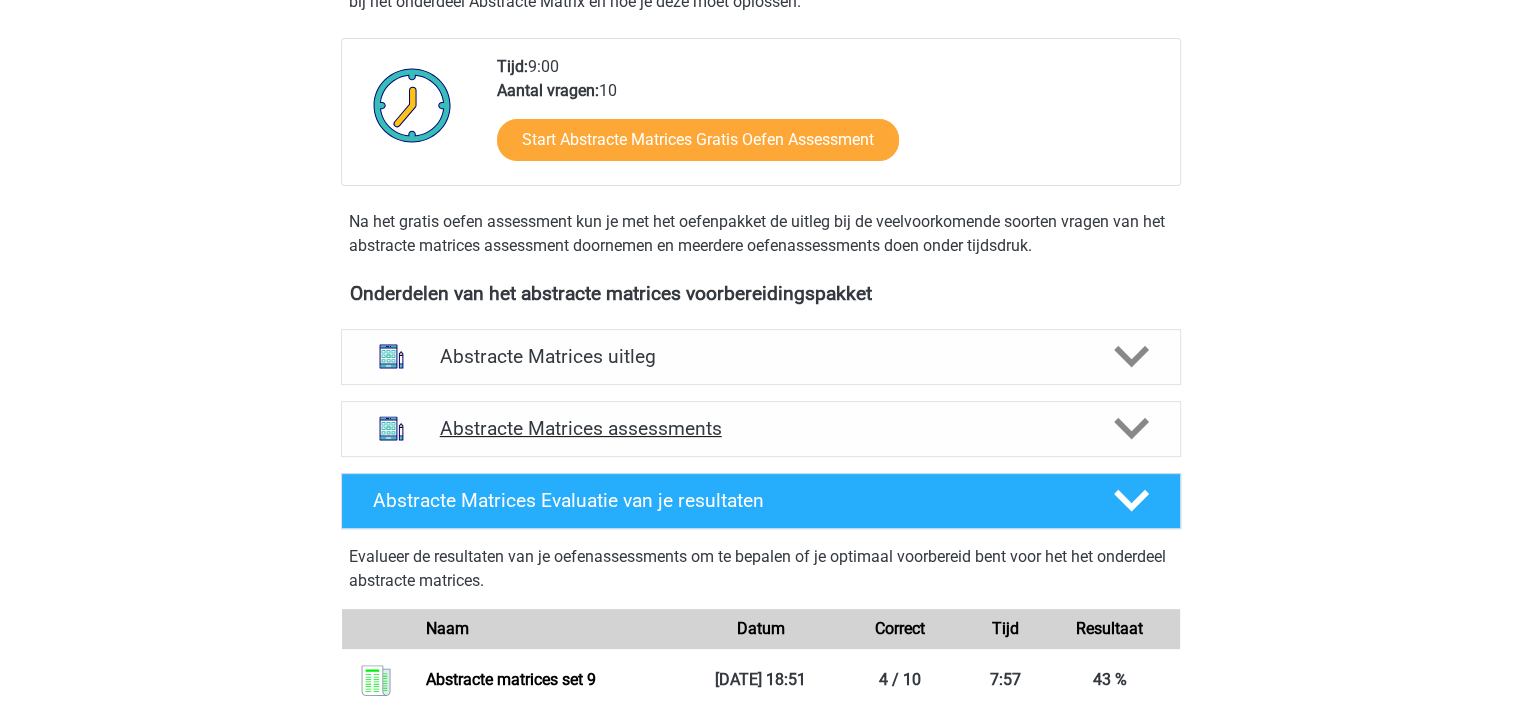 click 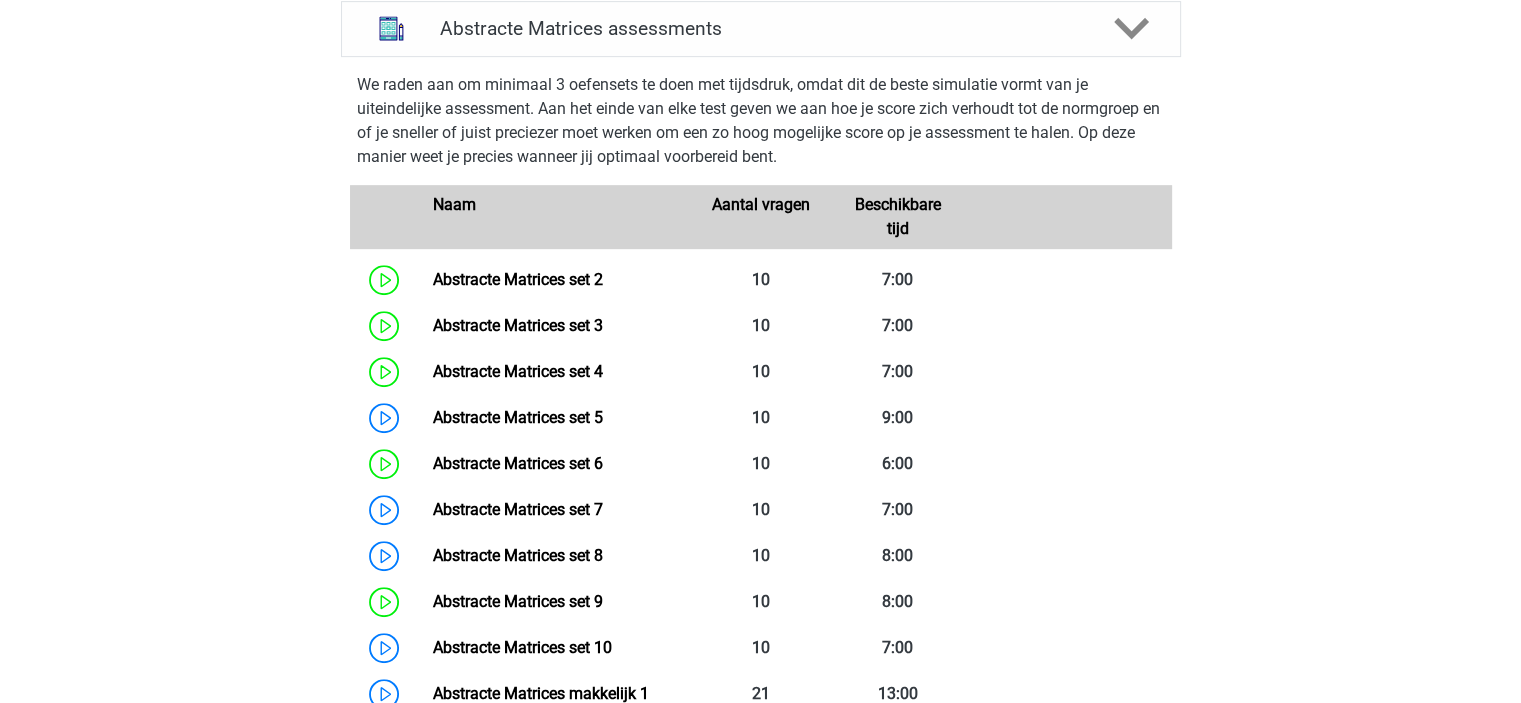 scroll, scrollTop: 1000, scrollLeft: 0, axis: vertical 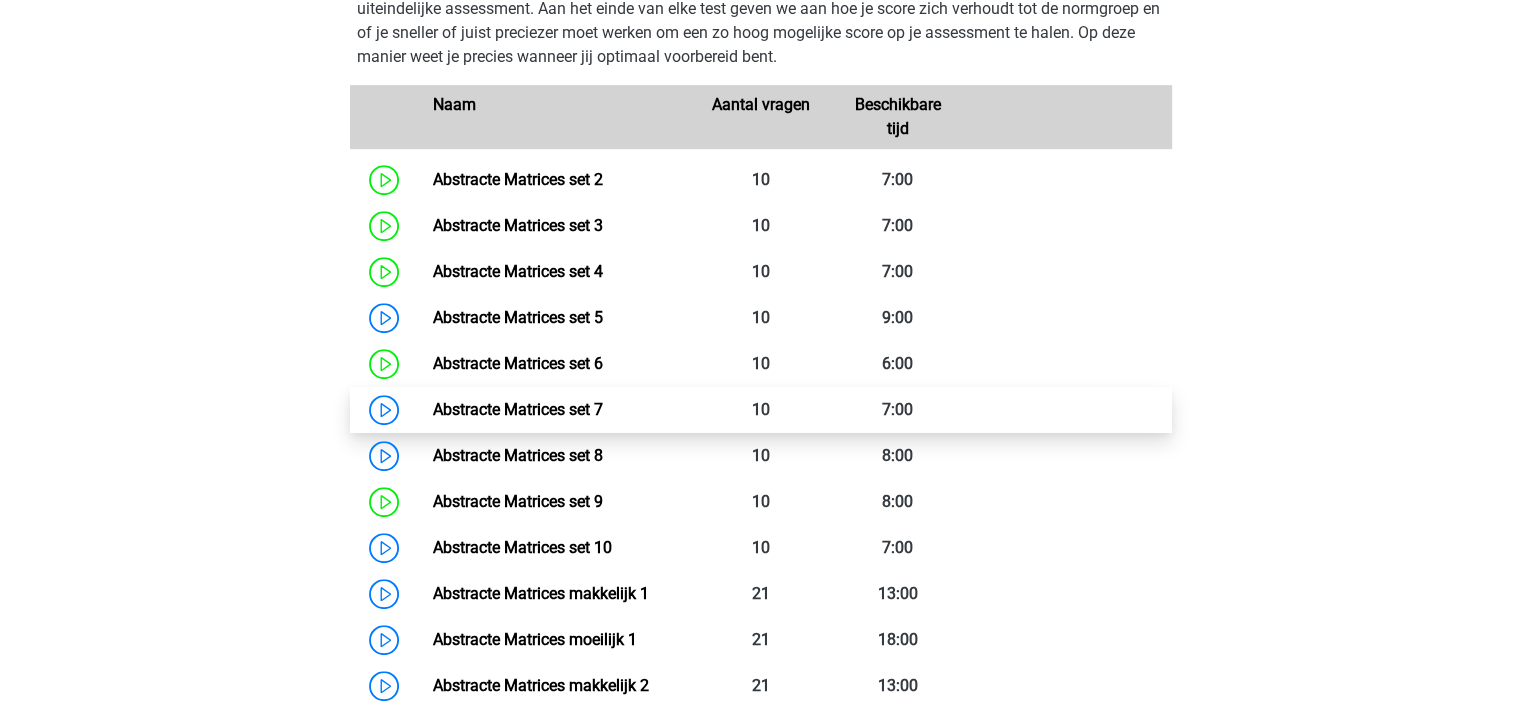 click on "Abstracte Matrices
set 7" at bounding box center (518, 409) 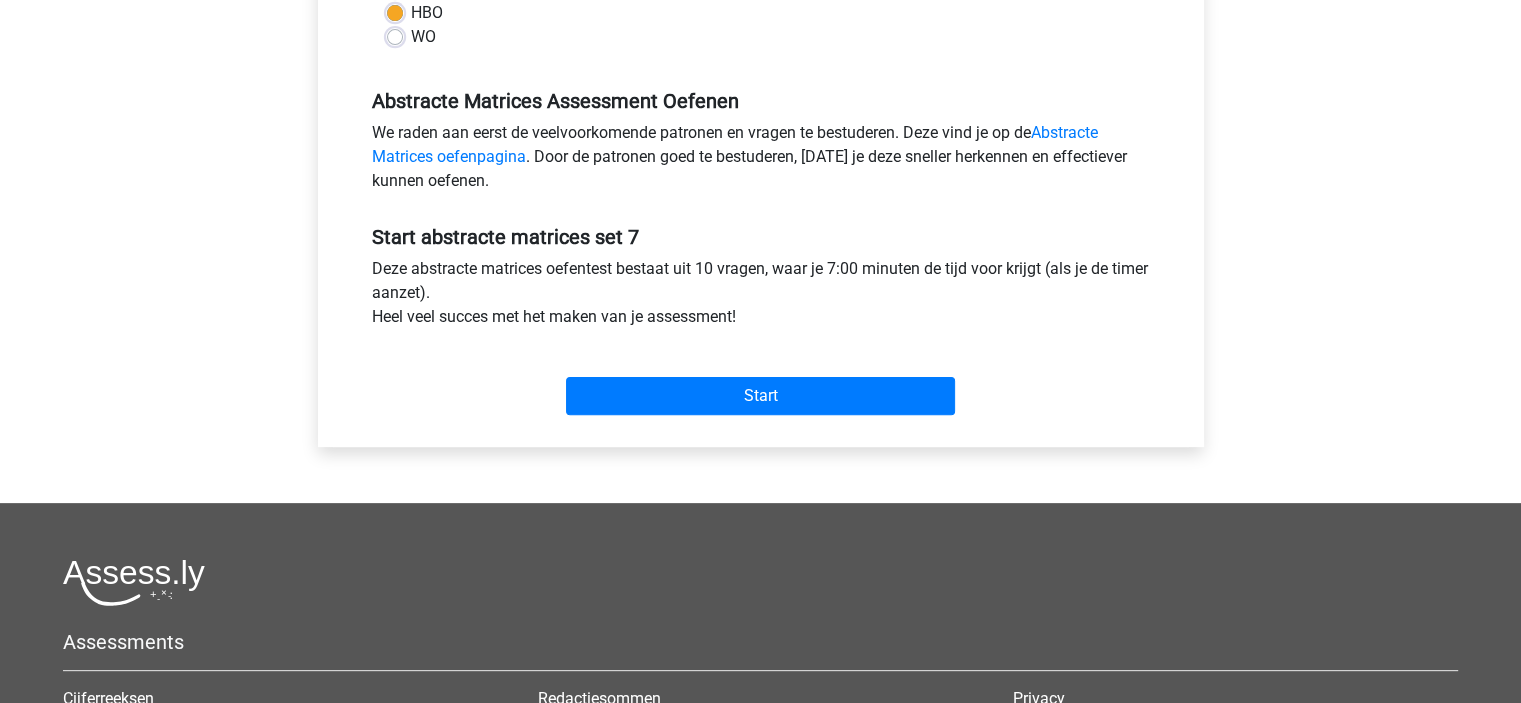 scroll, scrollTop: 600, scrollLeft: 0, axis: vertical 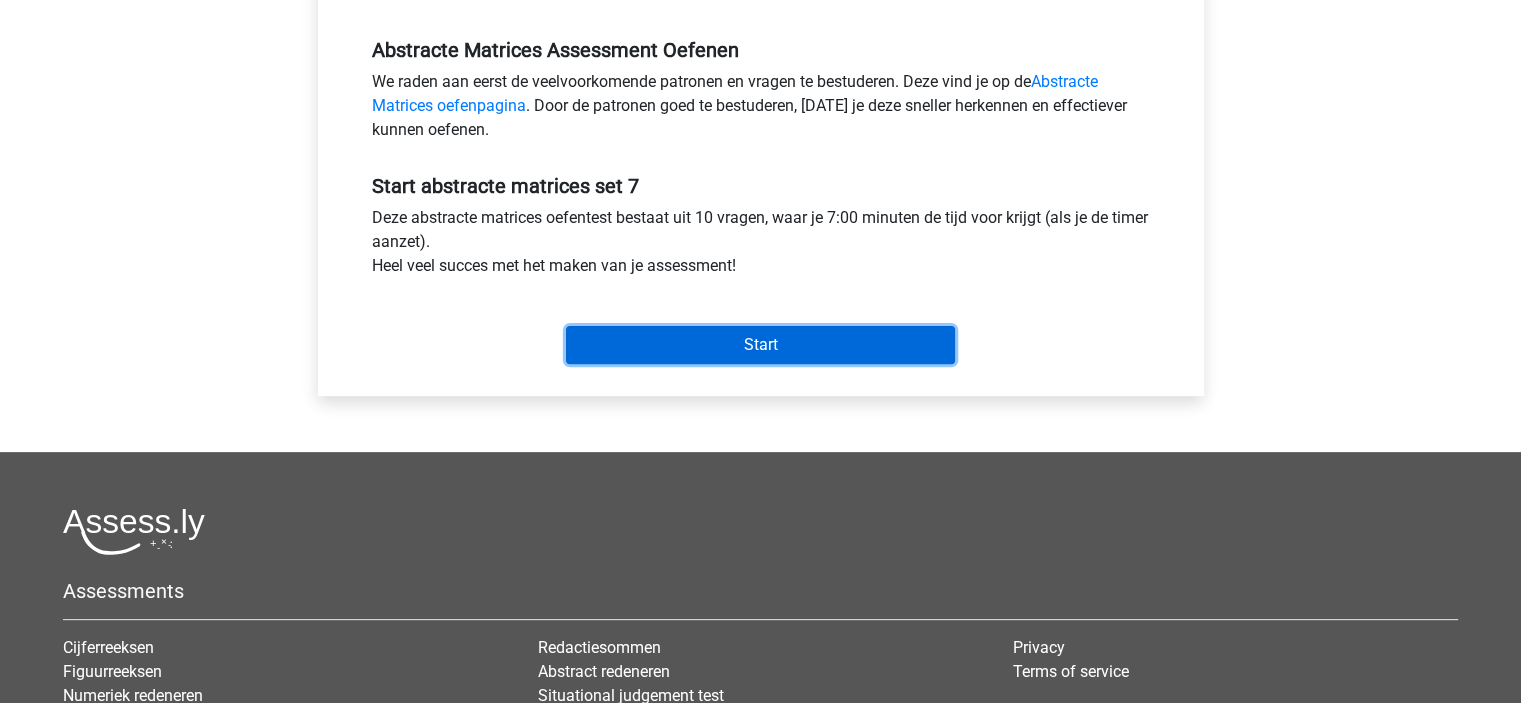 click on "Start" at bounding box center [760, 345] 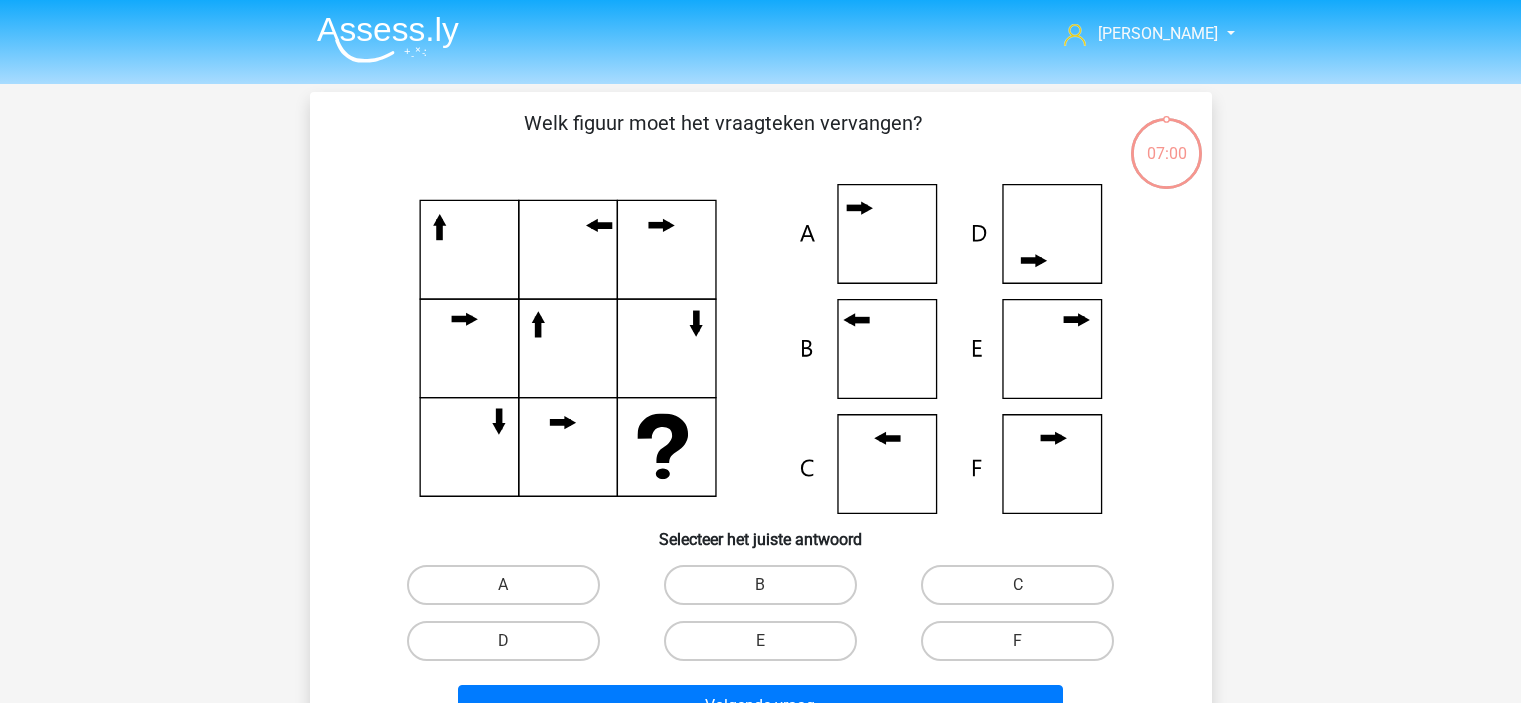 scroll, scrollTop: 0, scrollLeft: 0, axis: both 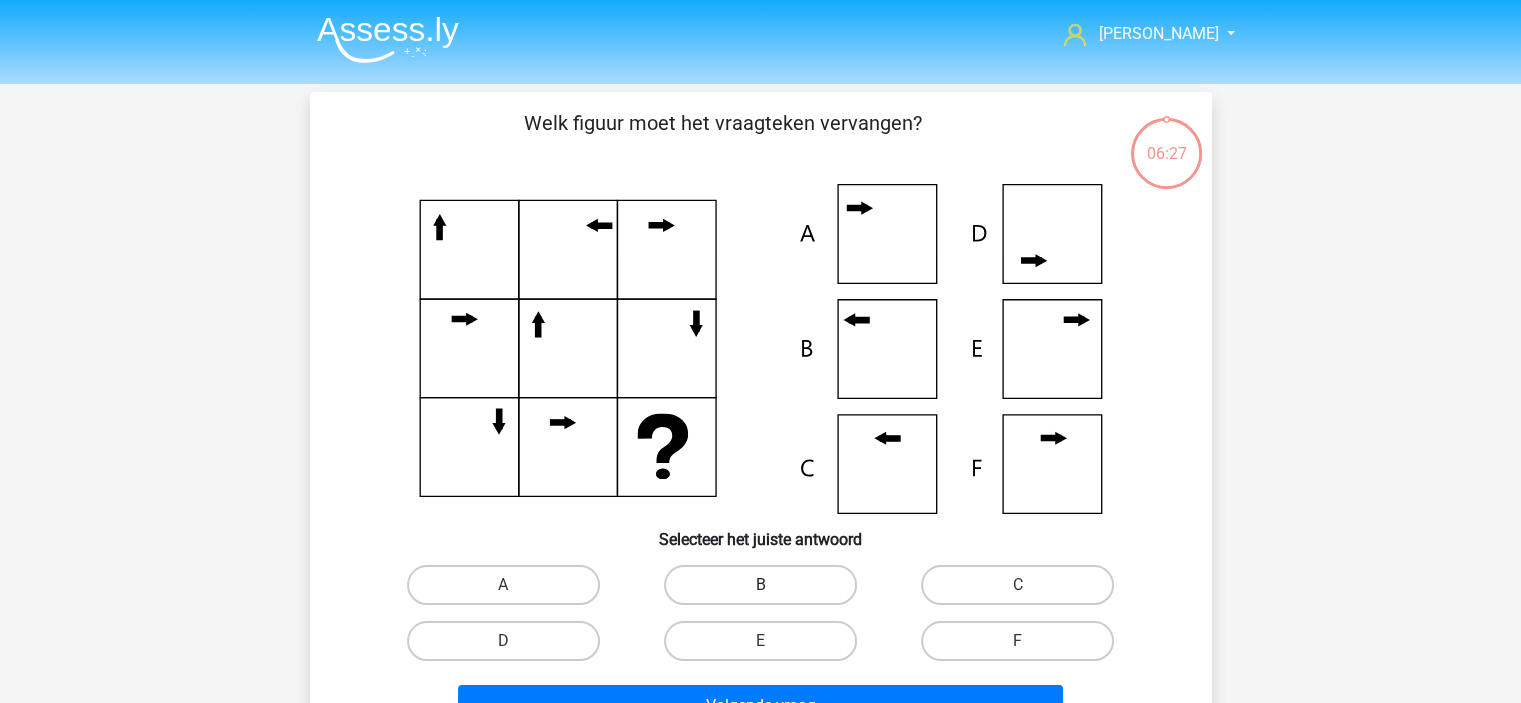 click on "B" at bounding box center [760, 585] 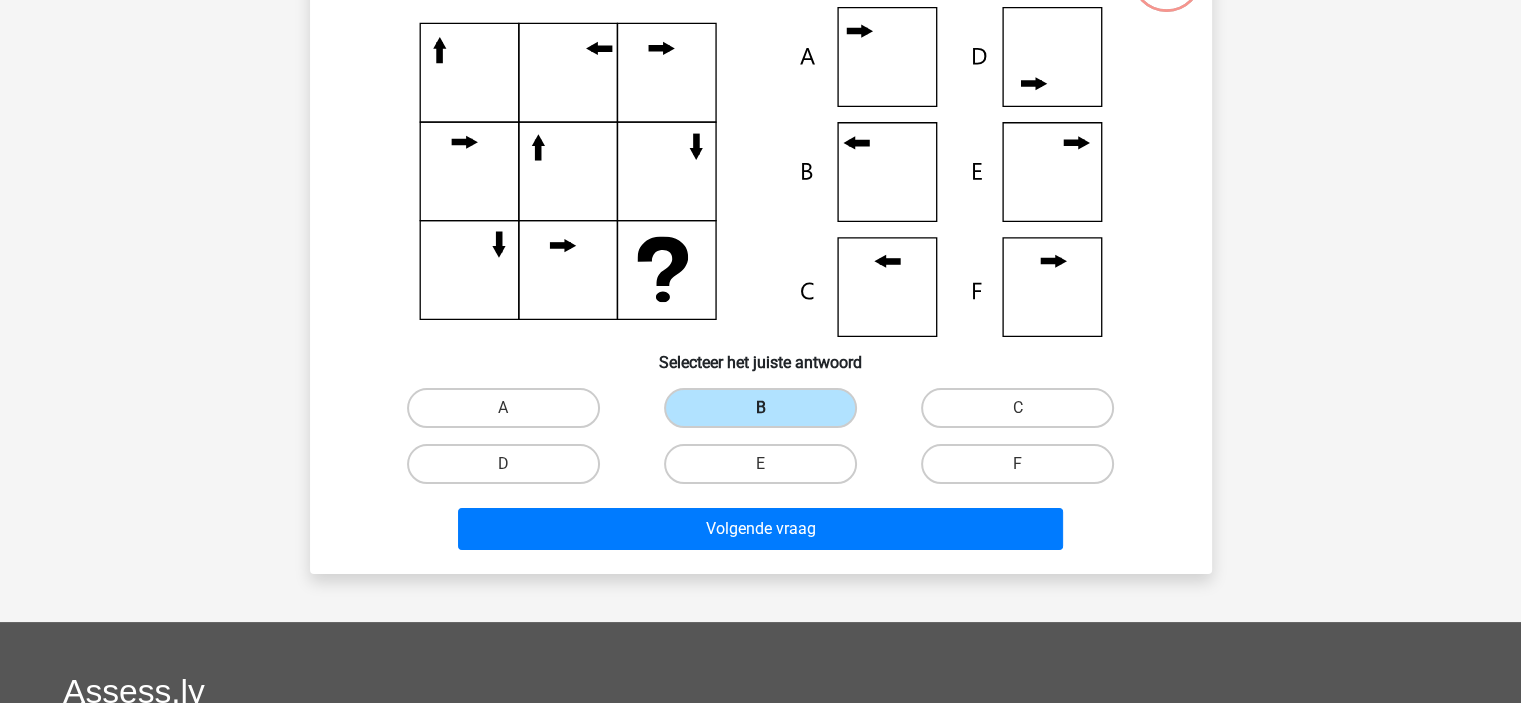 scroll, scrollTop: 200, scrollLeft: 0, axis: vertical 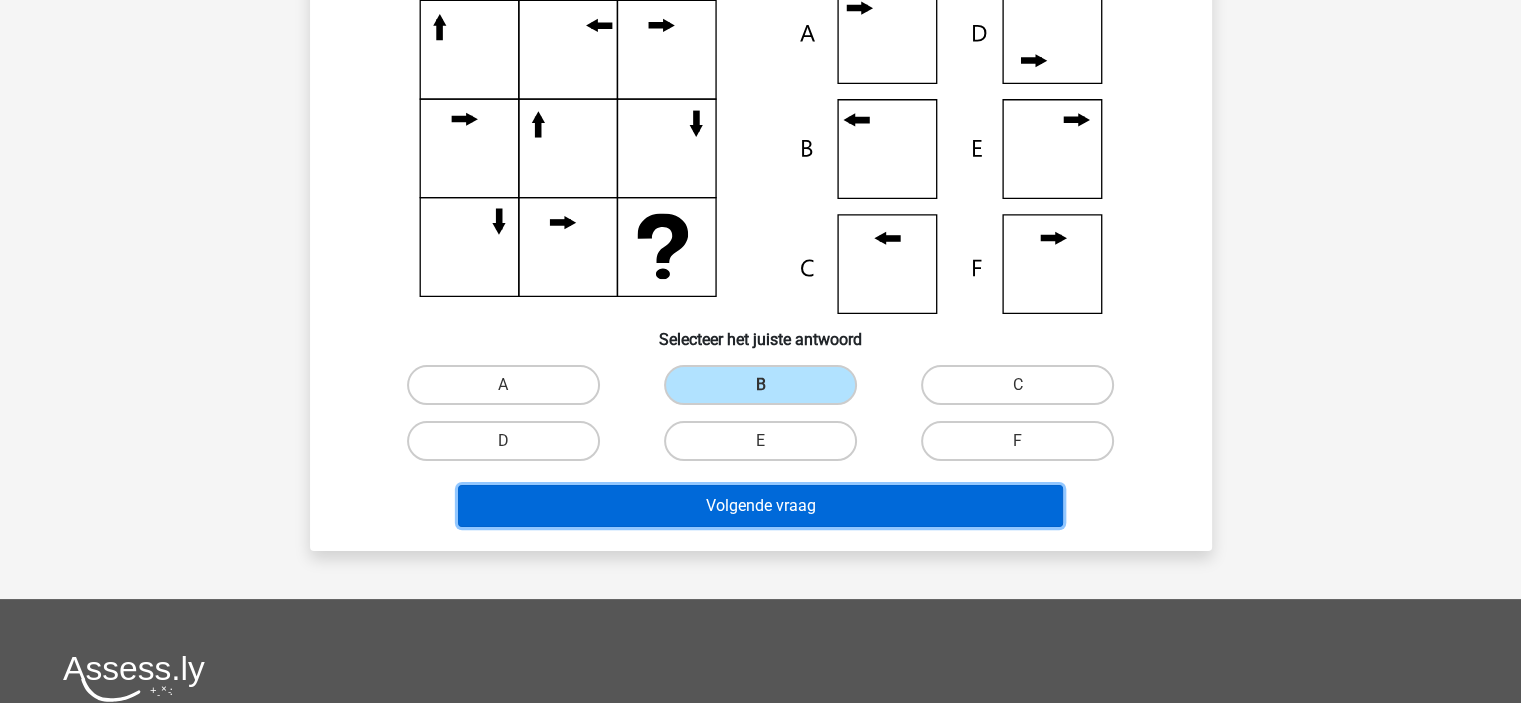 click on "Volgende vraag" at bounding box center [760, 506] 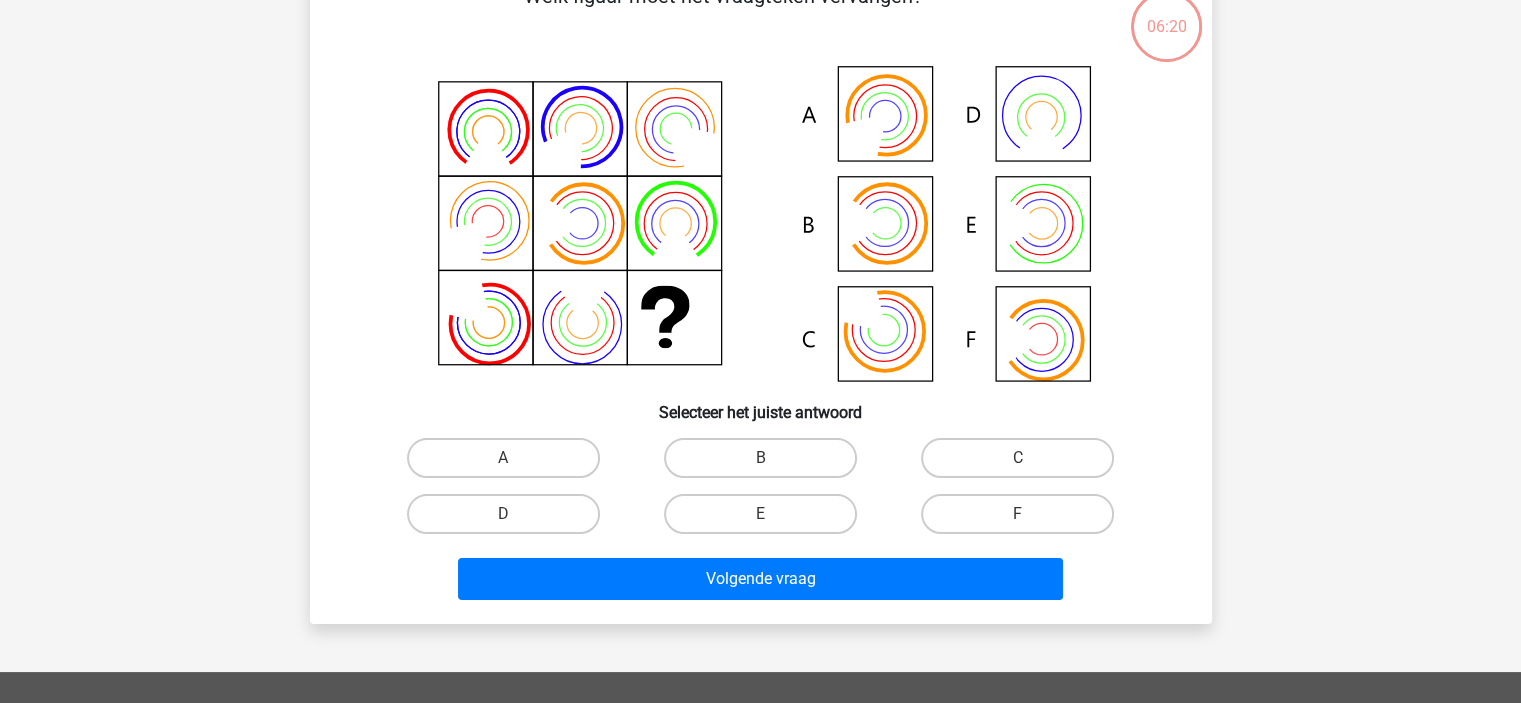 scroll, scrollTop: 92, scrollLeft: 0, axis: vertical 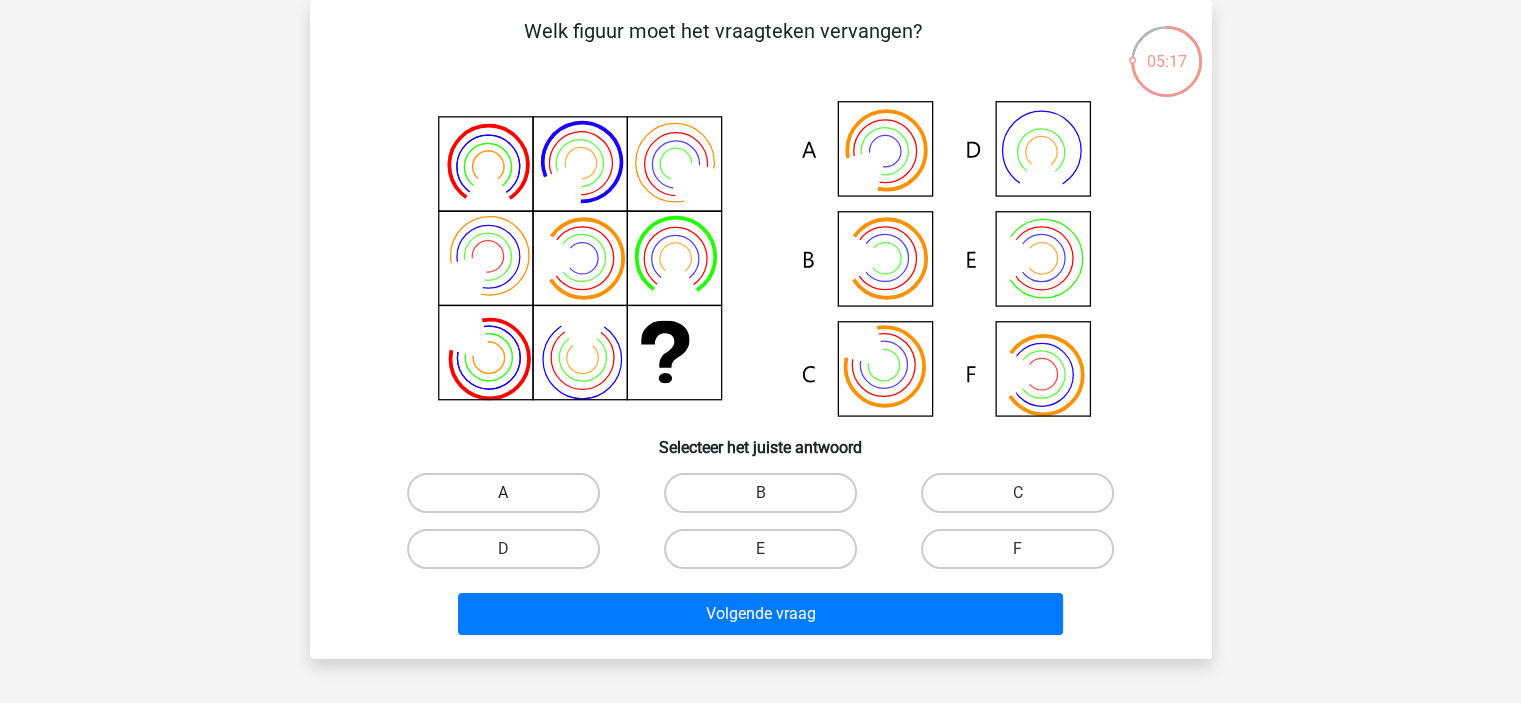 click on "A" at bounding box center [503, 493] 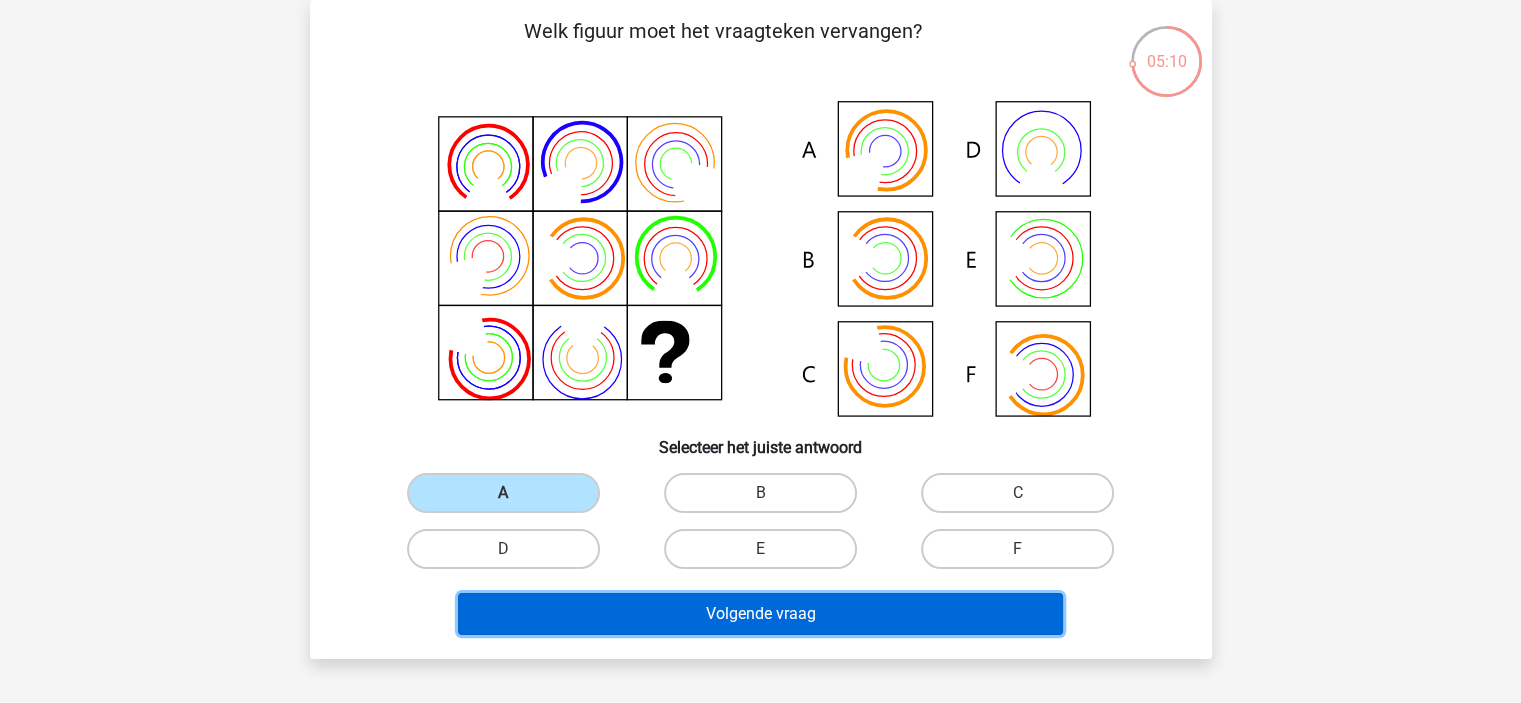 click on "Volgende vraag" at bounding box center [760, 614] 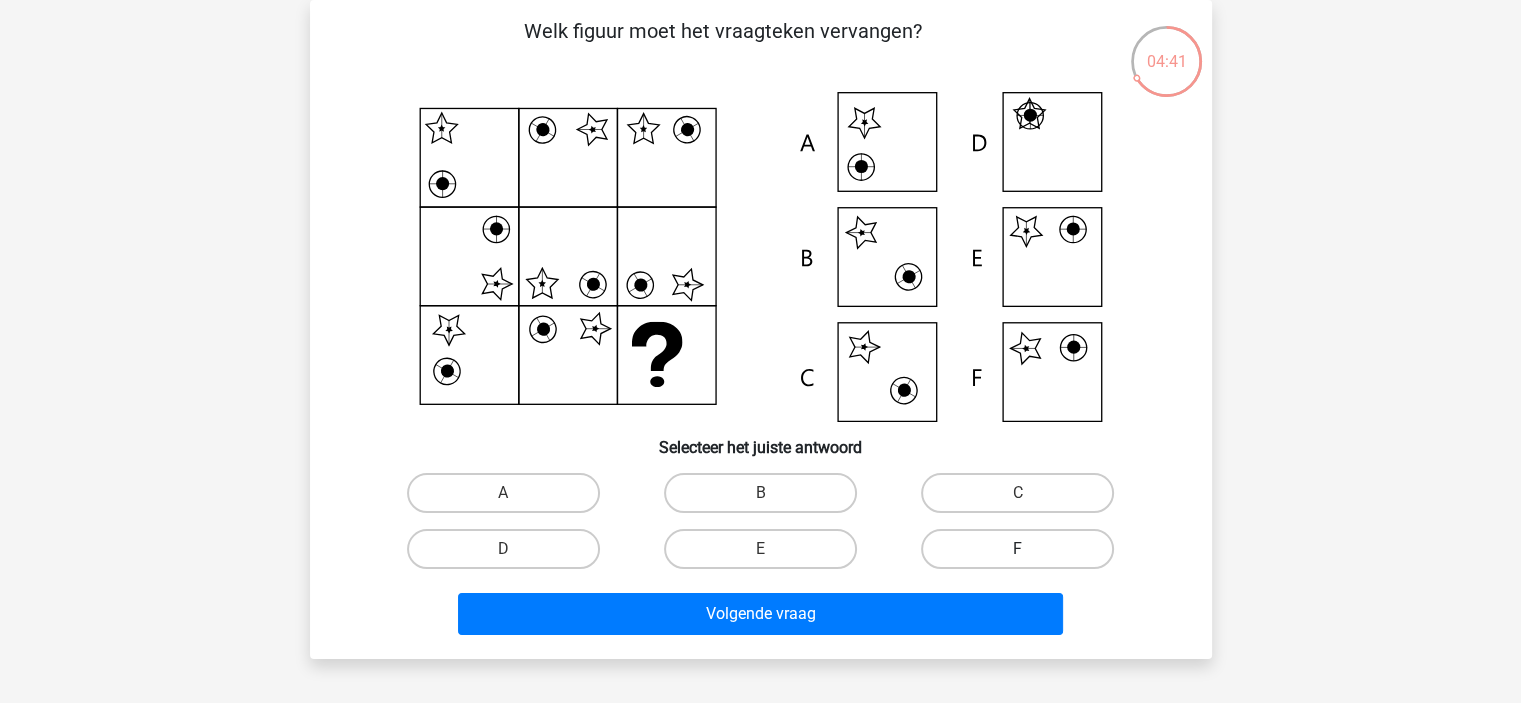click on "F" at bounding box center [1017, 549] 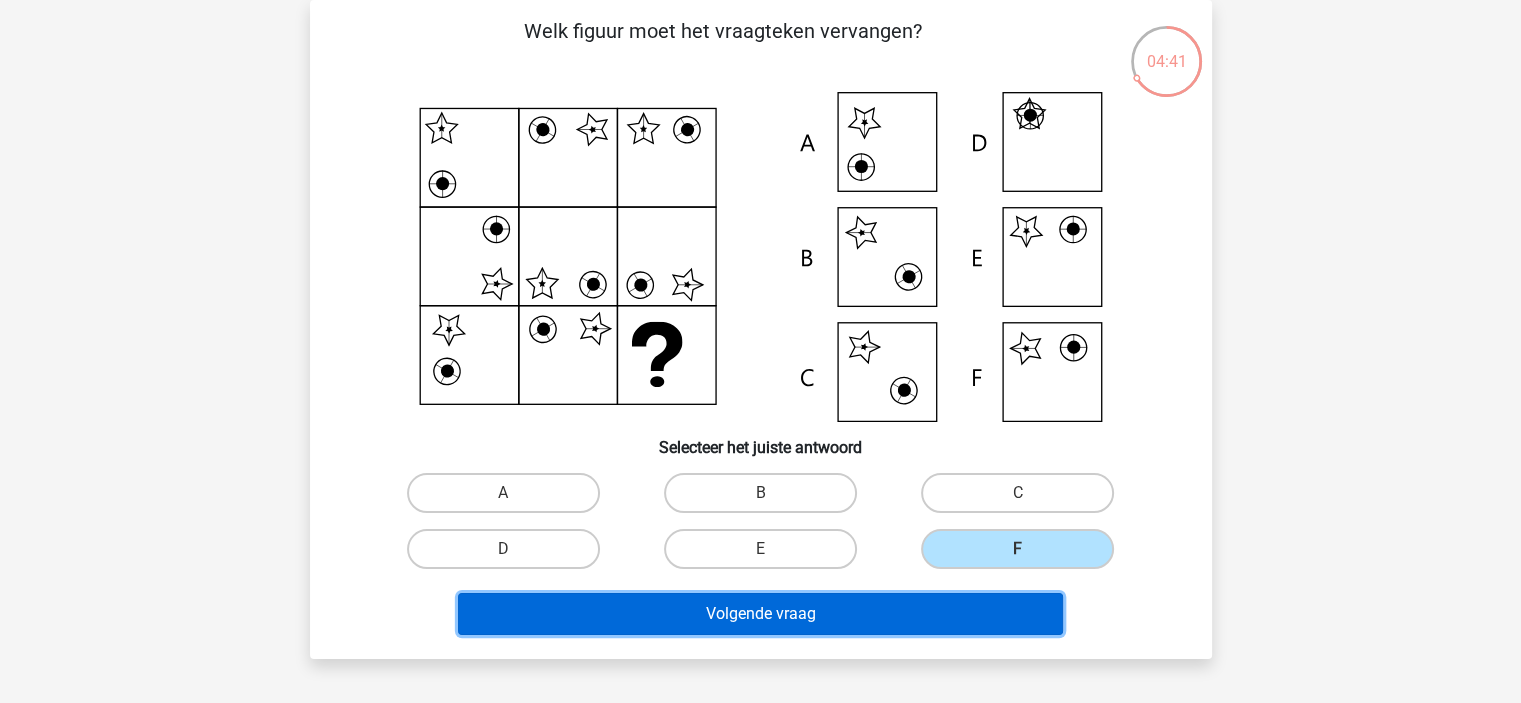 click on "Volgende vraag" at bounding box center (760, 614) 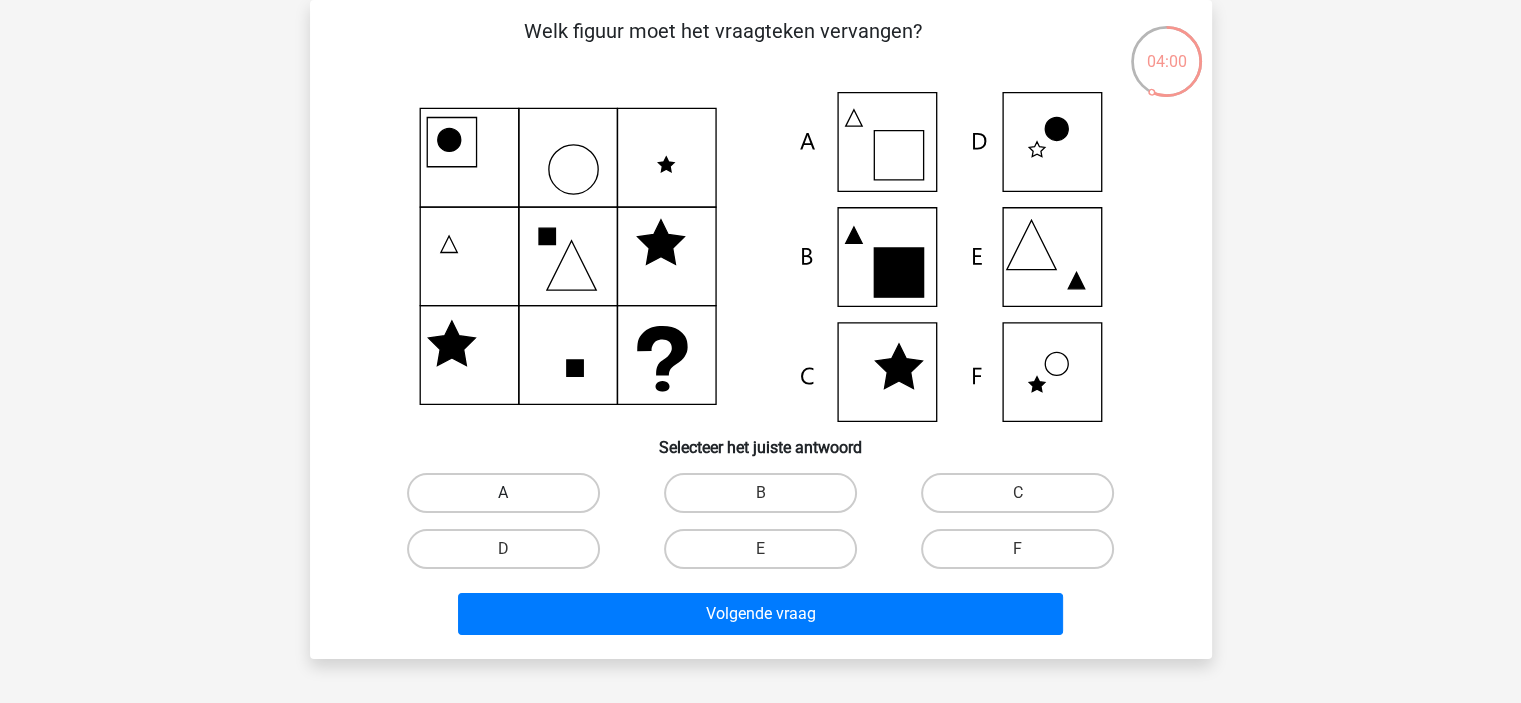 click on "A" at bounding box center (503, 493) 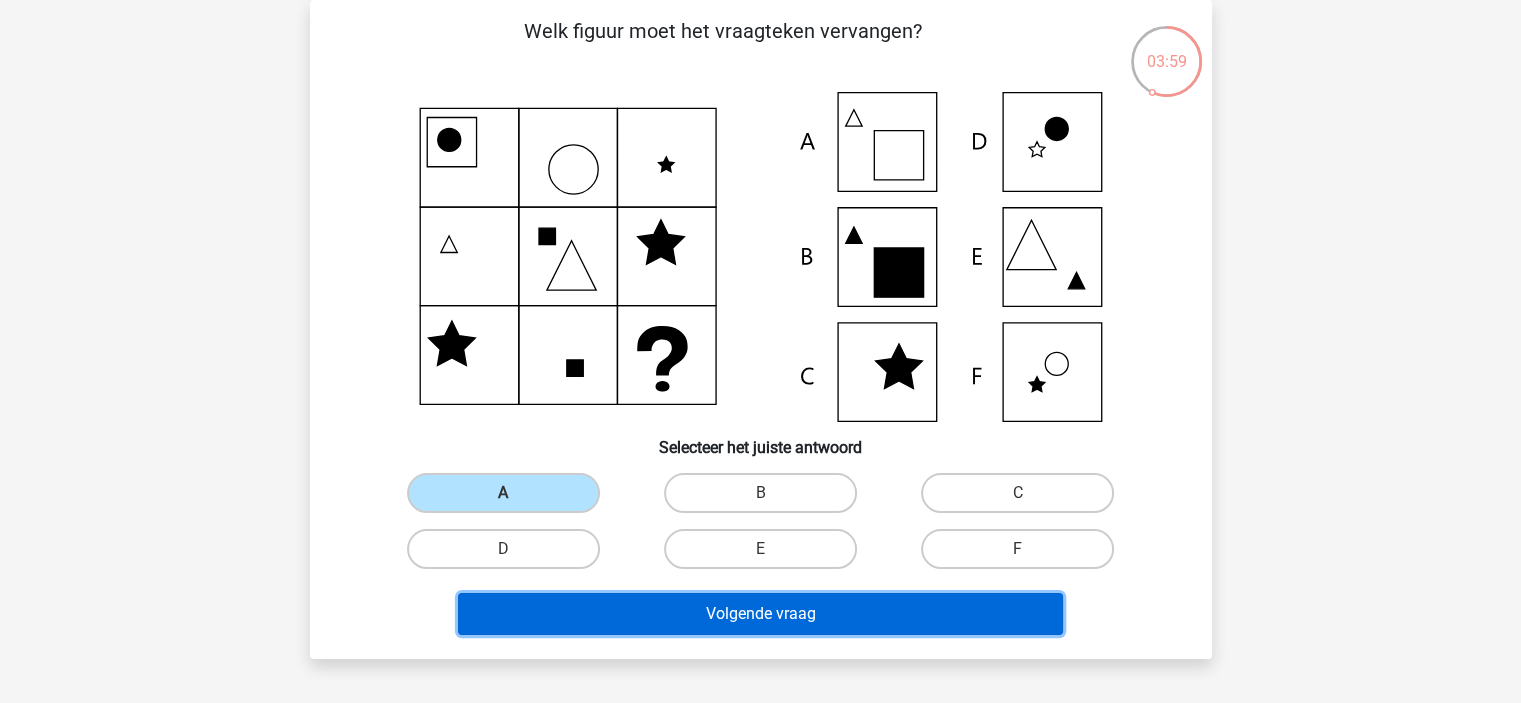 click on "Volgende vraag" at bounding box center (760, 614) 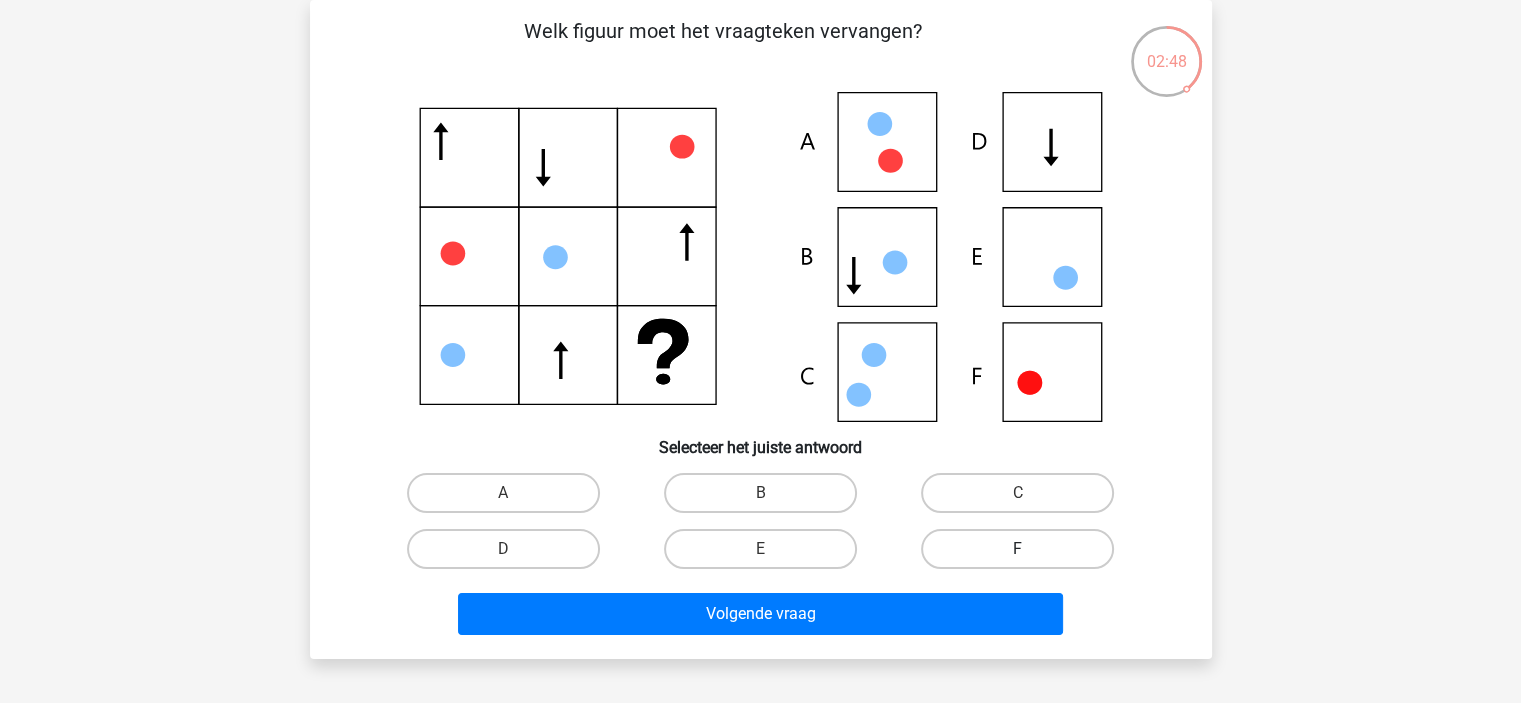 click on "F" at bounding box center (1017, 549) 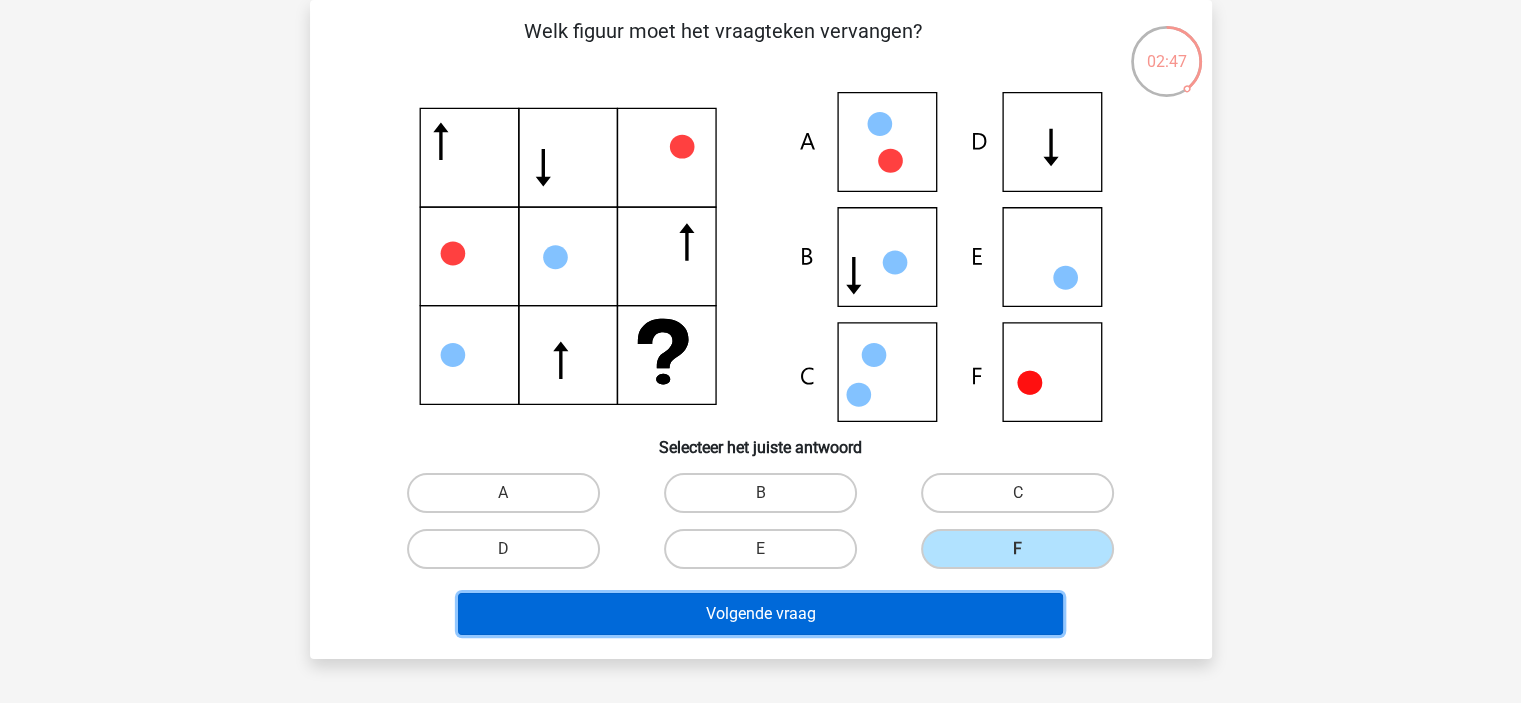 click on "Volgende vraag" at bounding box center (760, 614) 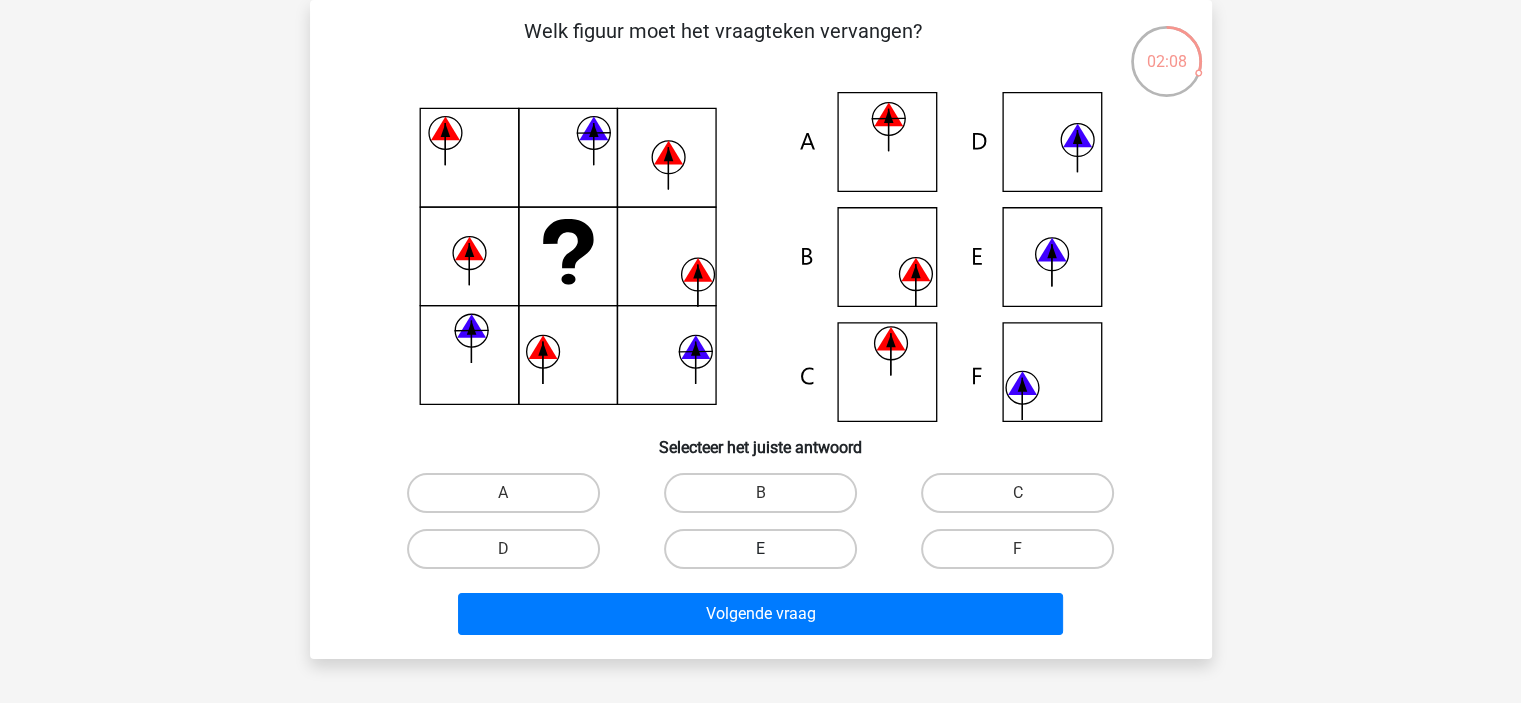 click on "E" at bounding box center (760, 549) 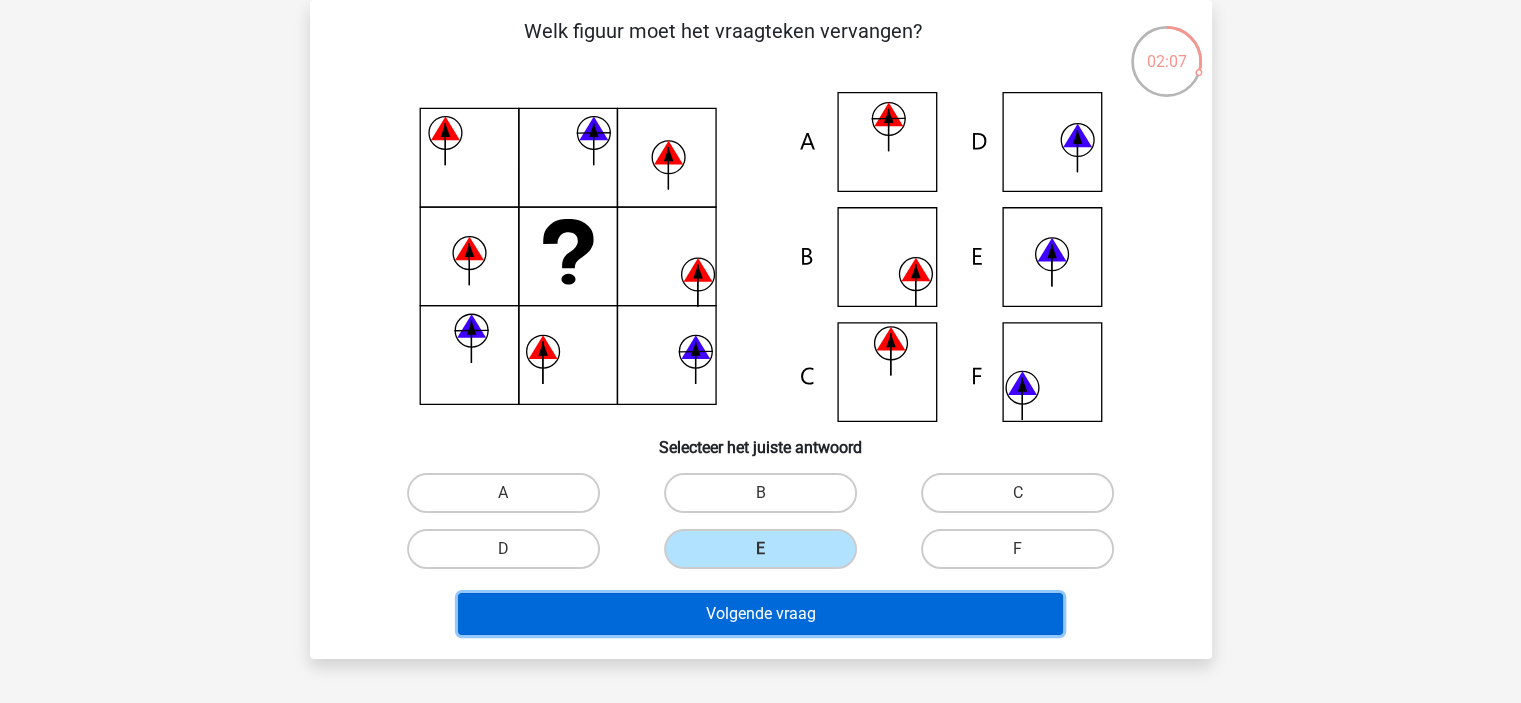 click on "Volgende vraag" at bounding box center (760, 614) 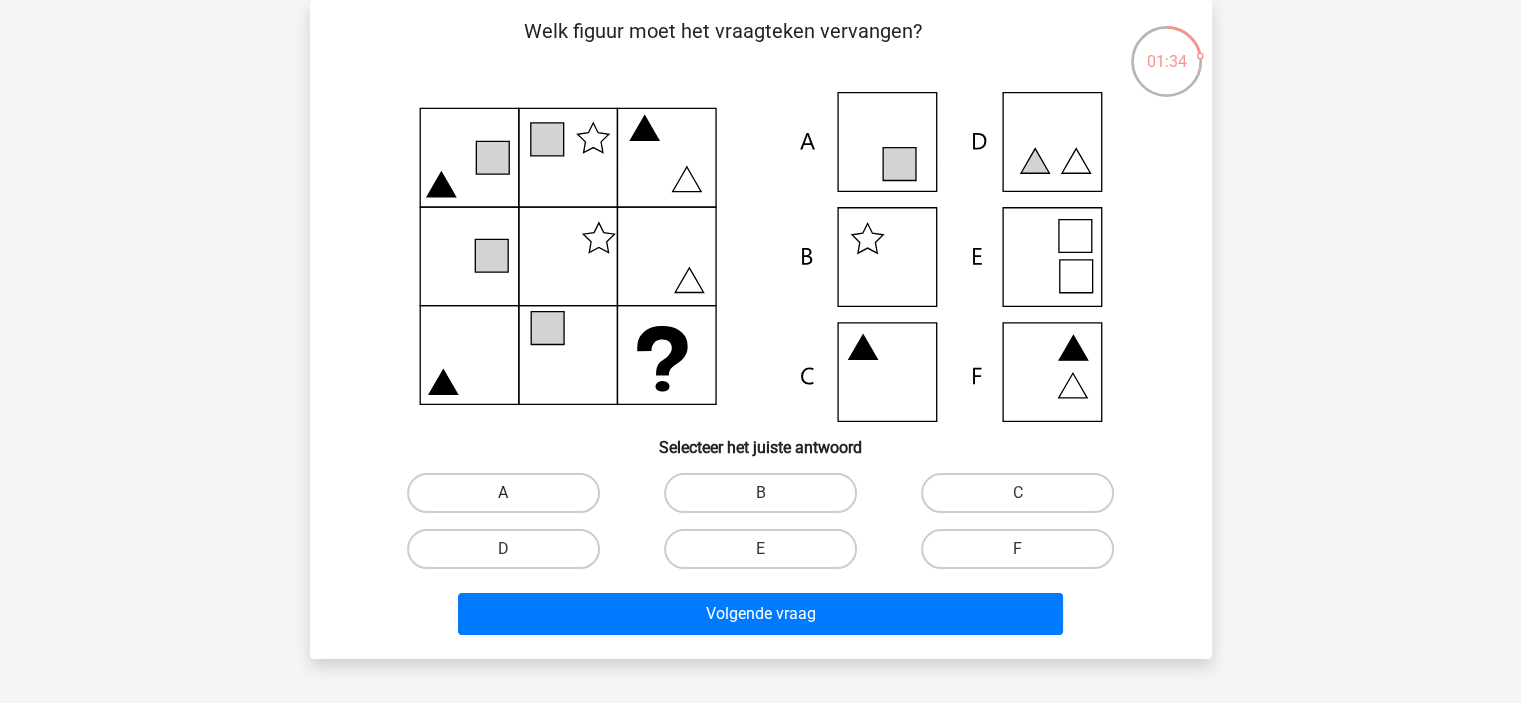 click on "A" at bounding box center (503, 493) 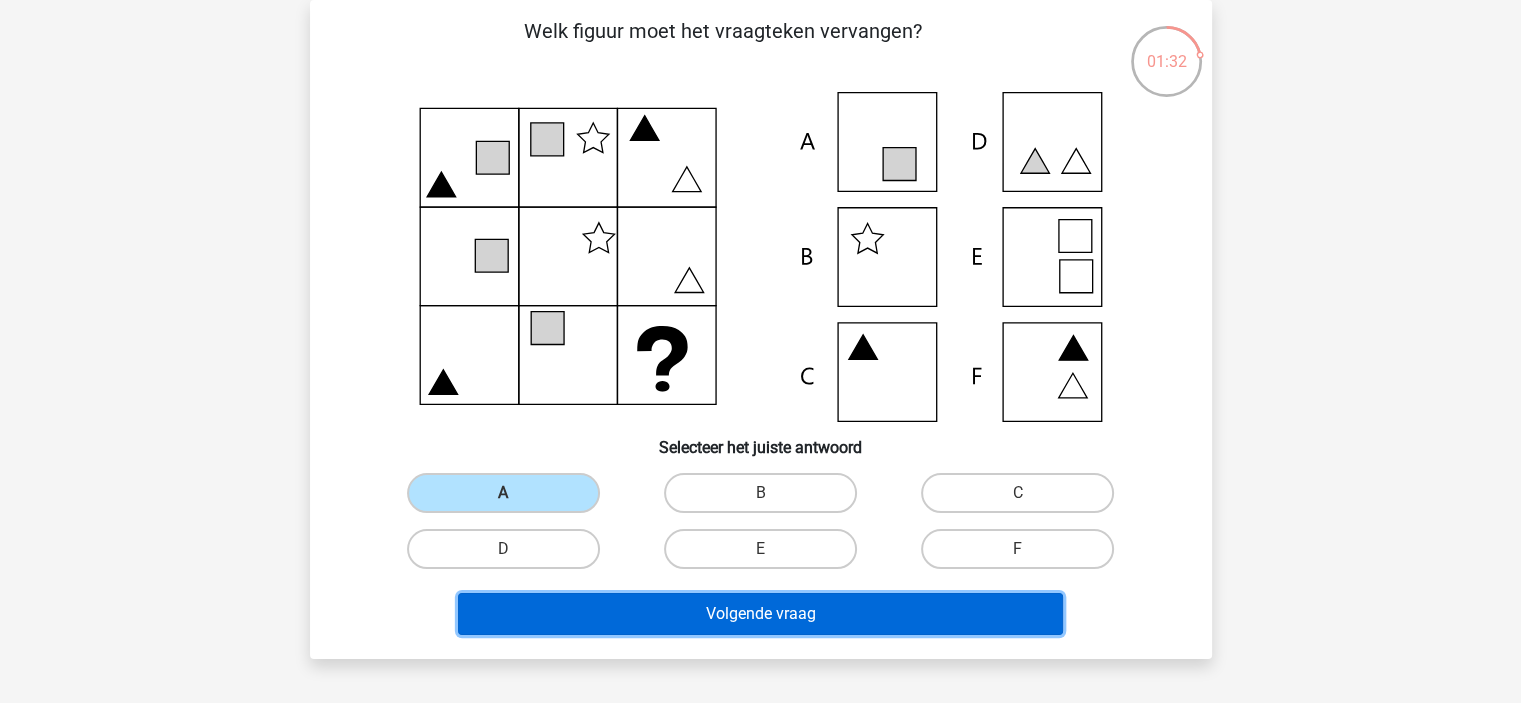 click on "Volgende vraag" at bounding box center [760, 614] 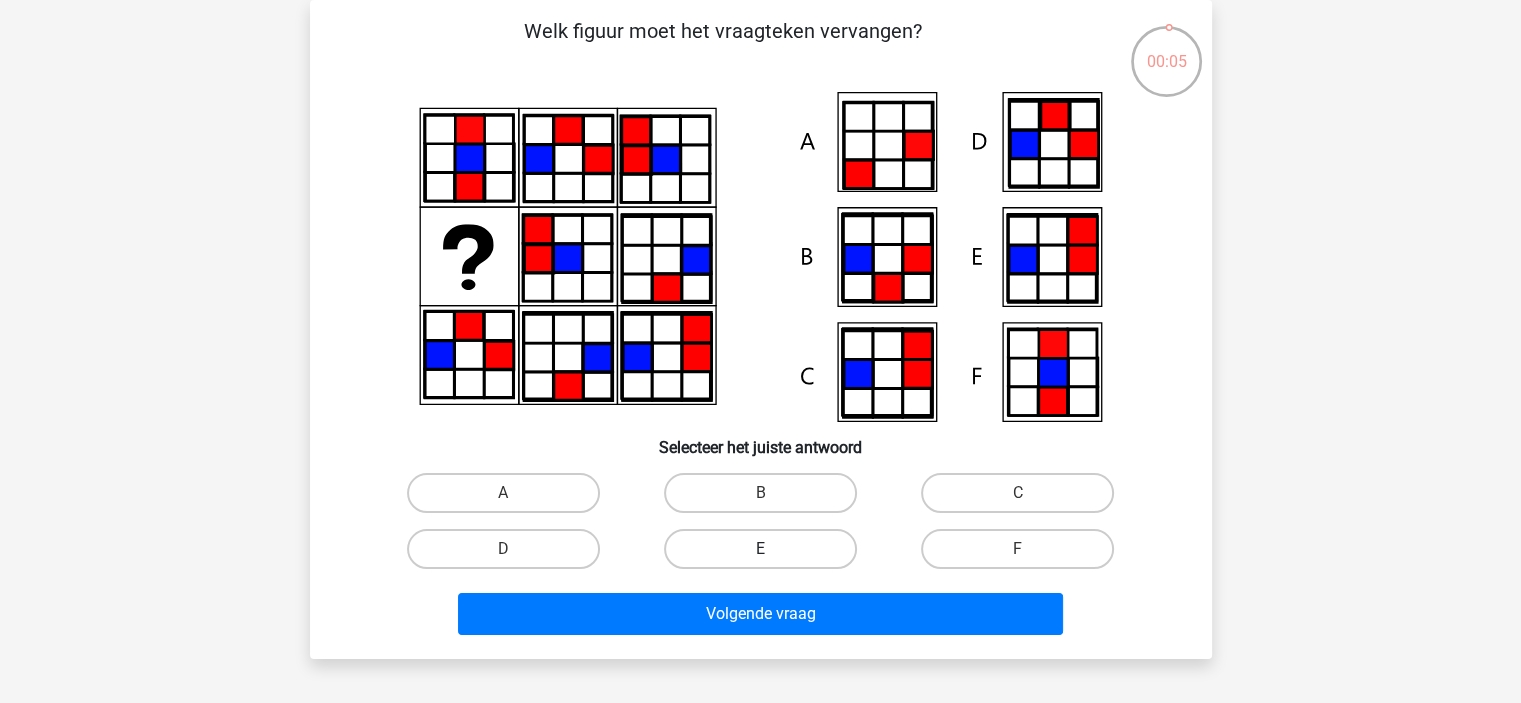 click on "E" at bounding box center (760, 549) 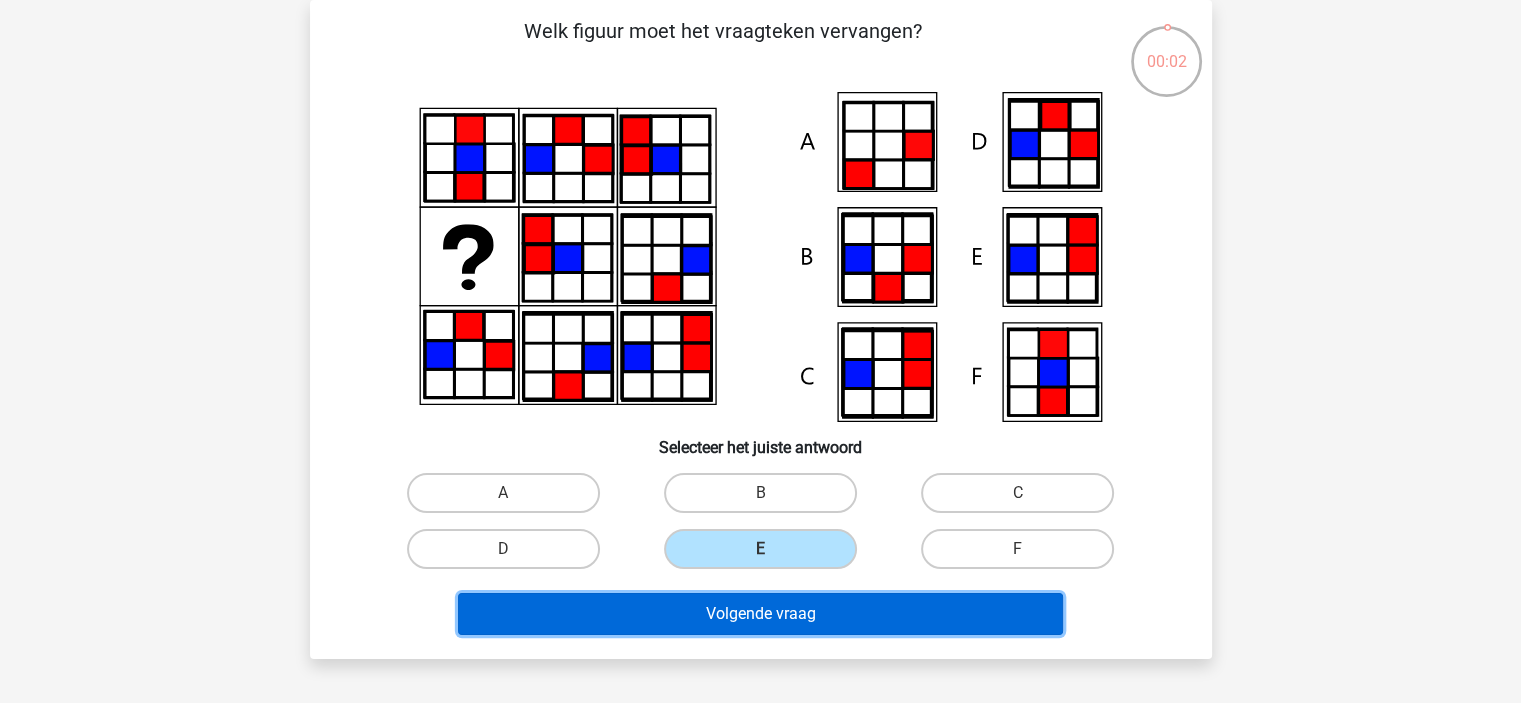 click on "Volgende vraag" at bounding box center [760, 614] 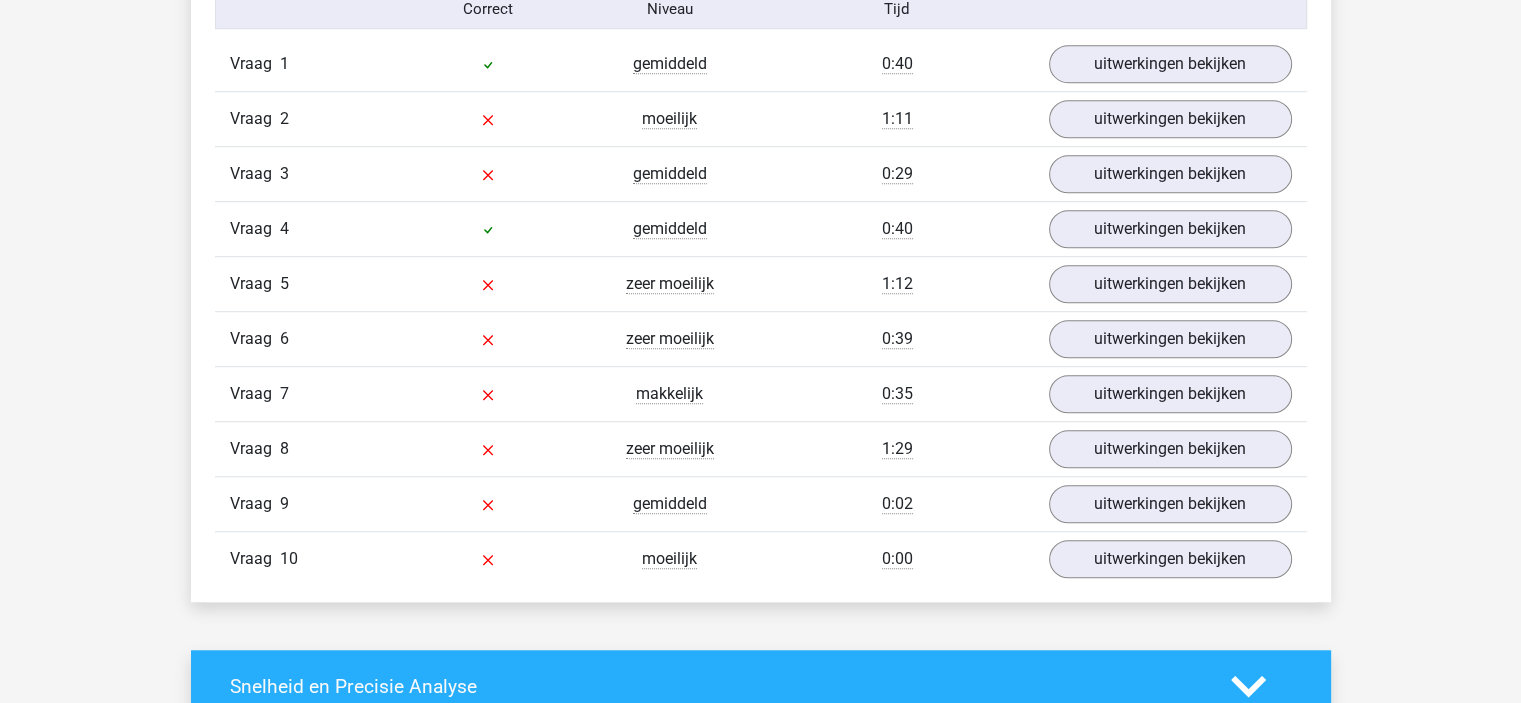 scroll, scrollTop: 1300, scrollLeft: 0, axis: vertical 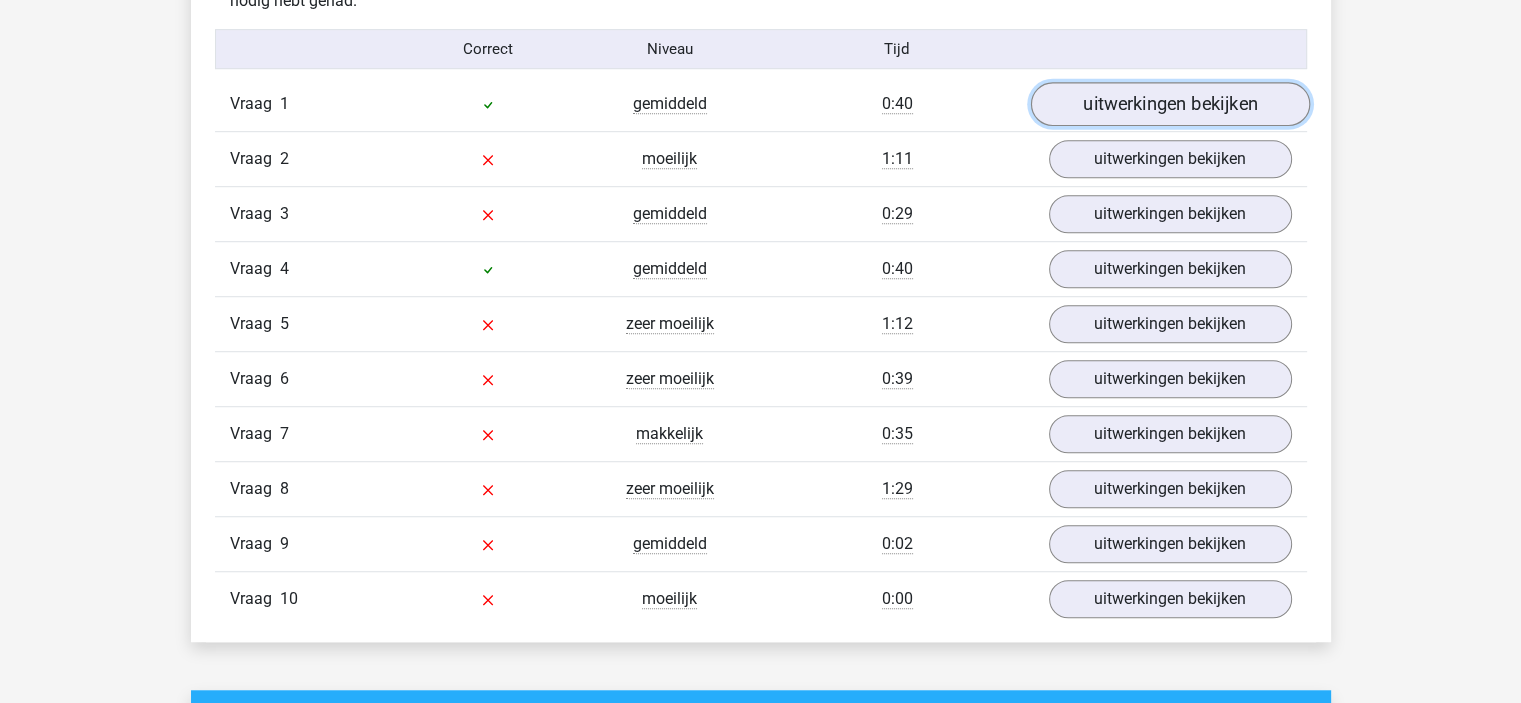 click on "uitwerkingen bekijken" at bounding box center [1169, 105] 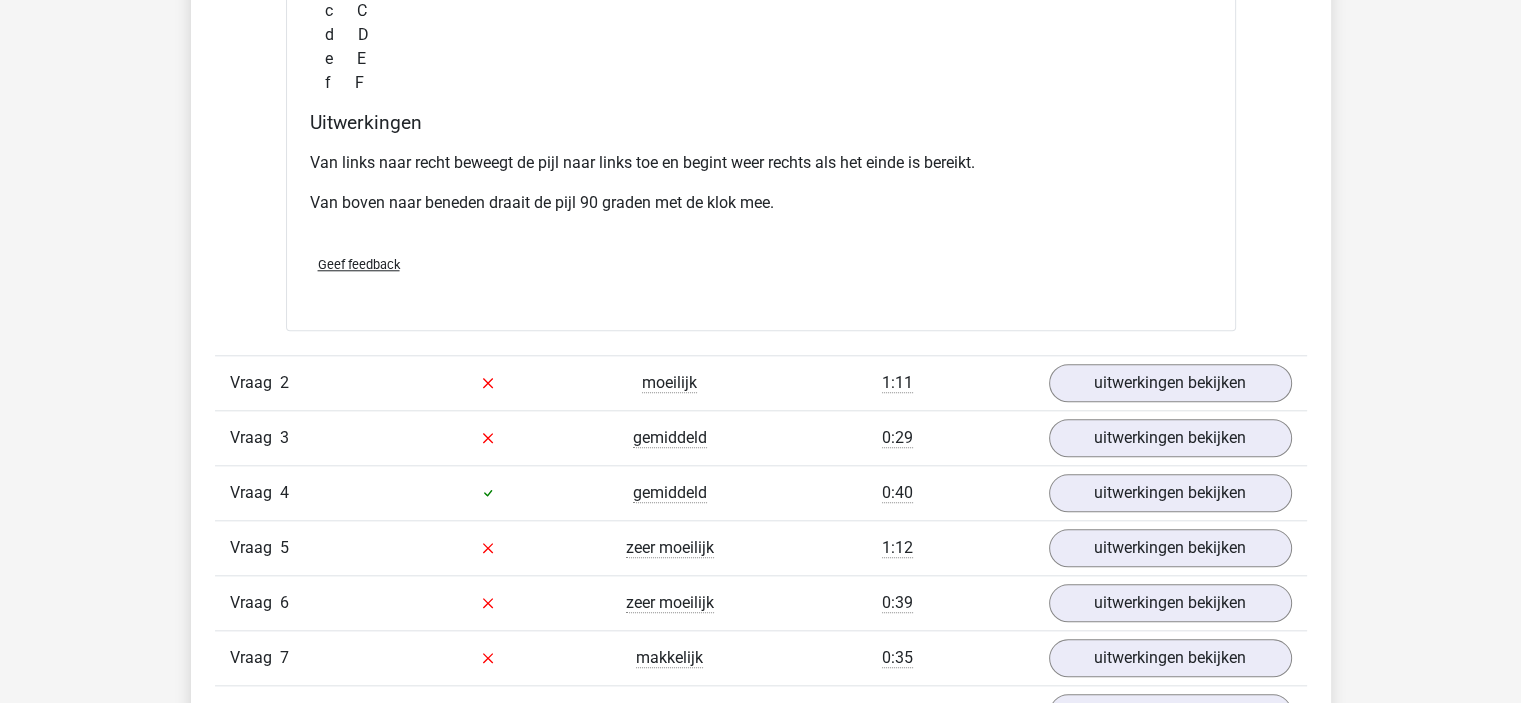scroll, scrollTop: 1900, scrollLeft: 0, axis: vertical 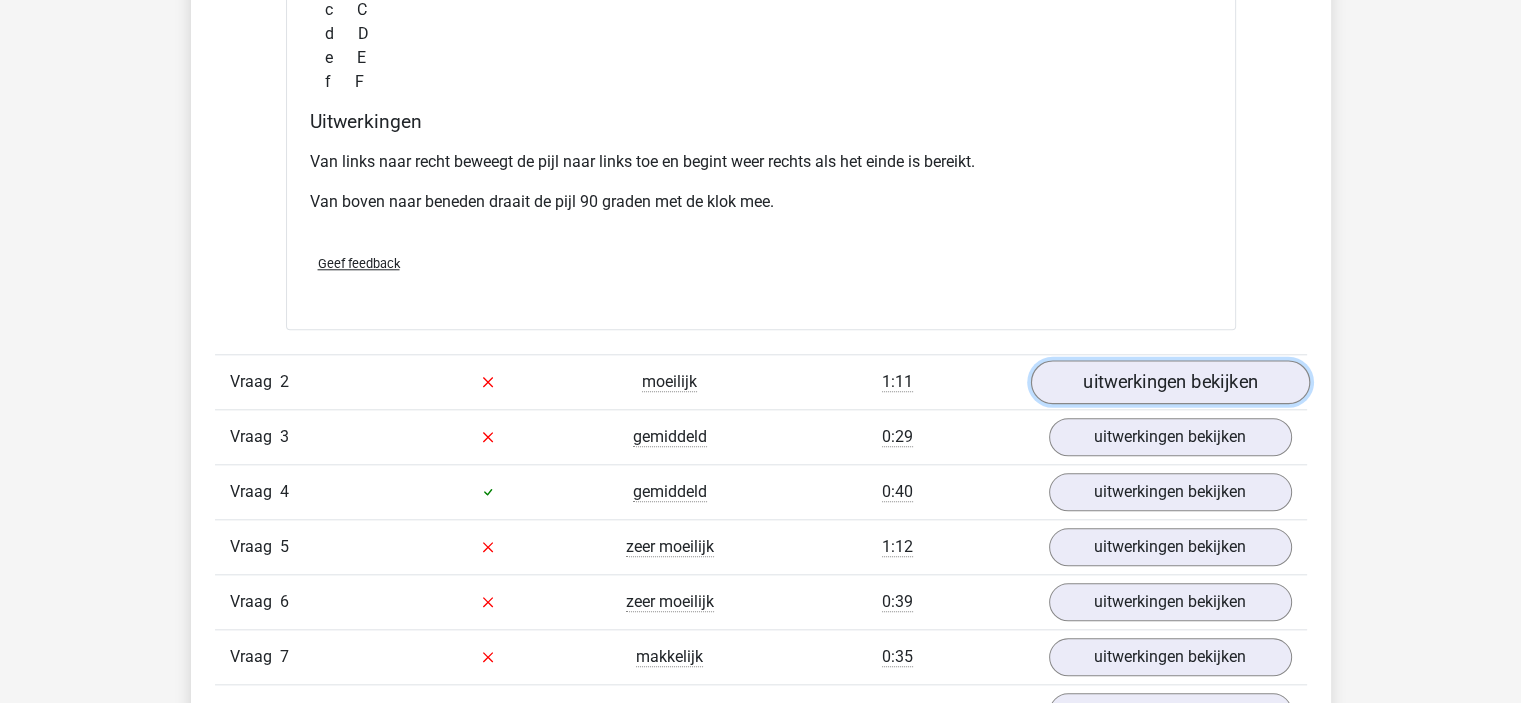click on "uitwerkingen bekijken" at bounding box center [1169, 382] 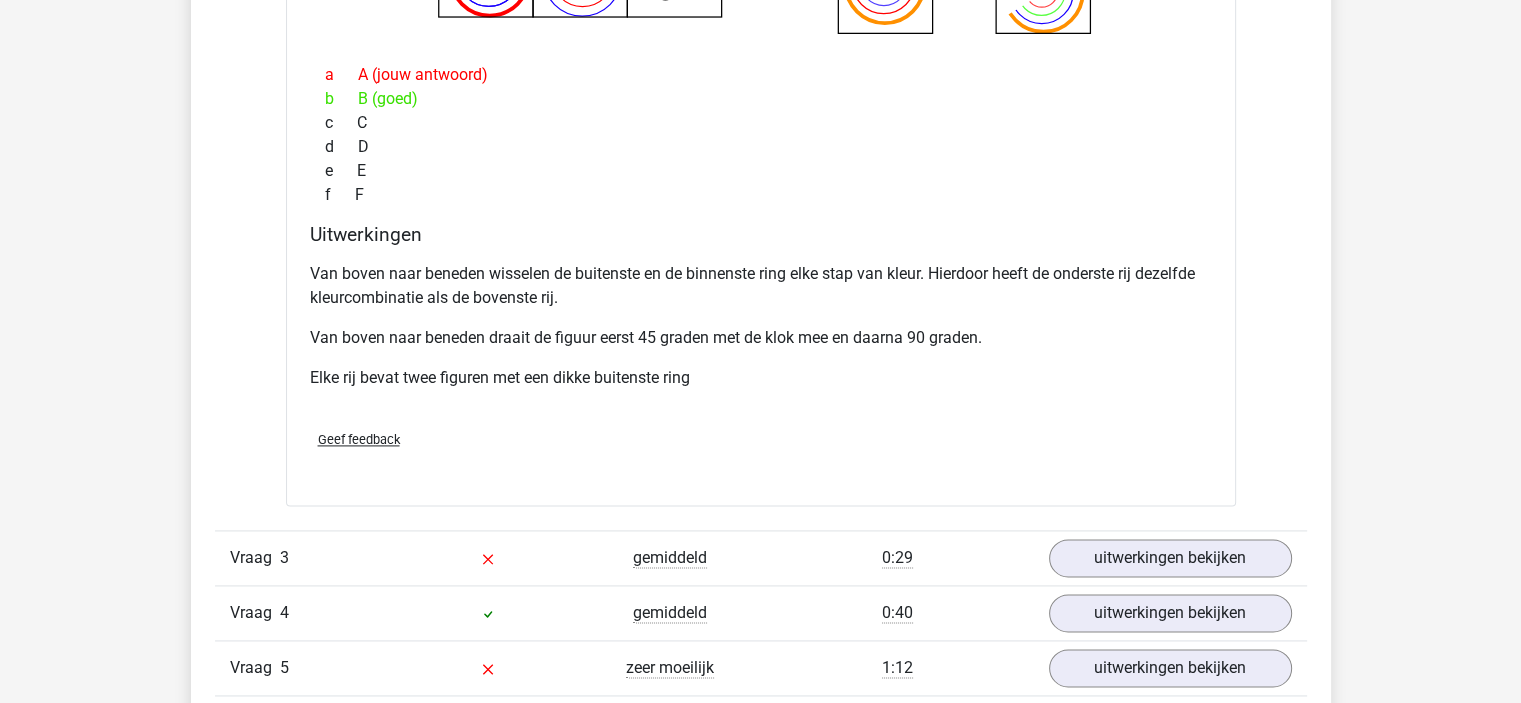 scroll, scrollTop: 2700, scrollLeft: 0, axis: vertical 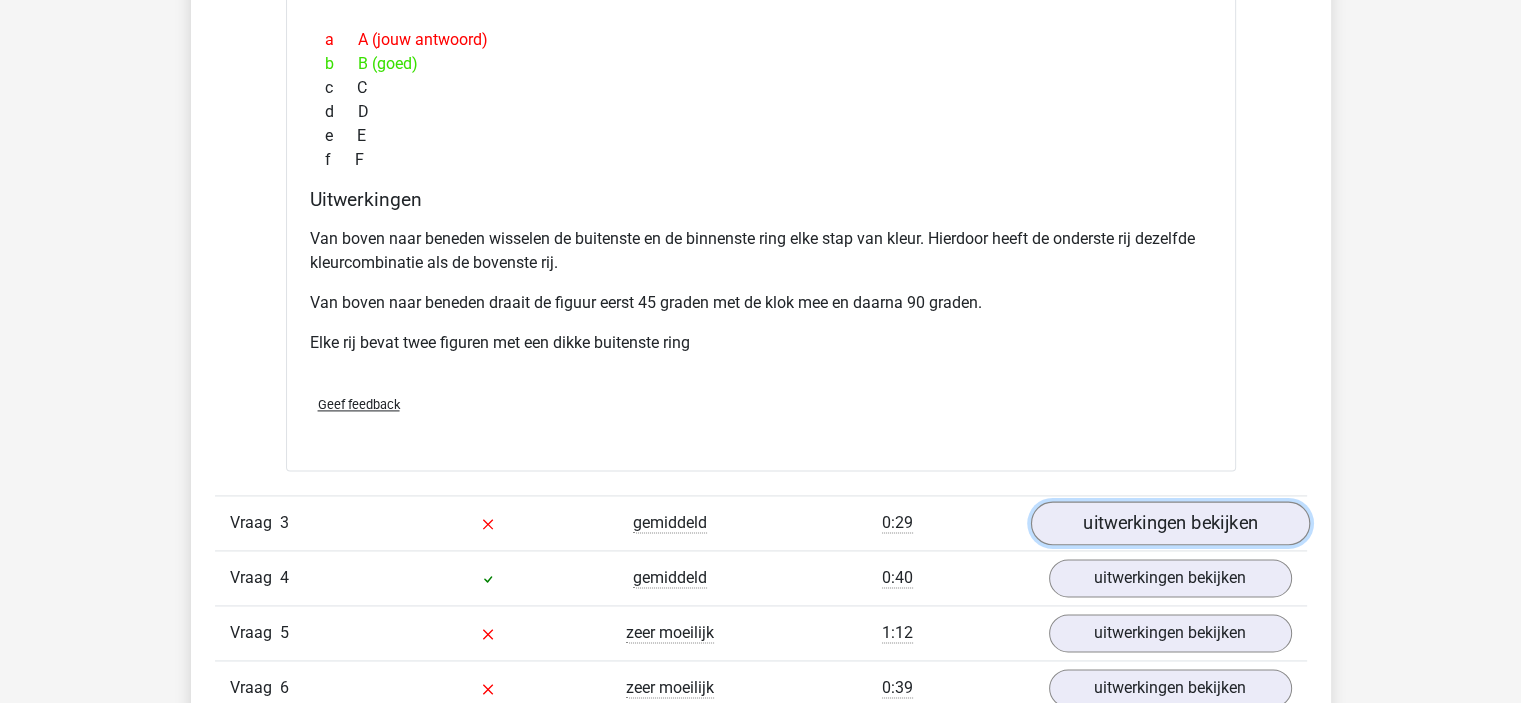 click on "uitwerkingen bekijken" at bounding box center (1169, 523) 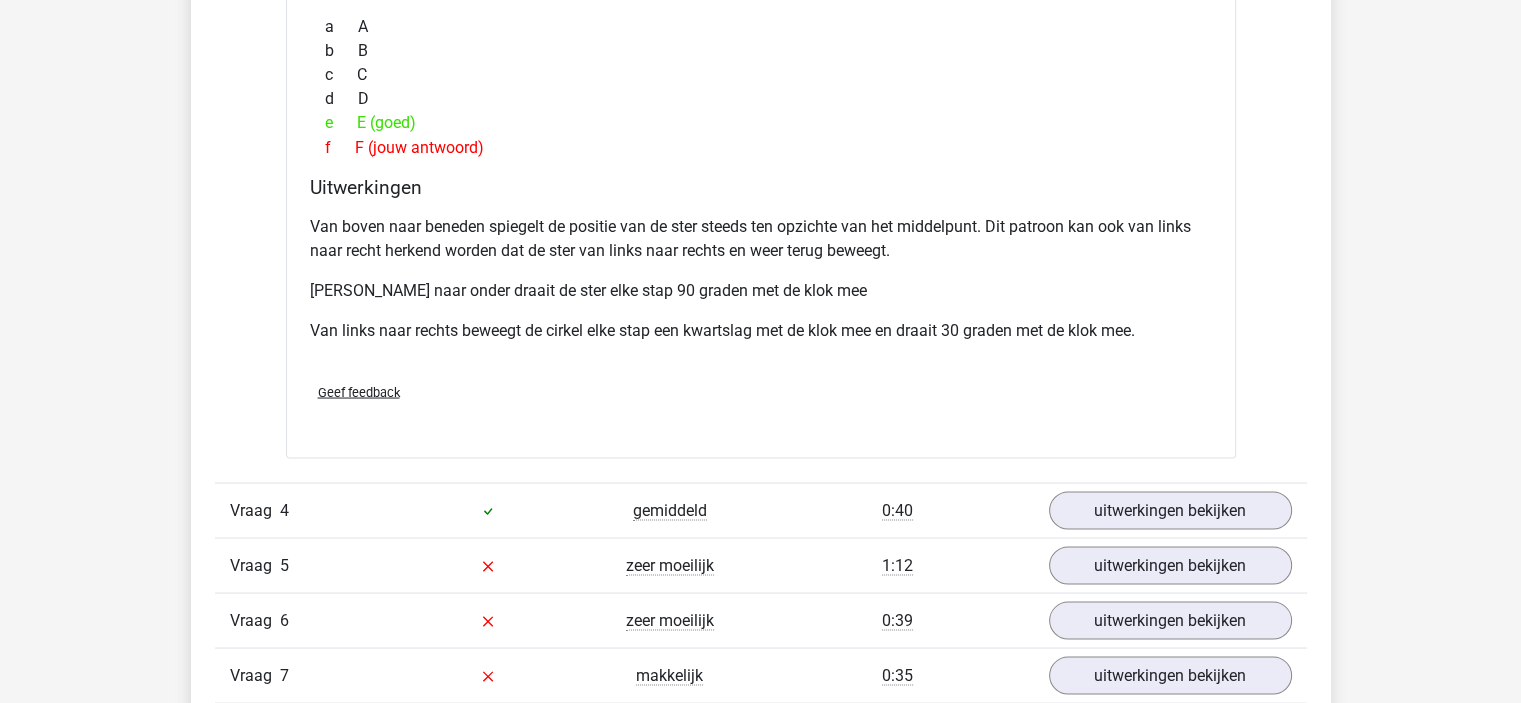 scroll, scrollTop: 3700, scrollLeft: 0, axis: vertical 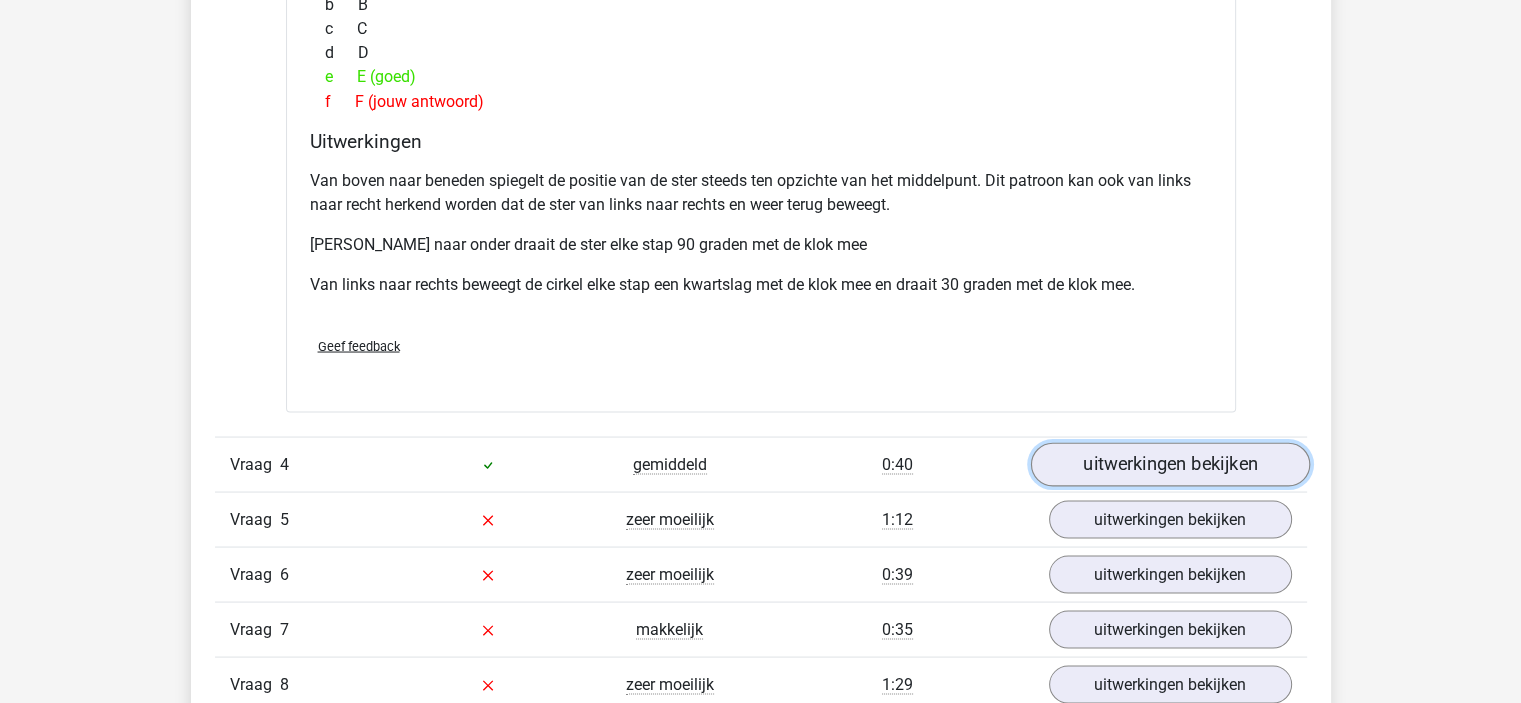 click on "uitwerkingen bekijken" at bounding box center (1169, 464) 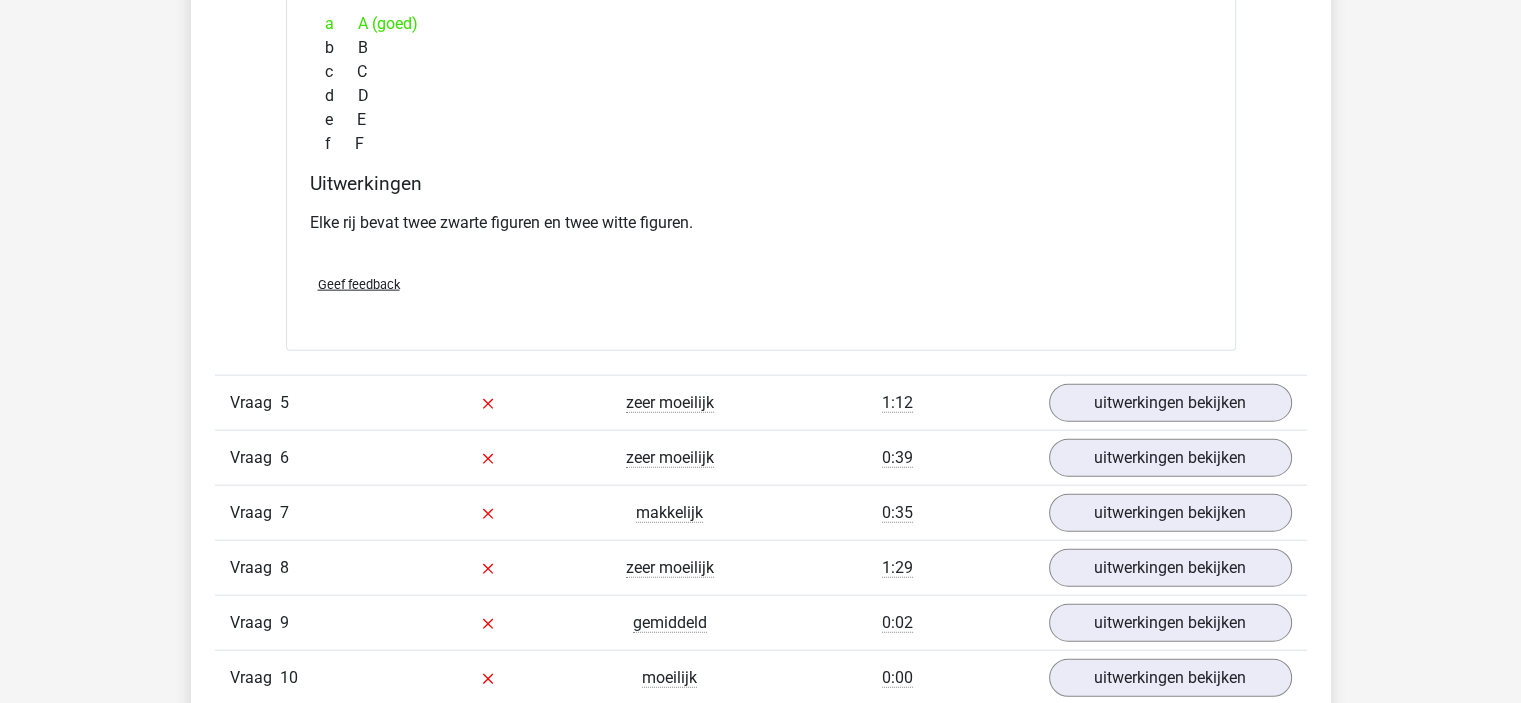 scroll, scrollTop: 4600, scrollLeft: 0, axis: vertical 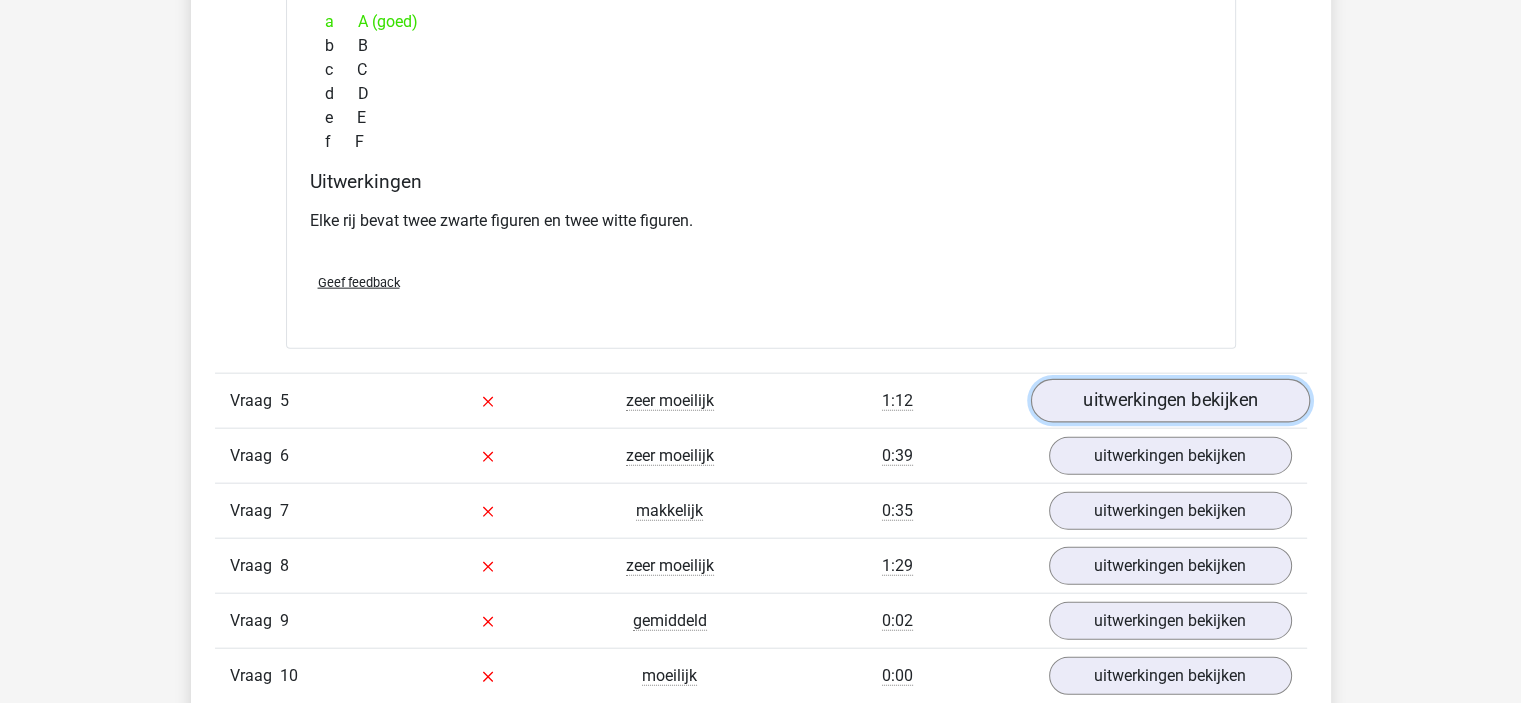 click on "uitwerkingen bekijken" at bounding box center [1169, 401] 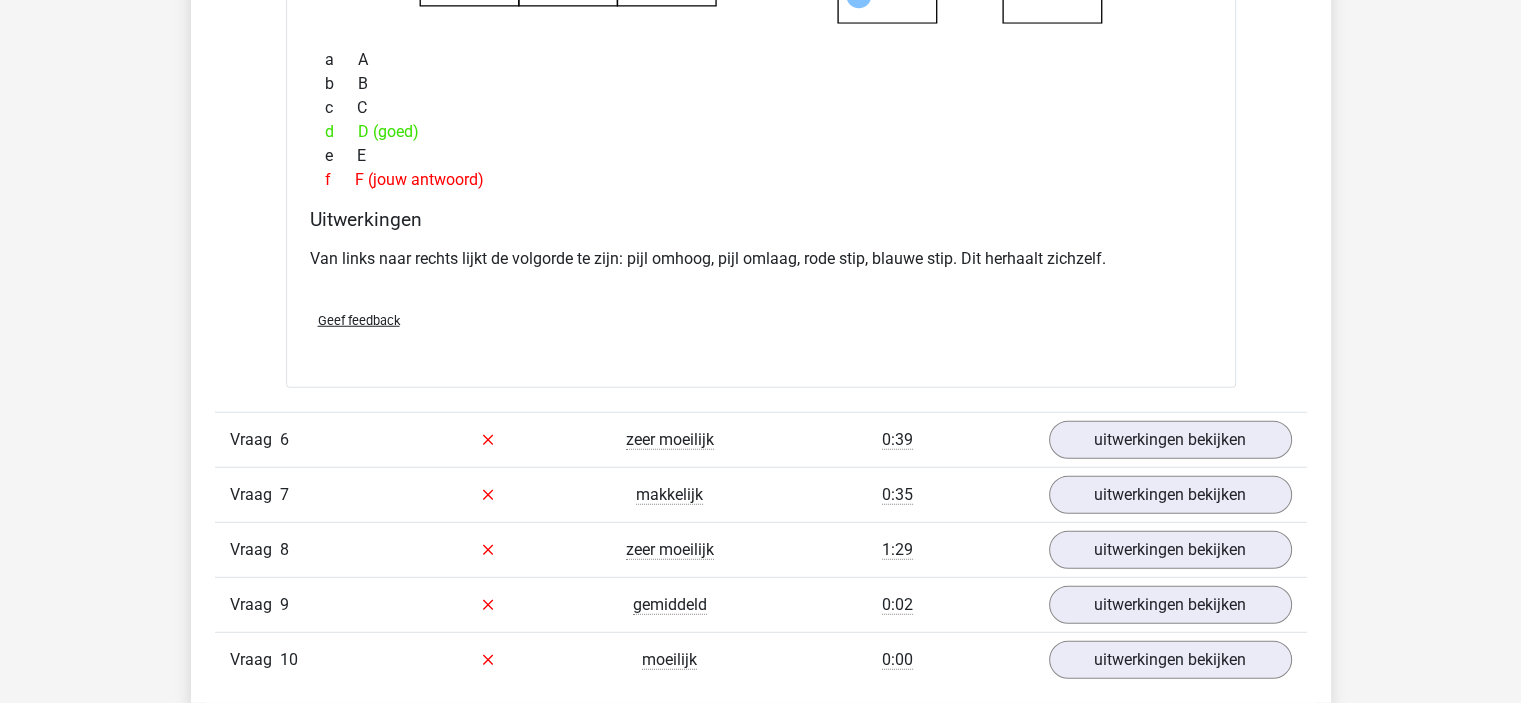 scroll, scrollTop: 5400, scrollLeft: 0, axis: vertical 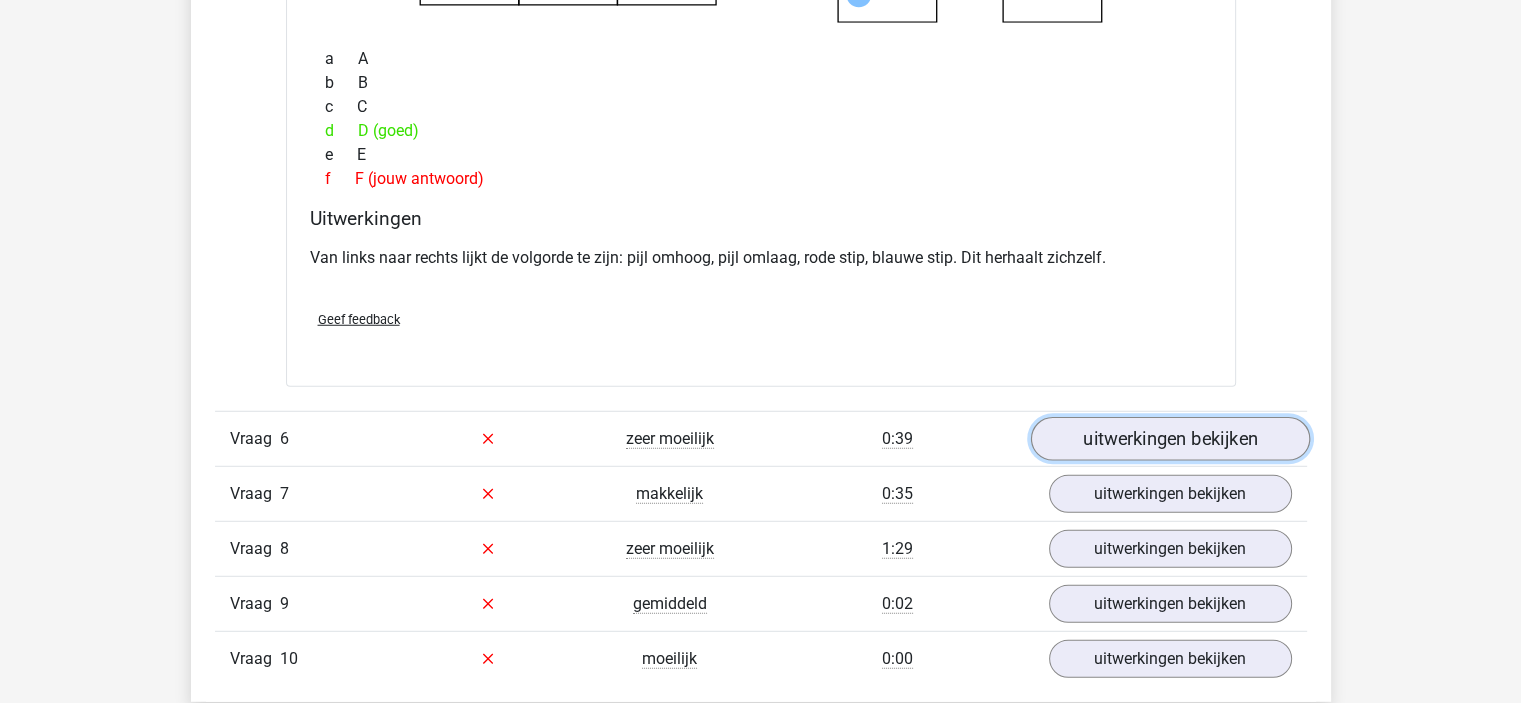 click on "uitwerkingen bekijken" at bounding box center [1169, 439] 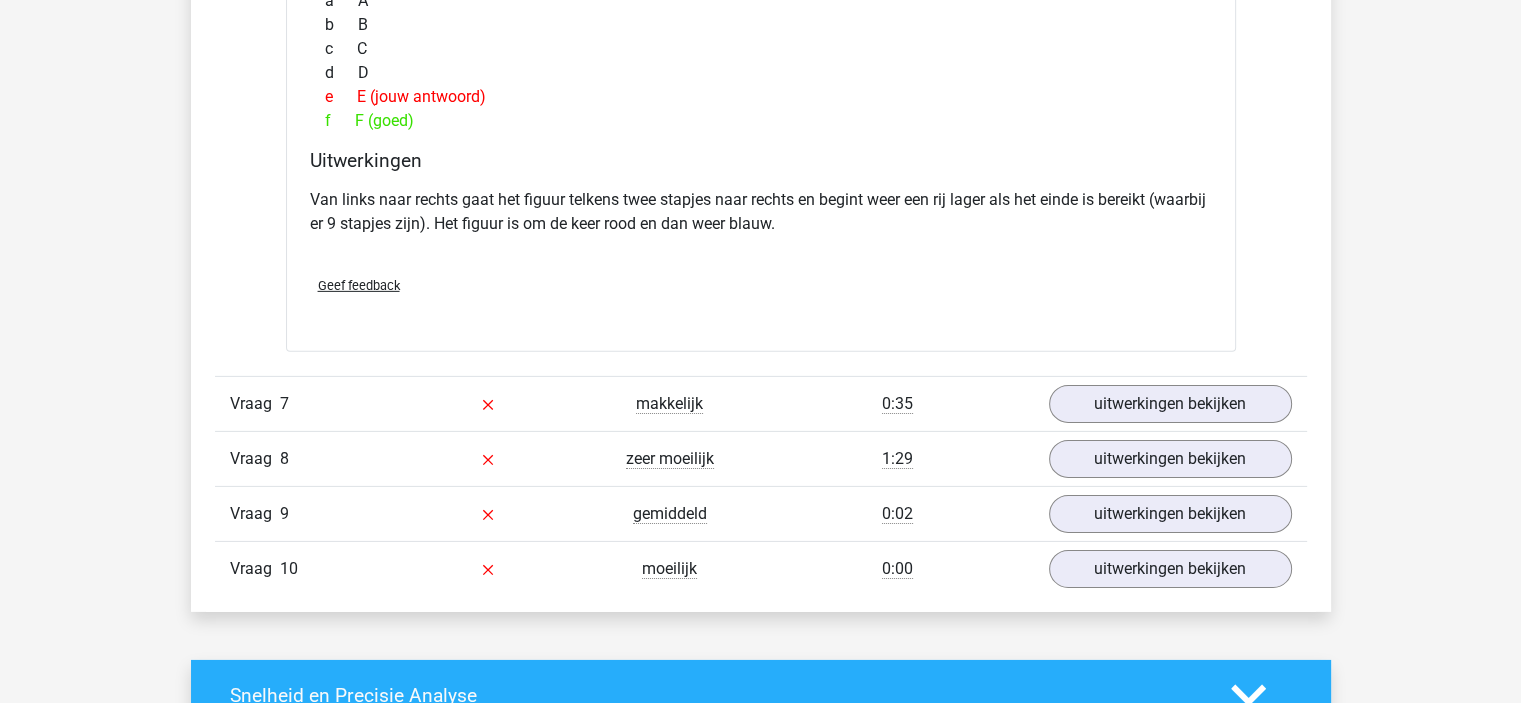 scroll, scrollTop: 6300, scrollLeft: 0, axis: vertical 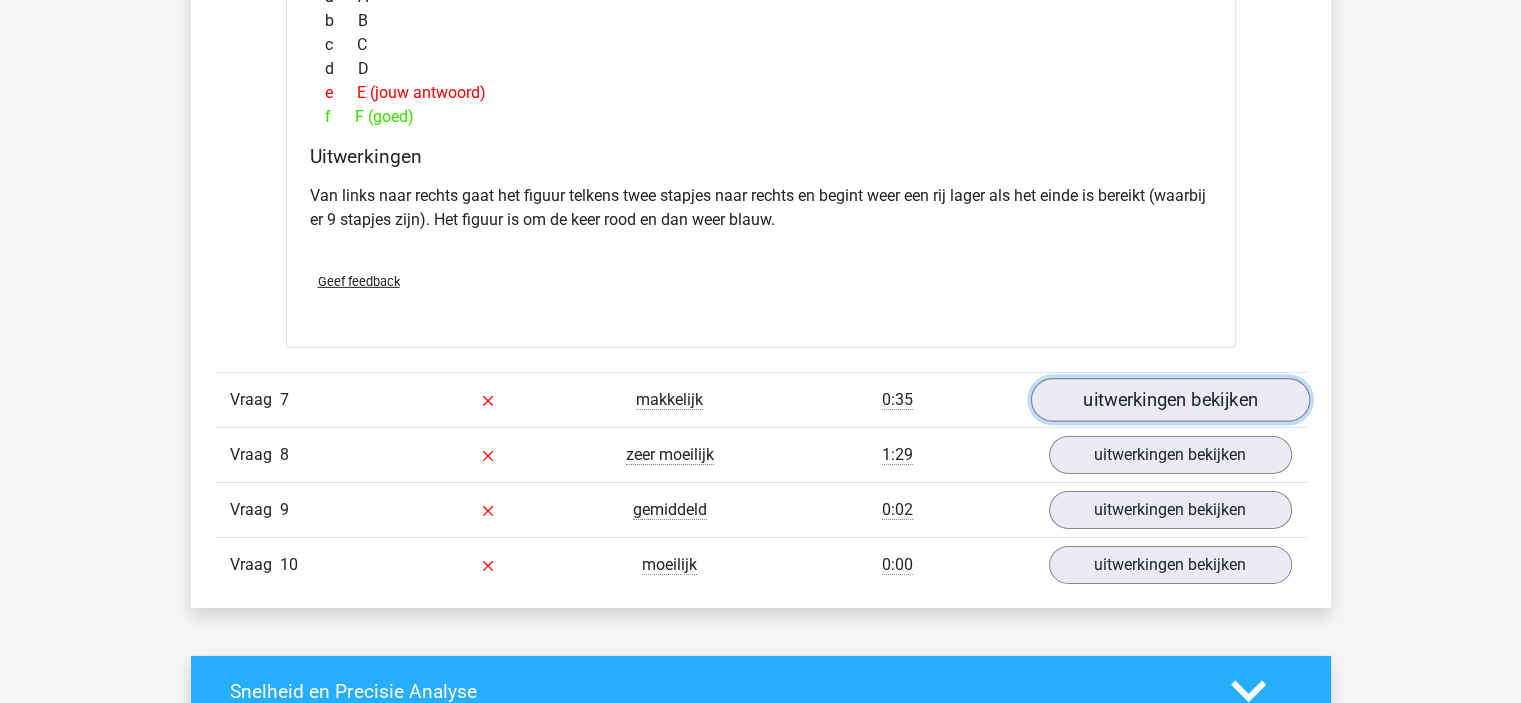 click on "uitwerkingen bekijken" at bounding box center [1169, 400] 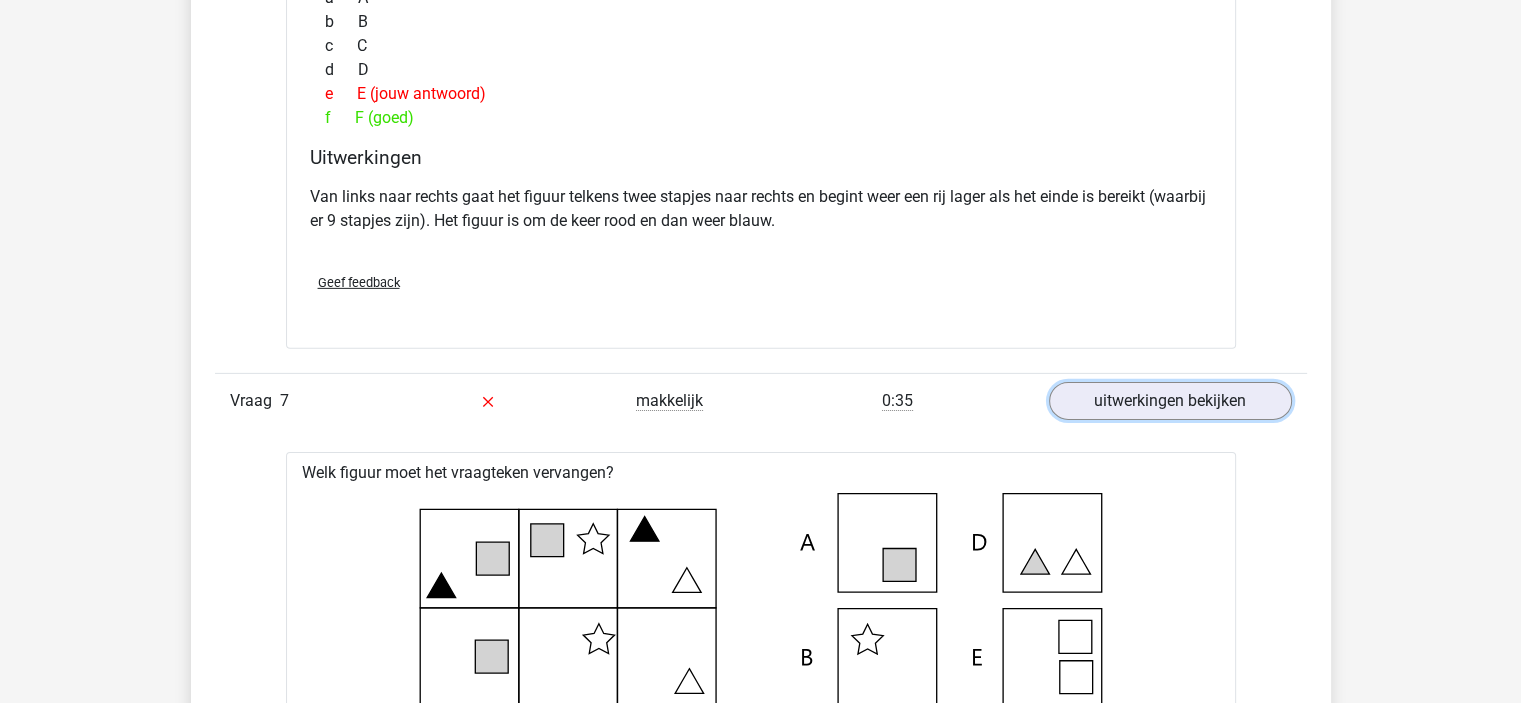 scroll, scrollTop: 6400, scrollLeft: 0, axis: vertical 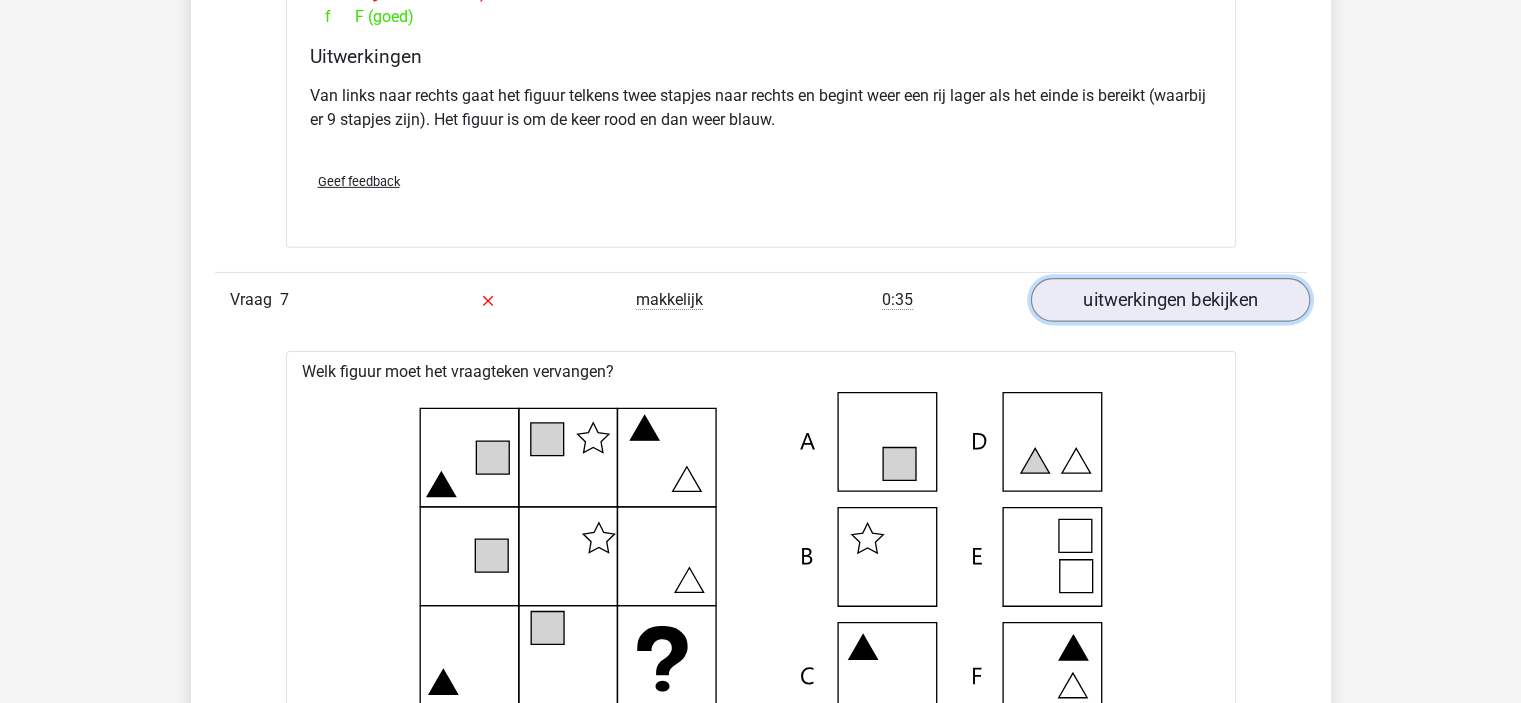 click on "uitwerkingen bekijken" at bounding box center [1169, 300] 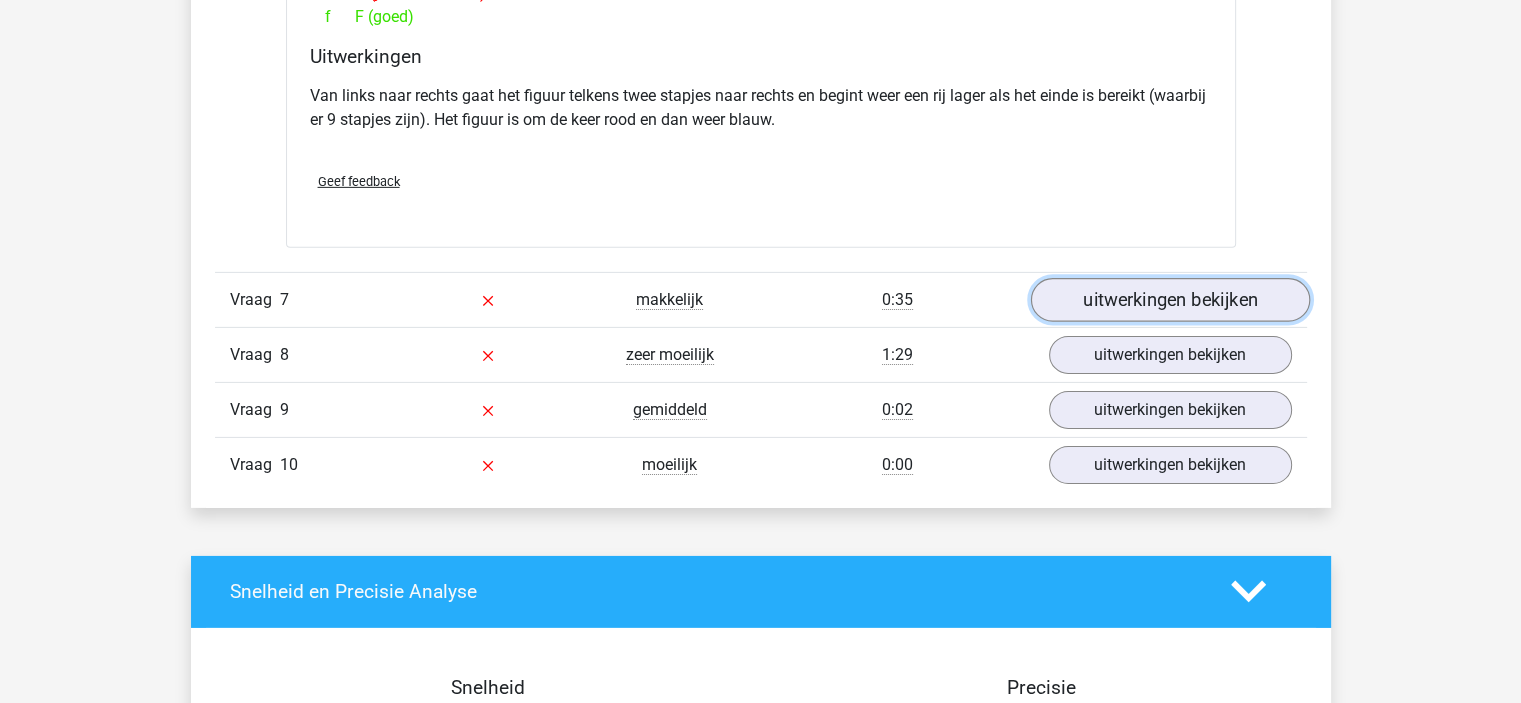 click on "uitwerkingen bekijken" at bounding box center [1169, 300] 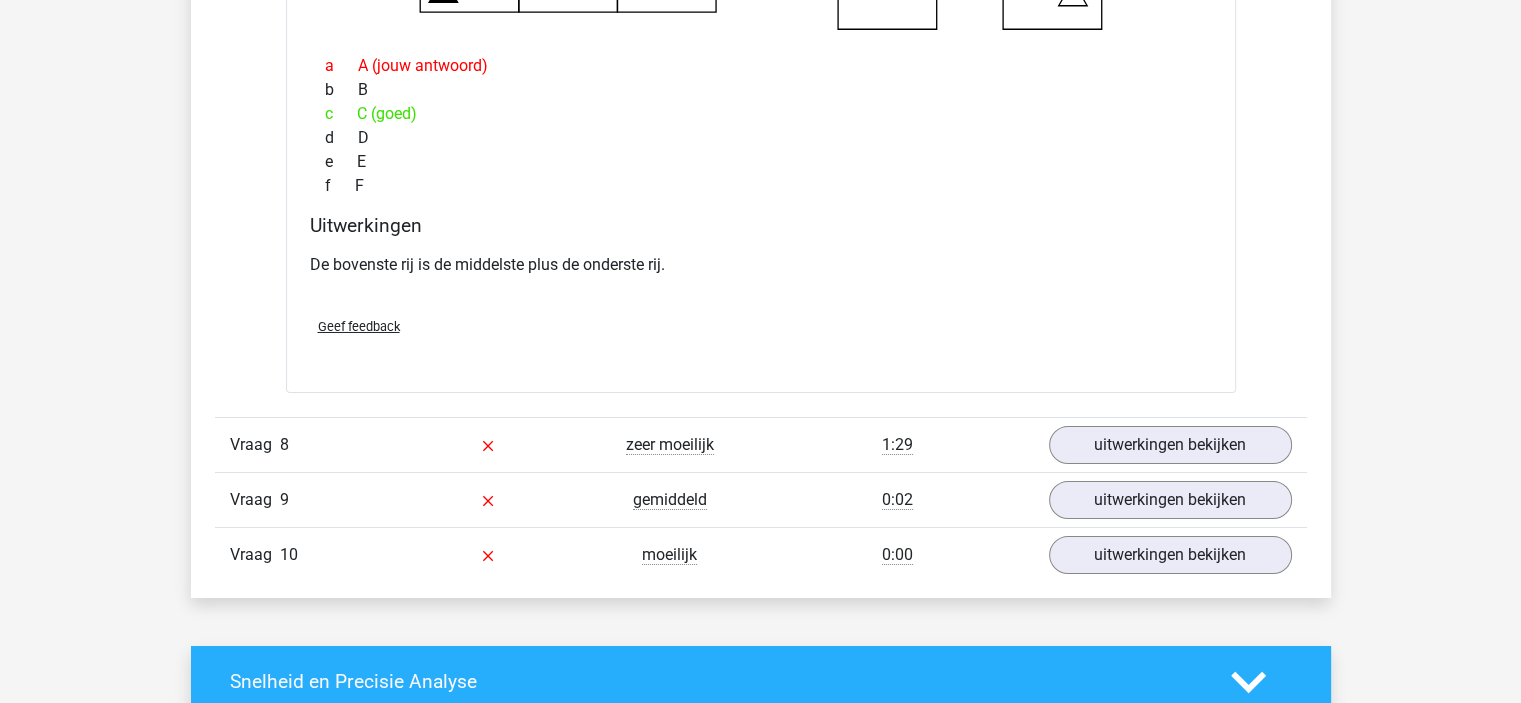 scroll, scrollTop: 7100, scrollLeft: 0, axis: vertical 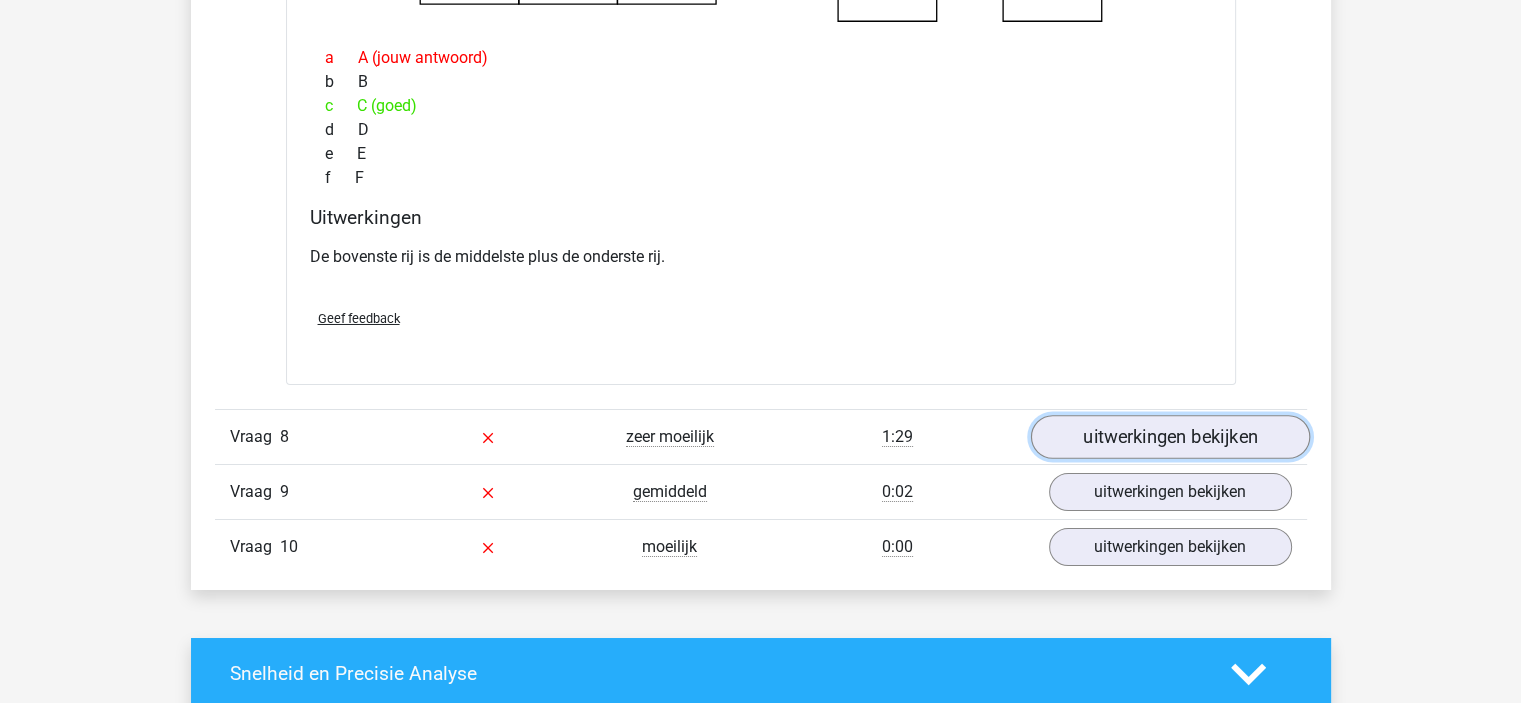 click on "uitwerkingen bekijken" at bounding box center [1169, 437] 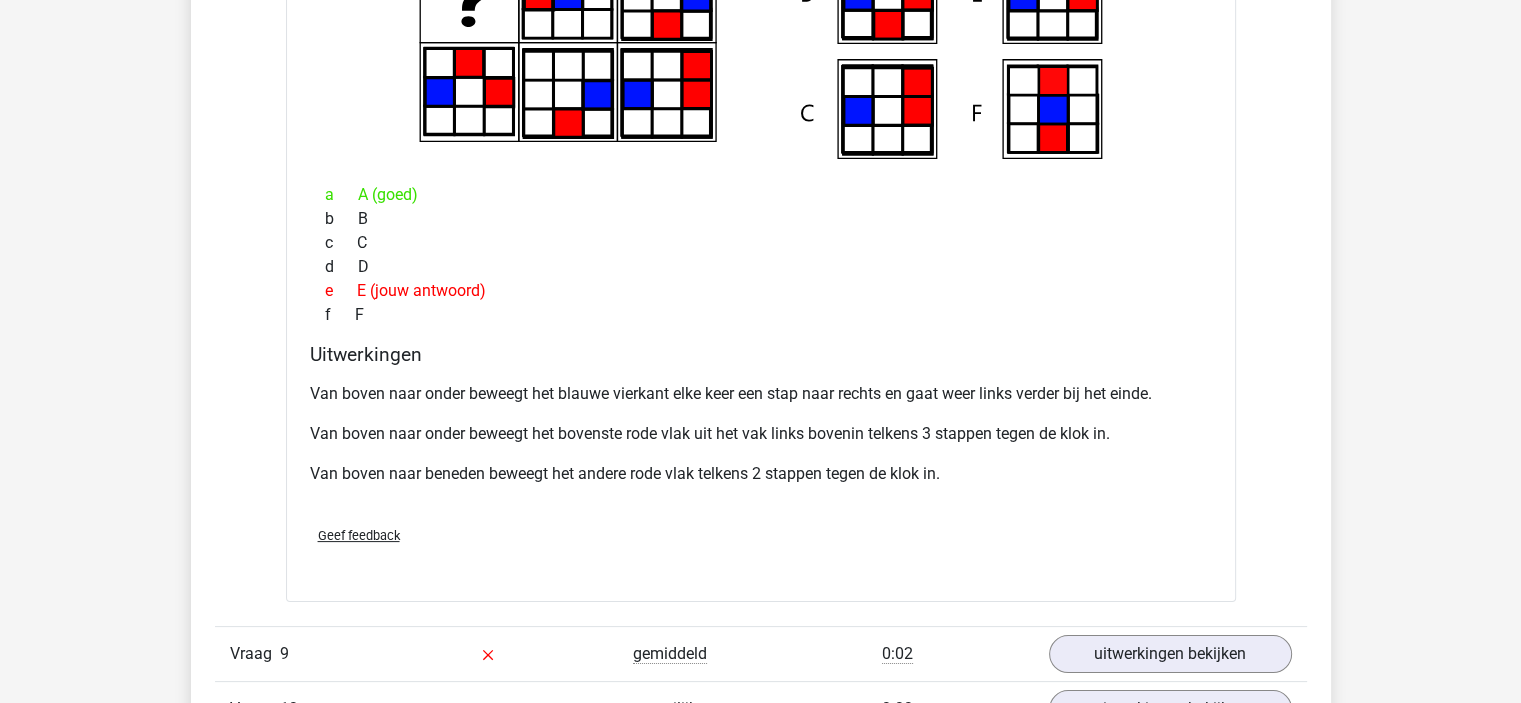 scroll, scrollTop: 7900, scrollLeft: 0, axis: vertical 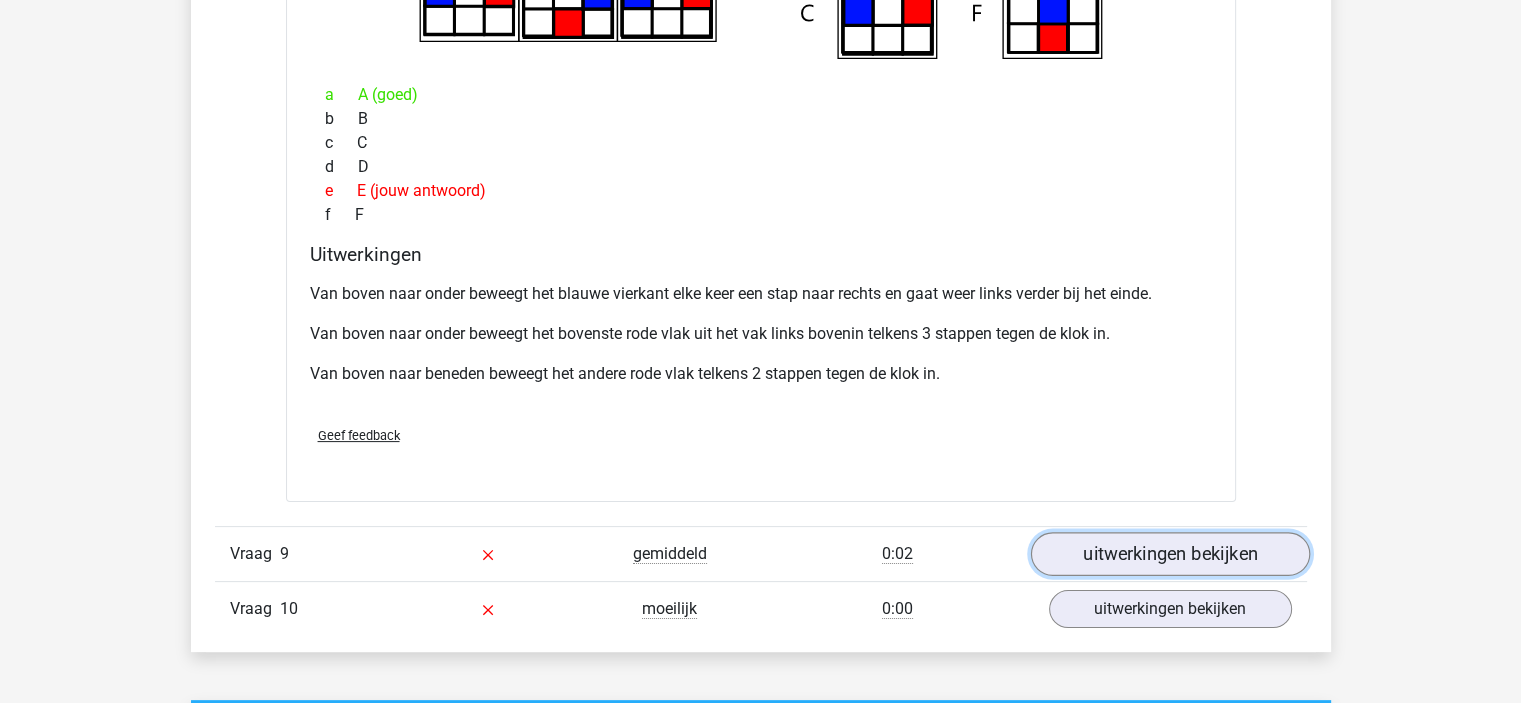 click on "uitwerkingen bekijken" at bounding box center [1169, 554] 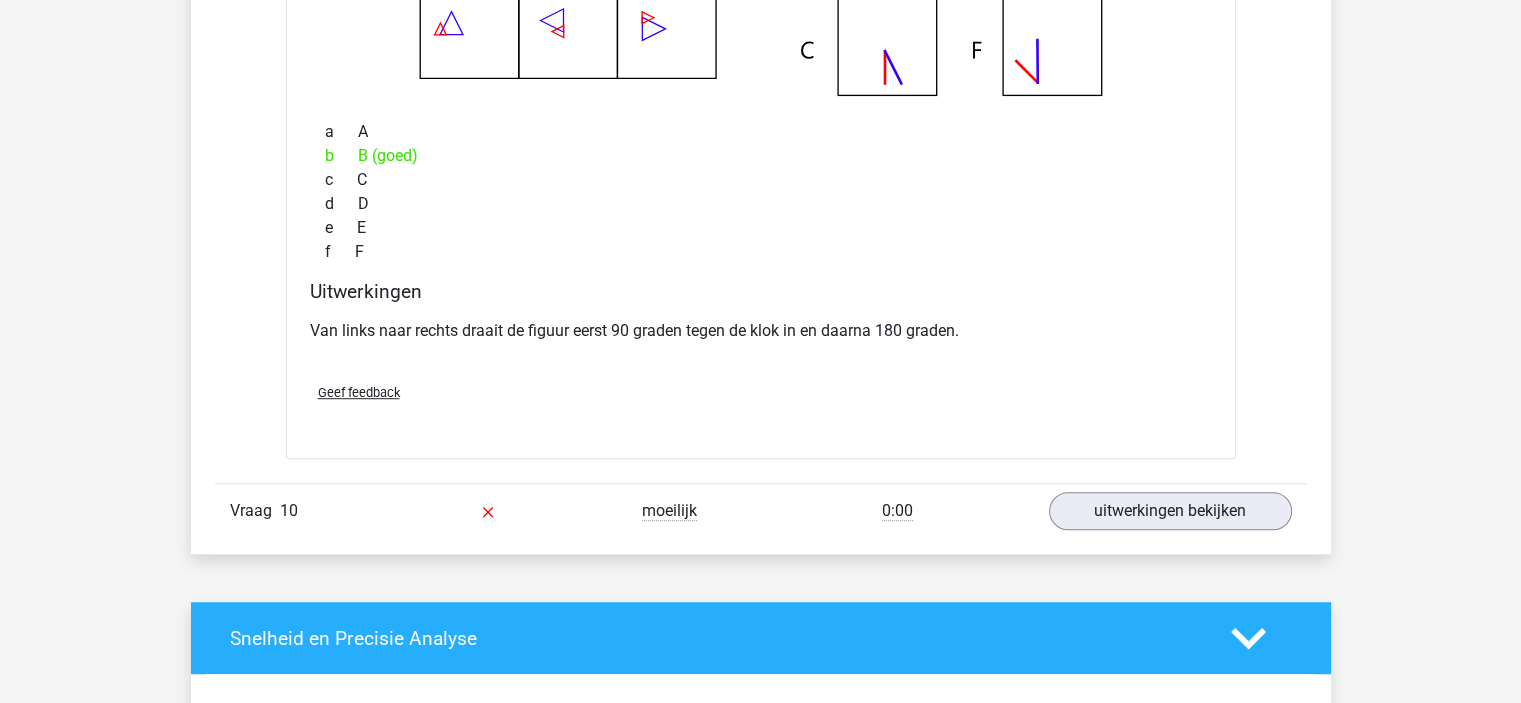 scroll, scrollTop: 8900, scrollLeft: 0, axis: vertical 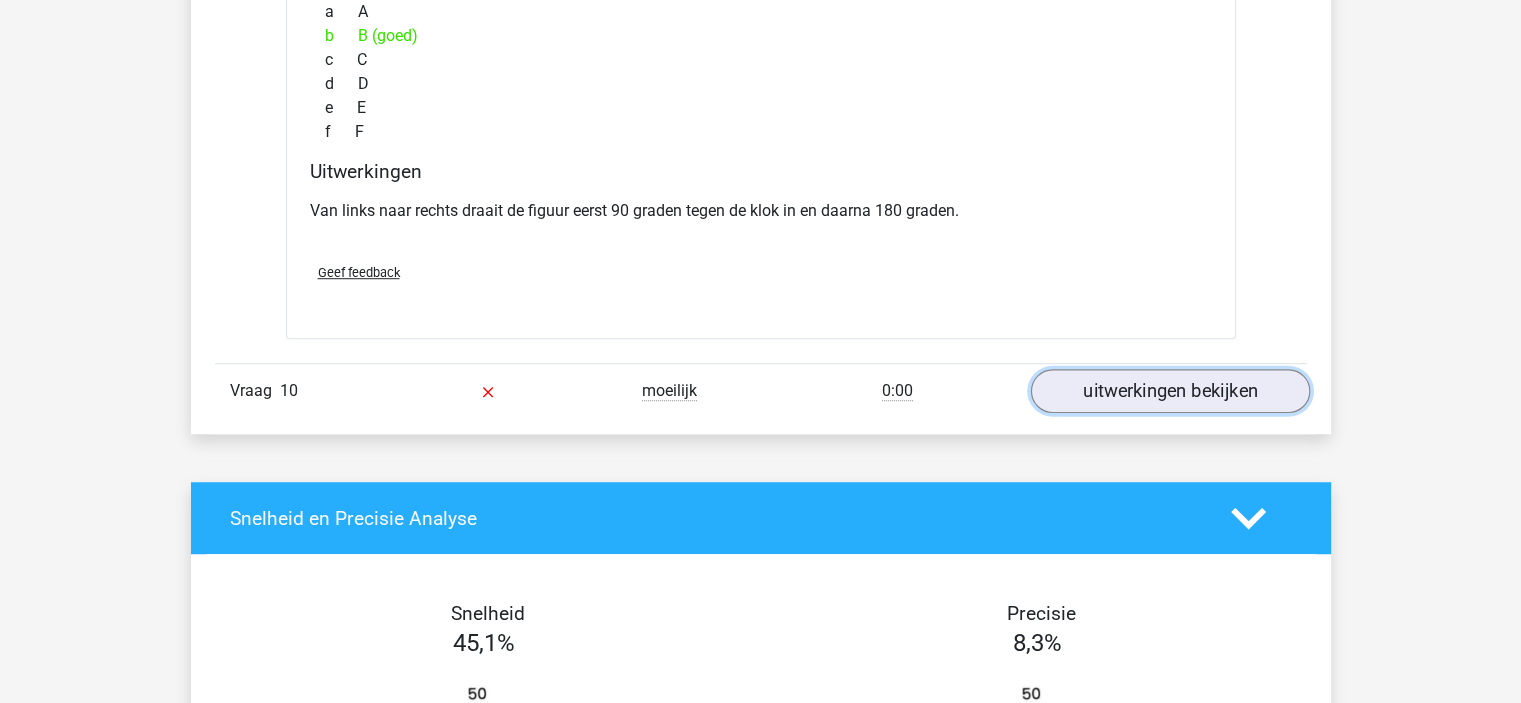 click on "uitwerkingen bekijken" at bounding box center (1169, 392) 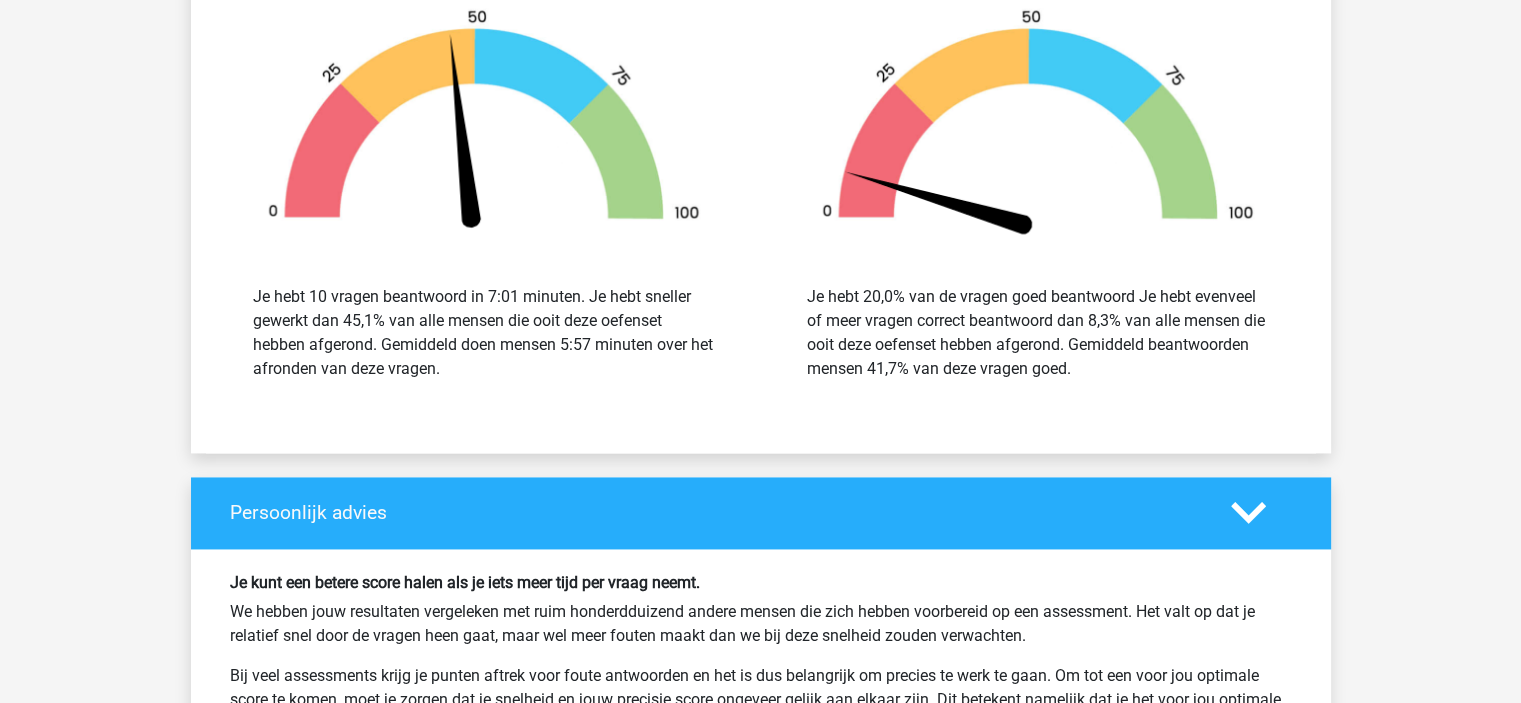 scroll, scrollTop: 10700, scrollLeft: 0, axis: vertical 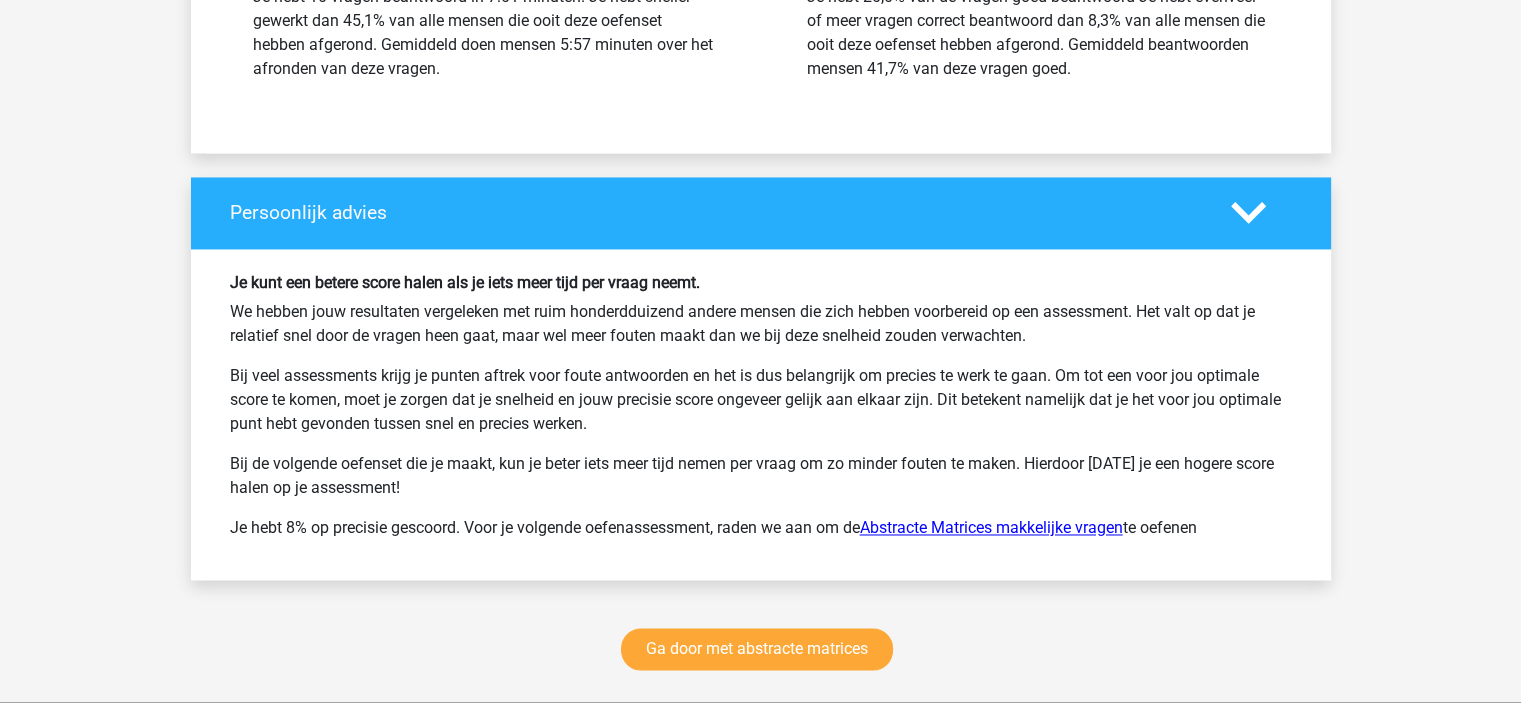 click on "Abstracte Matrices makkelijke vragen" at bounding box center (991, 527) 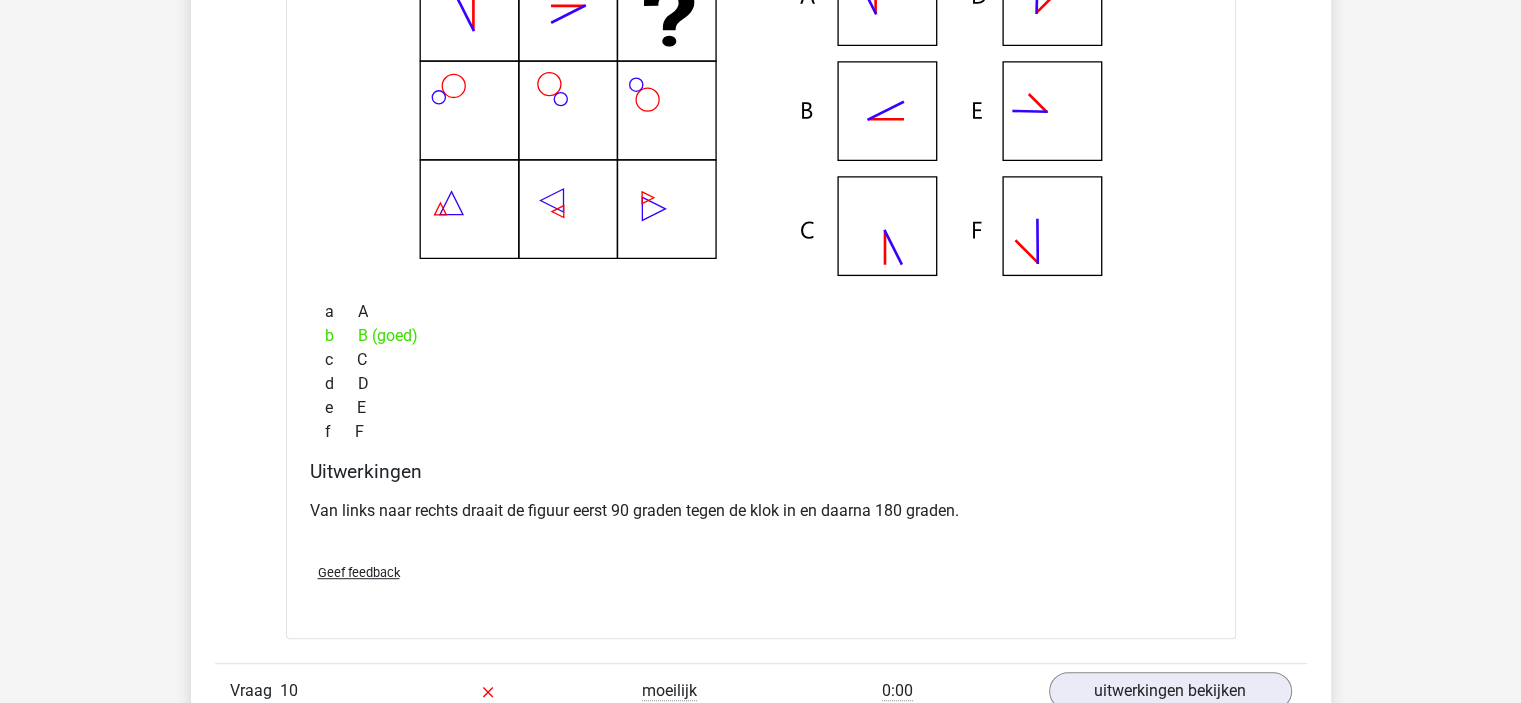 scroll, scrollTop: 8000, scrollLeft: 0, axis: vertical 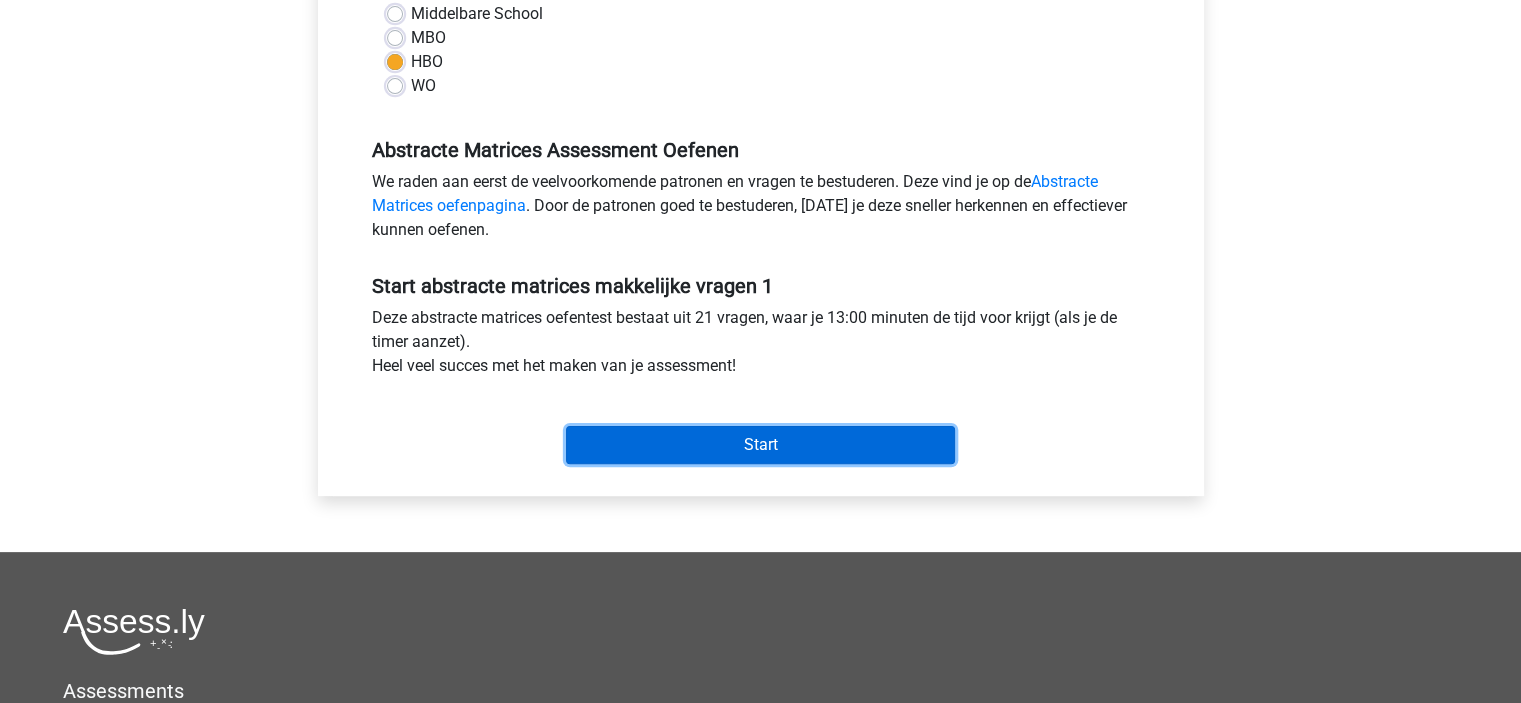 click on "Start" at bounding box center [760, 445] 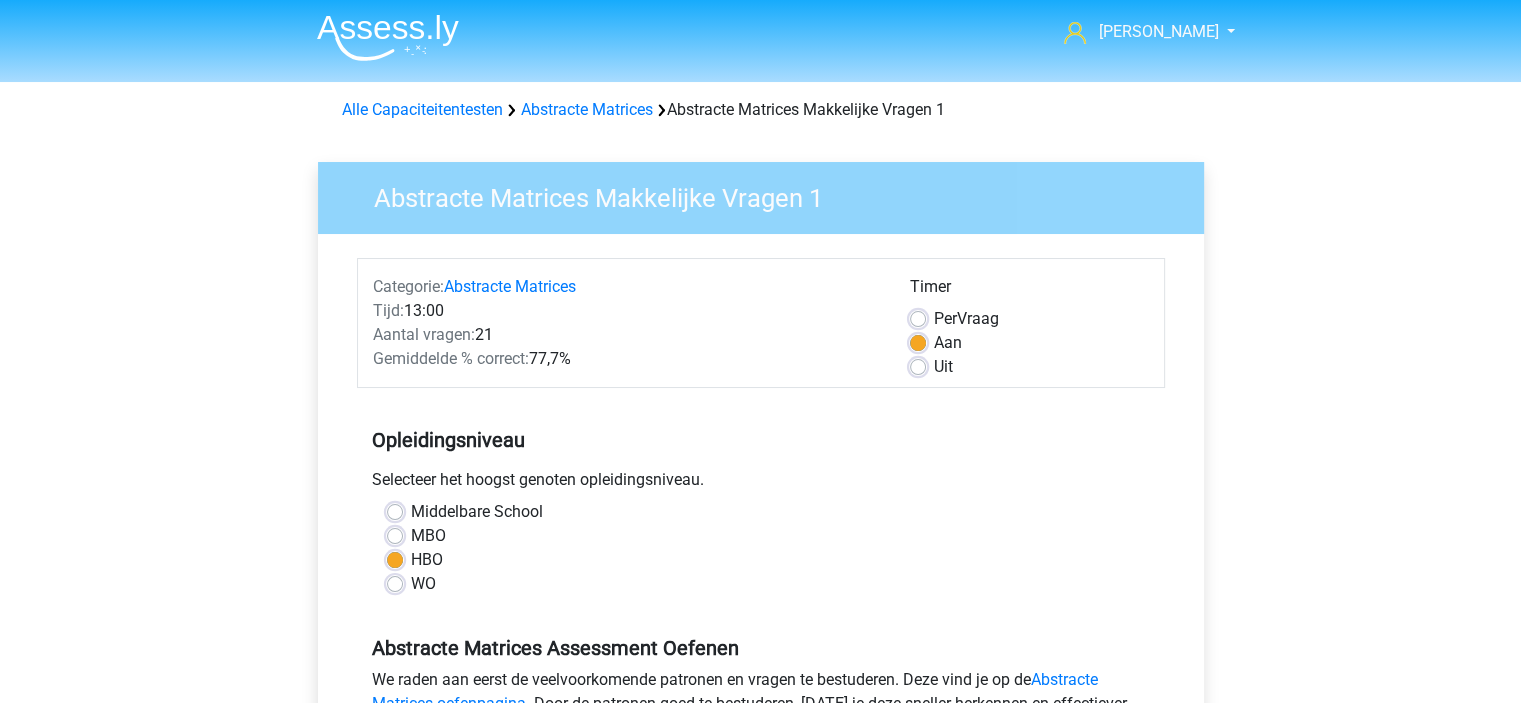 scroll, scrollTop: 0, scrollLeft: 0, axis: both 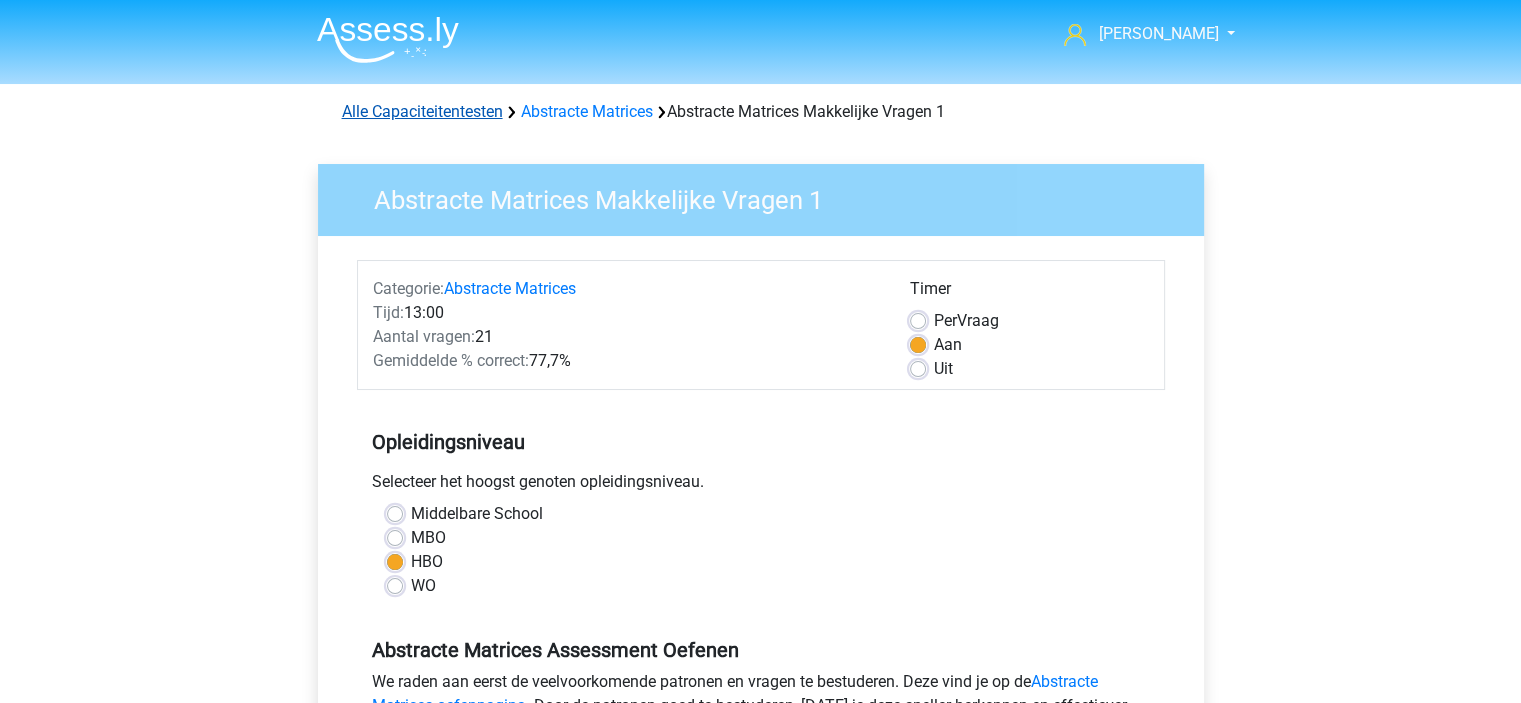 click on "Alle Capaciteitentesten" at bounding box center (422, 111) 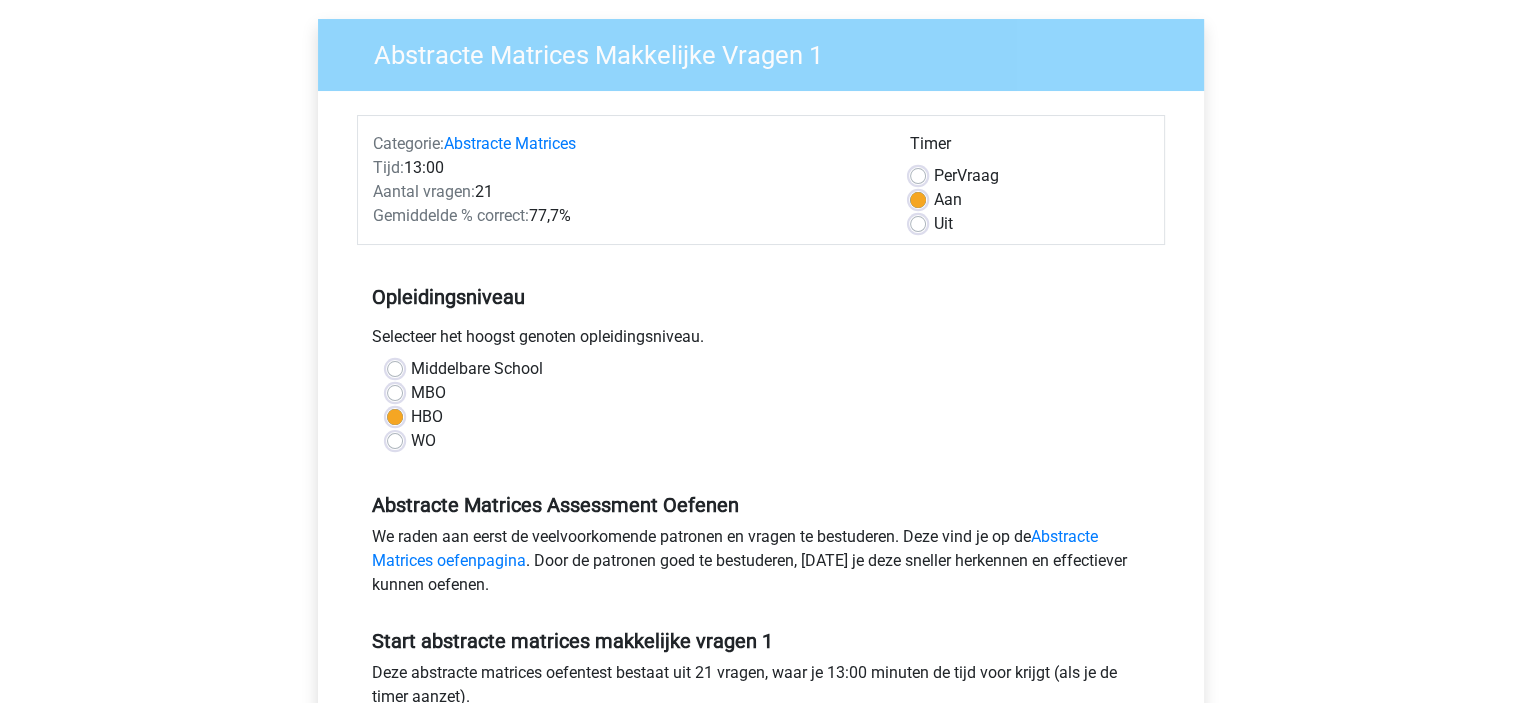 scroll, scrollTop: 0, scrollLeft: 0, axis: both 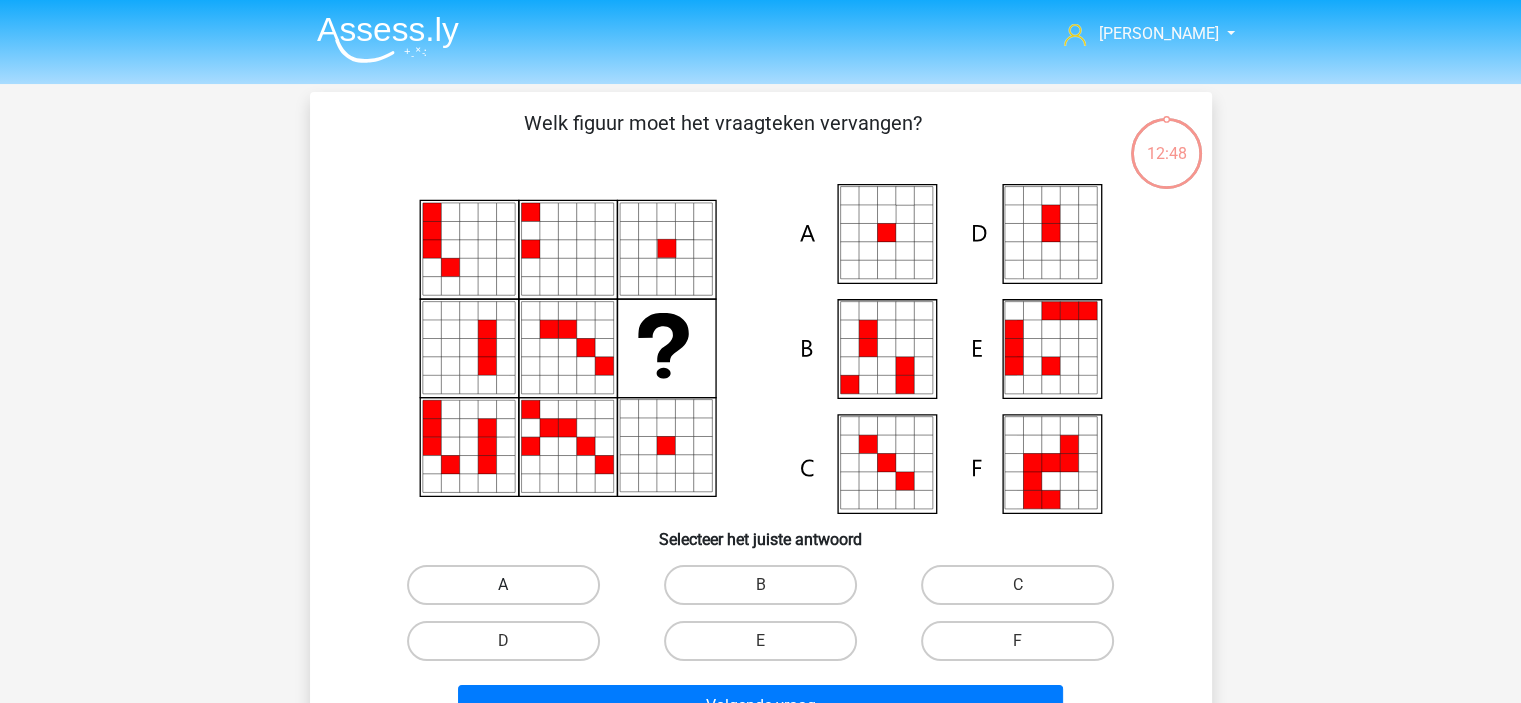 click on "A" at bounding box center [503, 585] 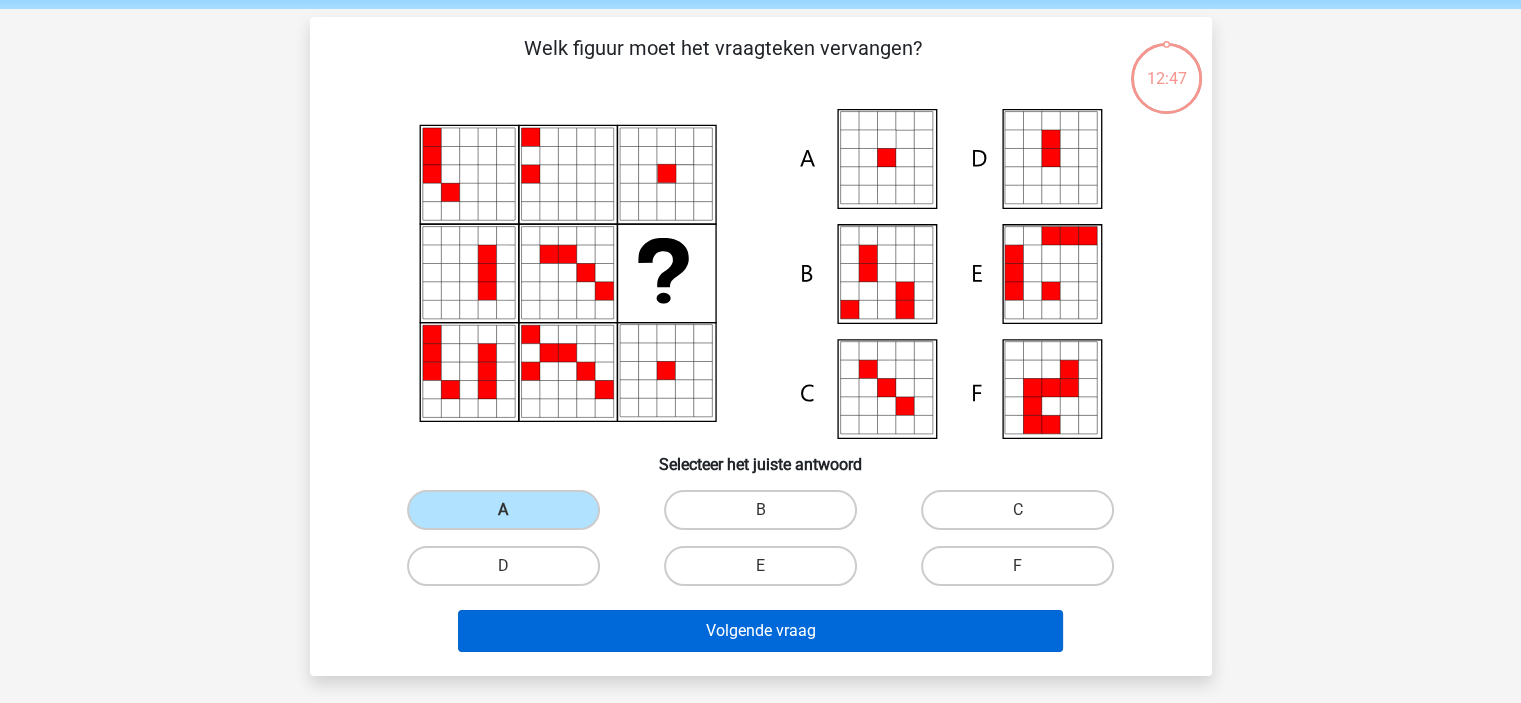scroll, scrollTop: 200, scrollLeft: 0, axis: vertical 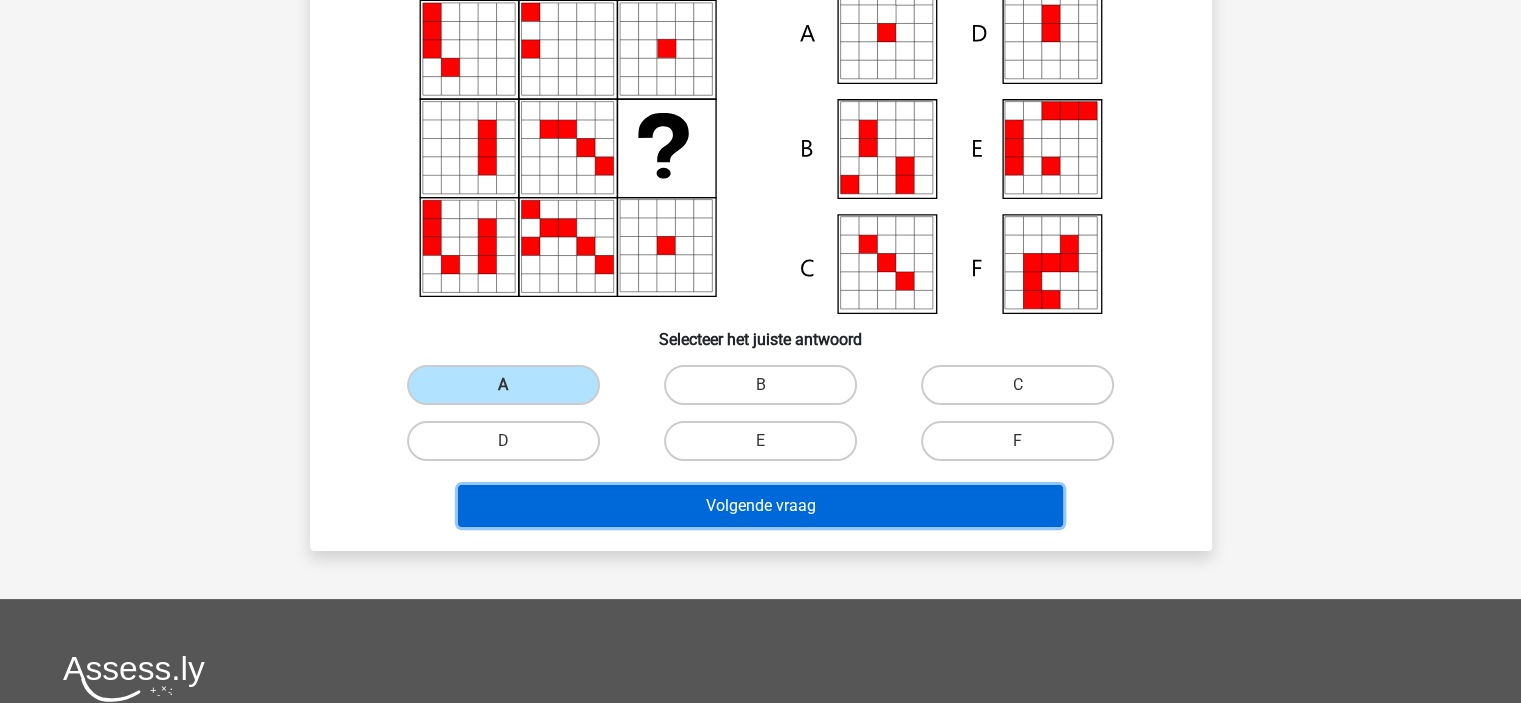 click on "Volgende vraag" at bounding box center [760, 506] 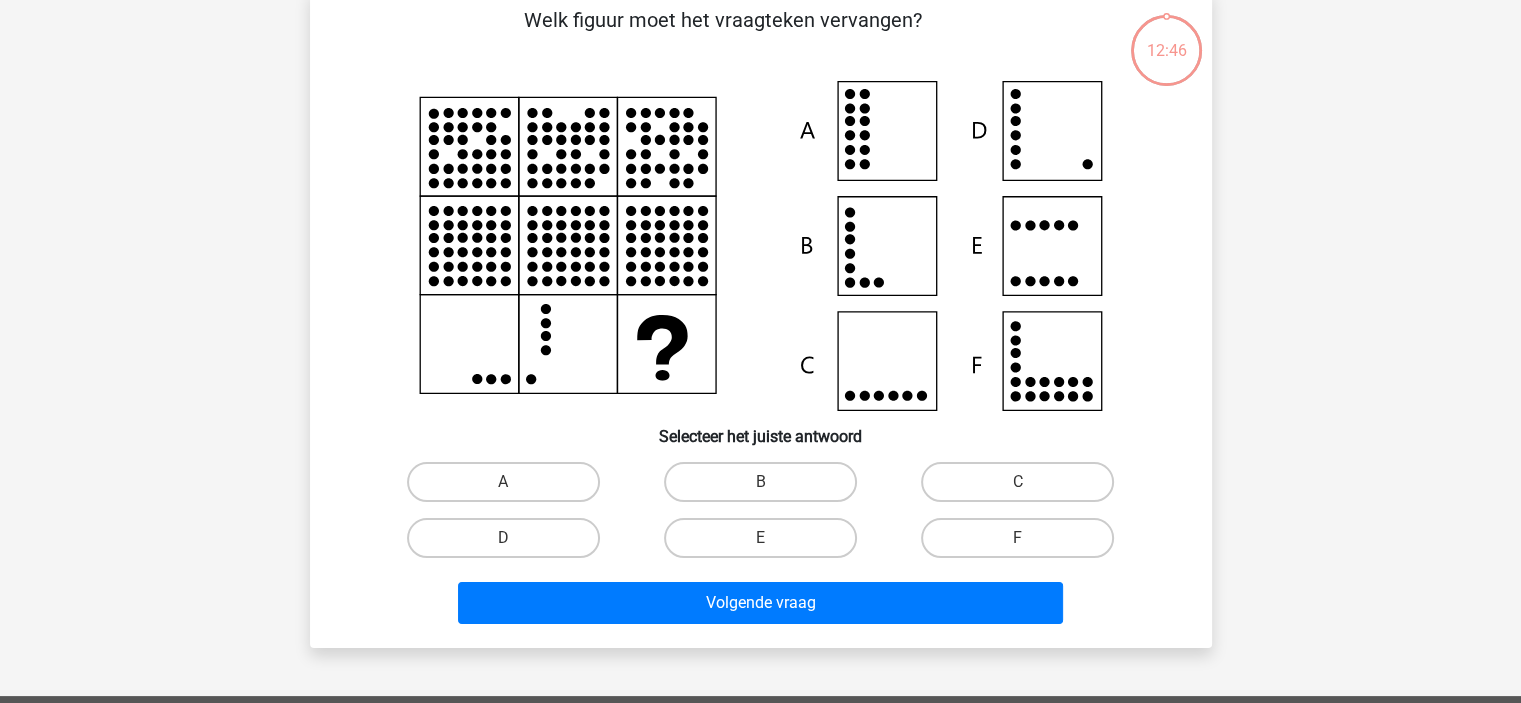 scroll, scrollTop: 92, scrollLeft: 0, axis: vertical 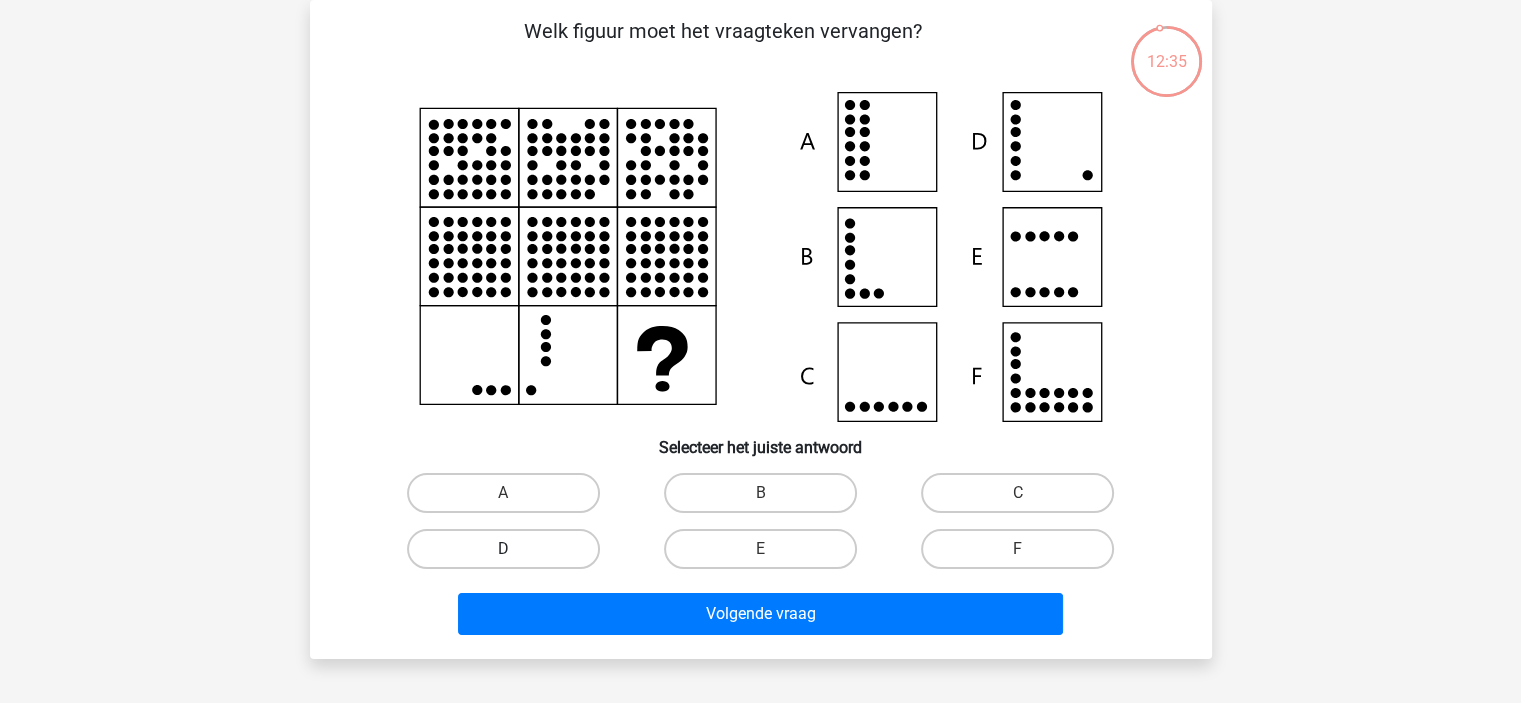 click on "D" at bounding box center [503, 549] 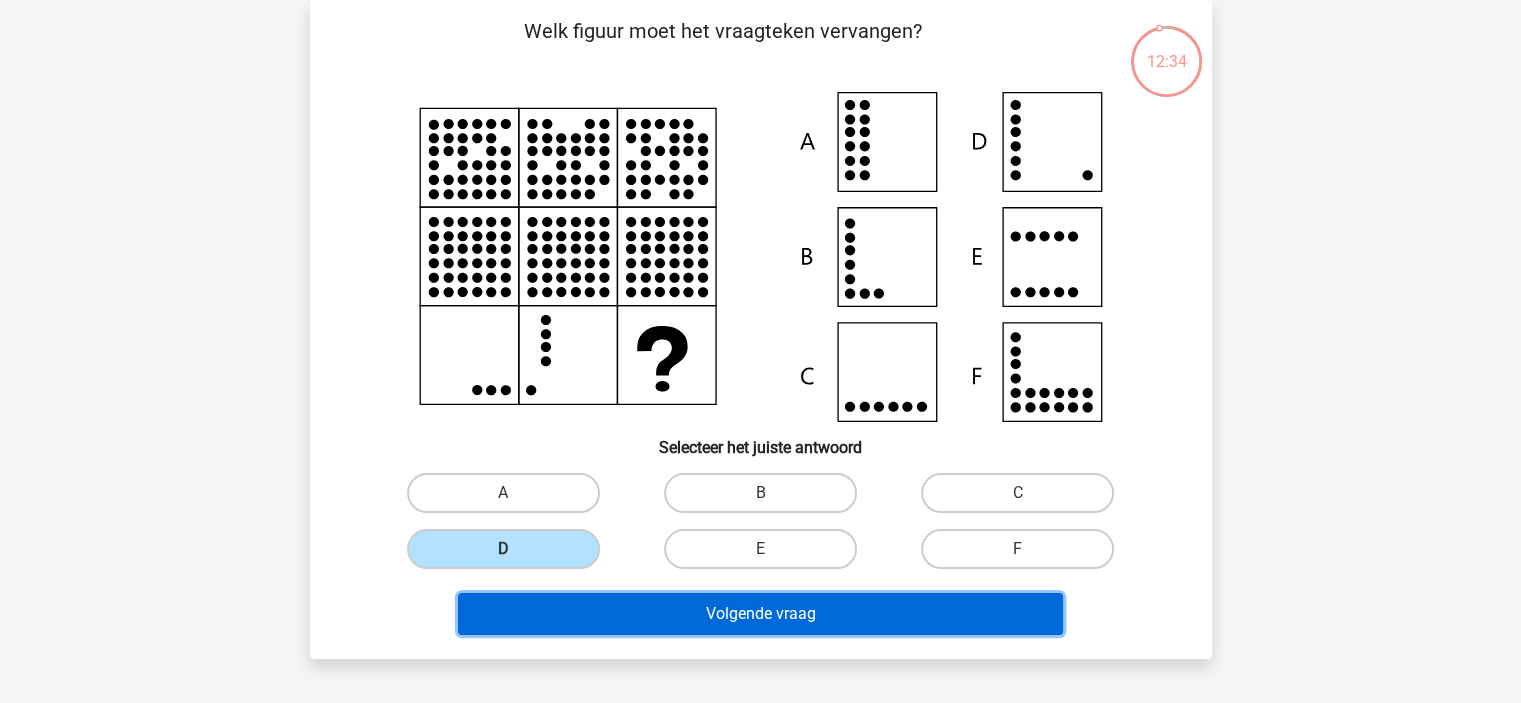 click on "Volgende vraag" at bounding box center [760, 614] 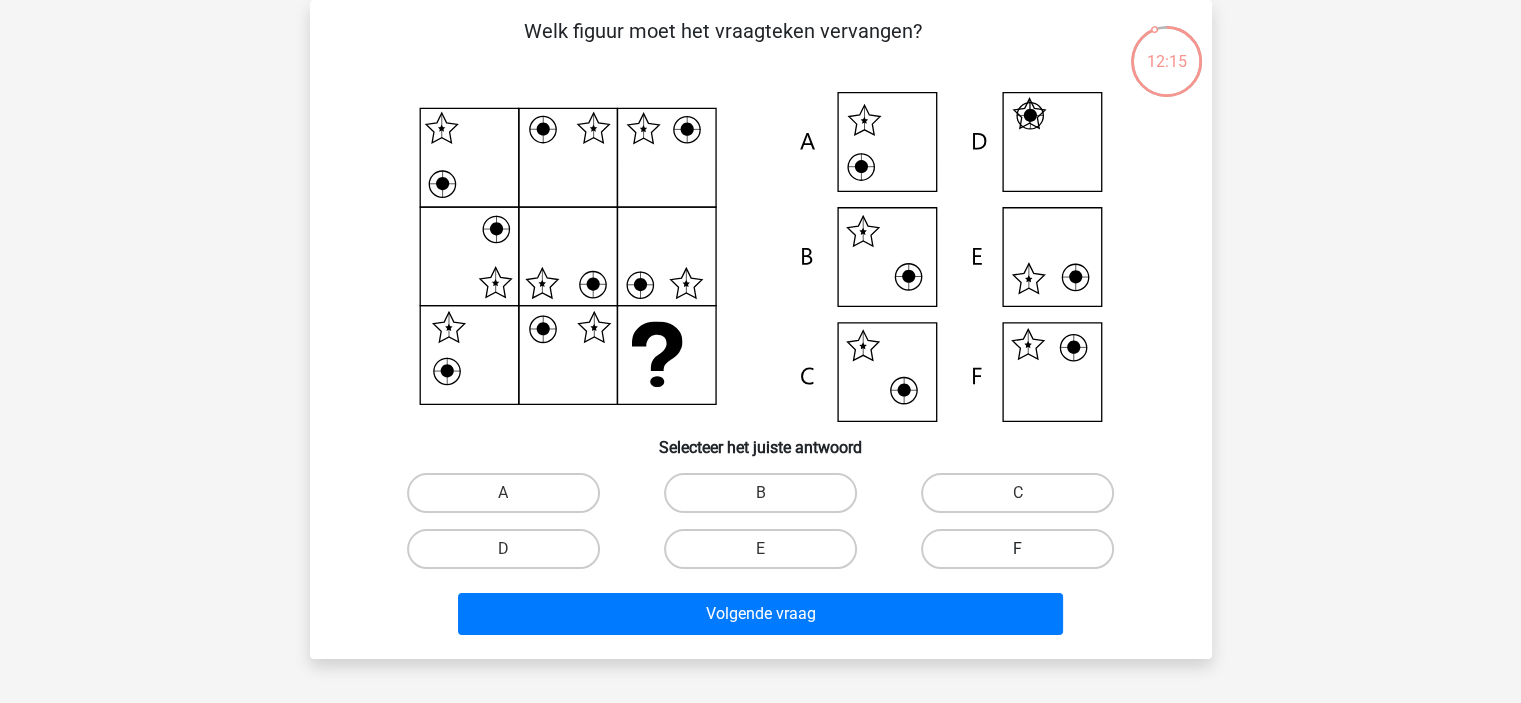 click on "F" at bounding box center [1017, 549] 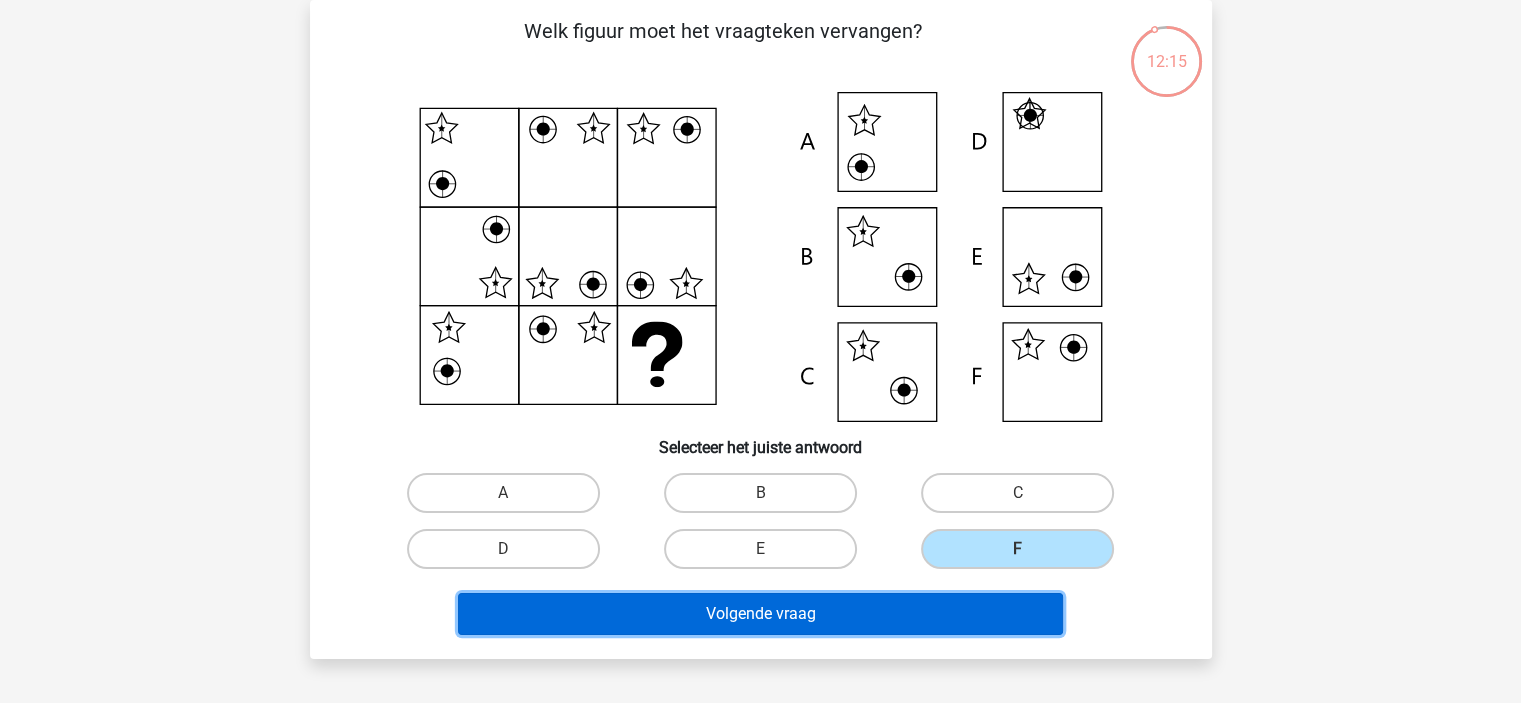 click on "Volgende vraag" at bounding box center [760, 614] 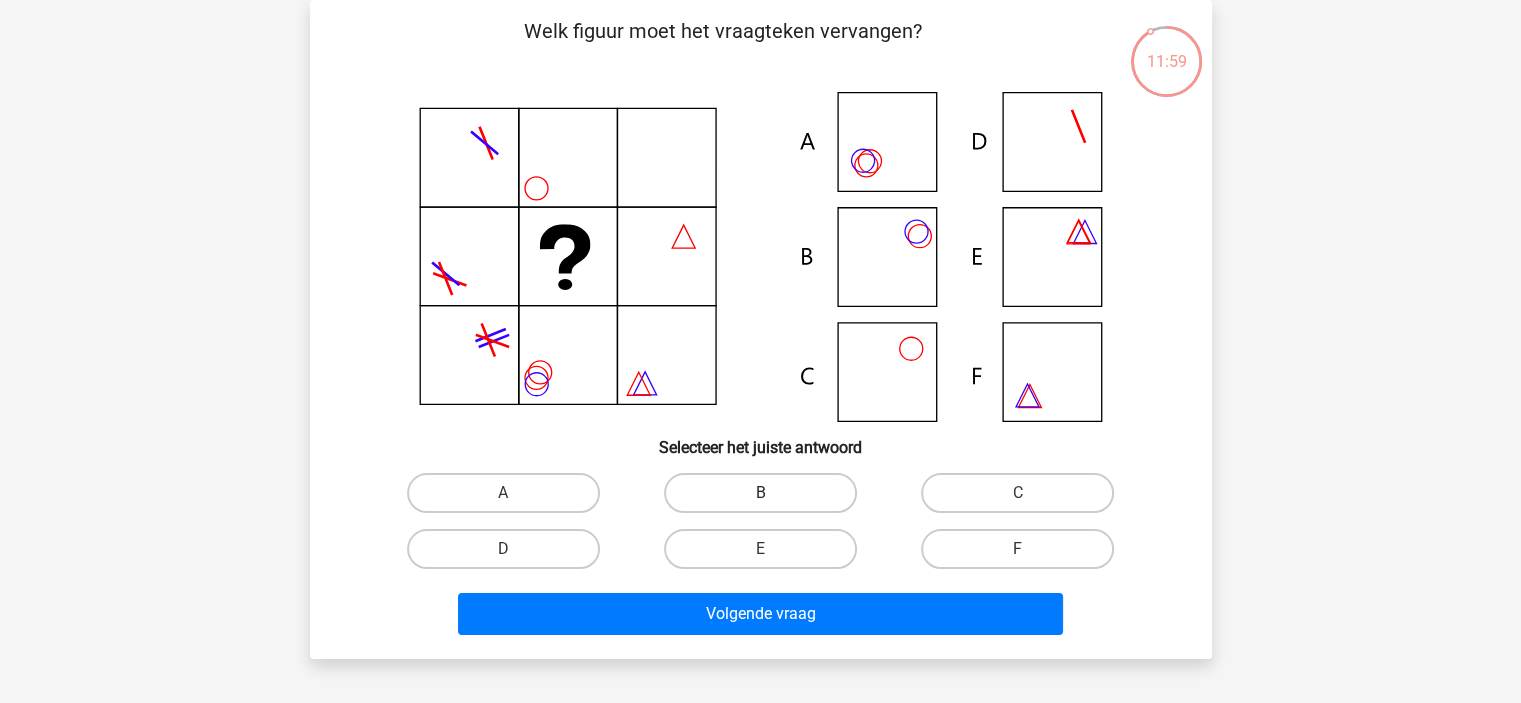 click on "B" at bounding box center [760, 493] 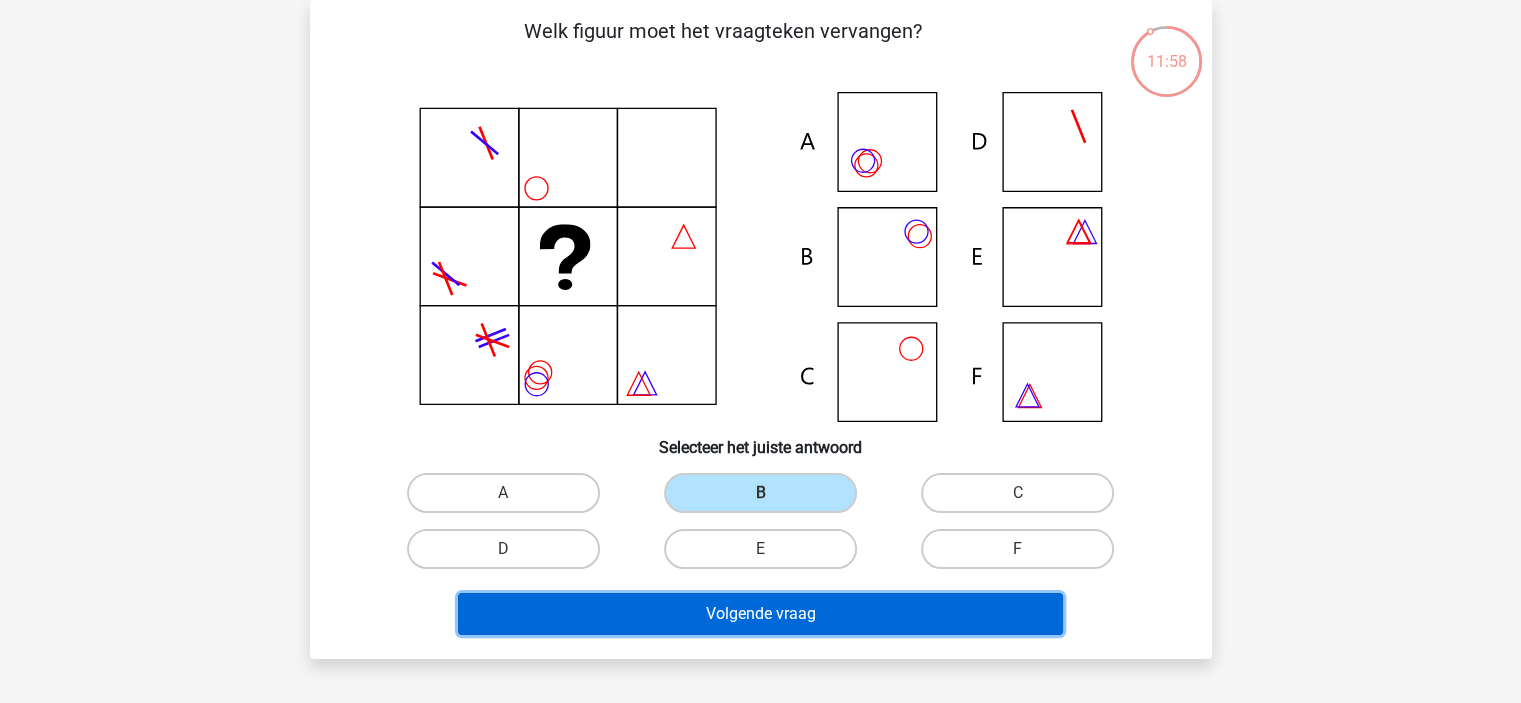 click on "Volgende vraag" at bounding box center (760, 614) 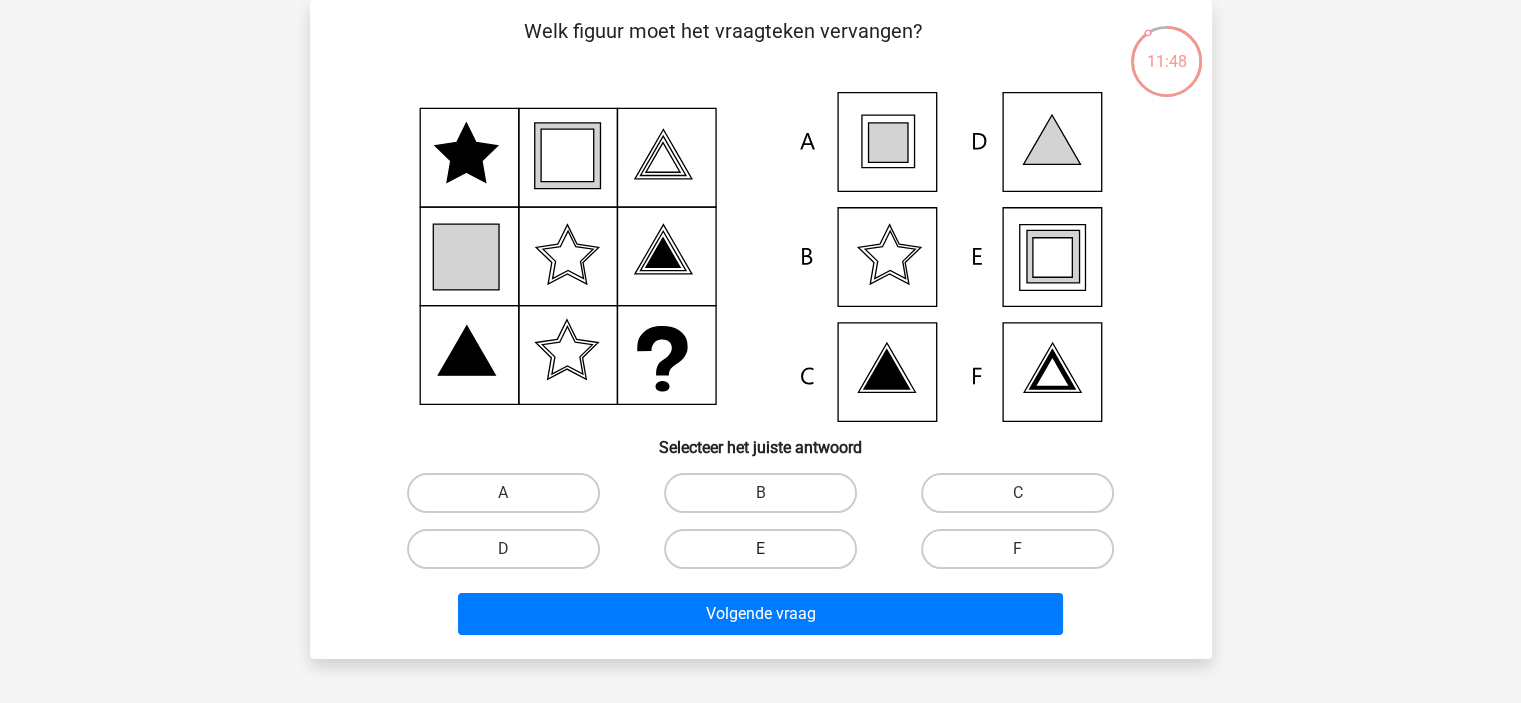 click on "E" at bounding box center [760, 549] 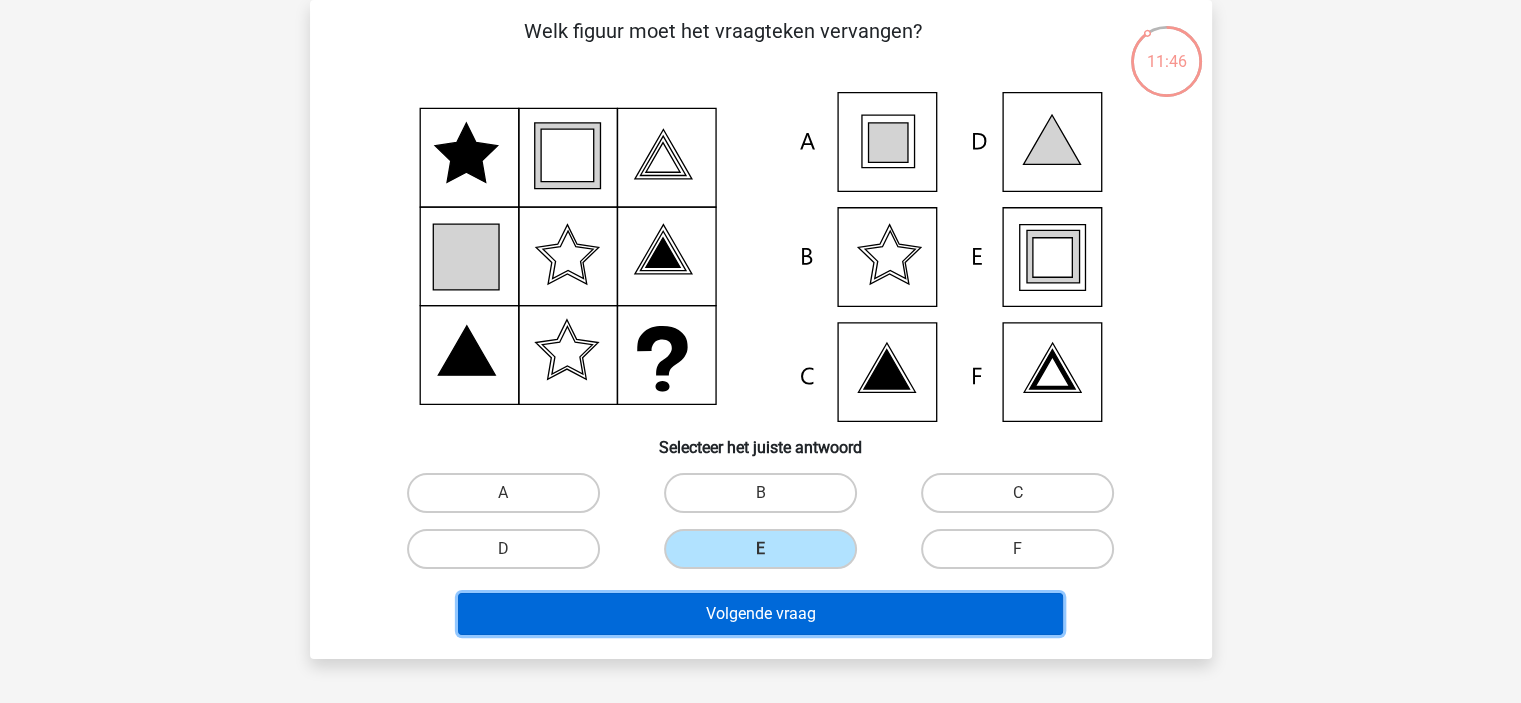 click on "Volgende vraag" at bounding box center [760, 614] 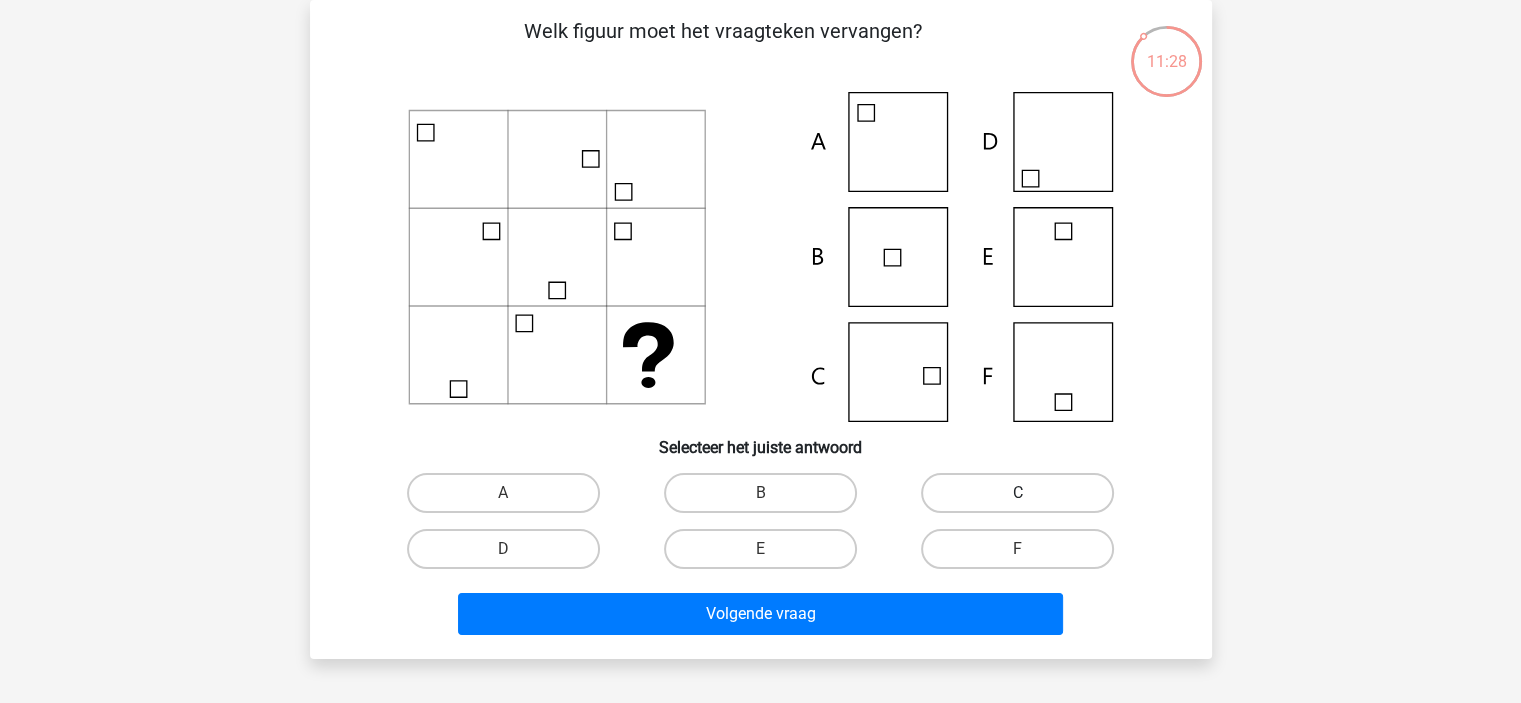 click on "C" at bounding box center [1017, 493] 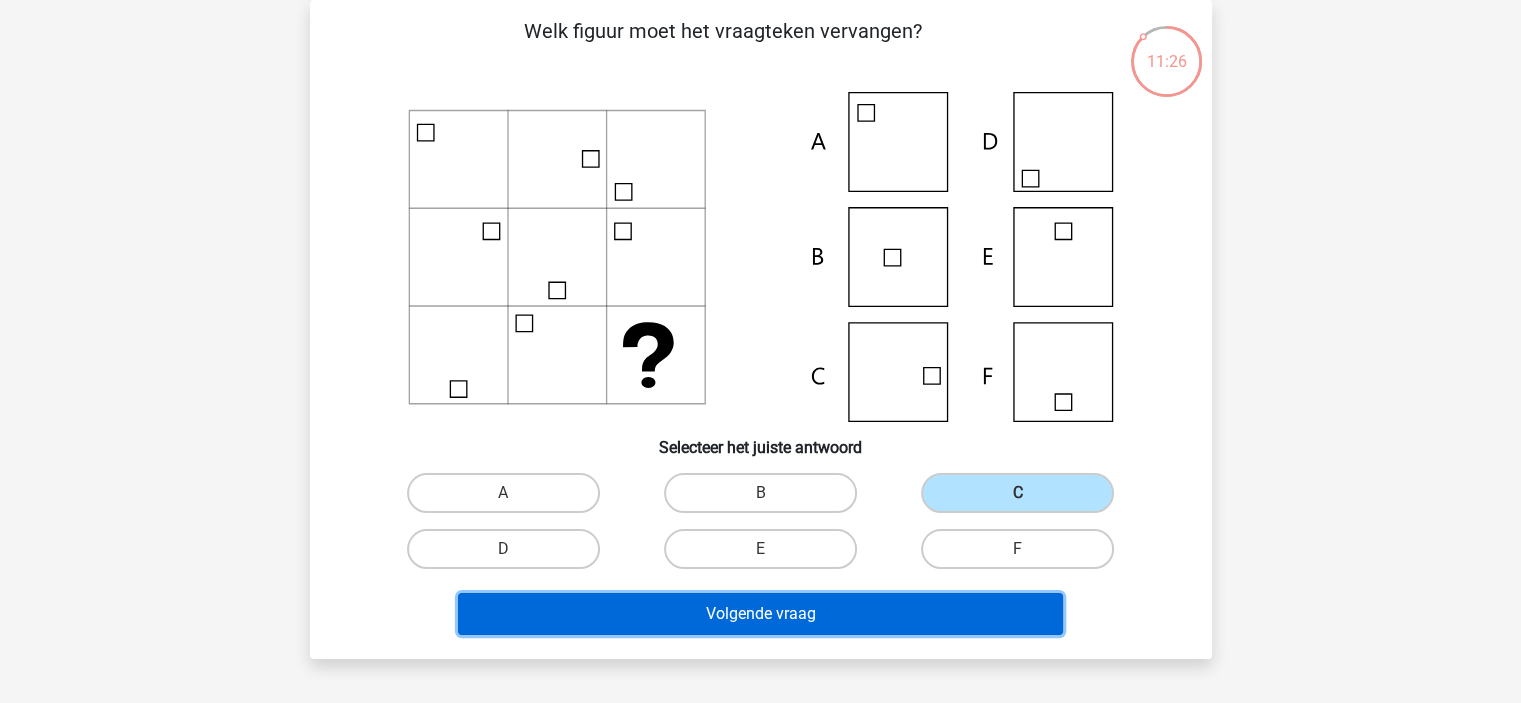 click on "Volgende vraag" at bounding box center [760, 614] 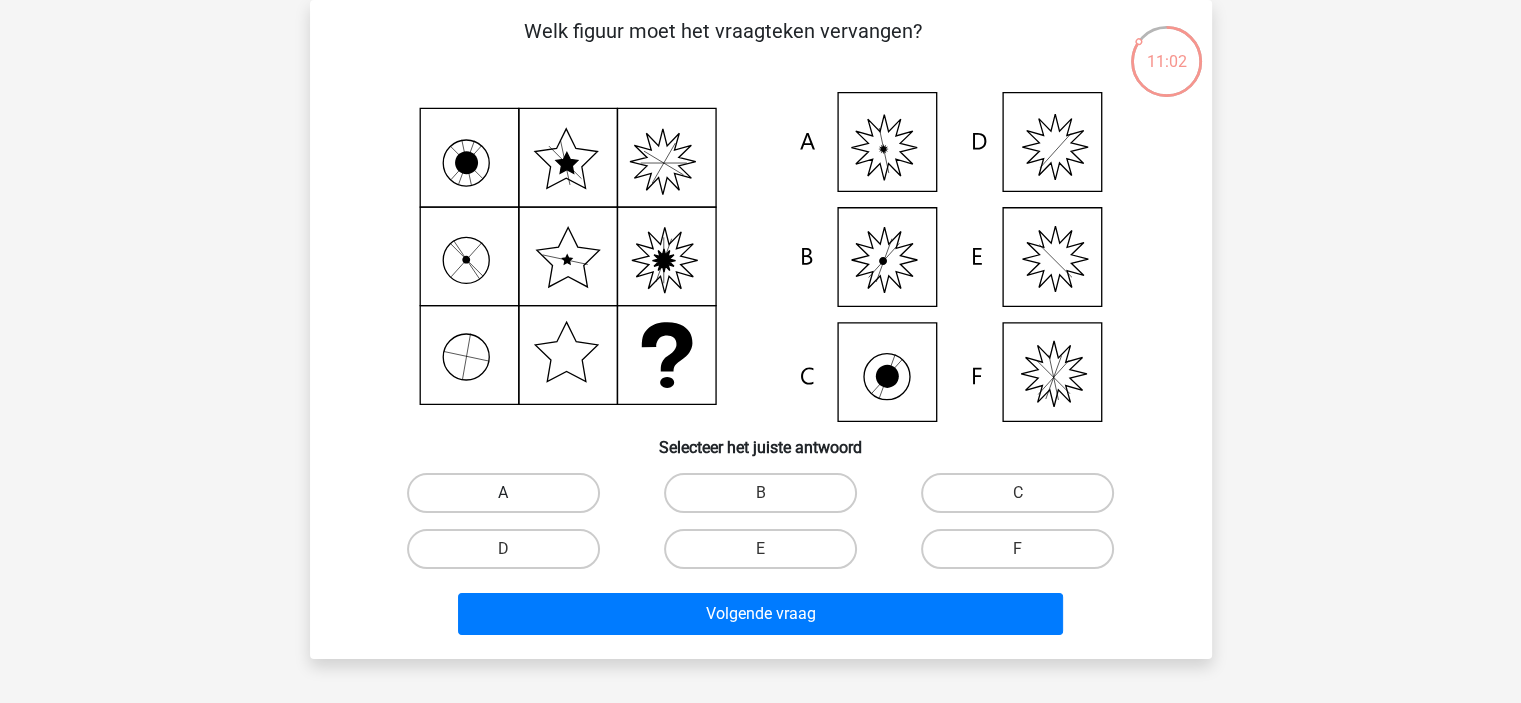 click on "A" at bounding box center [503, 493] 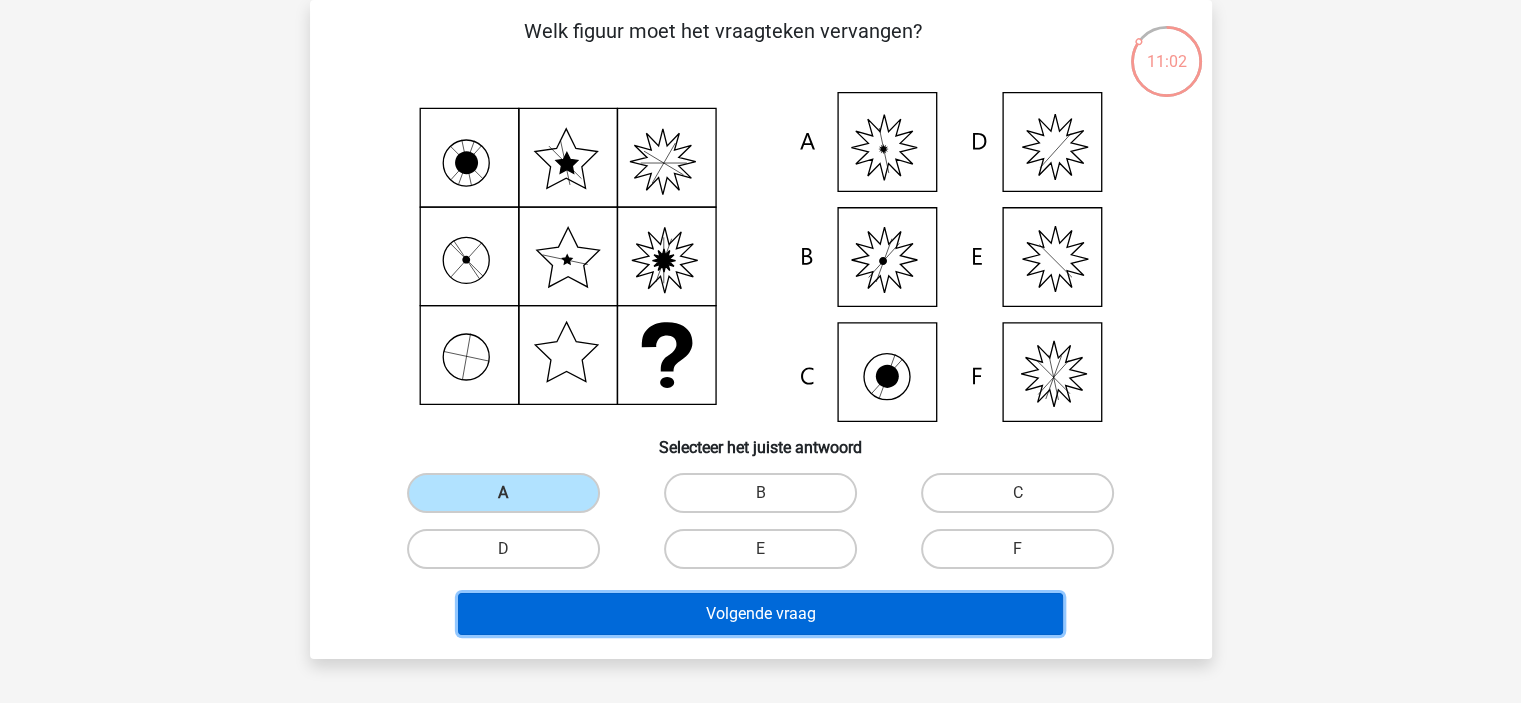 click on "Volgende vraag" at bounding box center [760, 614] 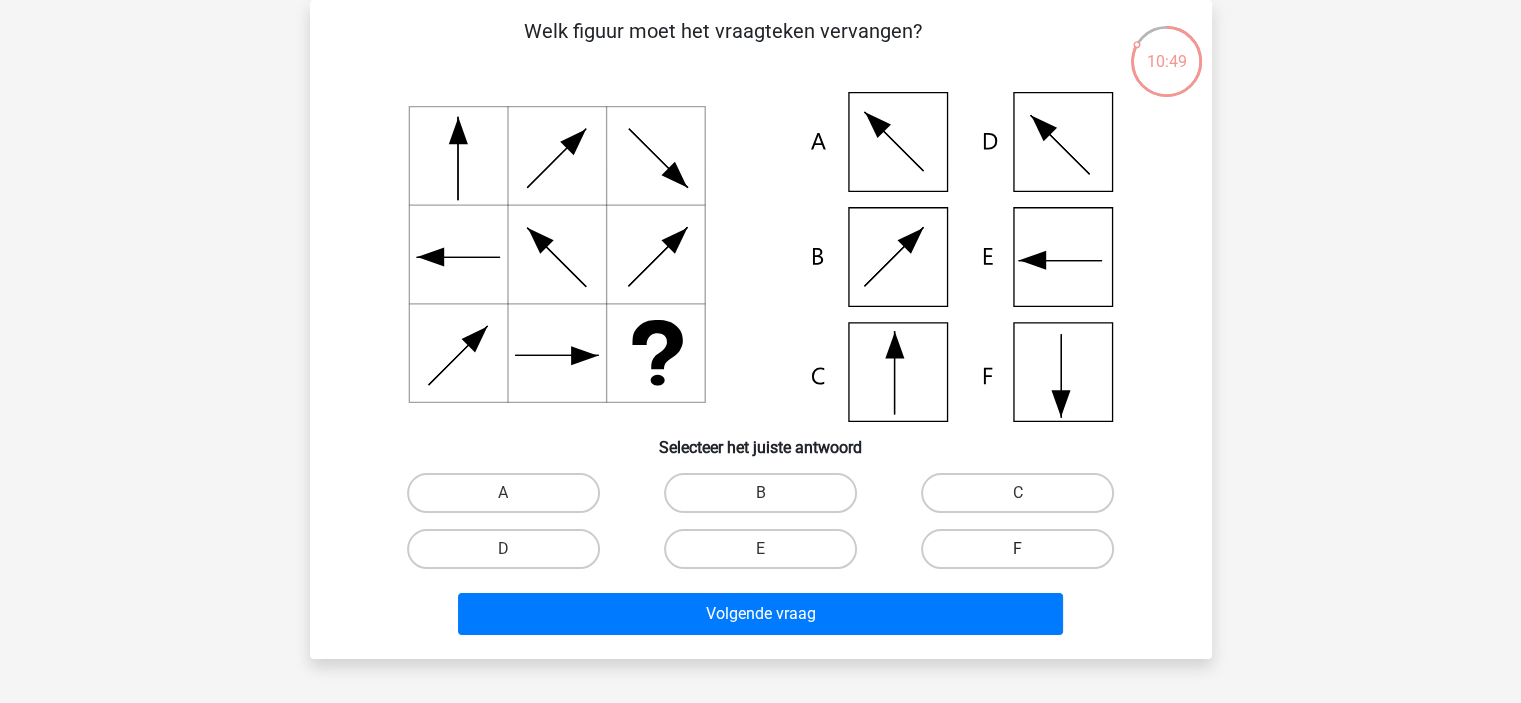 click on "F" at bounding box center (1017, 549) 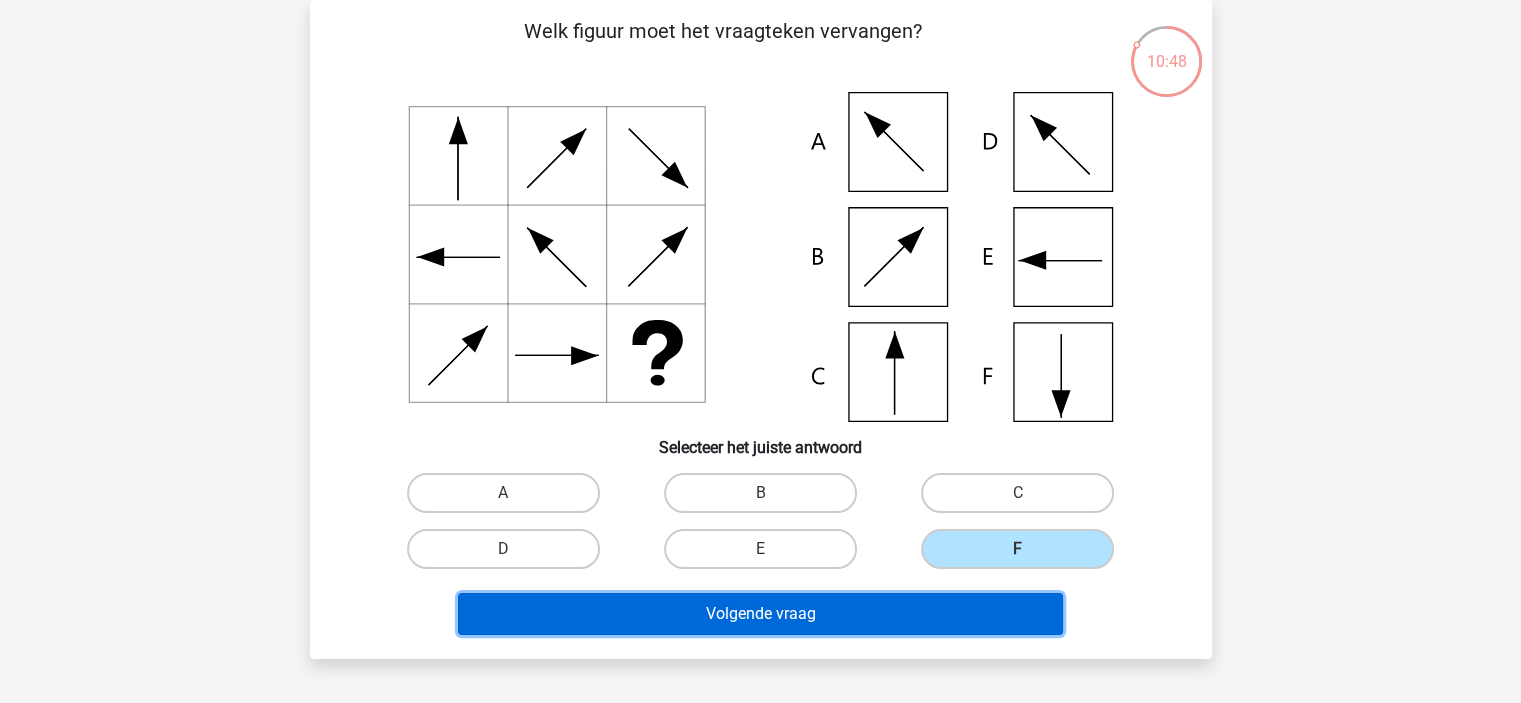 click on "Volgende vraag" at bounding box center (760, 614) 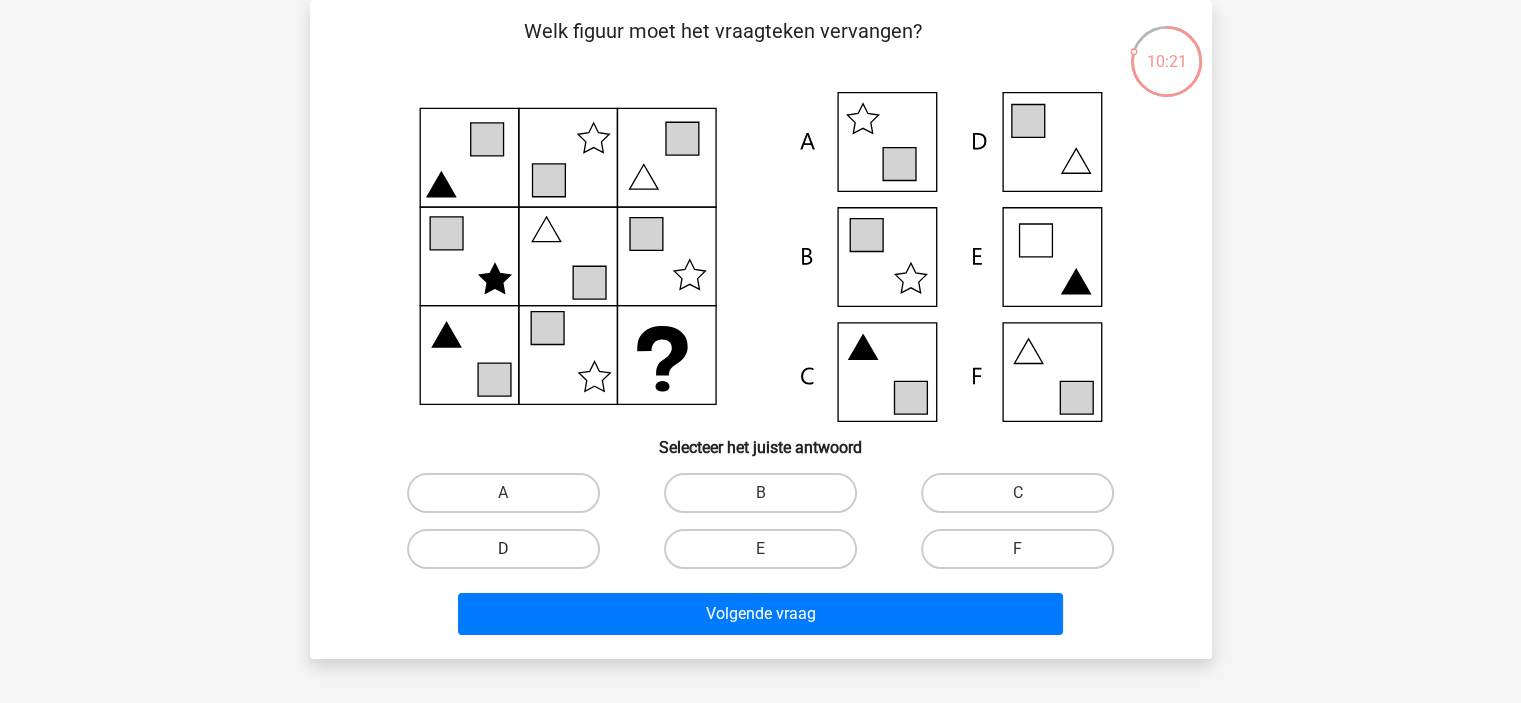 click on "D" at bounding box center (503, 549) 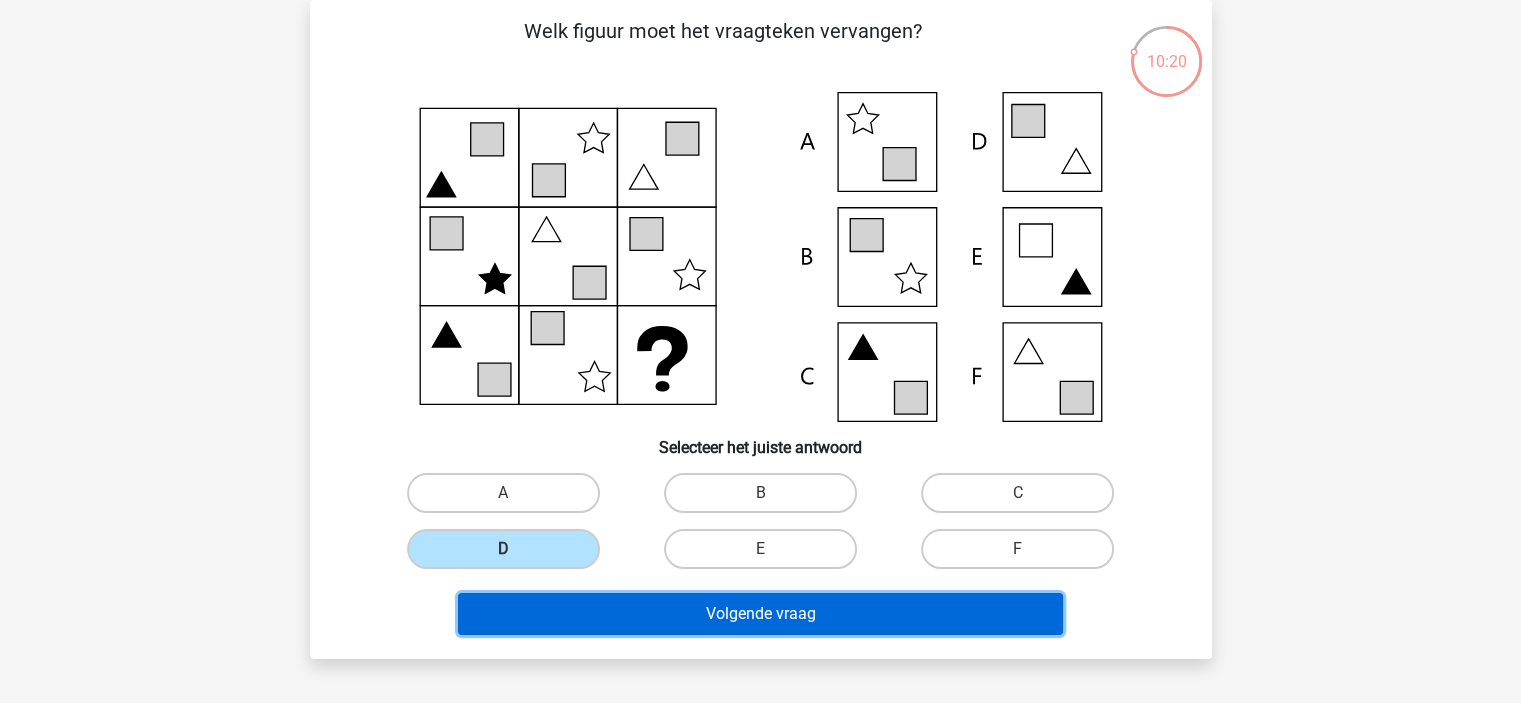 click on "Volgende vraag" at bounding box center (760, 614) 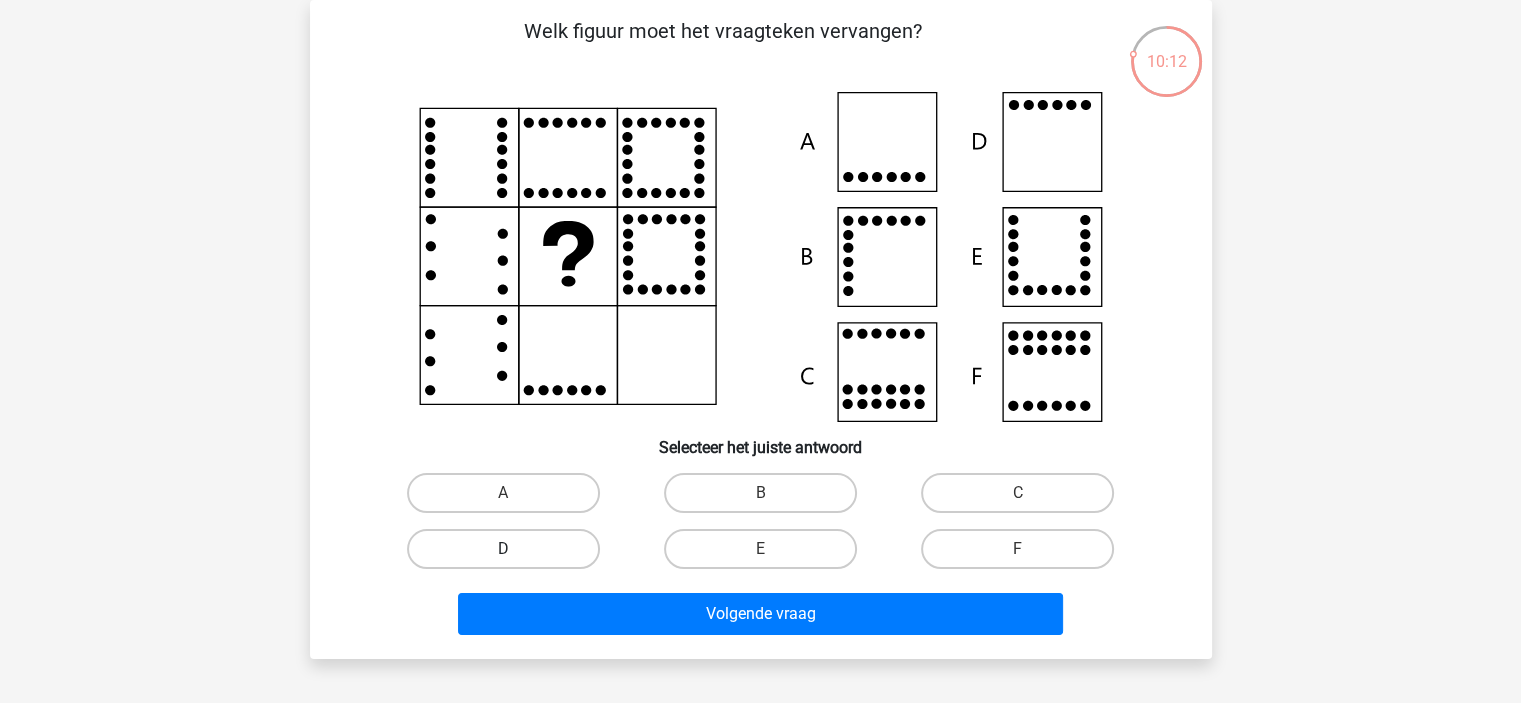 click on "D" at bounding box center (503, 549) 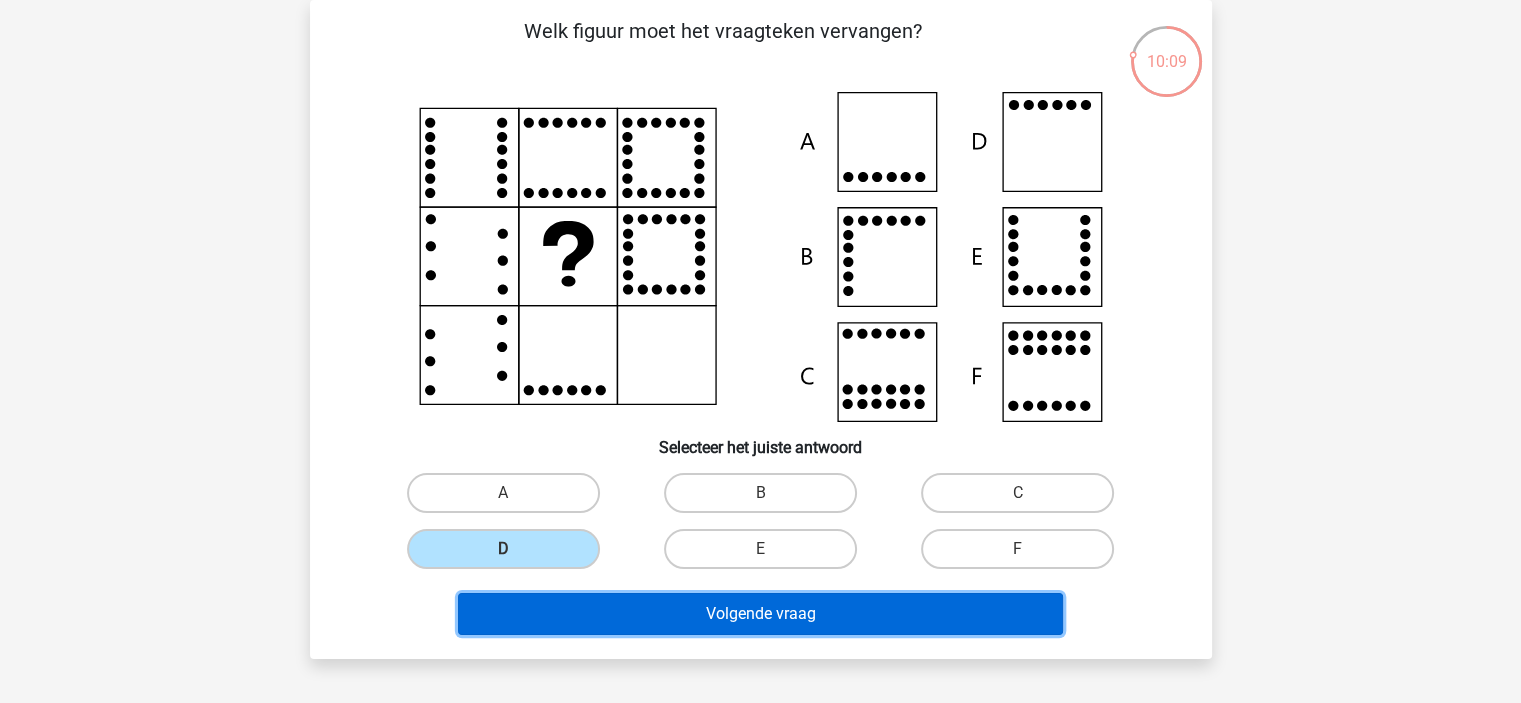 click on "Volgende vraag" at bounding box center (760, 614) 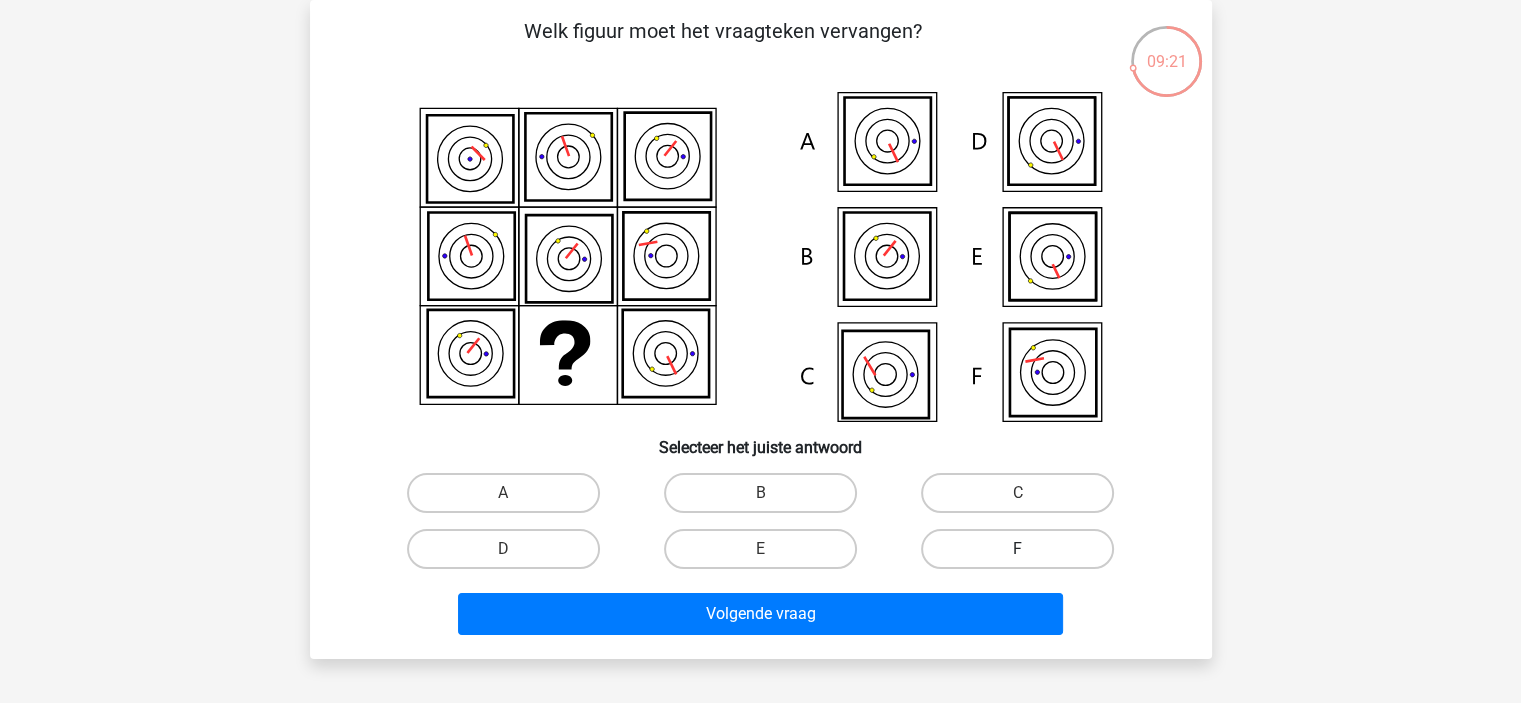click on "F" at bounding box center [1017, 549] 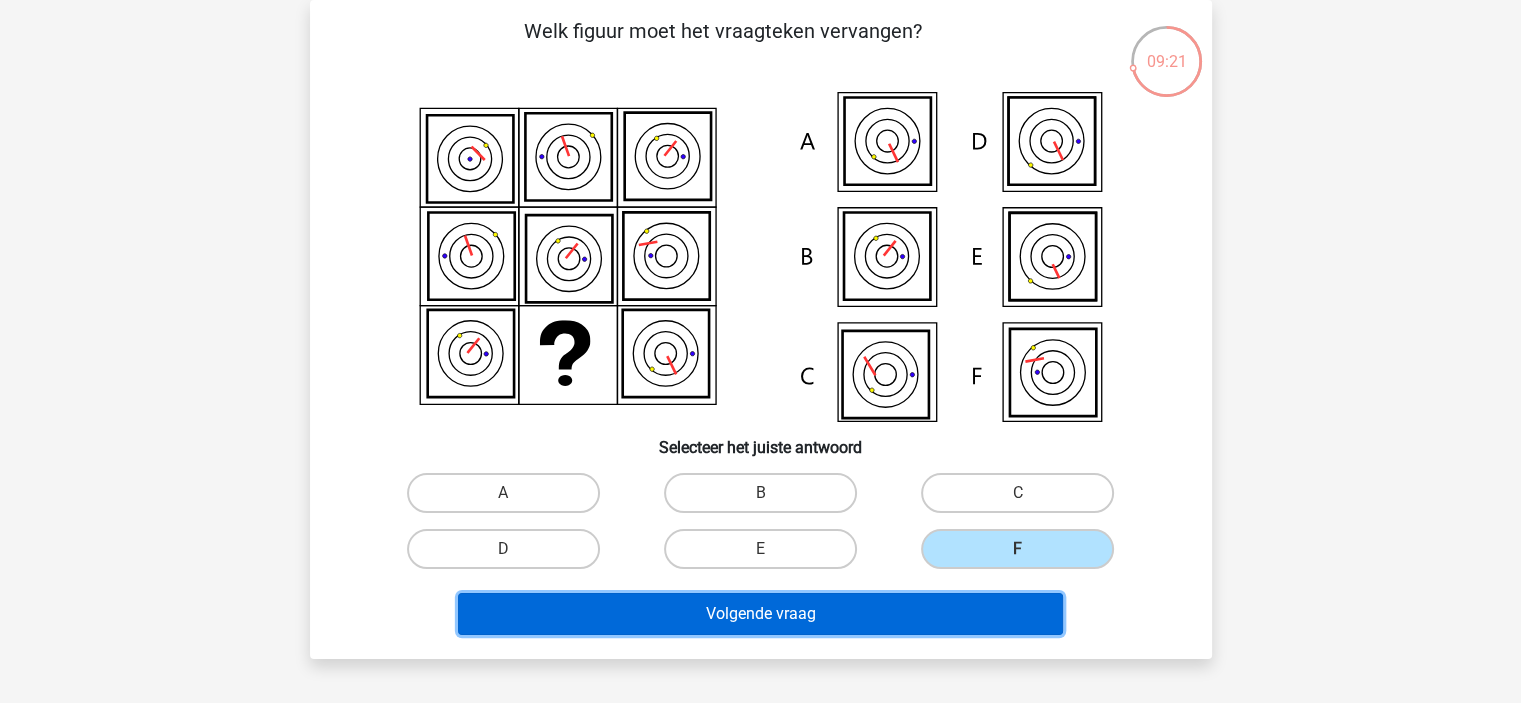 click on "Volgende vraag" at bounding box center (760, 614) 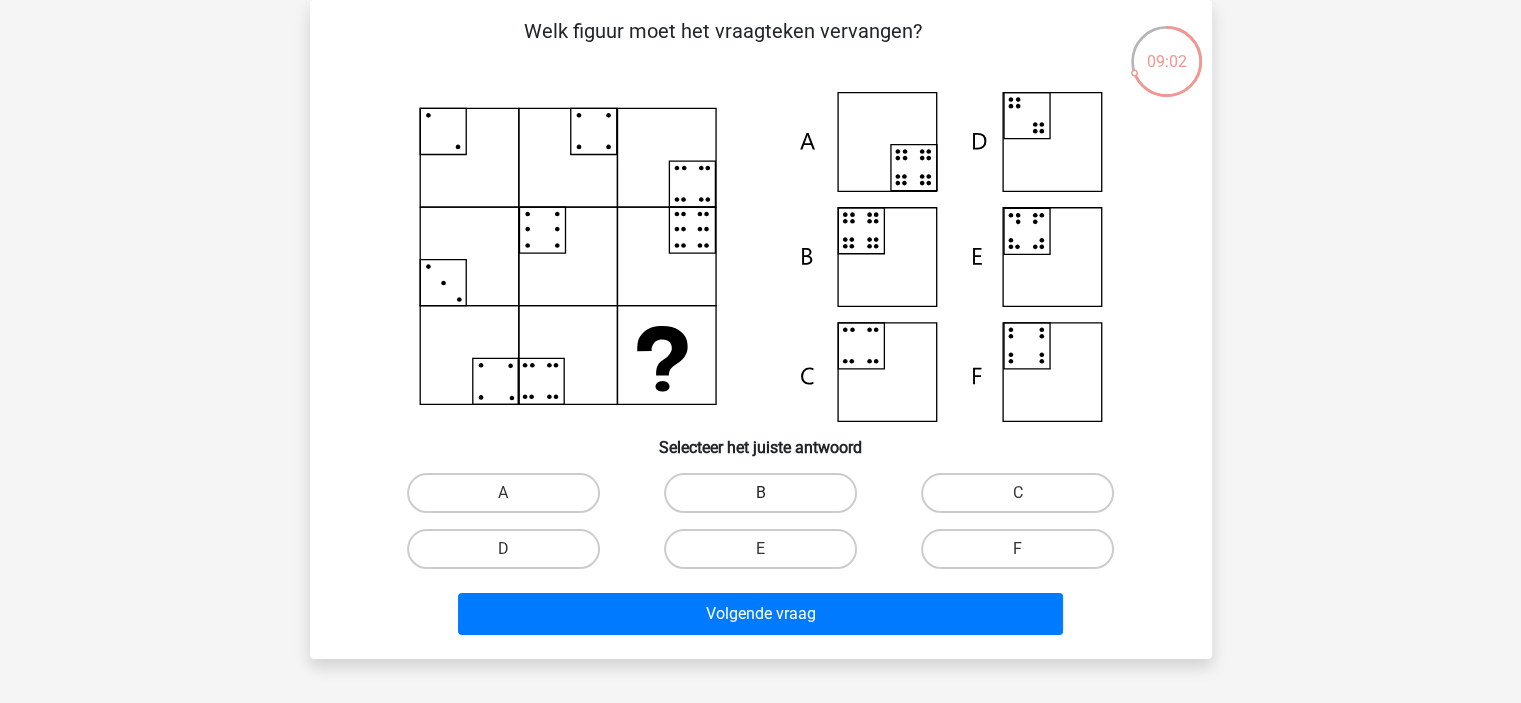 click on "B" at bounding box center (760, 493) 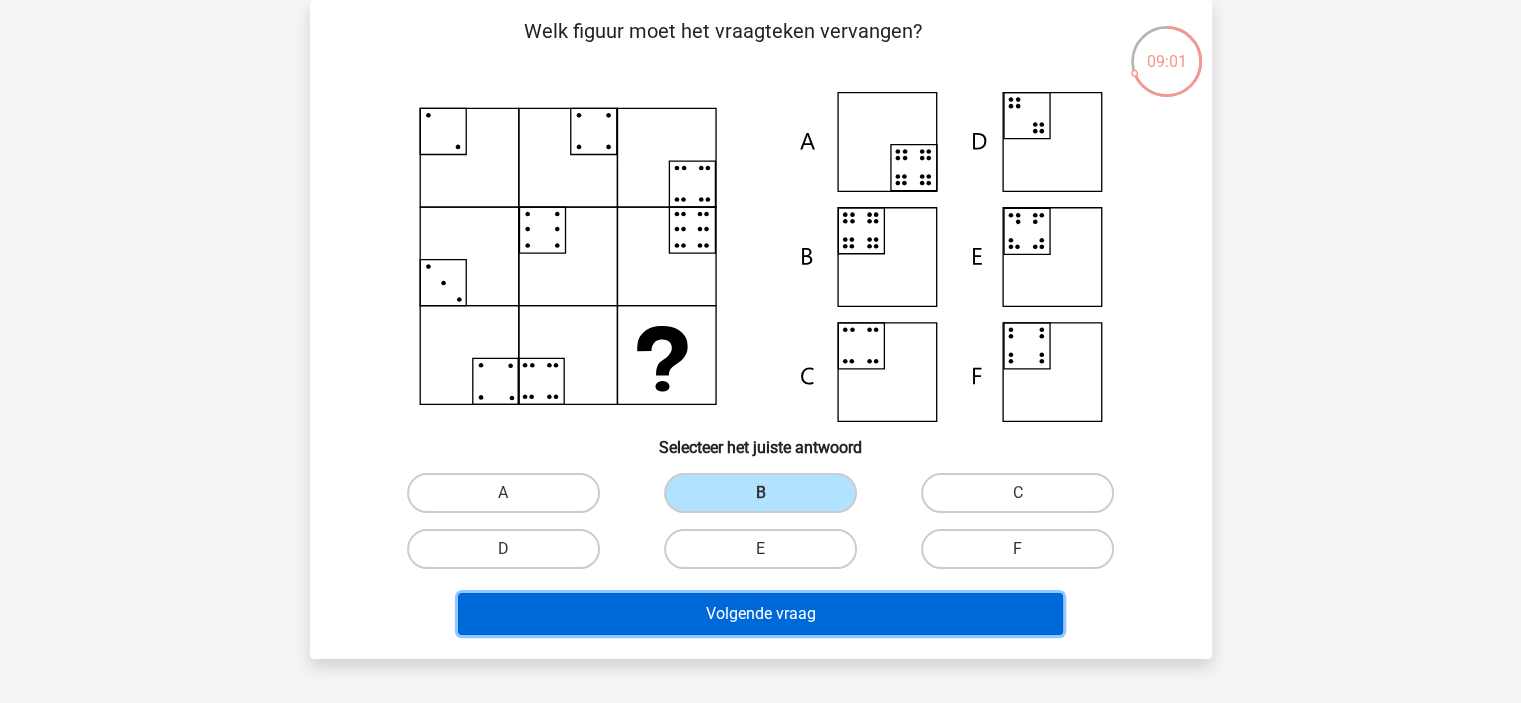 click on "Volgende vraag" at bounding box center [760, 614] 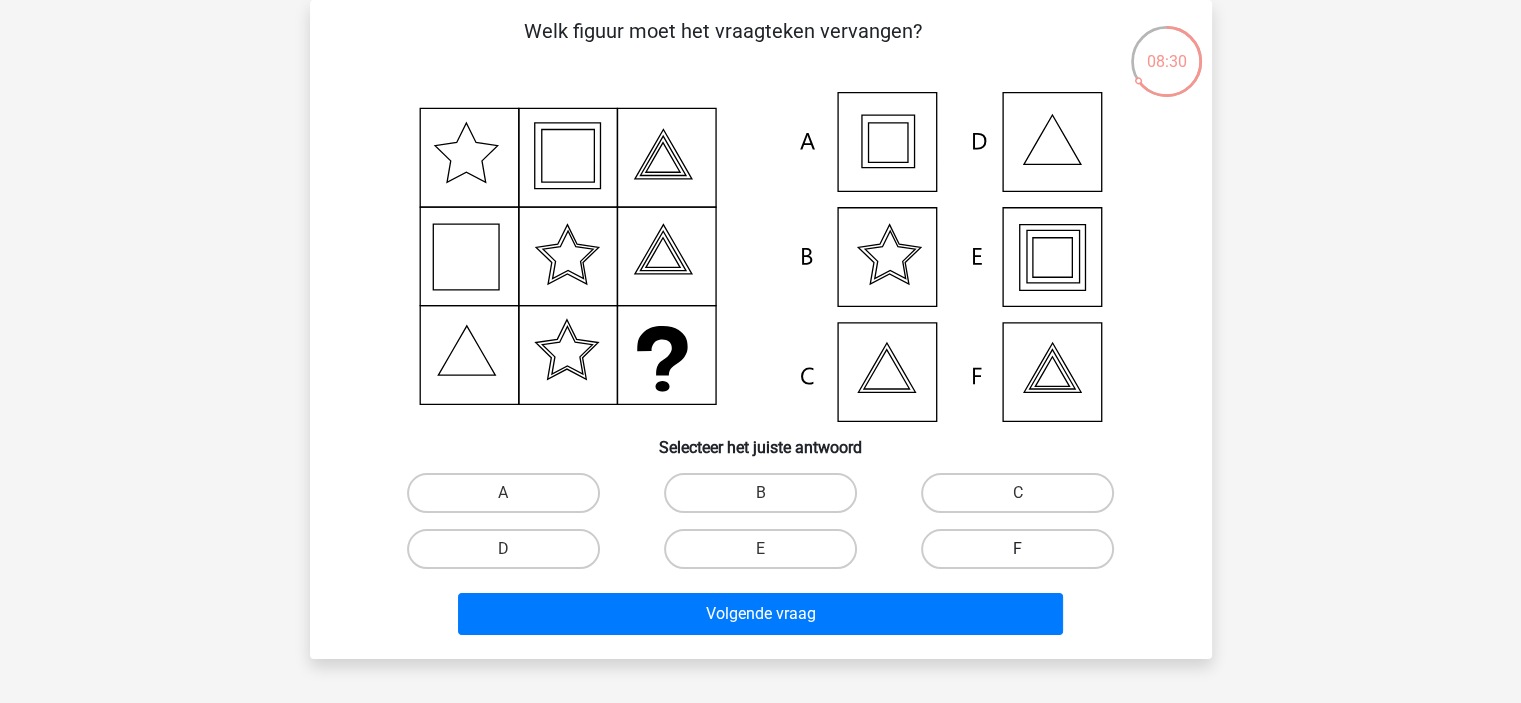 click on "F" at bounding box center [1017, 549] 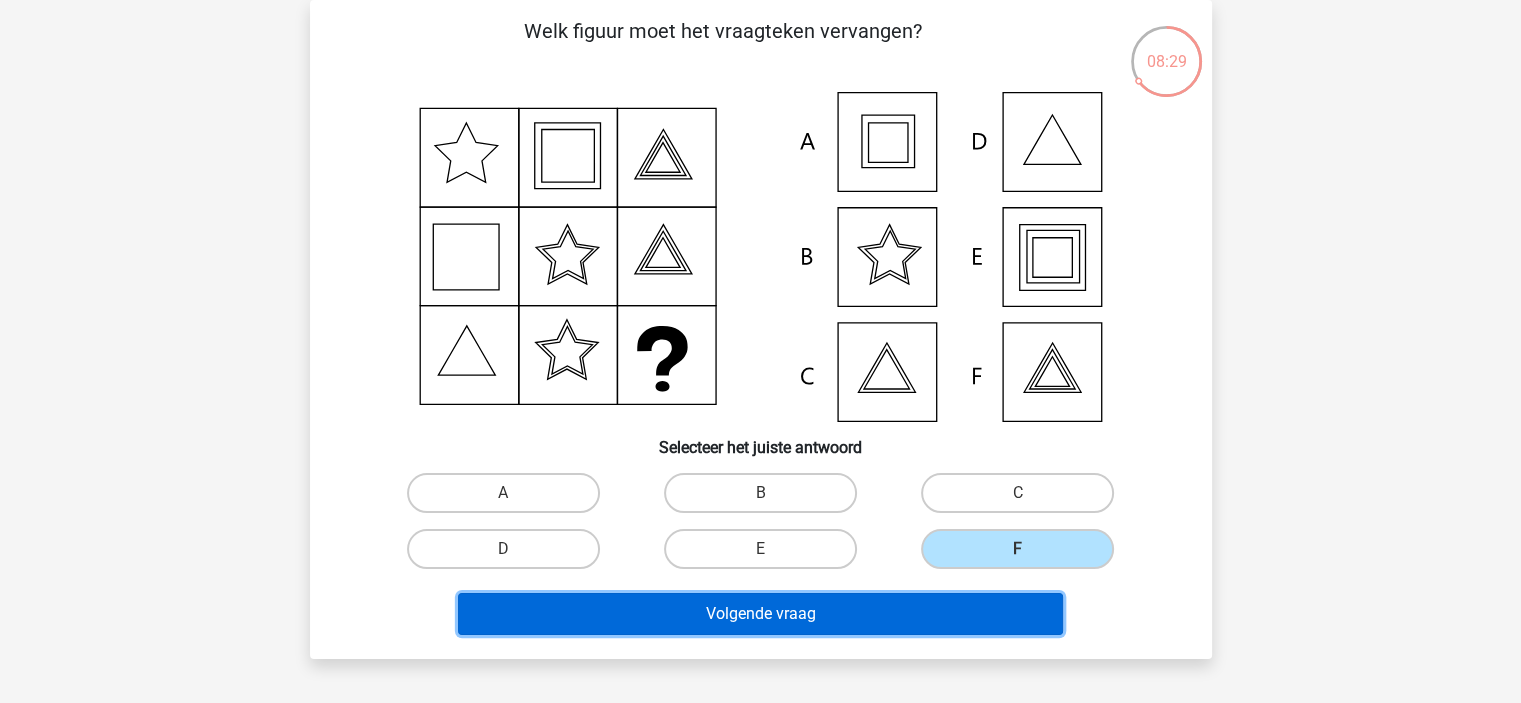 click on "Volgende vraag" at bounding box center [760, 614] 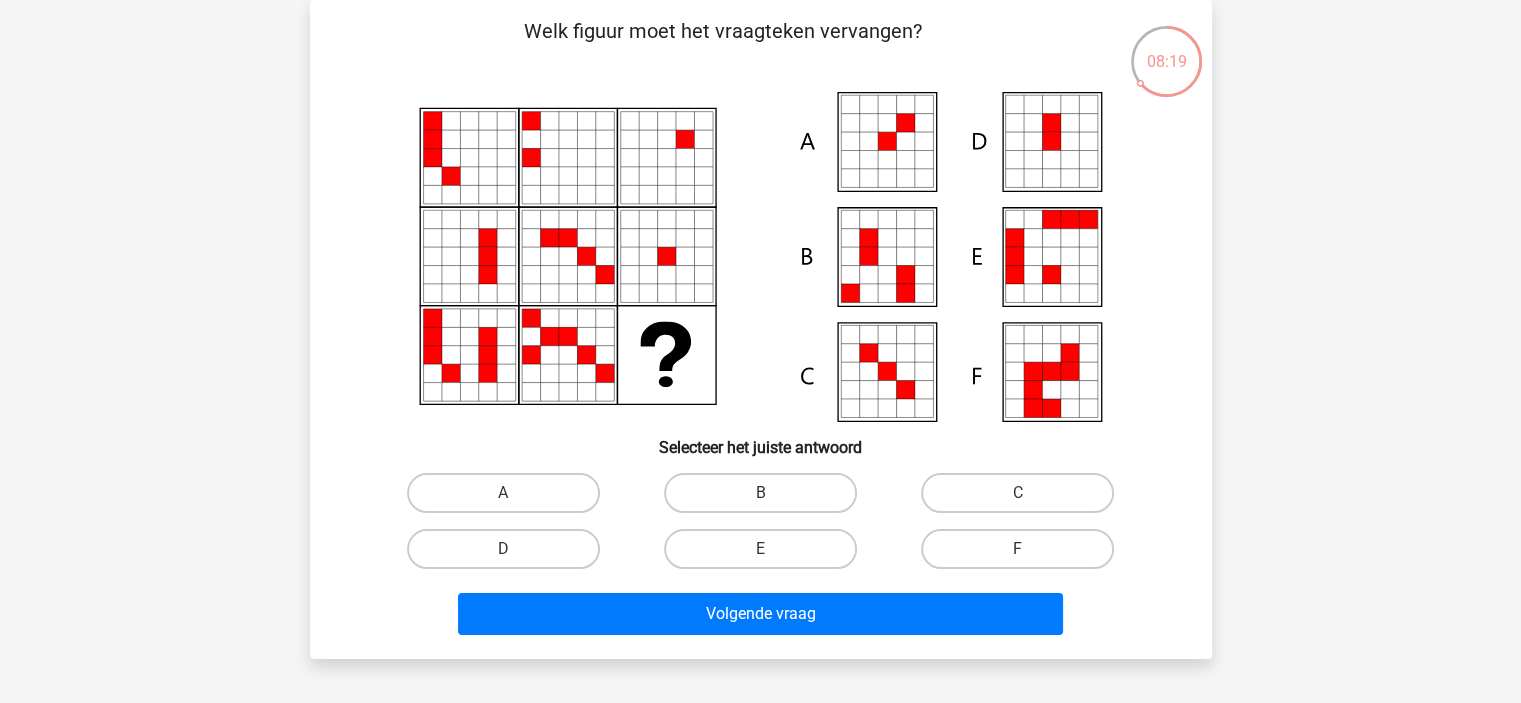 click on "A" at bounding box center (509, 499) 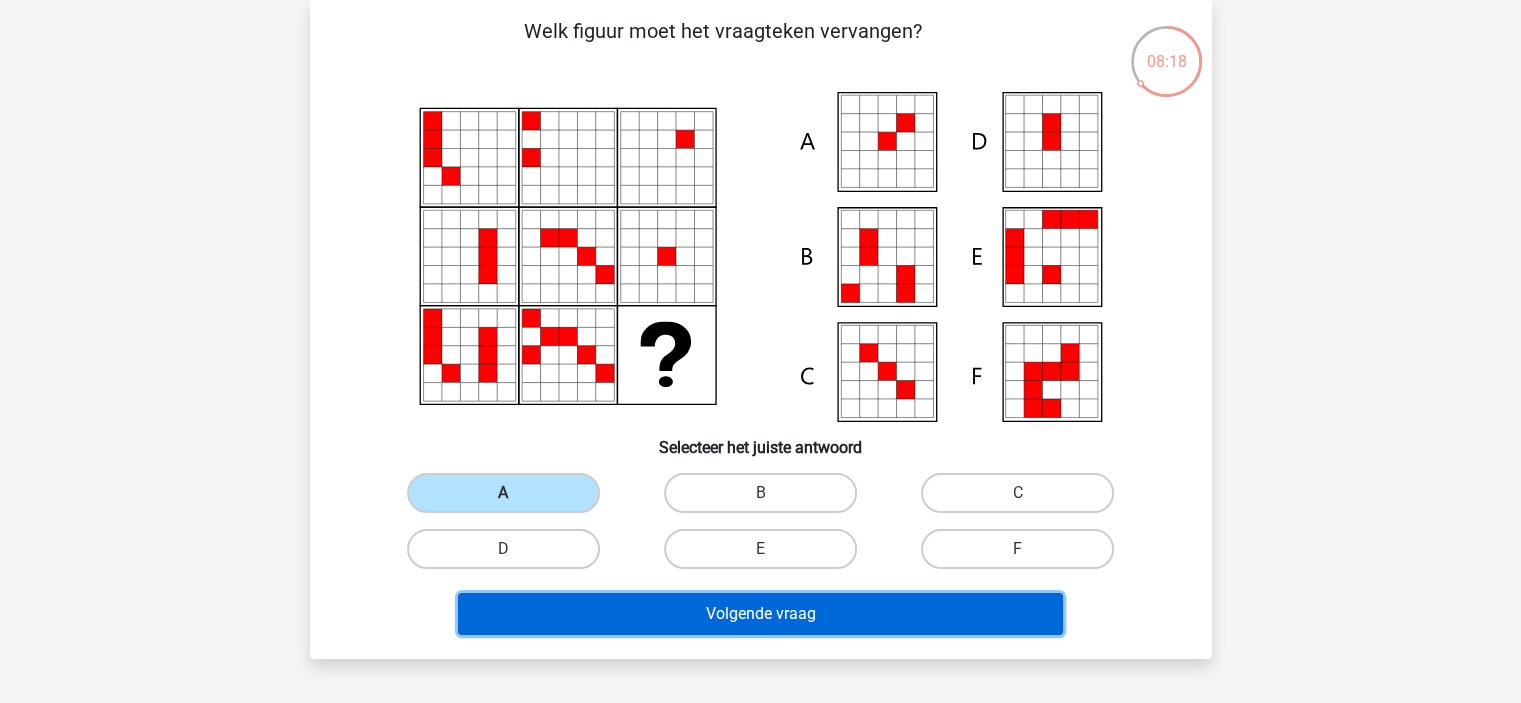 click on "Volgende vraag" at bounding box center (760, 614) 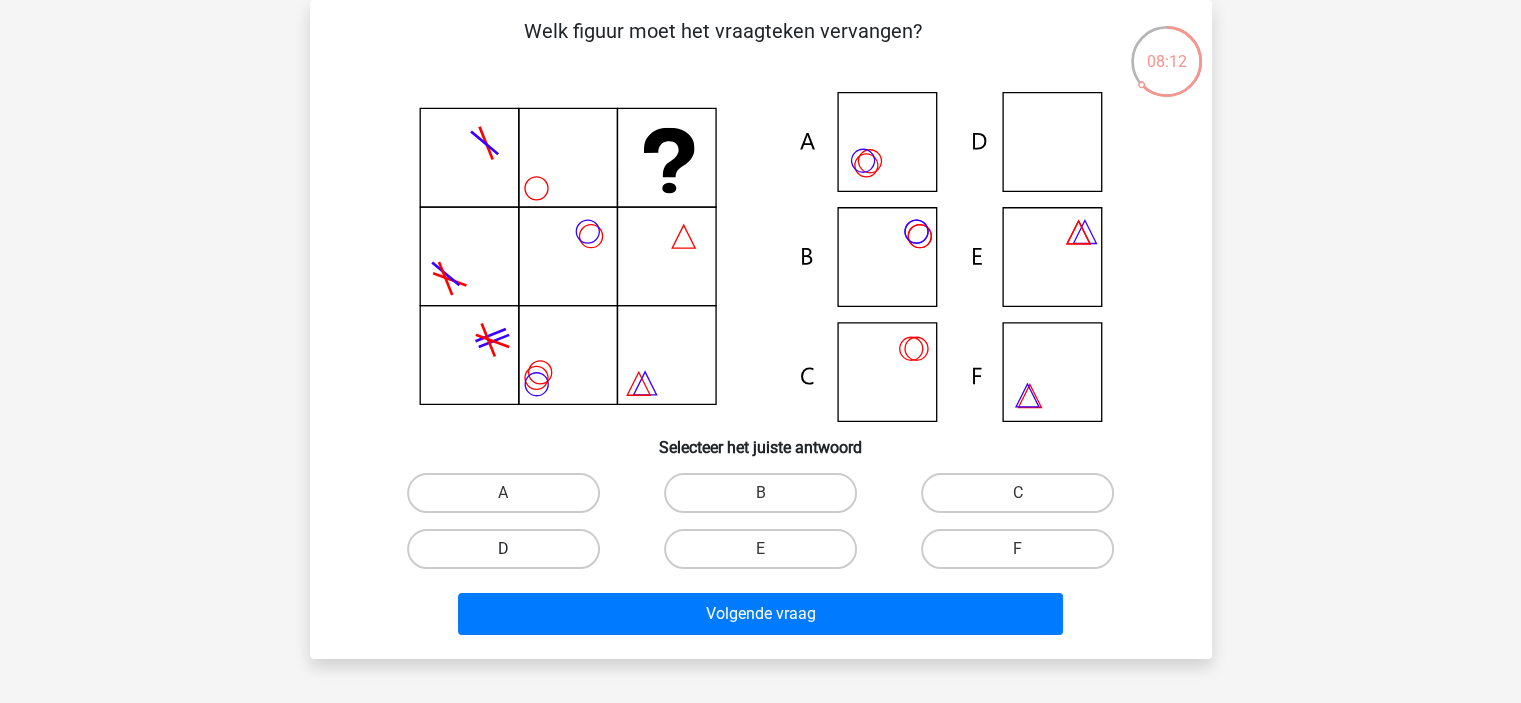 click on "D" at bounding box center [503, 549] 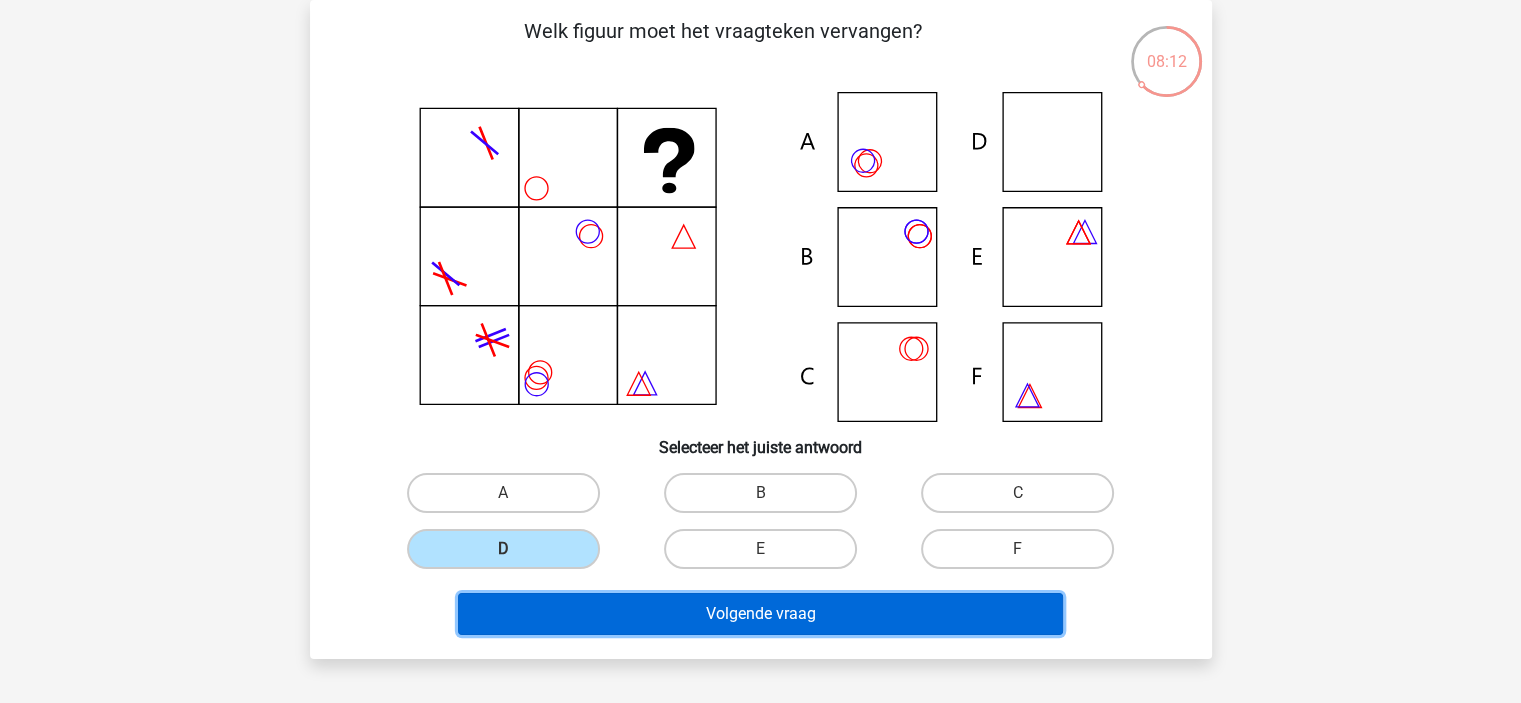 click on "Volgende vraag" at bounding box center (760, 614) 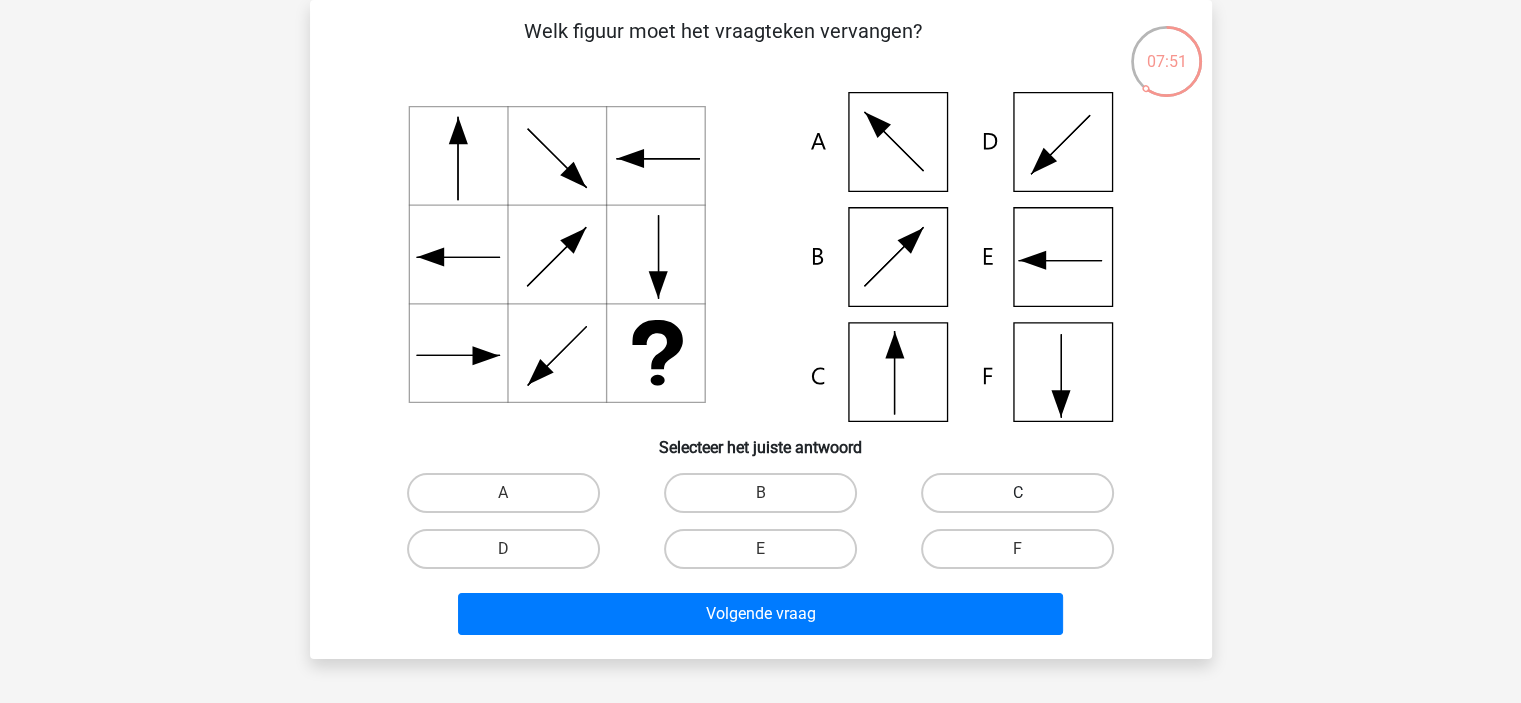 click on "C" at bounding box center [1017, 493] 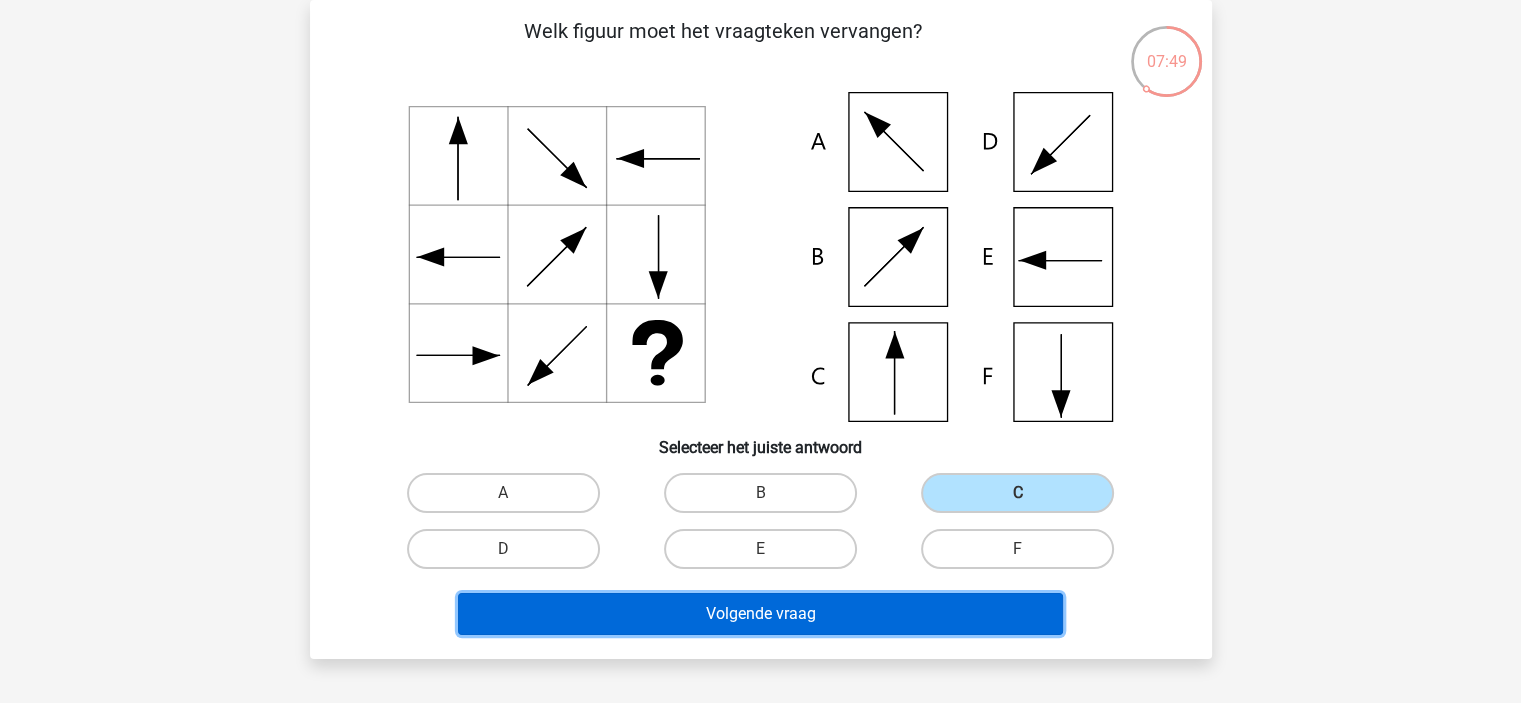 click on "Volgende vraag" at bounding box center [760, 614] 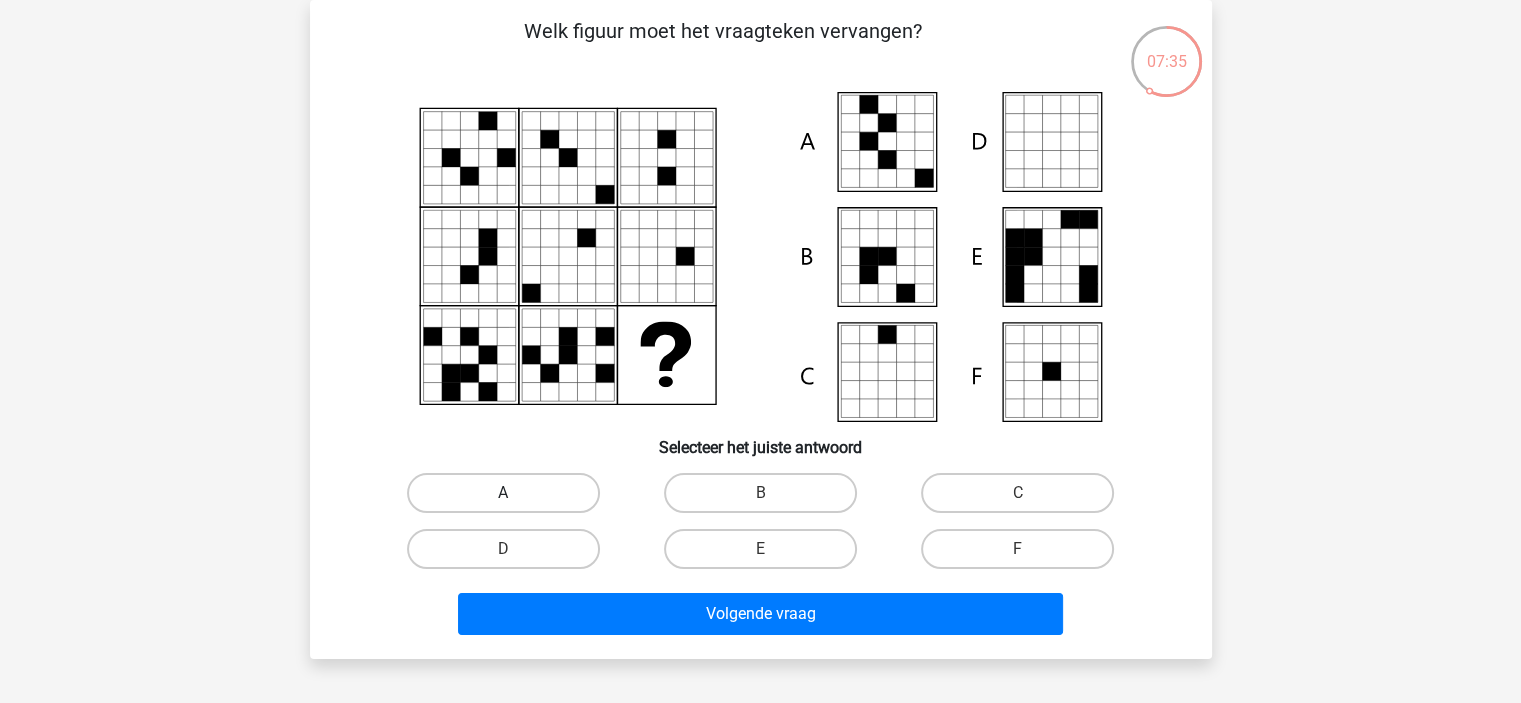 click on "A" at bounding box center [503, 493] 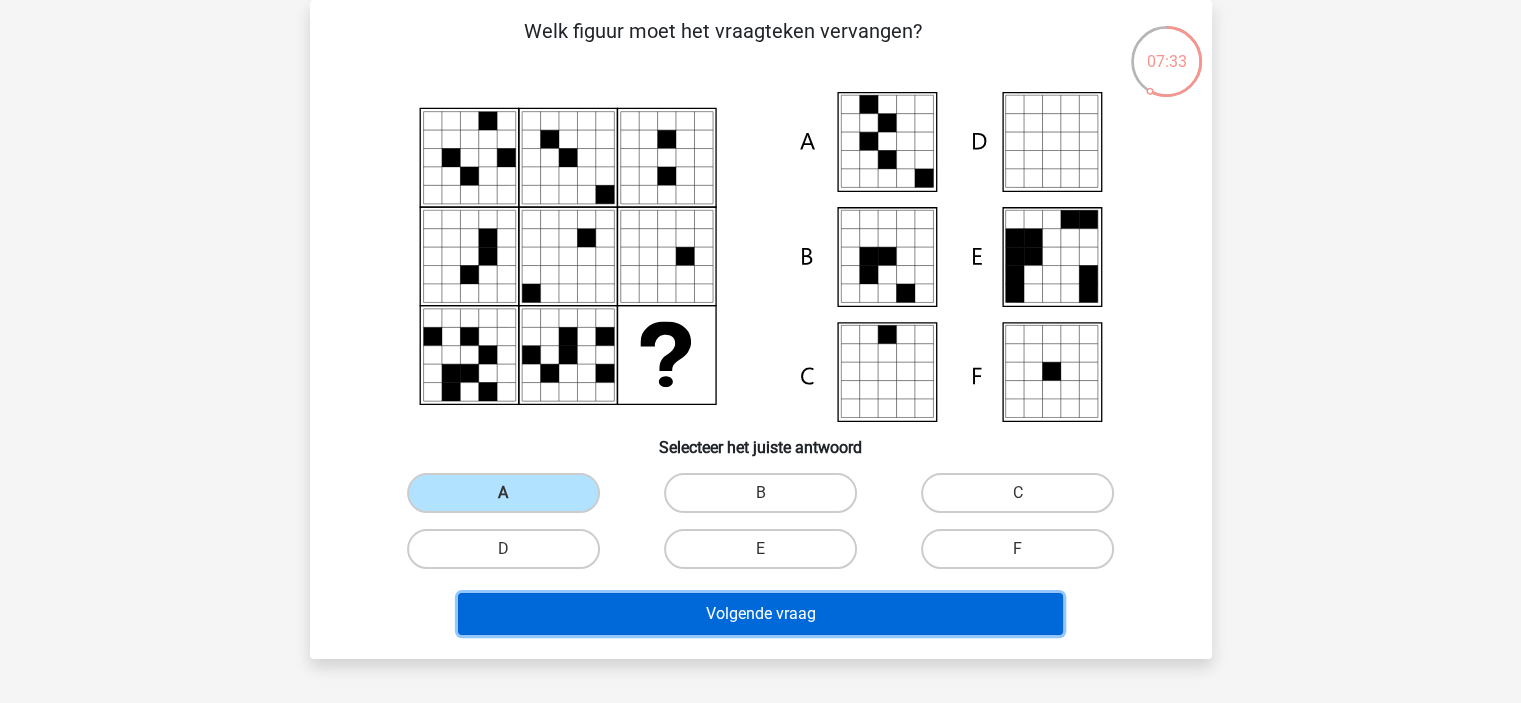 click on "Volgende vraag" at bounding box center [760, 614] 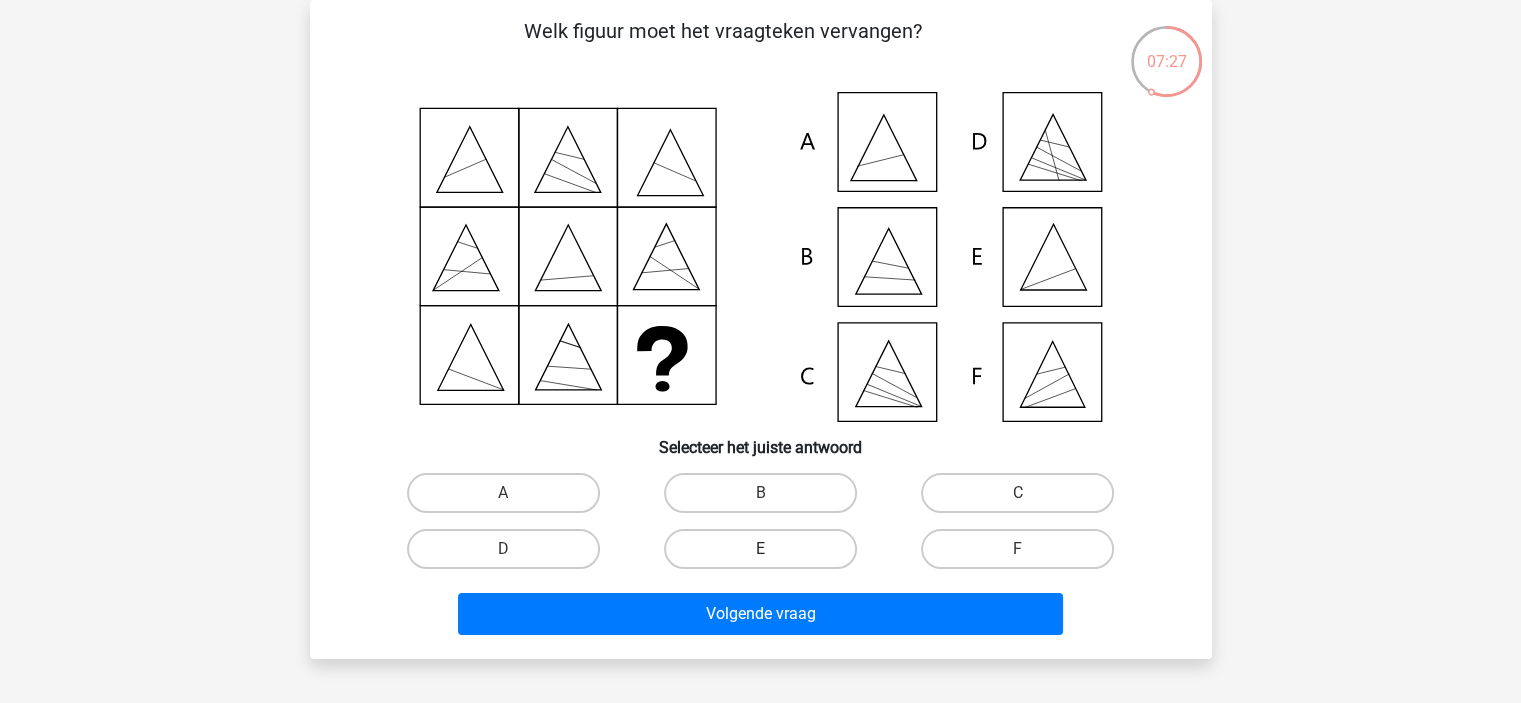 click on "E" at bounding box center [760, 549] 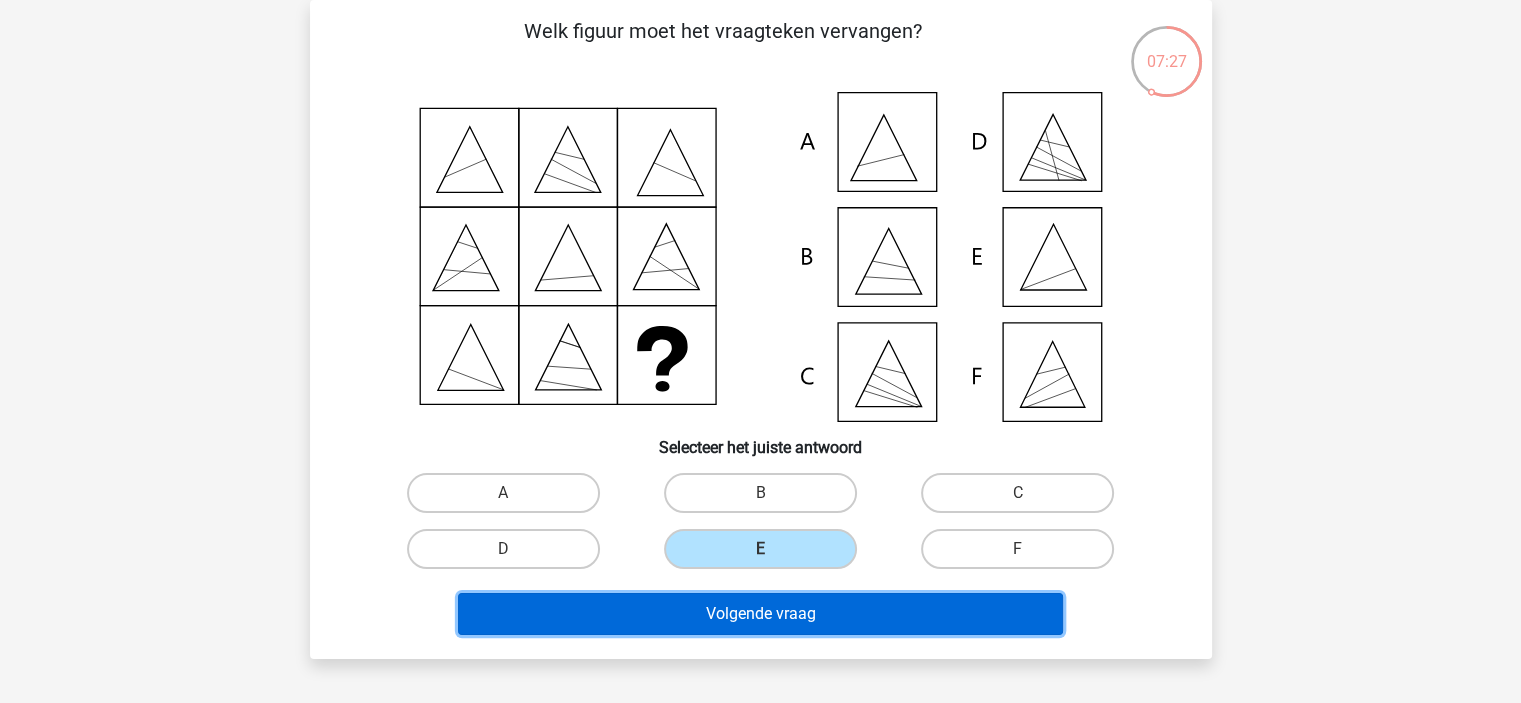 click on "Volgende vraag" at bounding box center (760, 614) 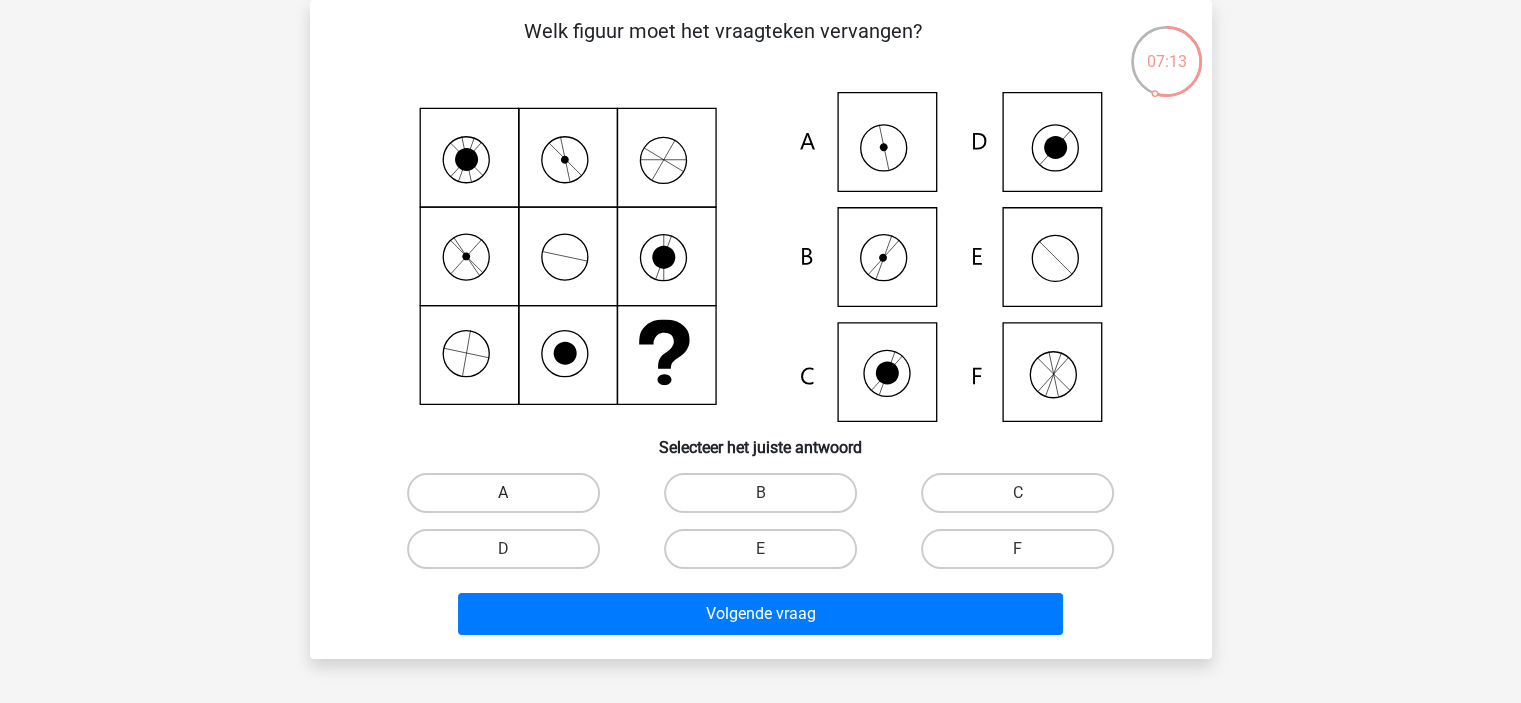 click on "A" at bounding box center (503, 493) 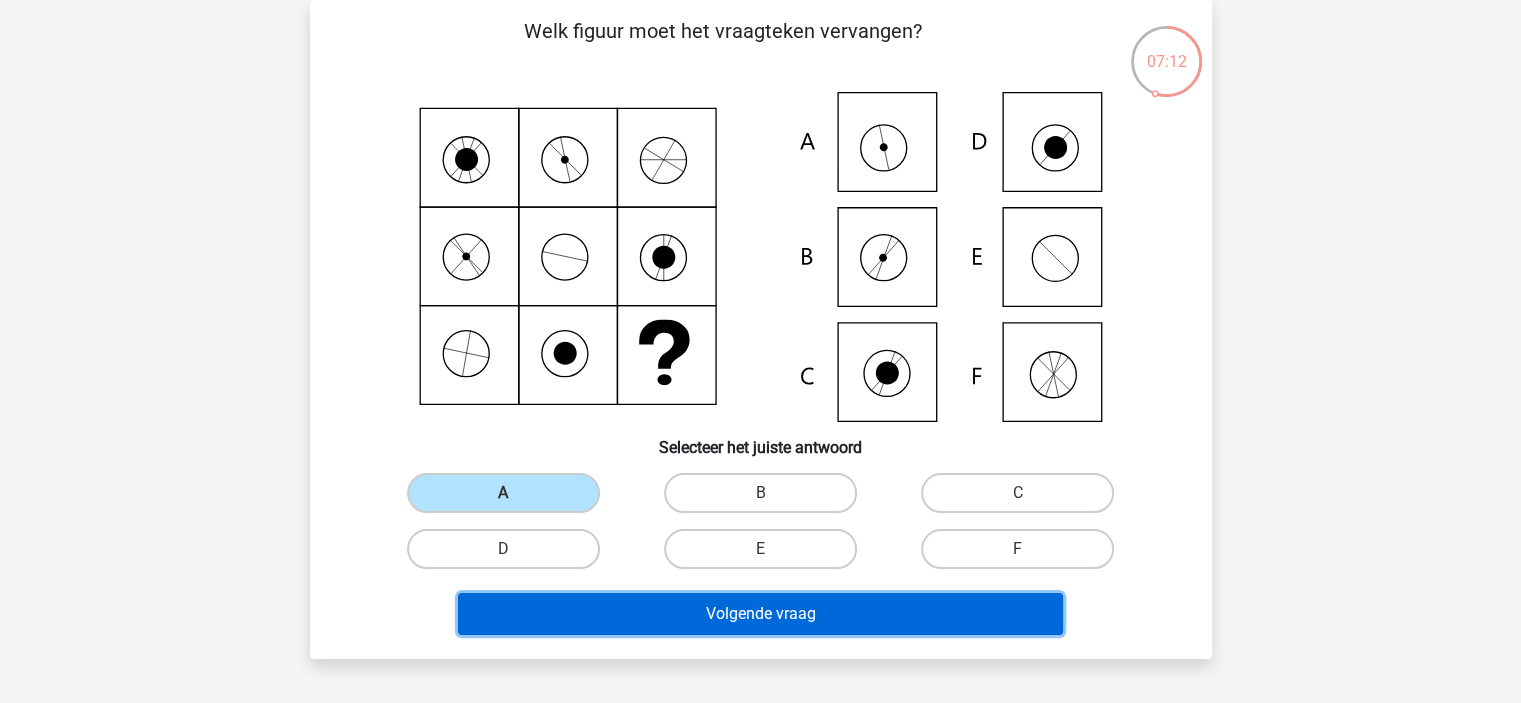 click on "Volgende vraag" at bounding box center [760, 614] 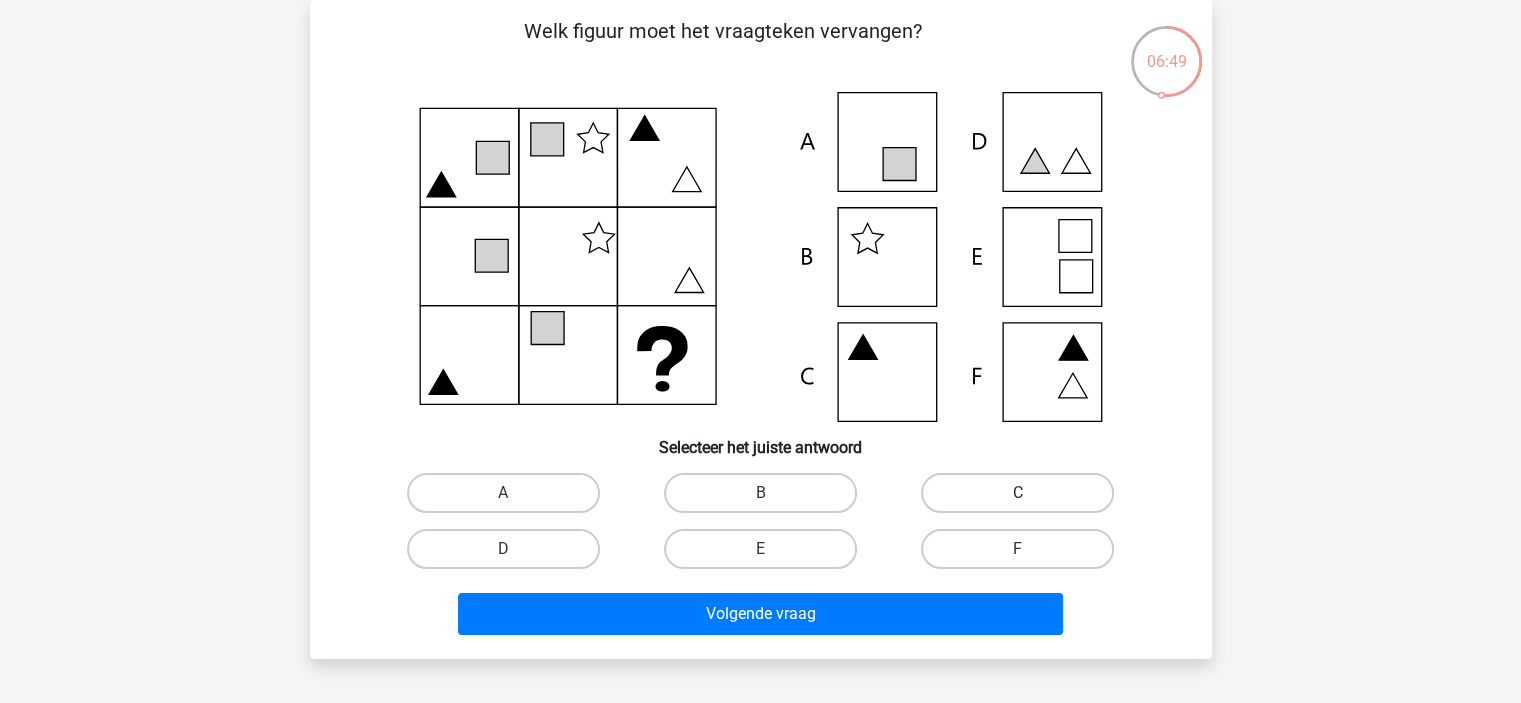 click on "C" at bounding box center (1017, 493) 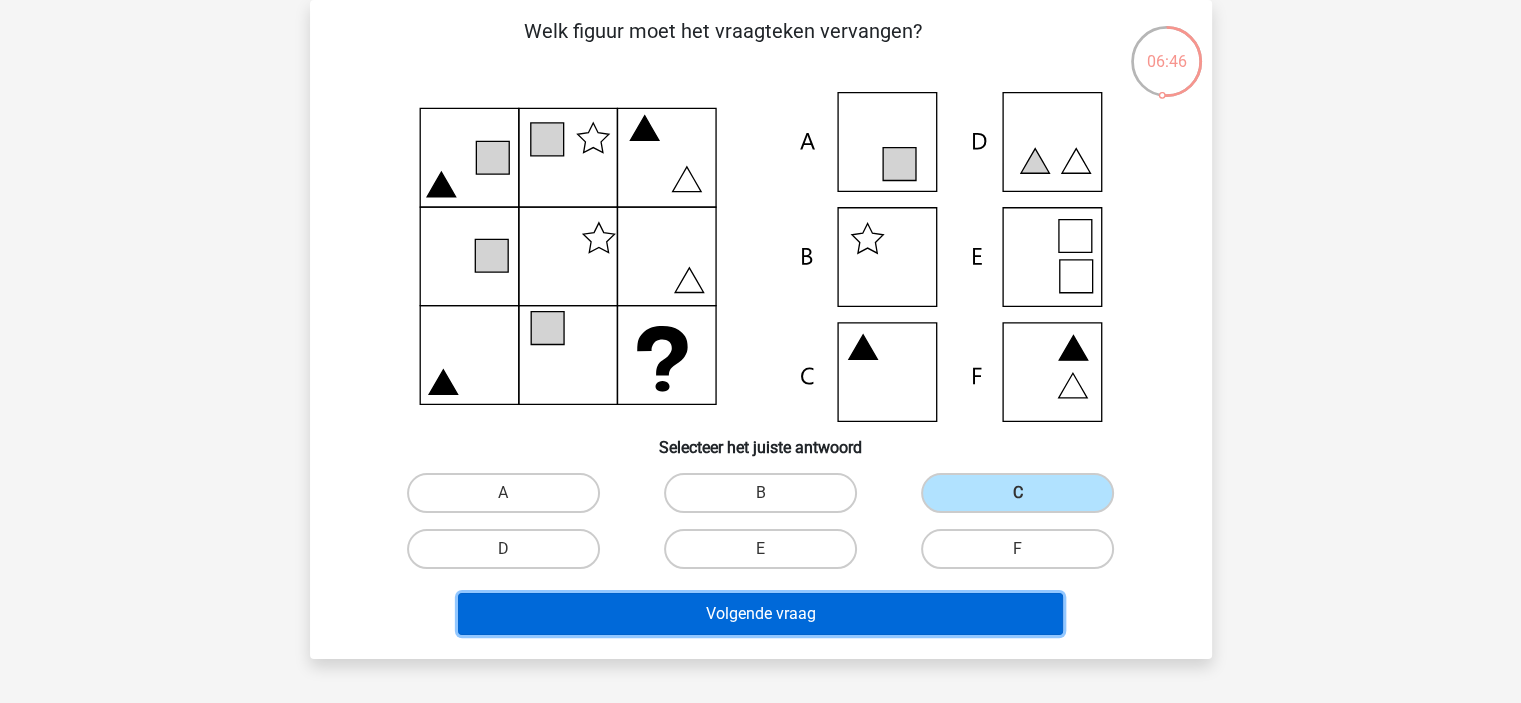 click on "Volgende vraag" at bounding box center [760, 614] 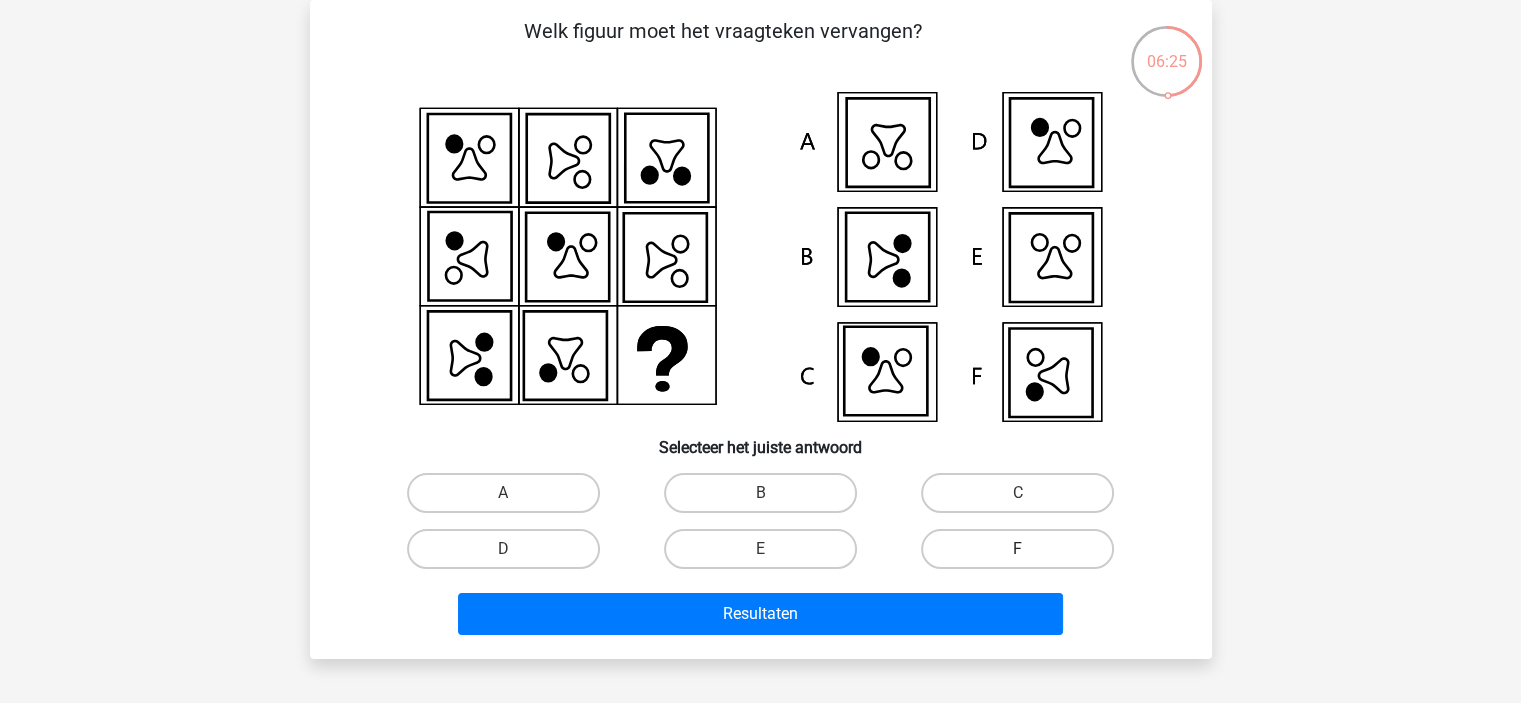 click on "F" at bounding box center (1017, 549) 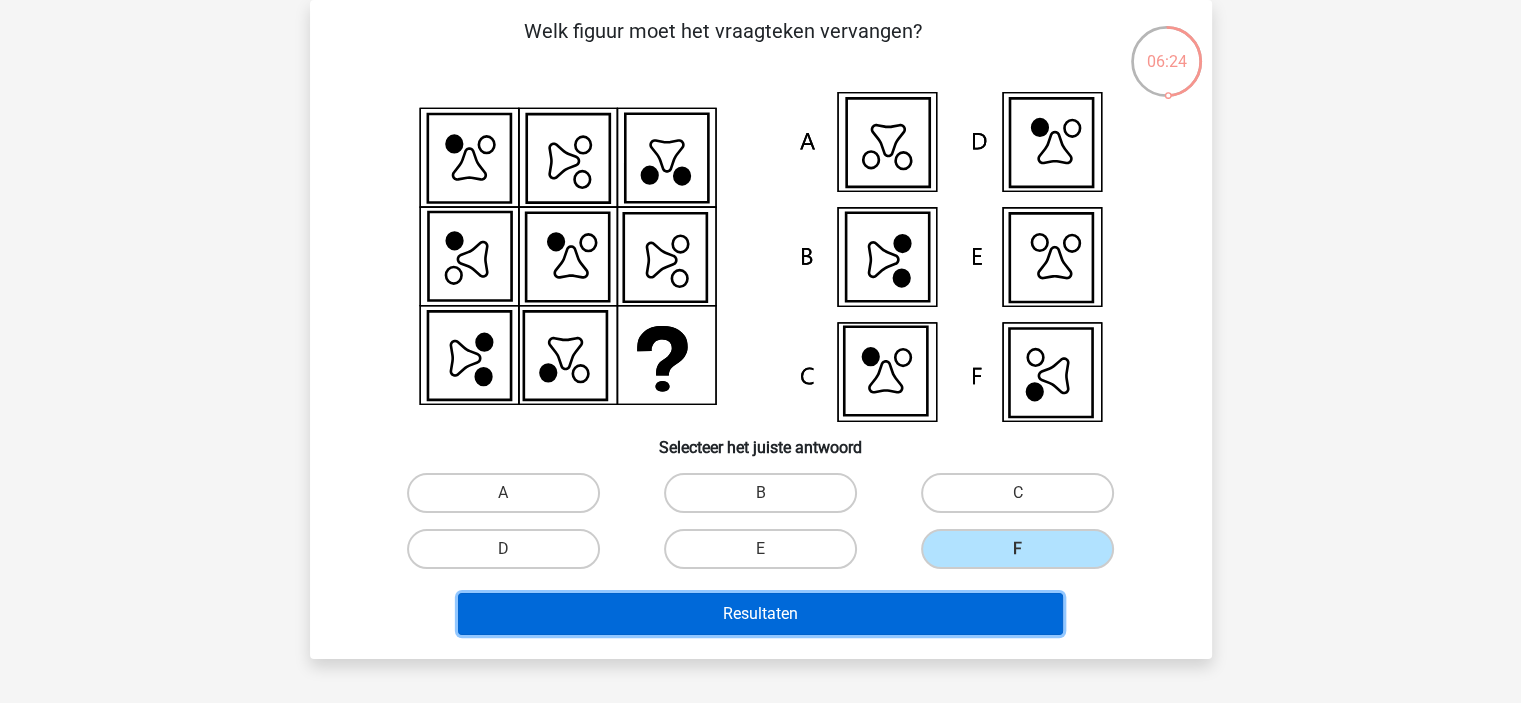 click on "Resultaten" at bounding box center [760, 614] 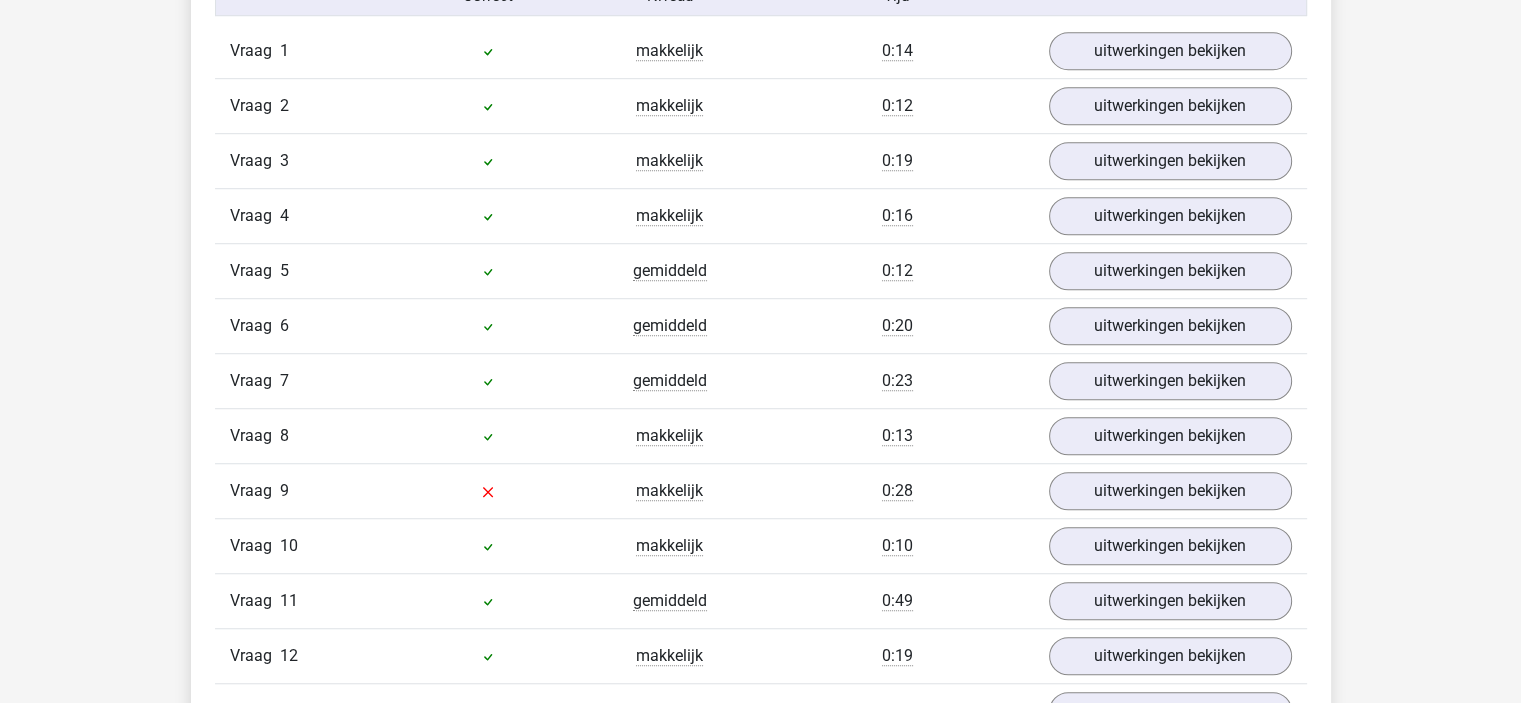 scroll, scrollTop: 1400, scrollLeft: 0, axis: vertical 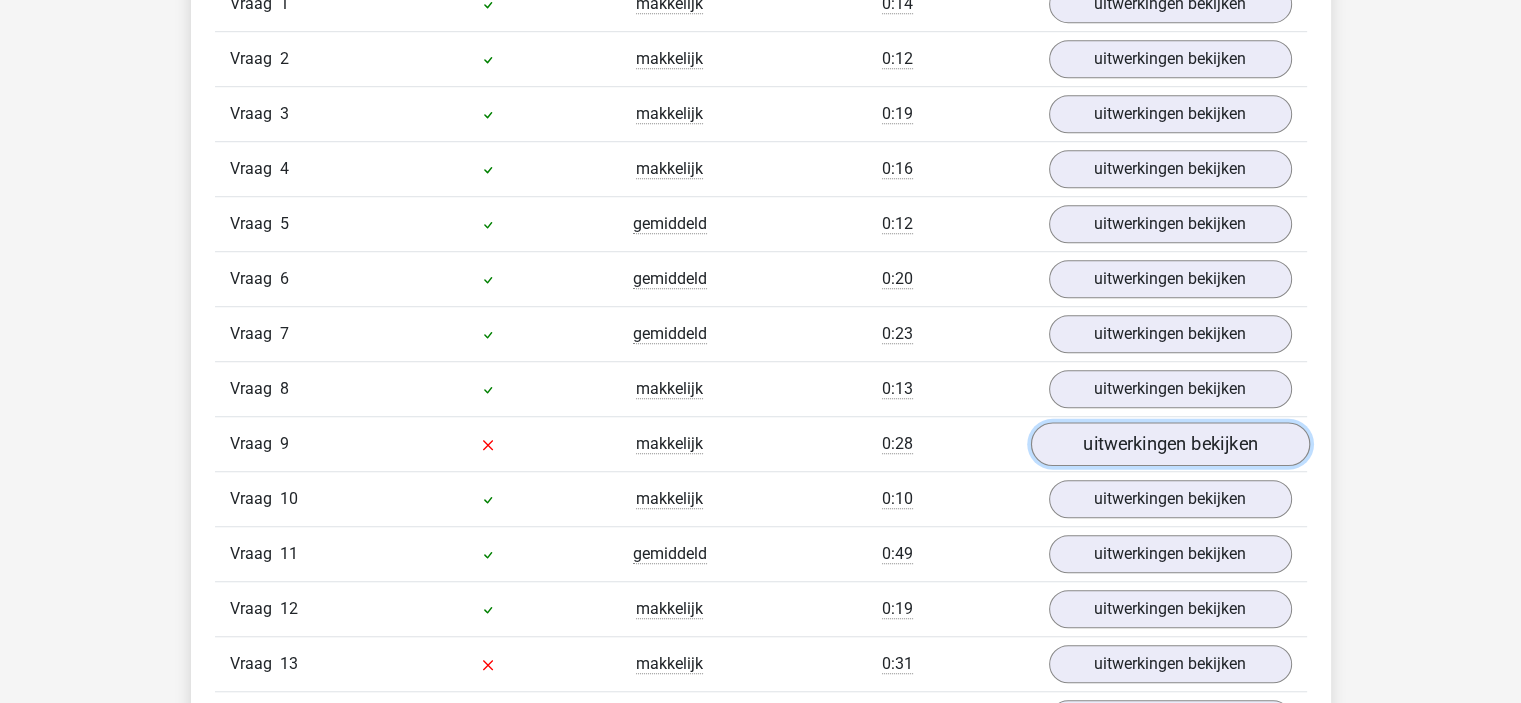 click on "uitwerkingen bekijken" at bounding box center [1169, 445] 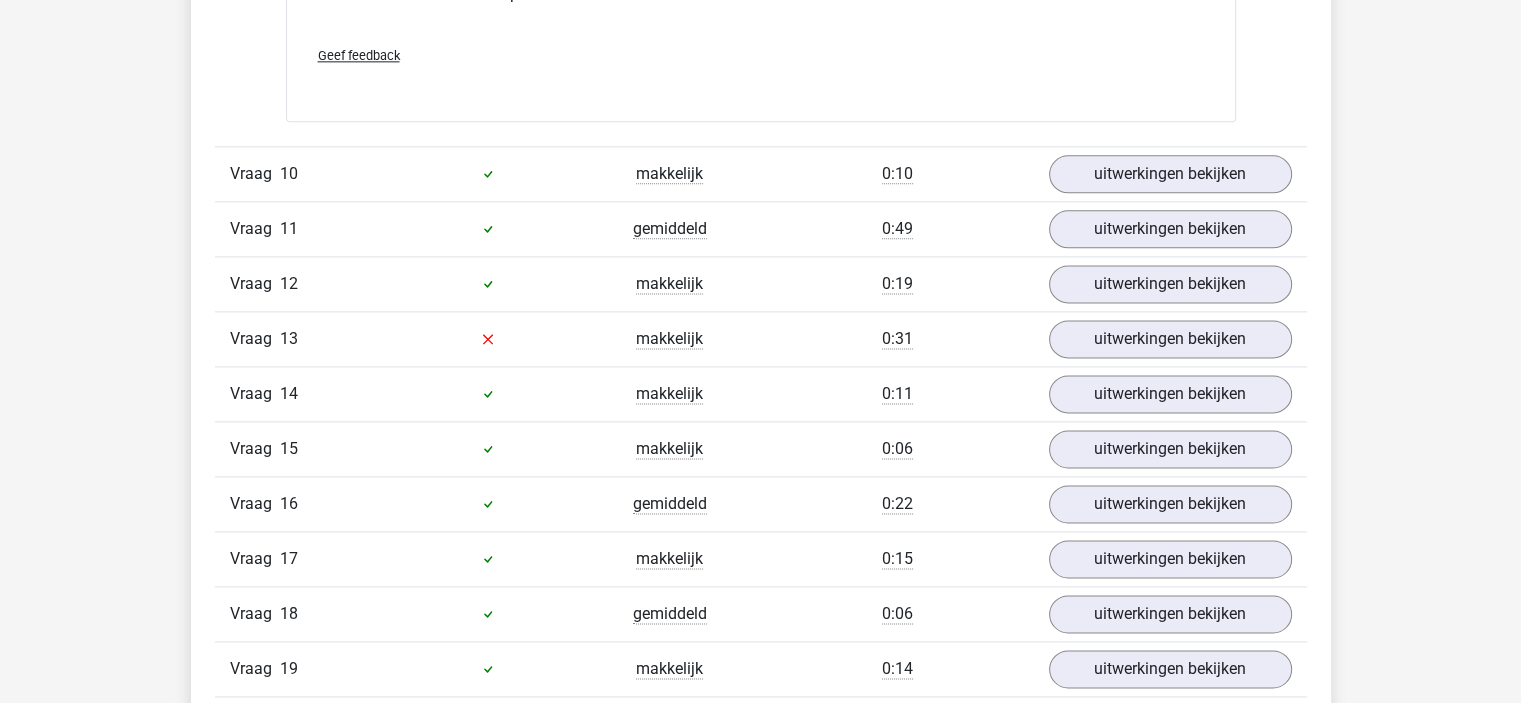 scroll, scrollTop: 2600, scrollLeft: 0, axis: vertical 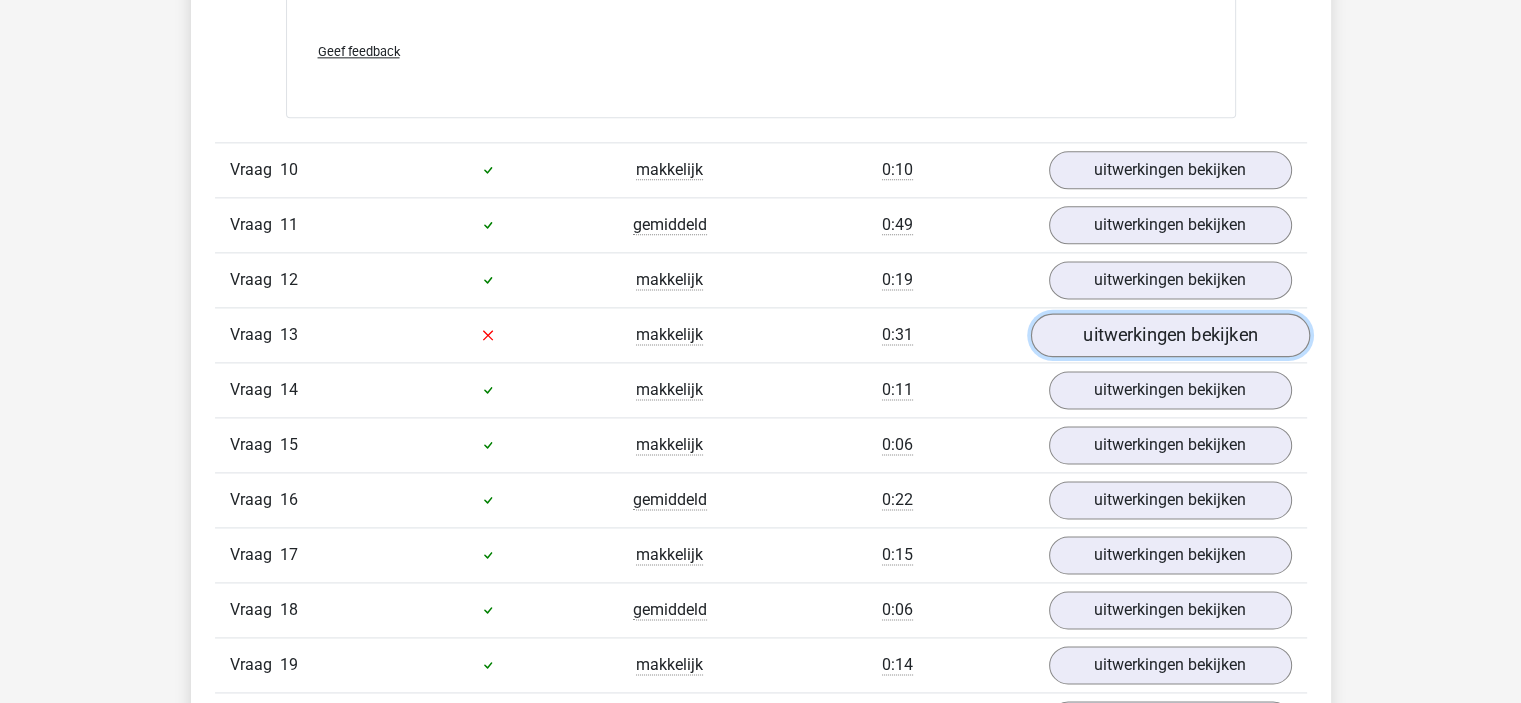 click on "uitwerkingen bekijken" at bounding box center [1169, 335] 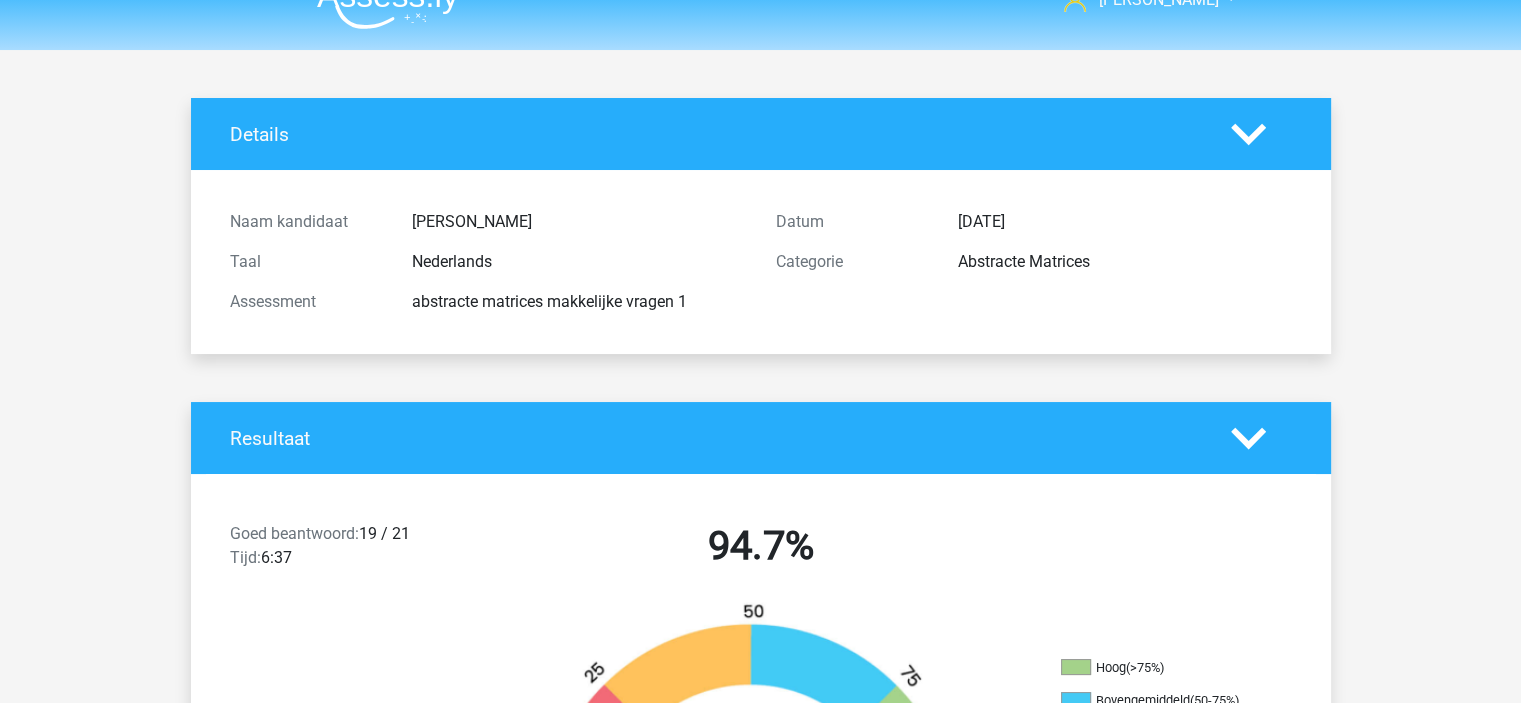 scroll, scrollTop: 0, scrollLeft: 0, axis: both 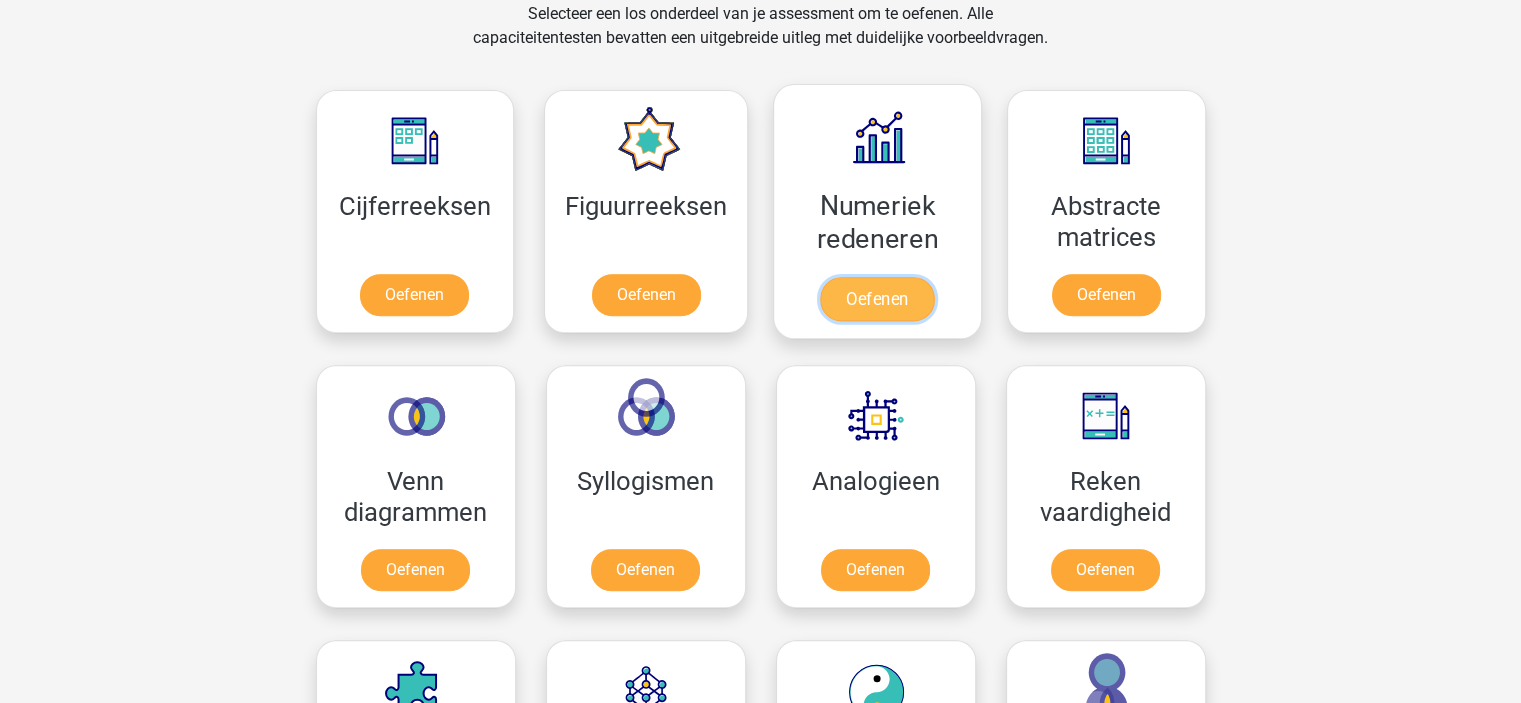 click on "Oefenen" at bounding box center (877, 299) 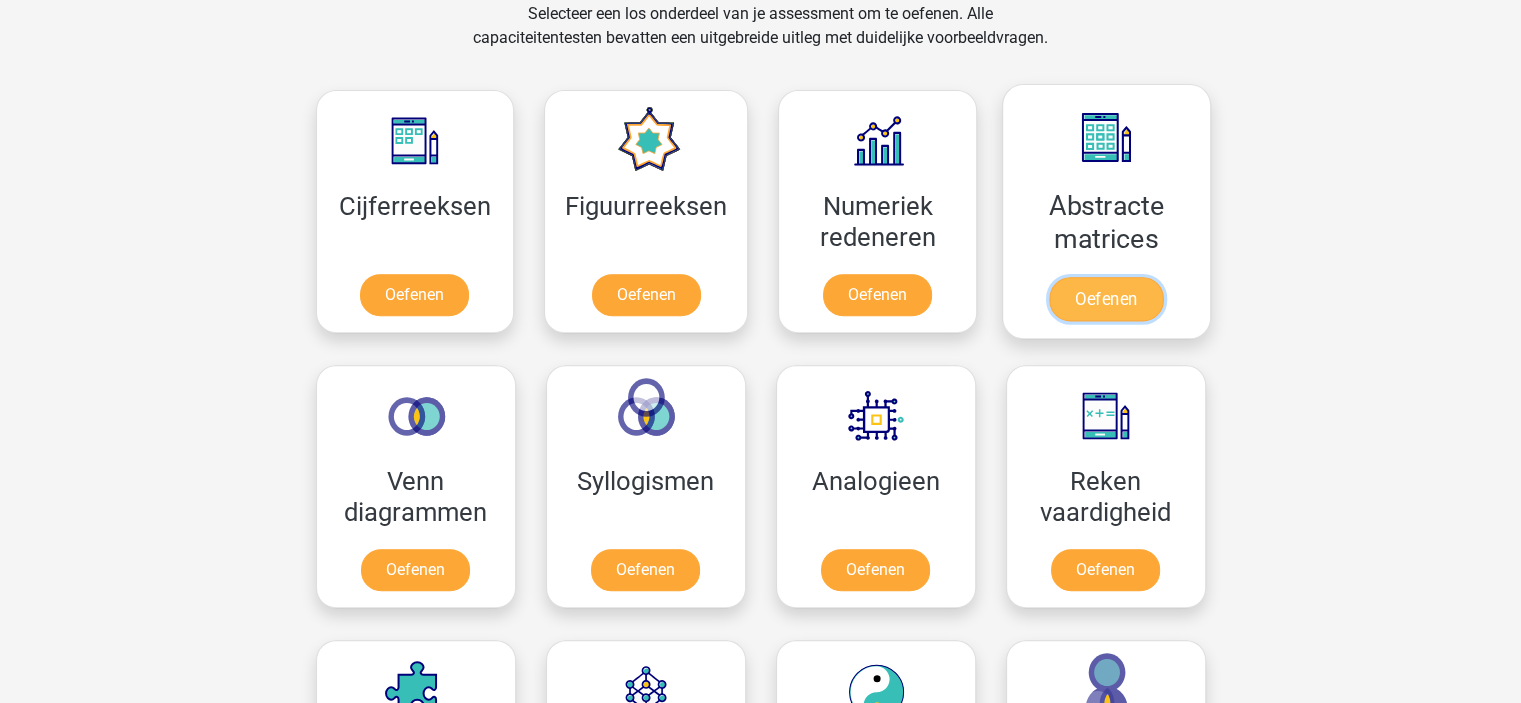 click on "Oefenen" at bounding box center (1106, 299) 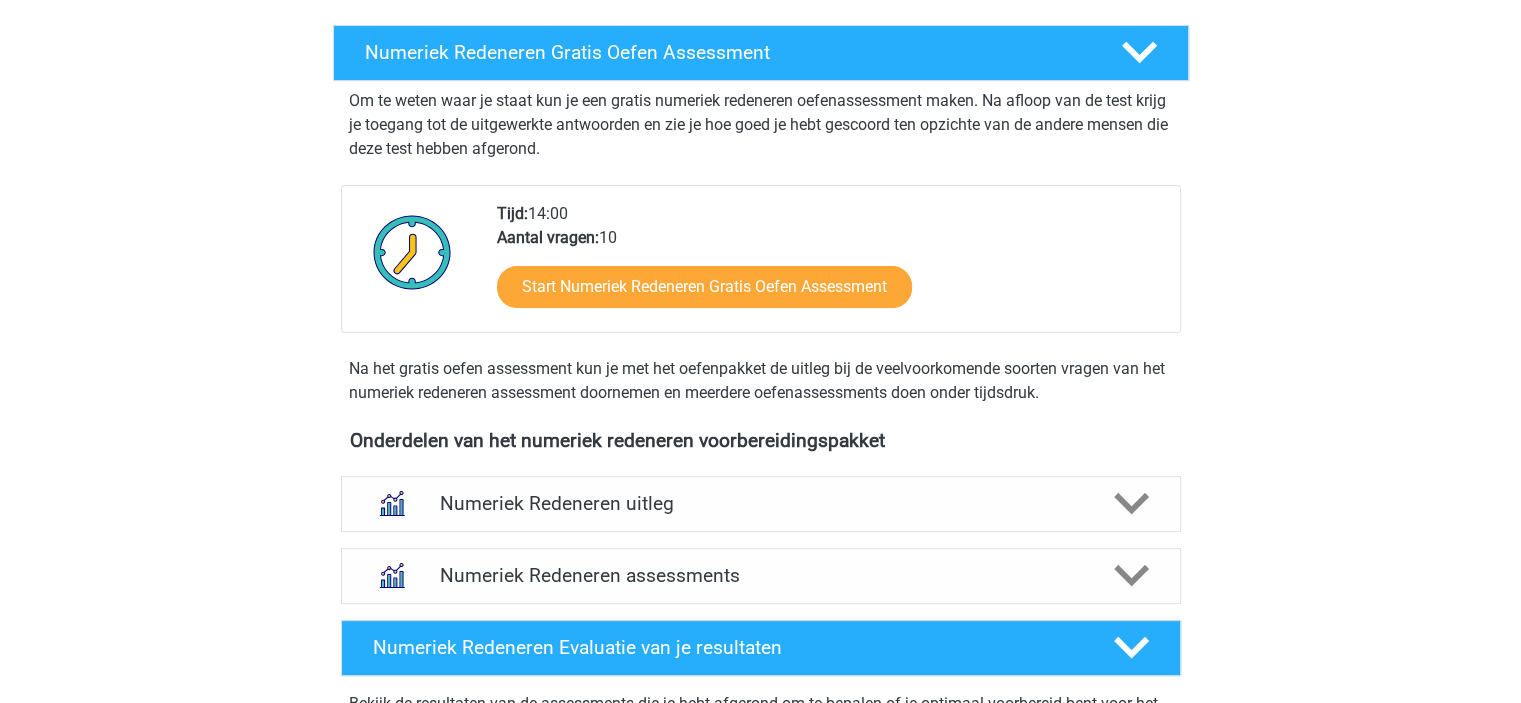 scroll, scrollTop: 500, scrollLeft: 0, axis: vertical 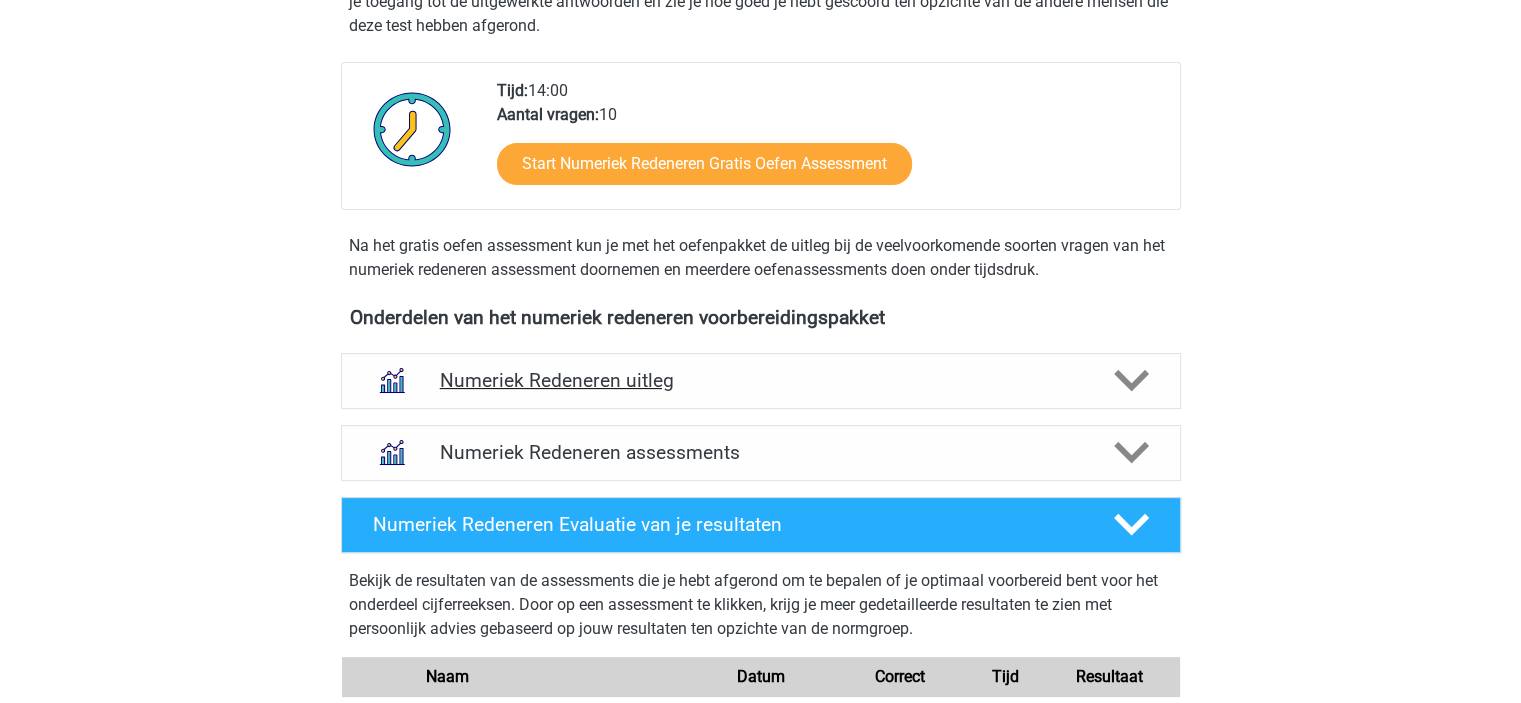 click 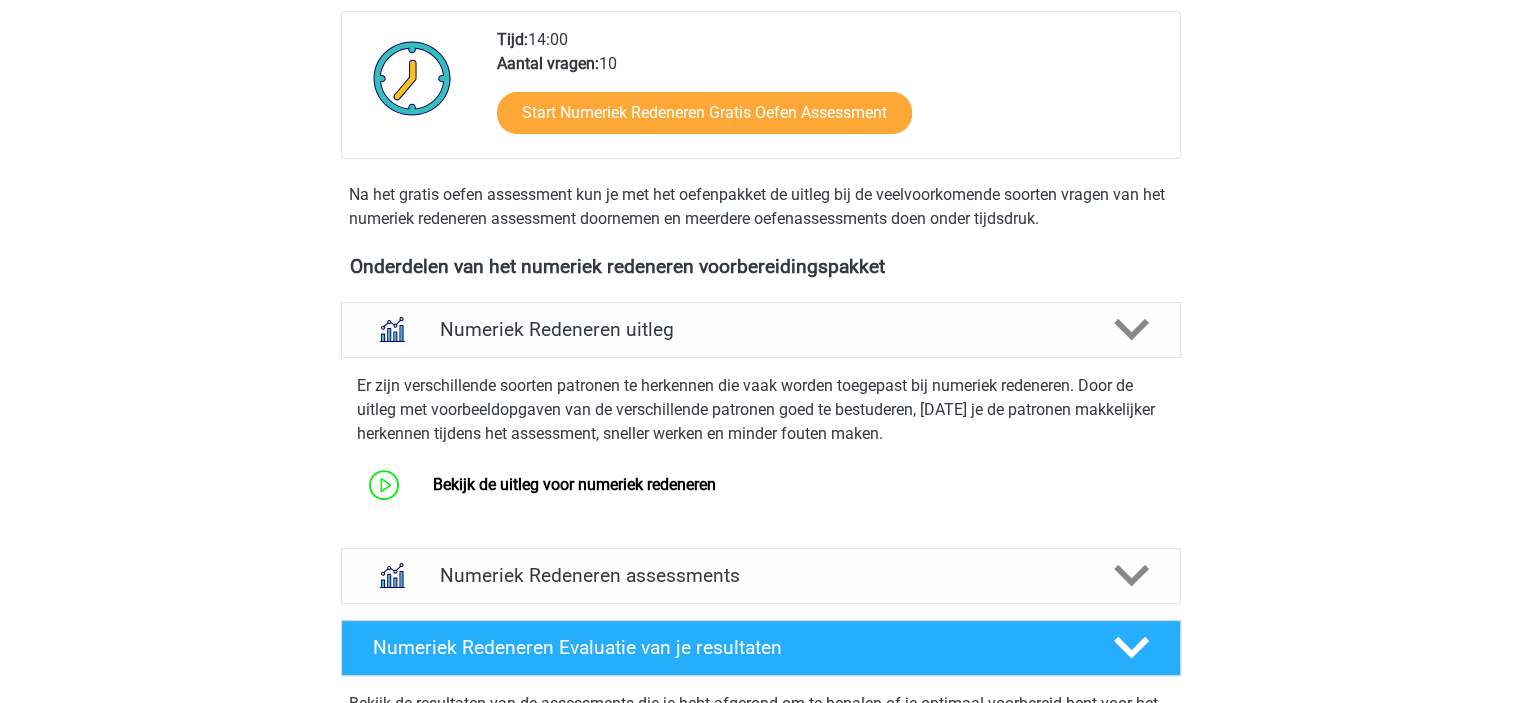 scroll, scrollTop: 600, scrollLeft: 0, axis: vertical 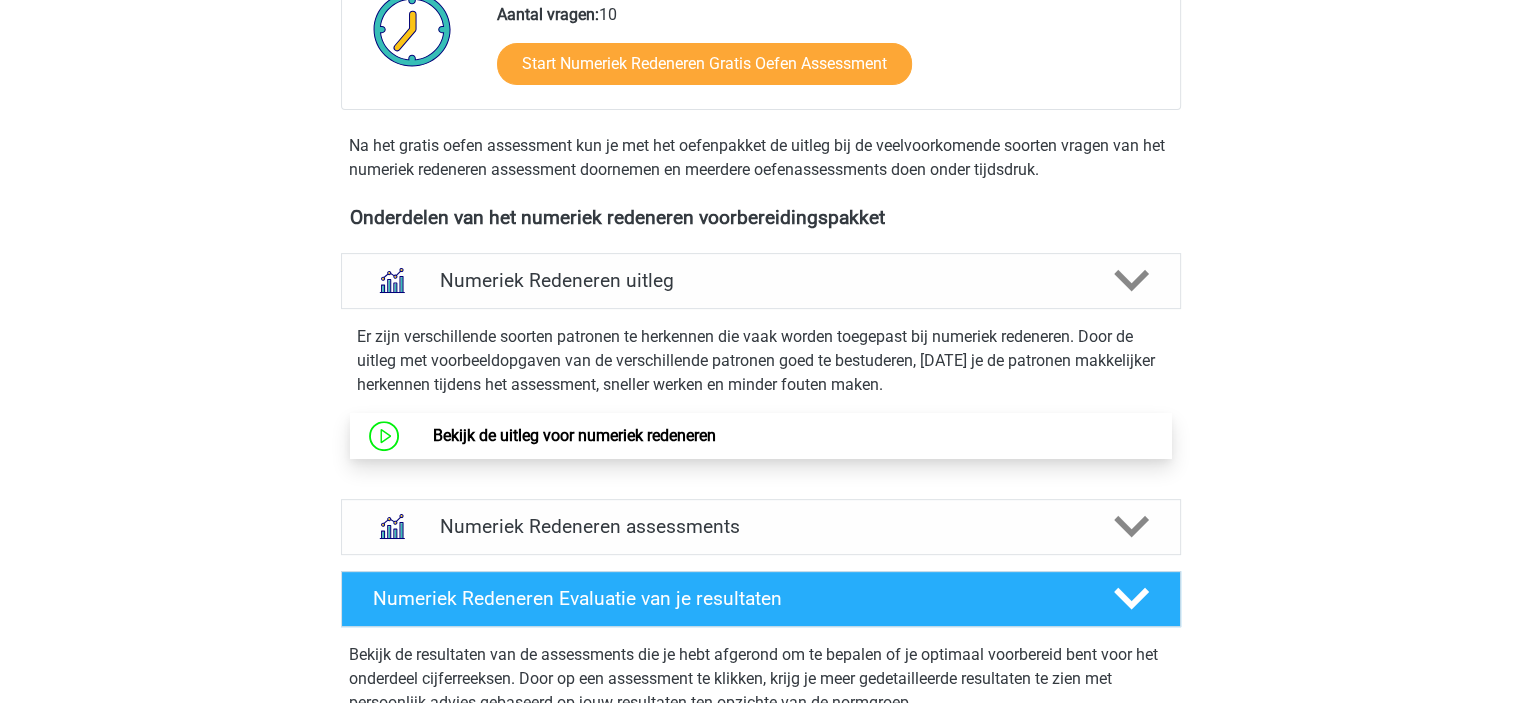click on "Bekijk de uitleg voor
numeriek redeneren" at bounding box center (574, 435) 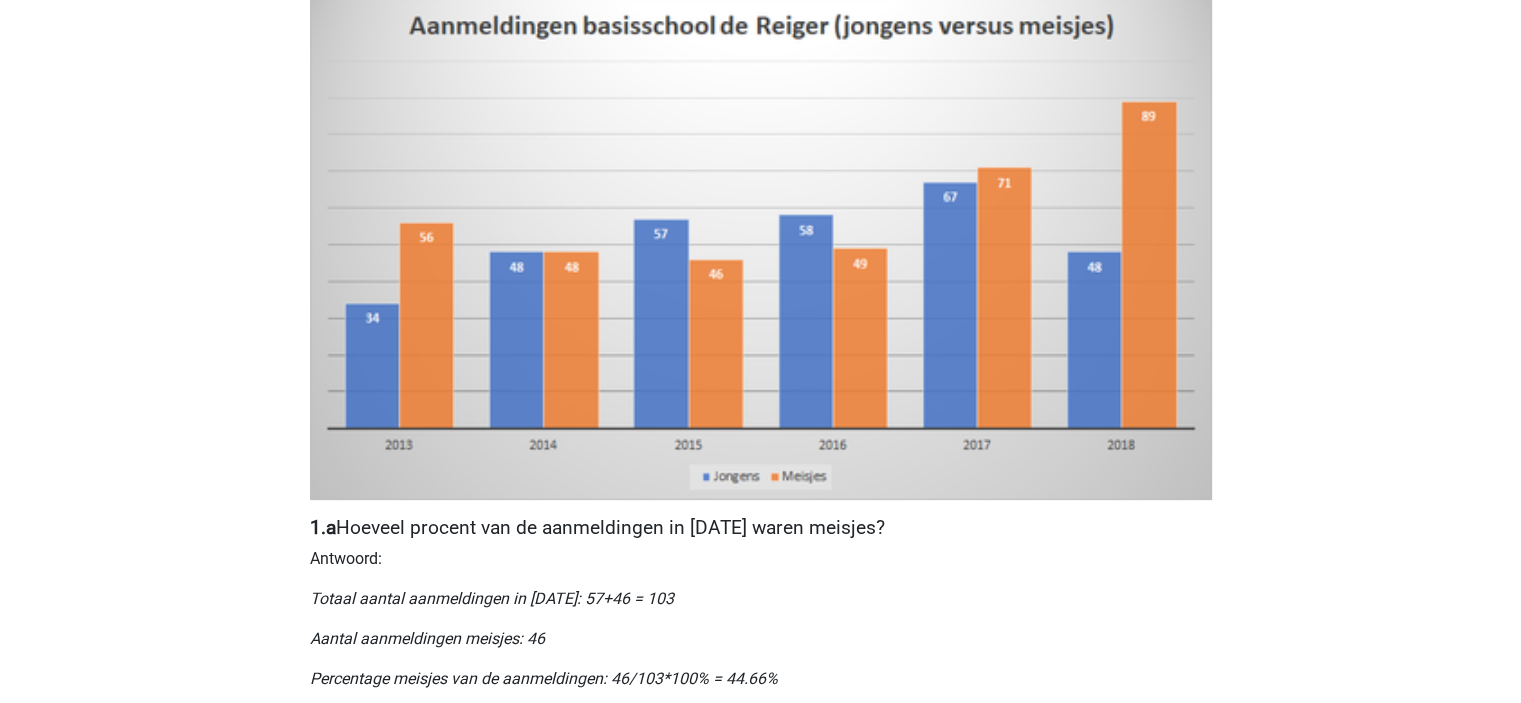 scroll, scrollTop: 0, scrollLeft: 0, axis: both 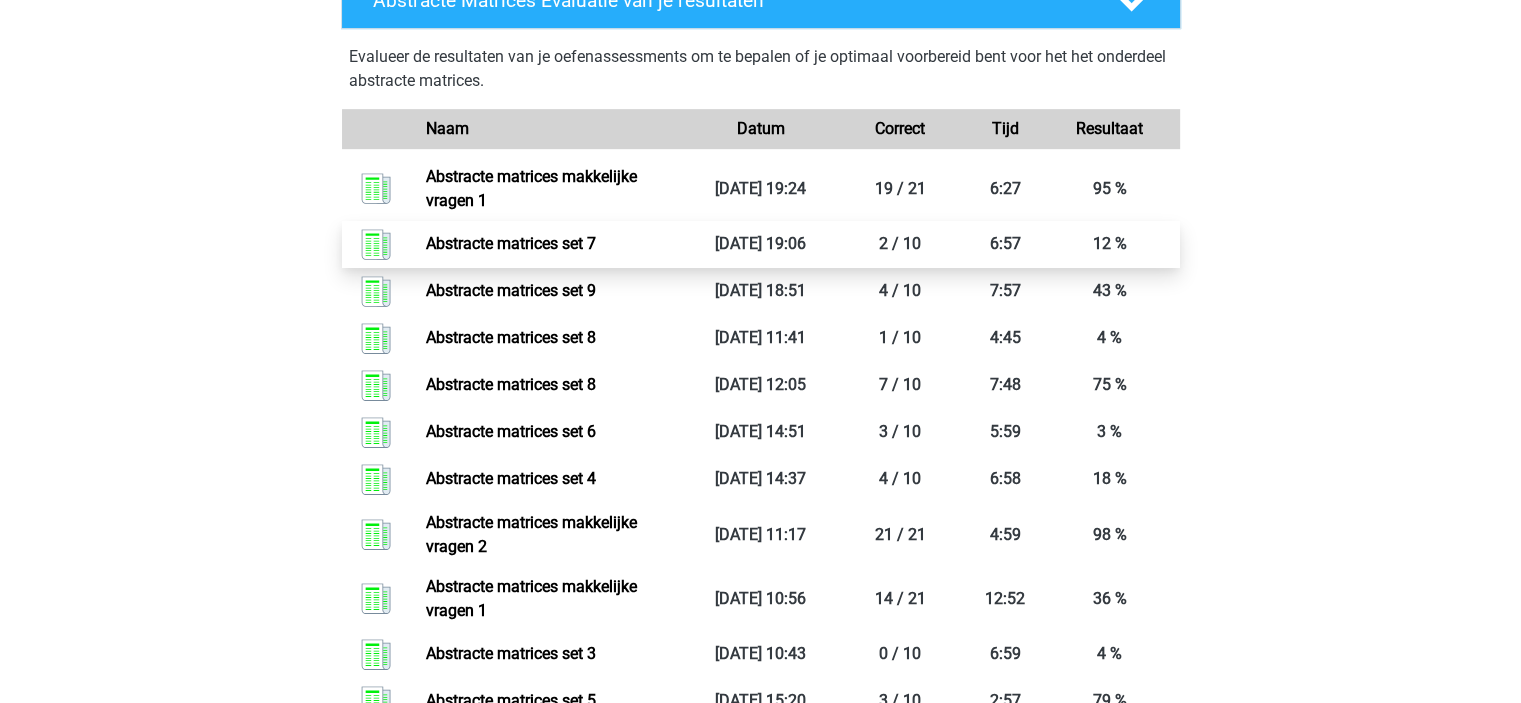 click on "Abstracte matrices set 7" at bounding box center [511, 243] 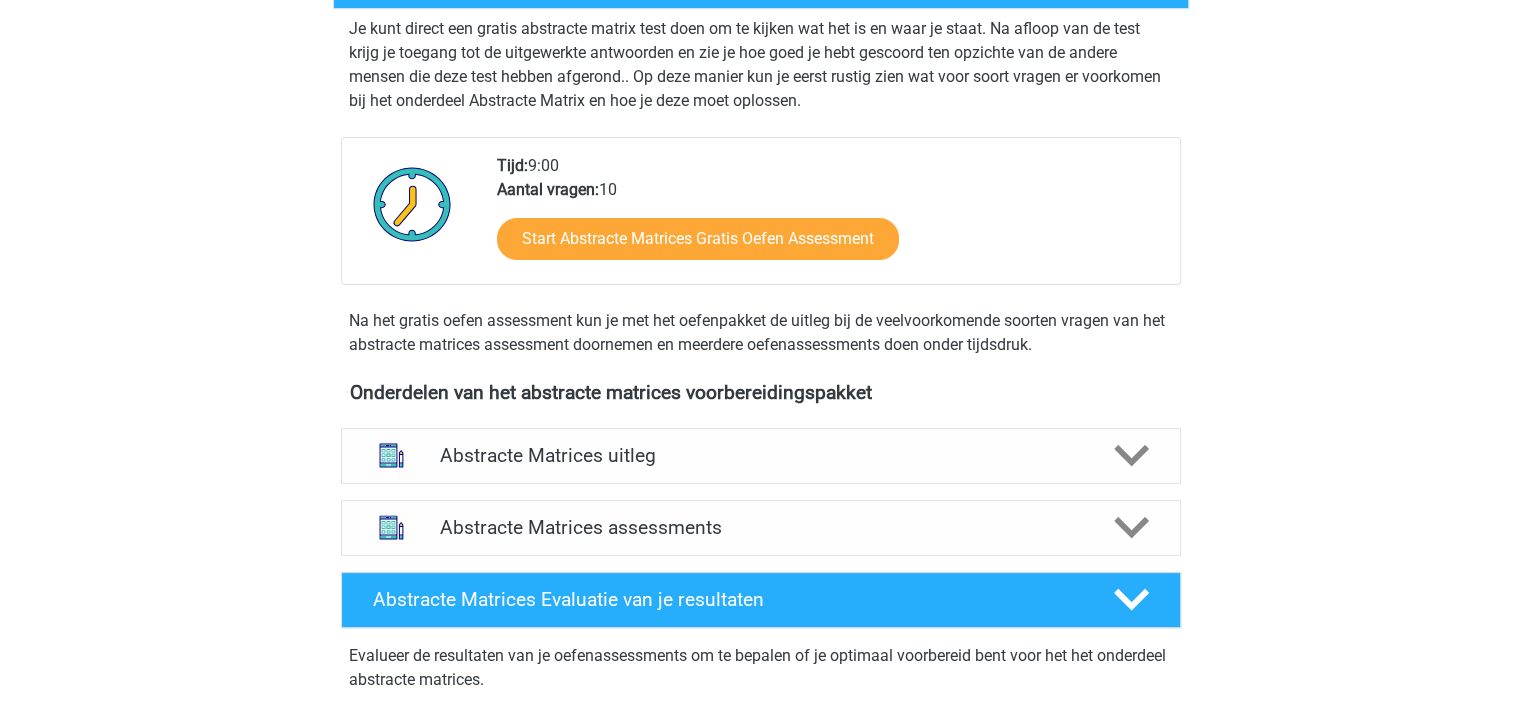 scroll, scrollTop: 600, scrollLeft: 0, axis: vertical 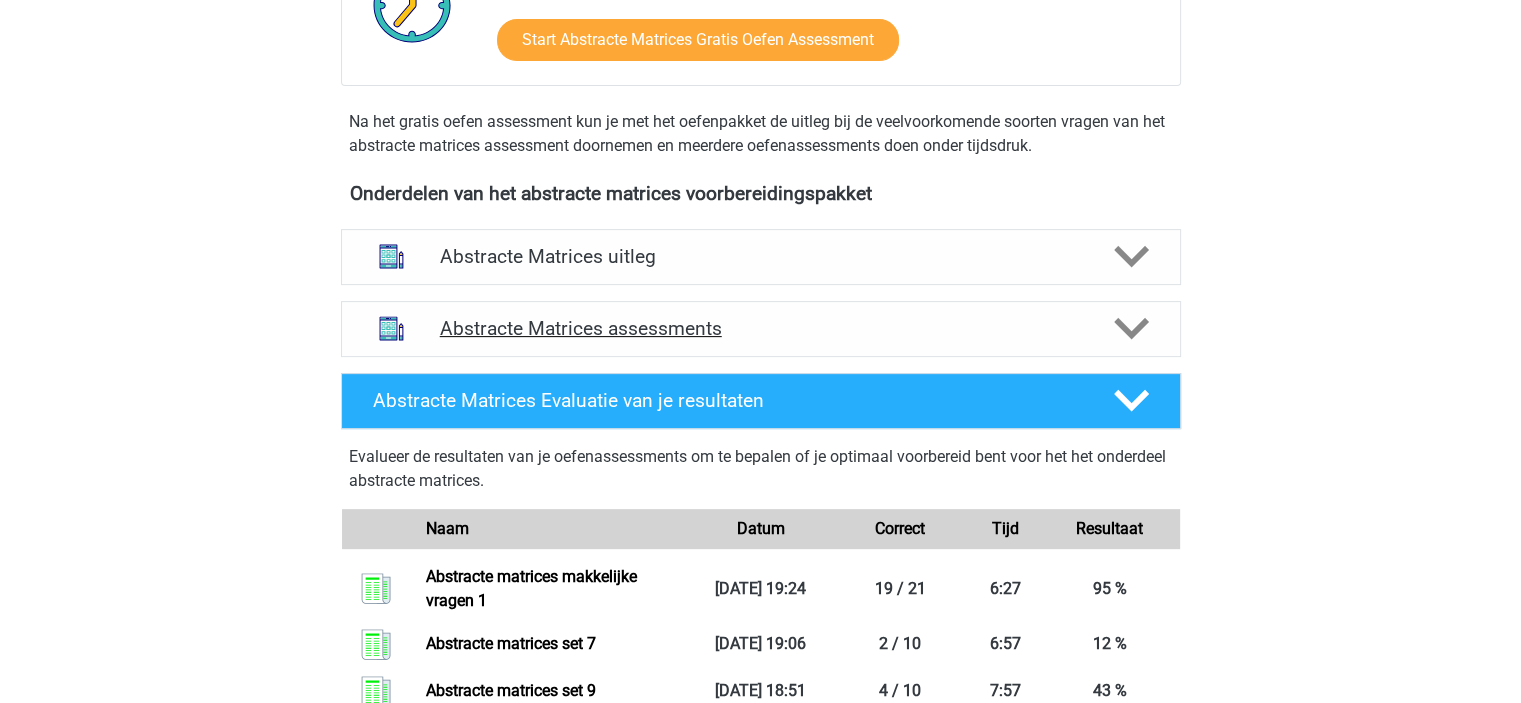 click 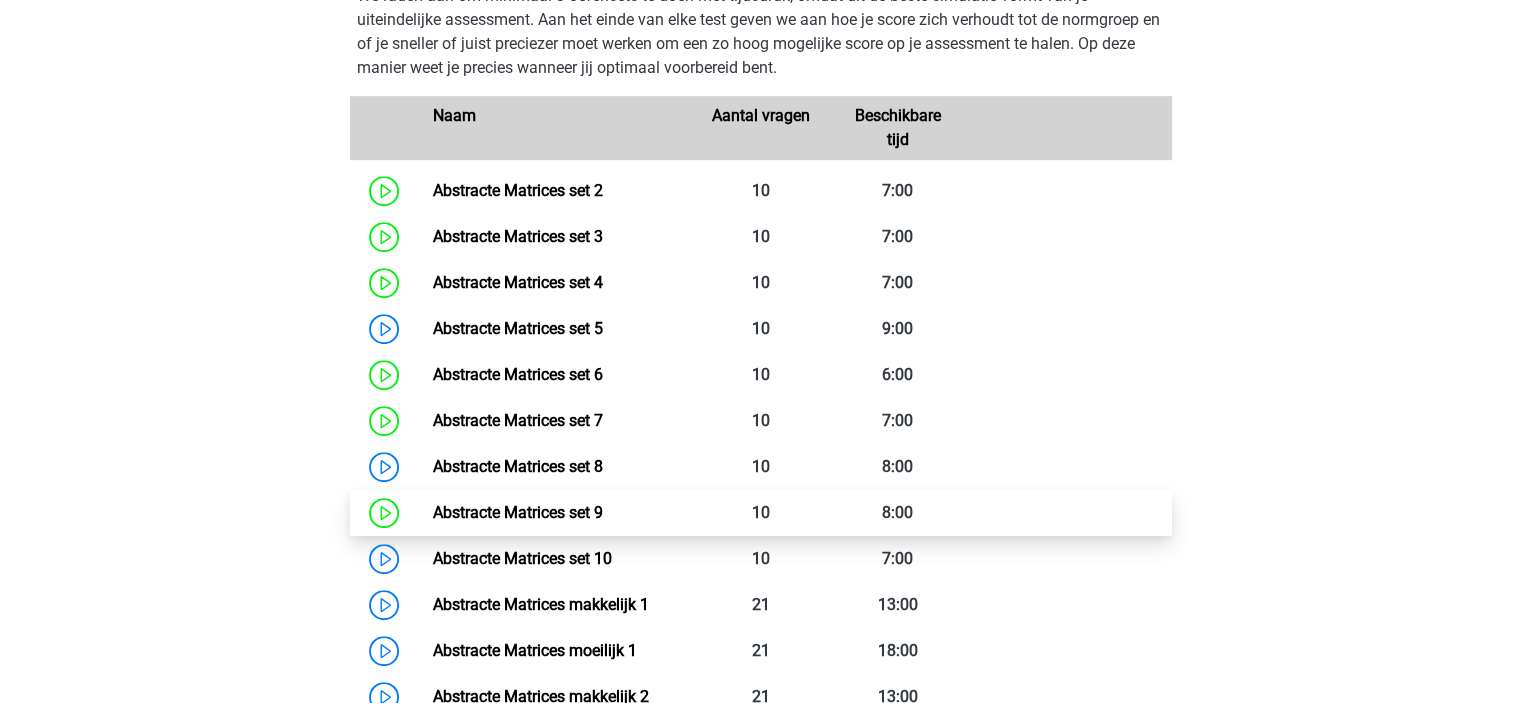 scroll, scrollTop: 1000, scrollLeft: 0, axis: vertical 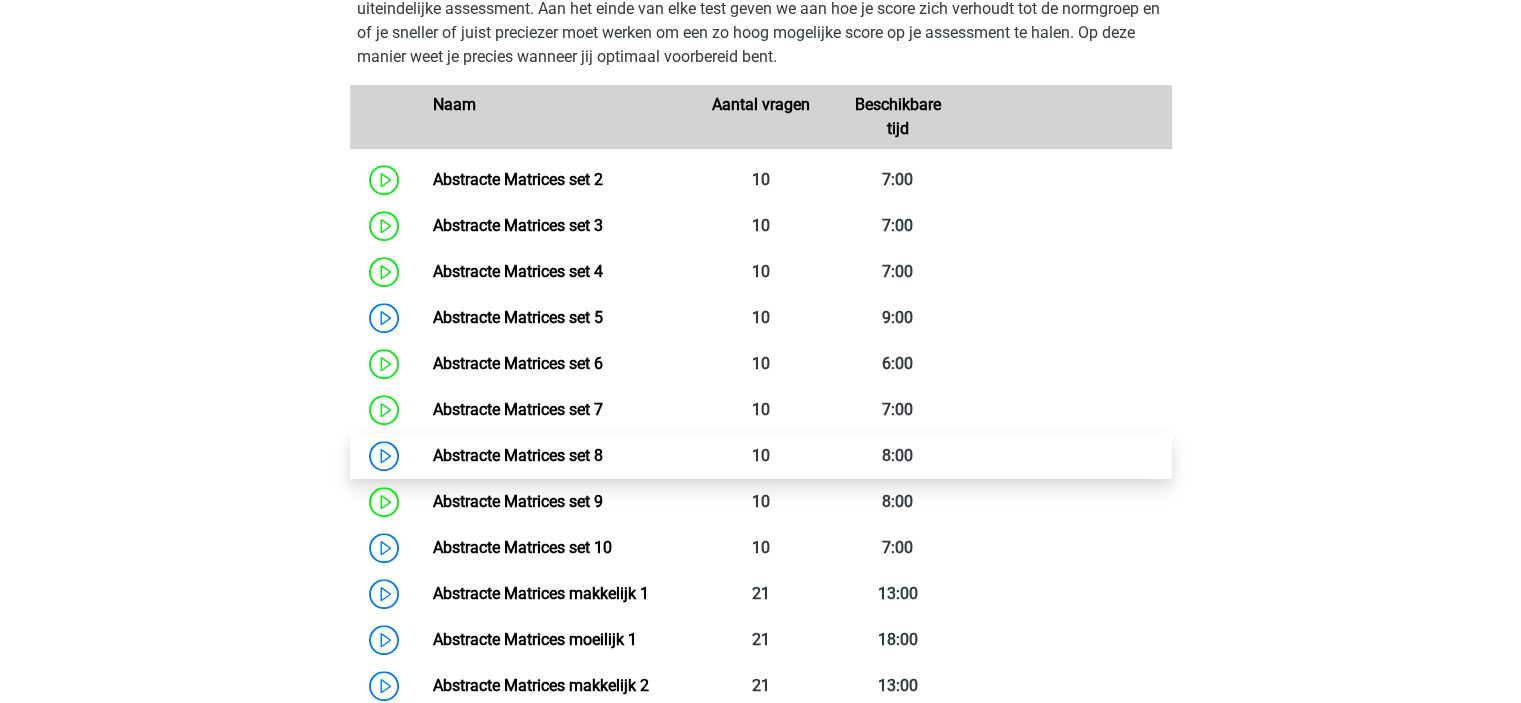 click on "Abstracte Matrices
set 8" at bounding box center (518, 455) 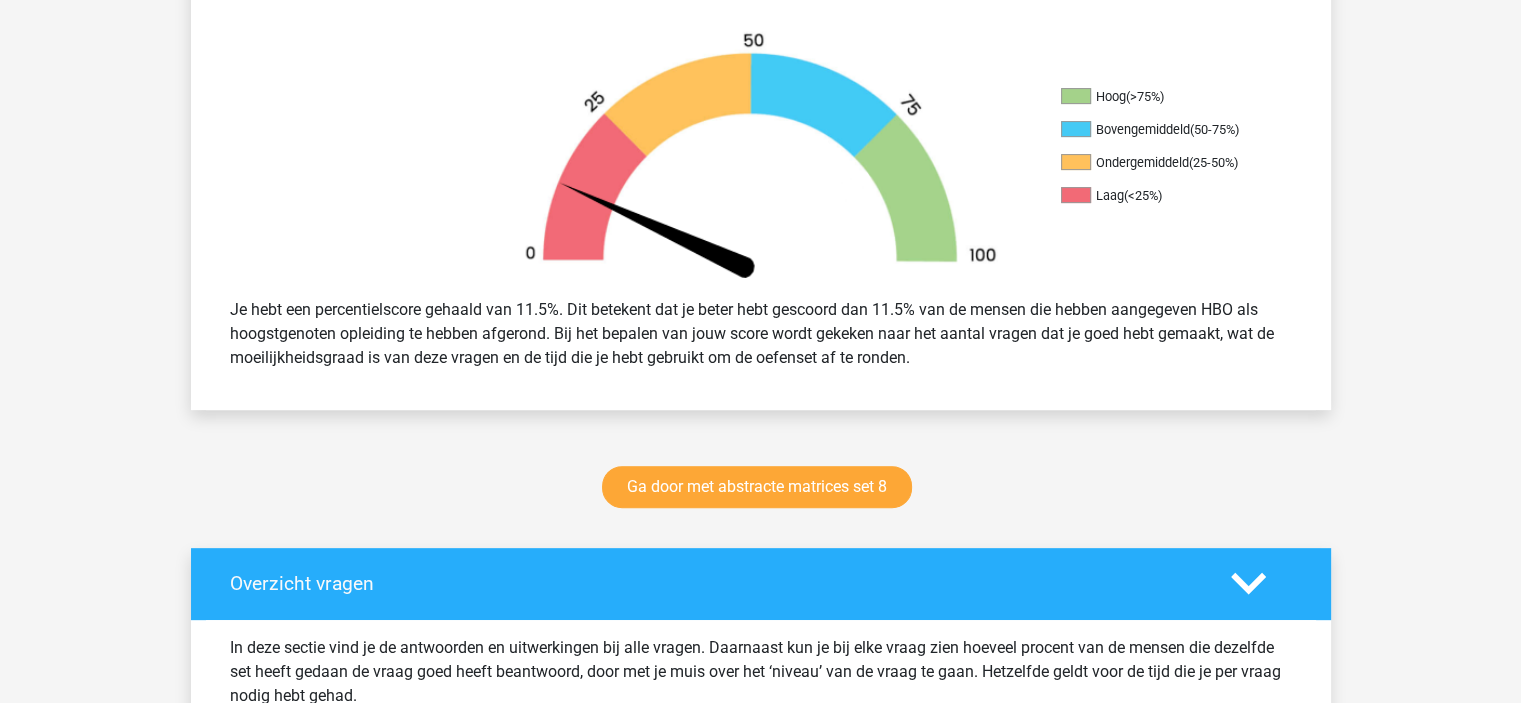 scroll, scrollTop: 600, scrollLeft: 0, axis: vertical 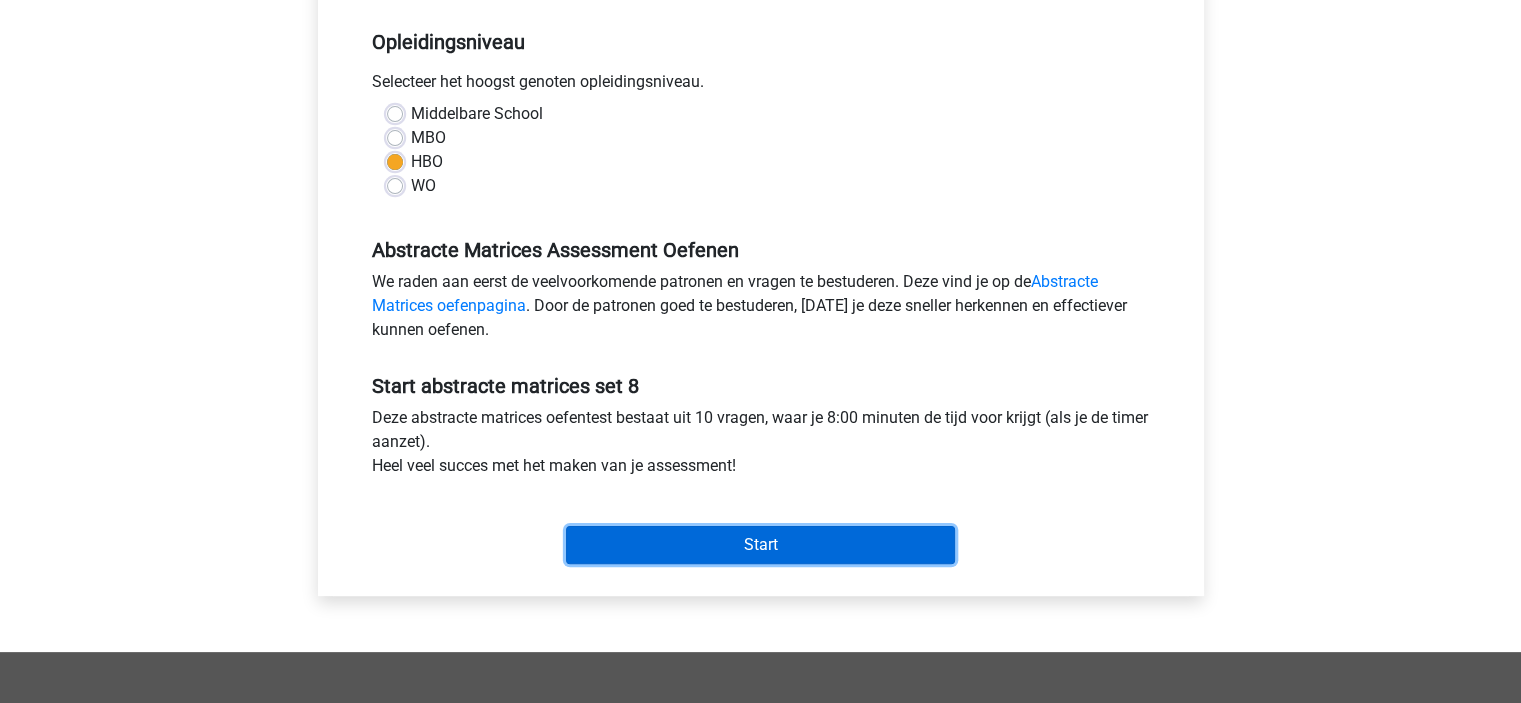 click on "Start" at bounding box center (760, 545) 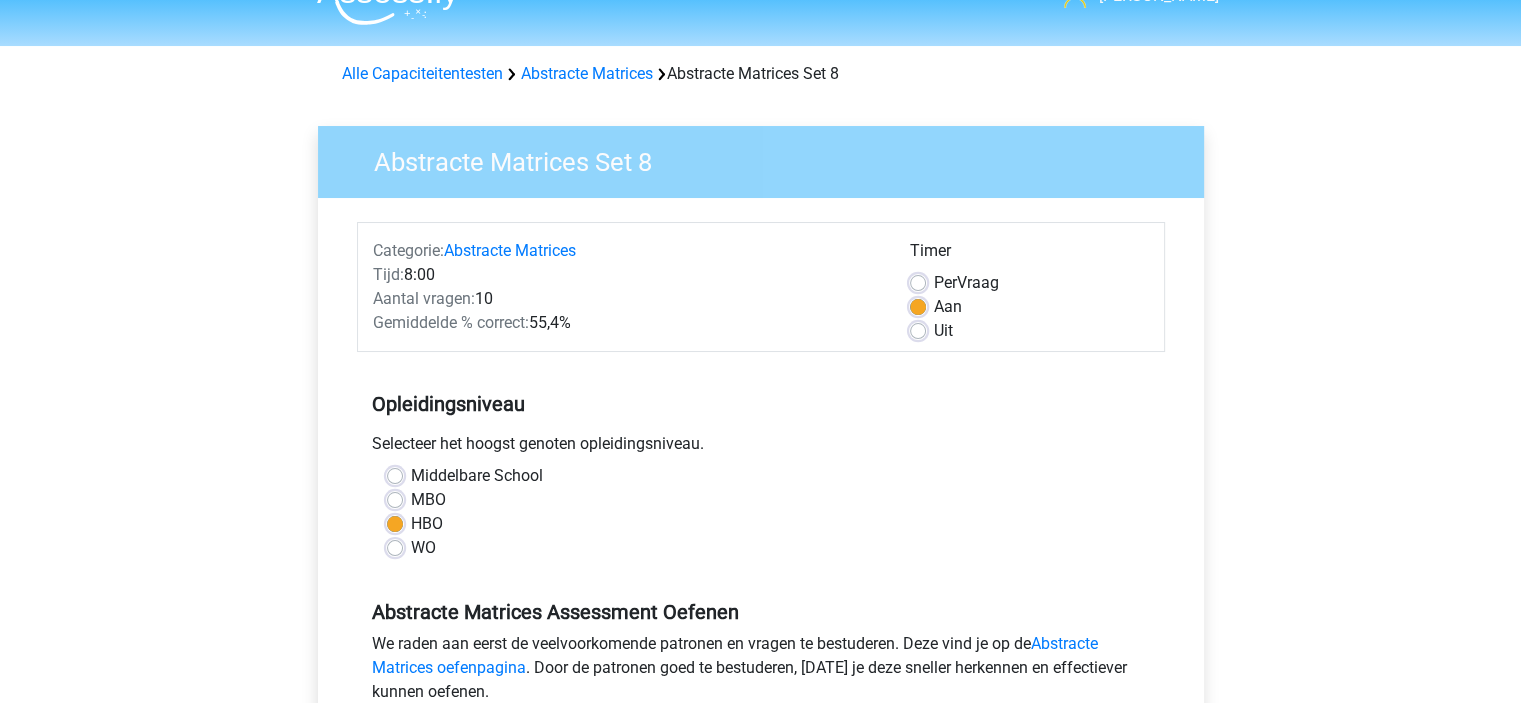 scroll, scrollTop: 0, scrollLeft: 0, axis: both 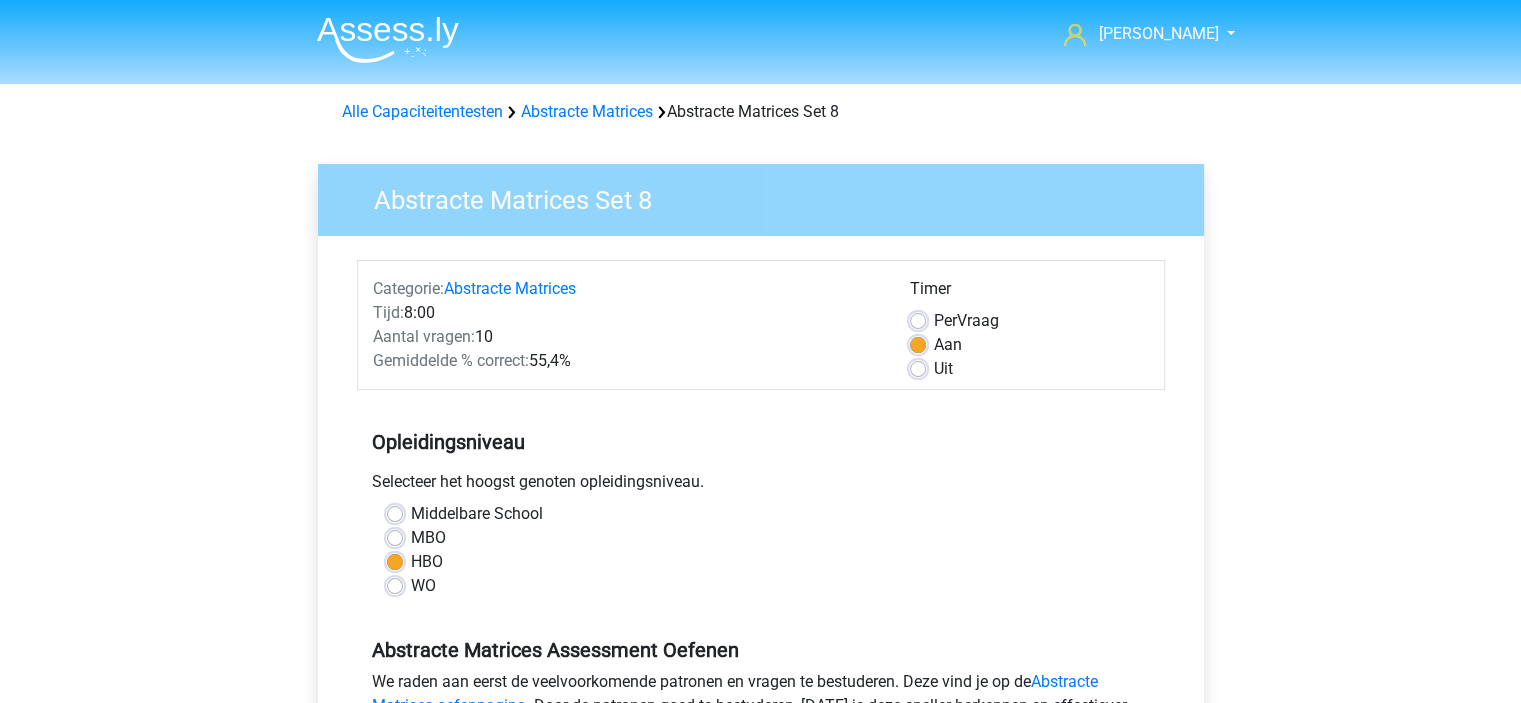 click on "Per  Vraag" at bounding box center [966, 321] 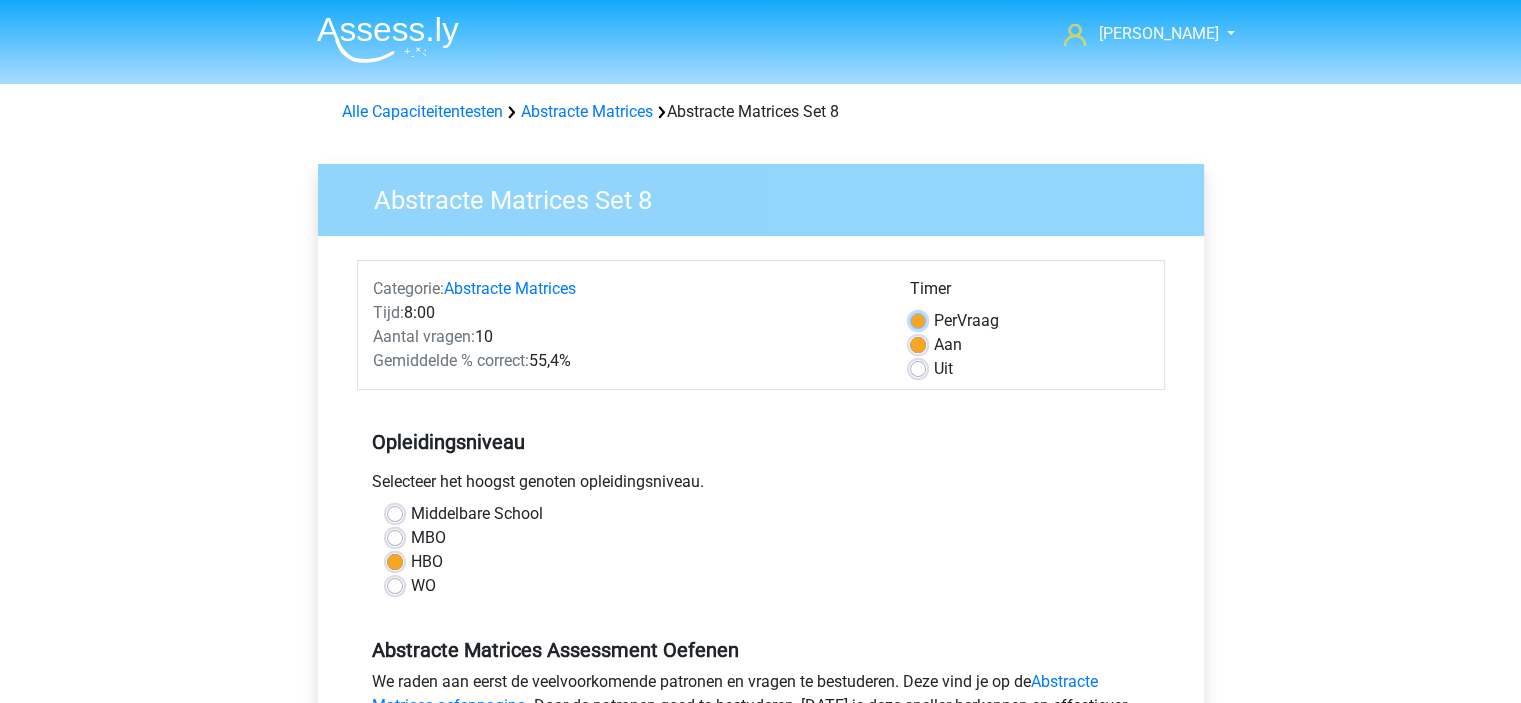click on "Per  Vraag" at bounding box center [918, 319] 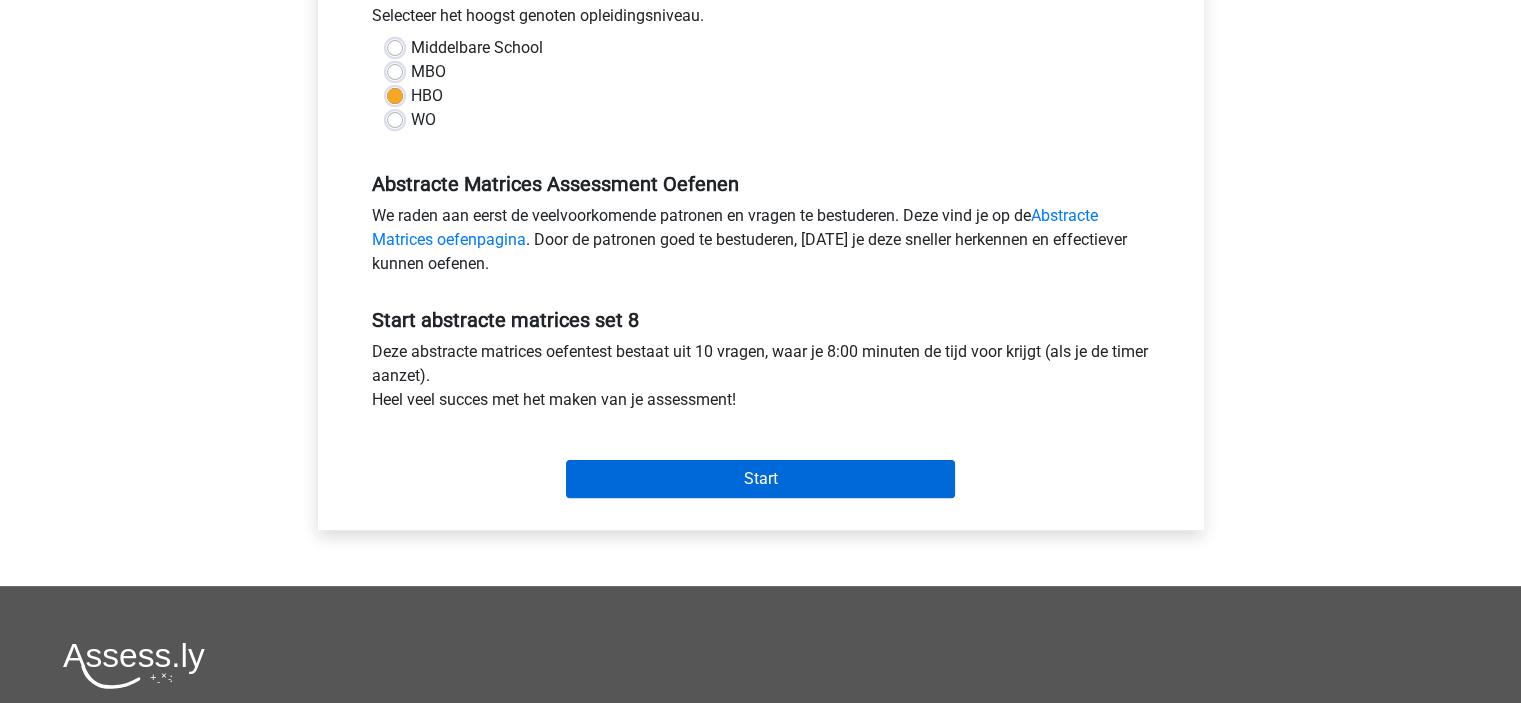 scroll, scrollTop: 500, scrollLeft: 0, axis: vertical 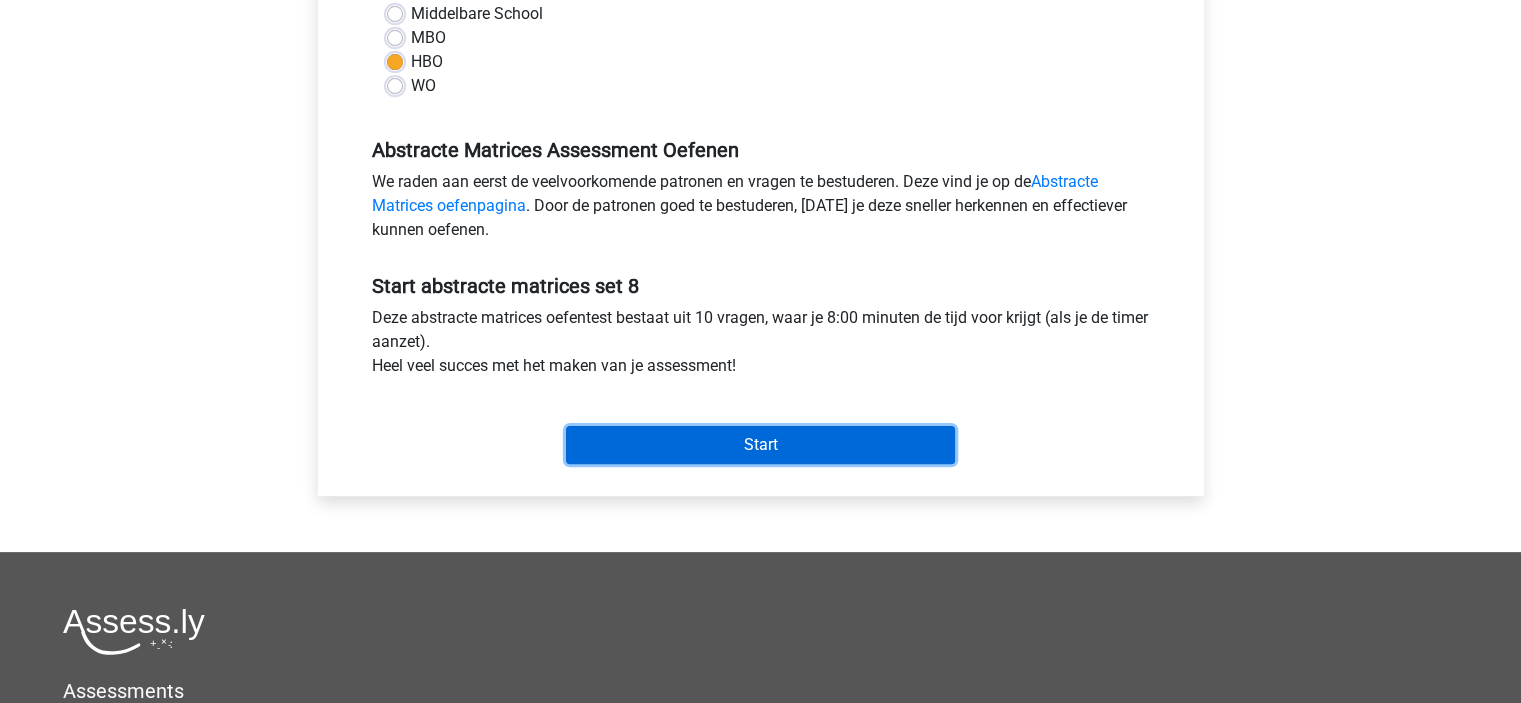 click on "Start" at bounding box center (760, 445) 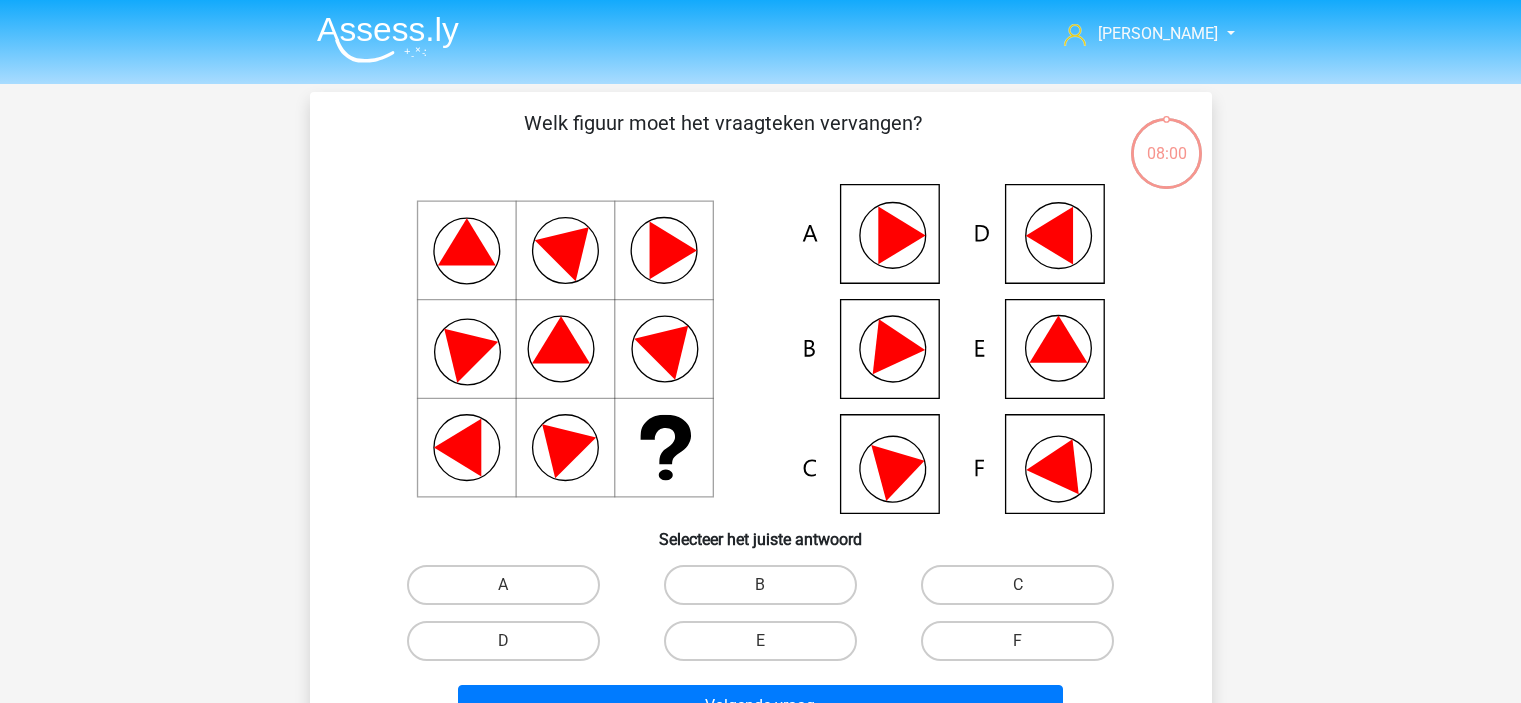 scroll, scrollTop: 0, scrollLeft: 0, axis: both 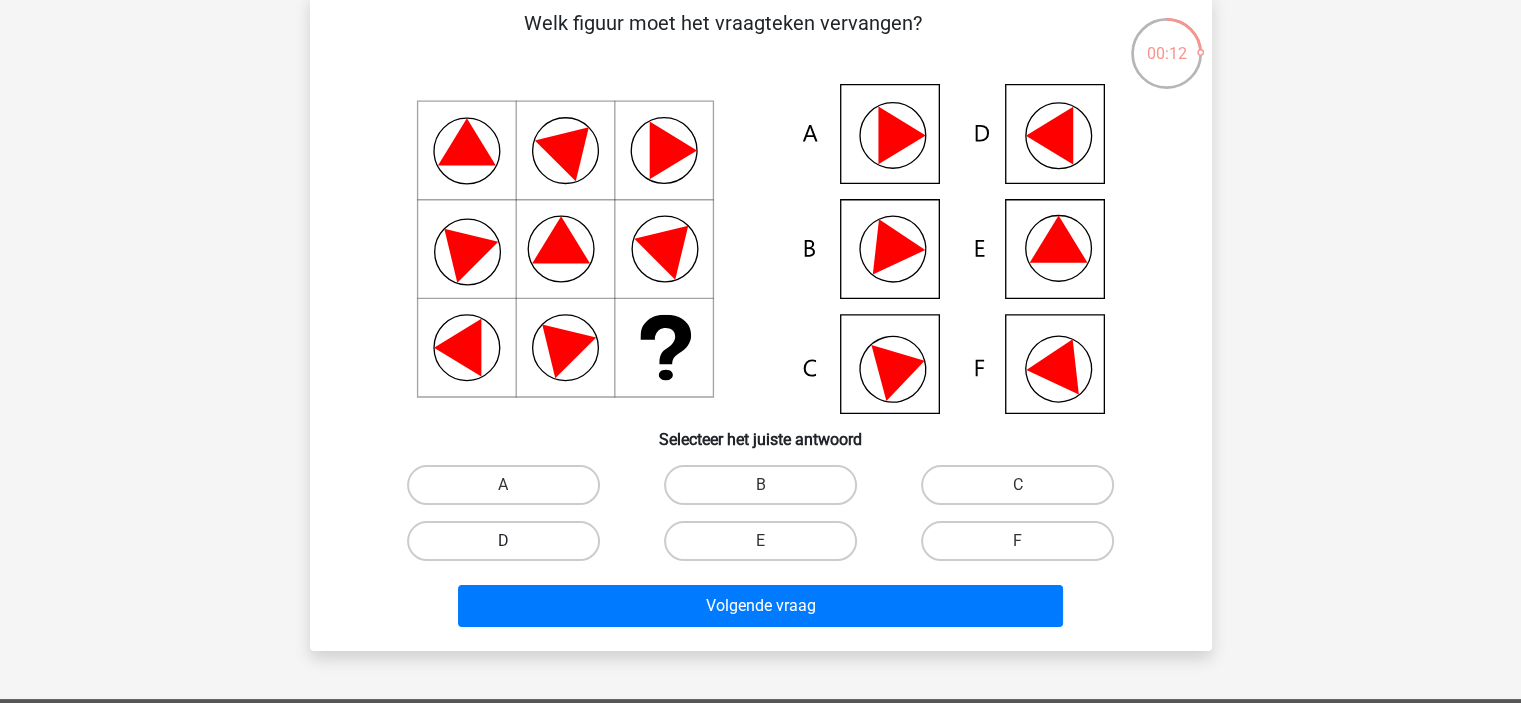 click on "D" at bounding box center [503, 541] 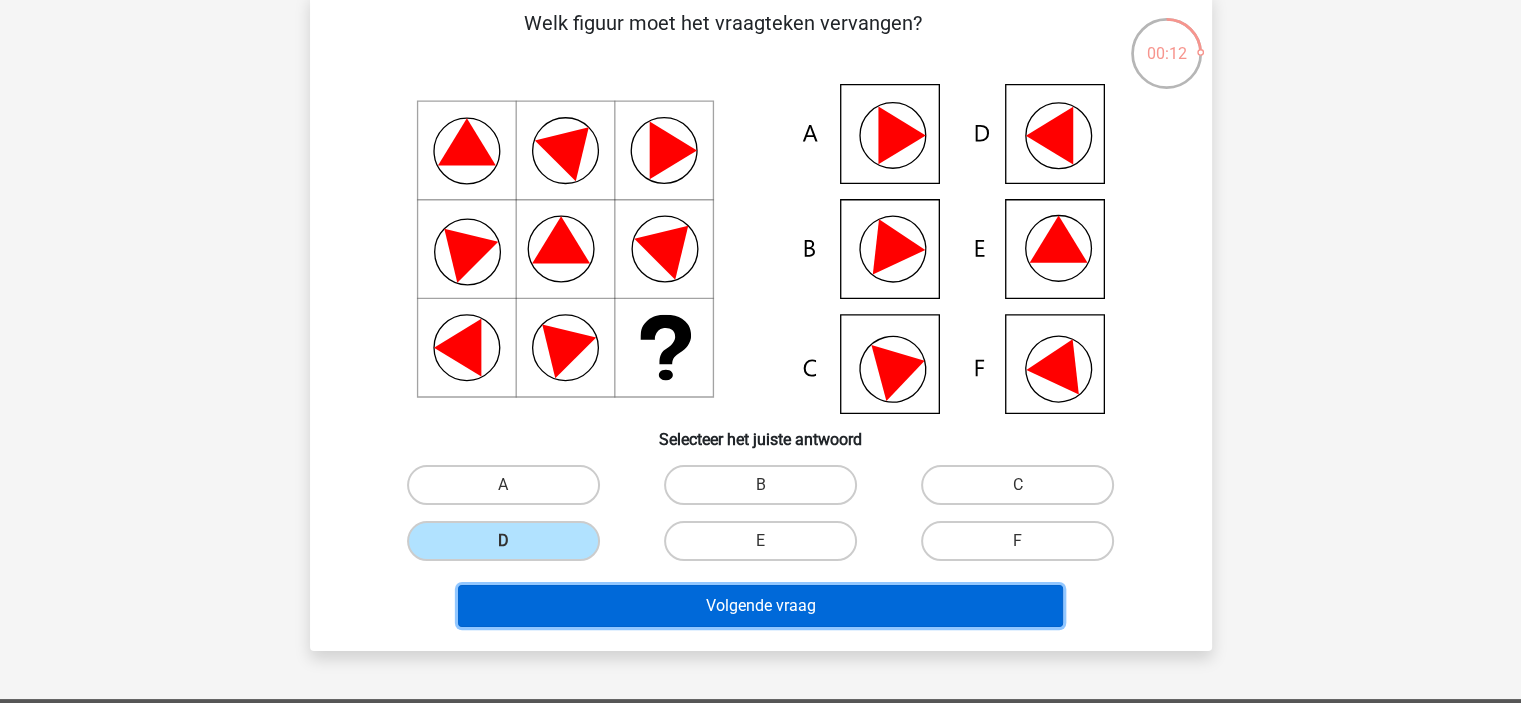 click on "Volgende vraag" at bounding box center (760, 606) 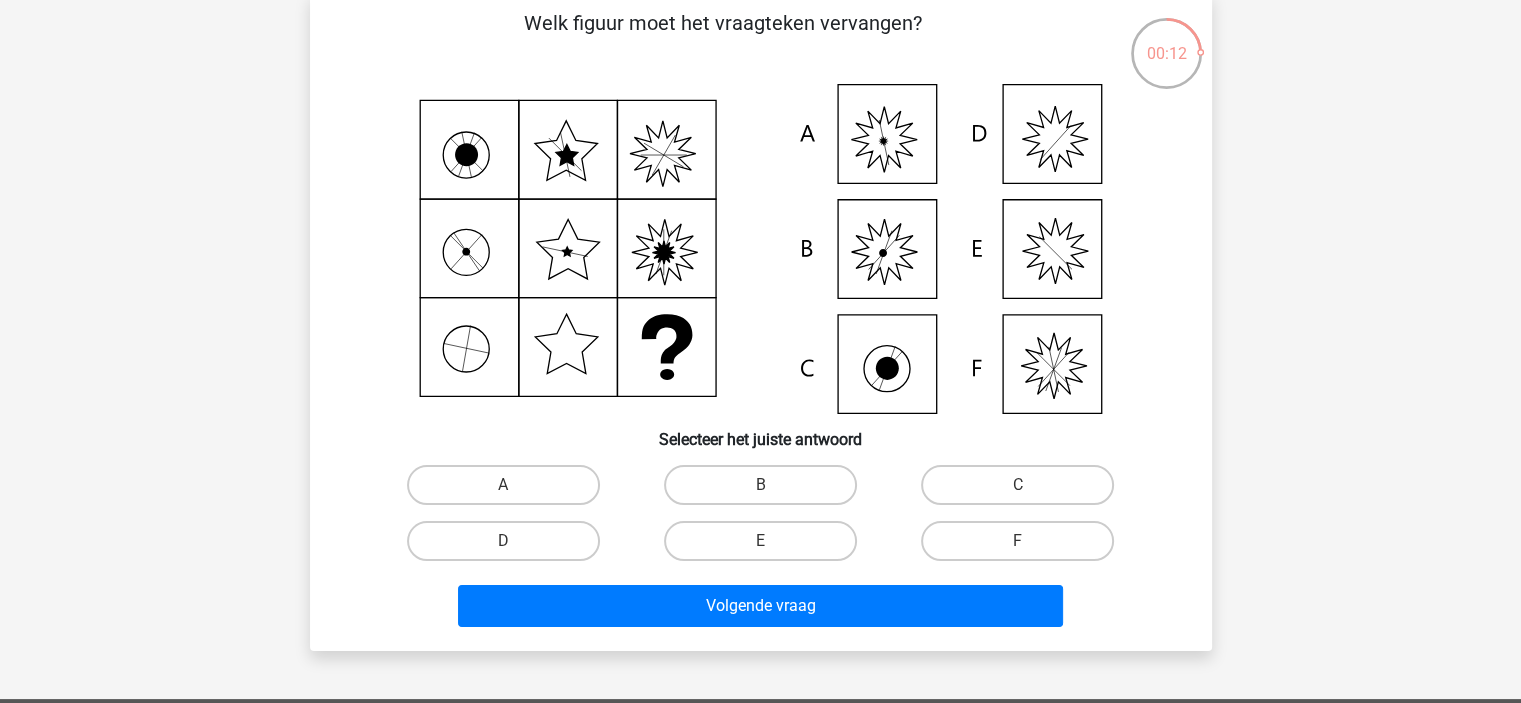 scroll, scrollTop: 92, scrollLeft: 0, axis: vertical 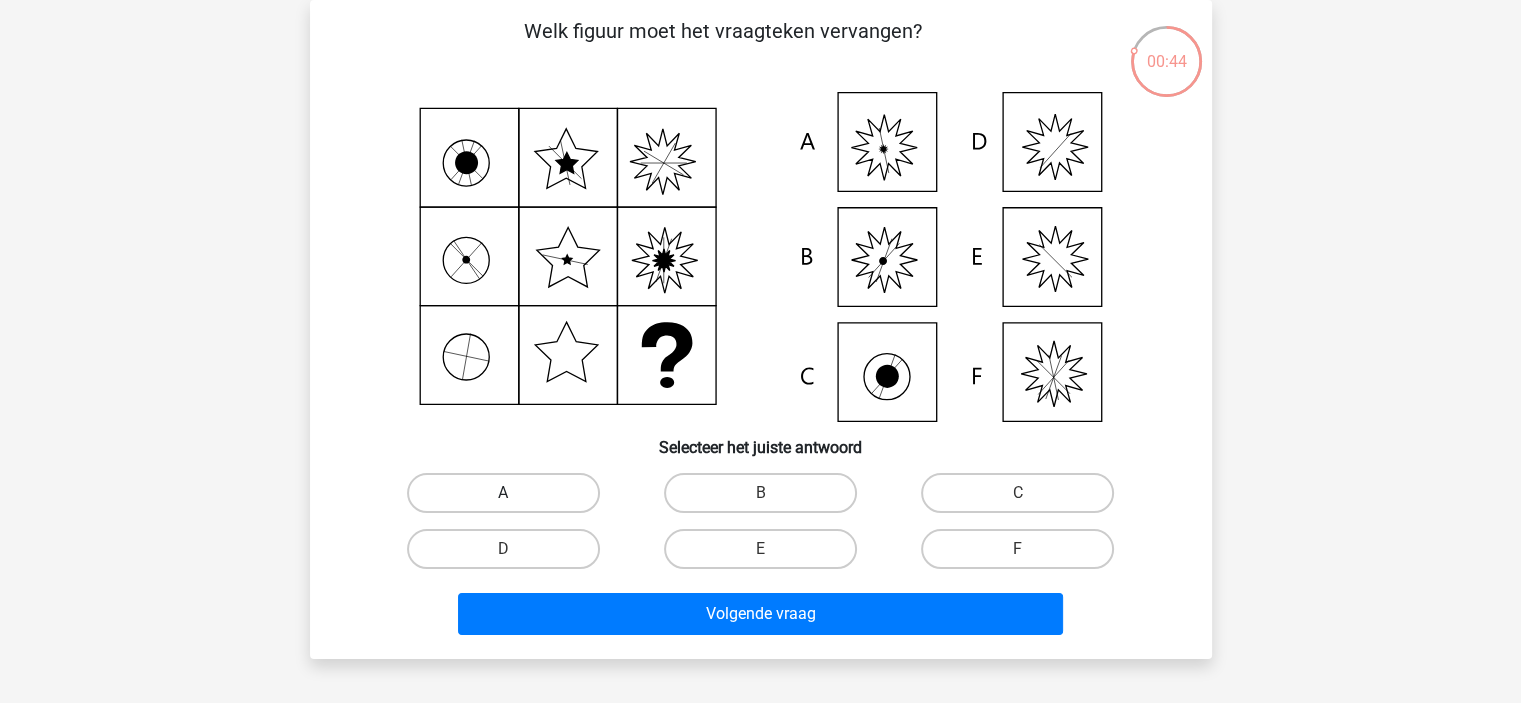 click on "A" at bounding box center (503, 493) 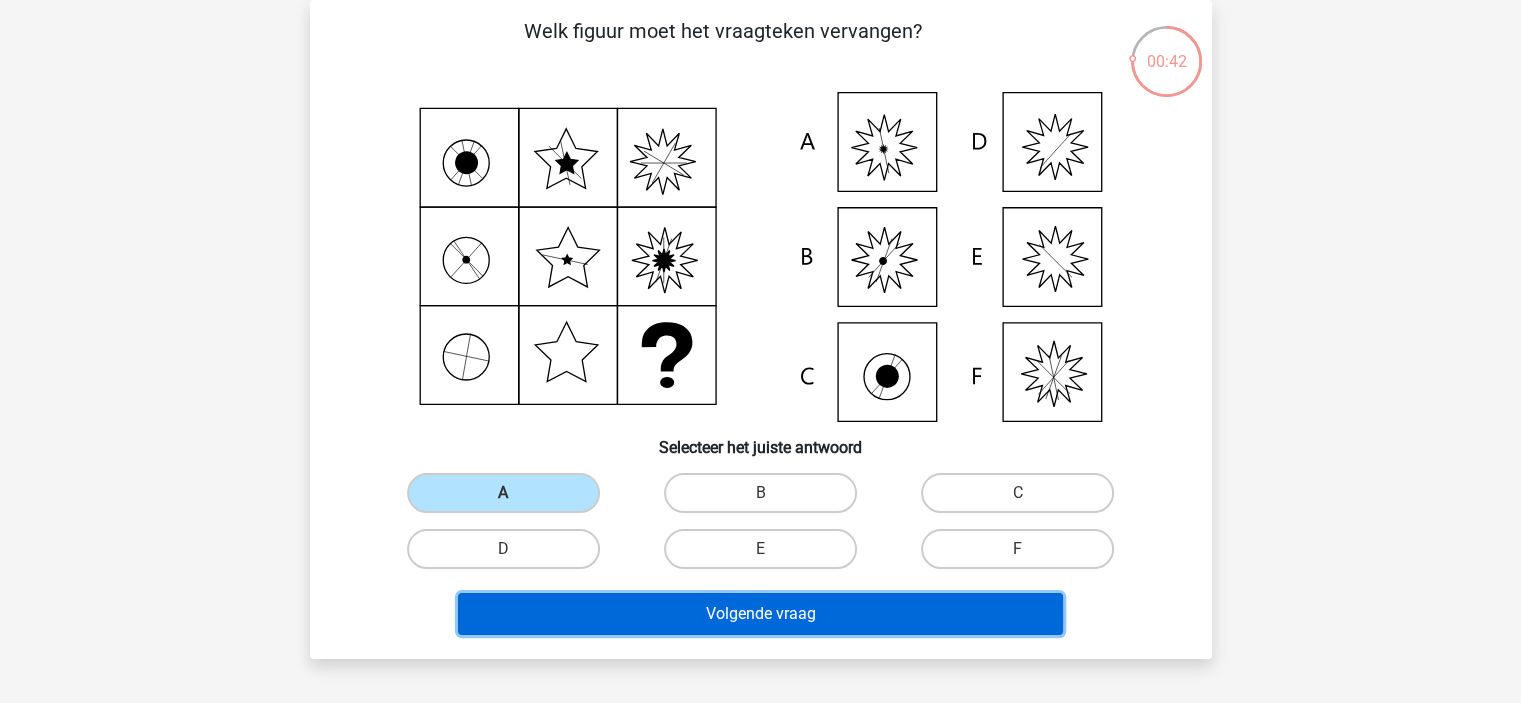 click on "Volgende vraag" at bounding box center (760, 614) 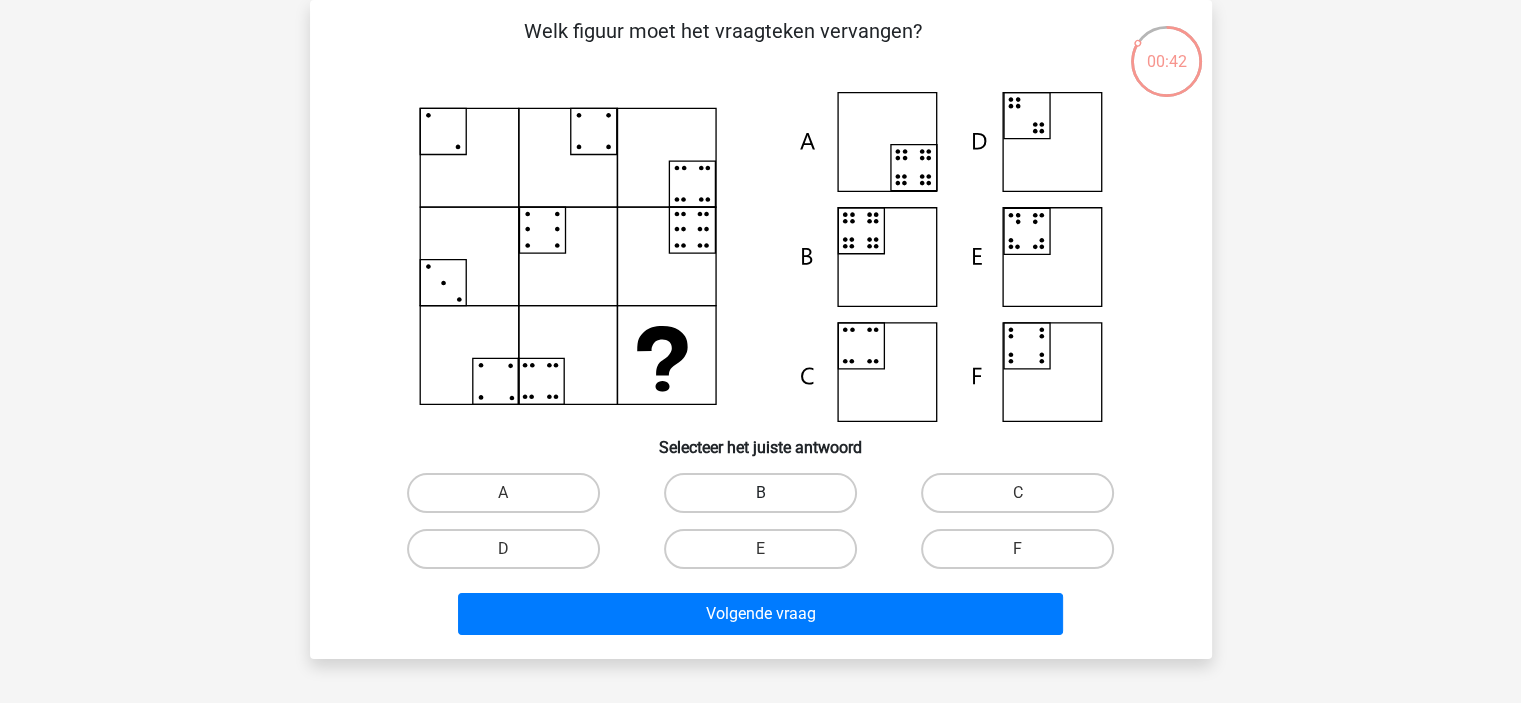 click on "B" at bounding box center (760, 493) 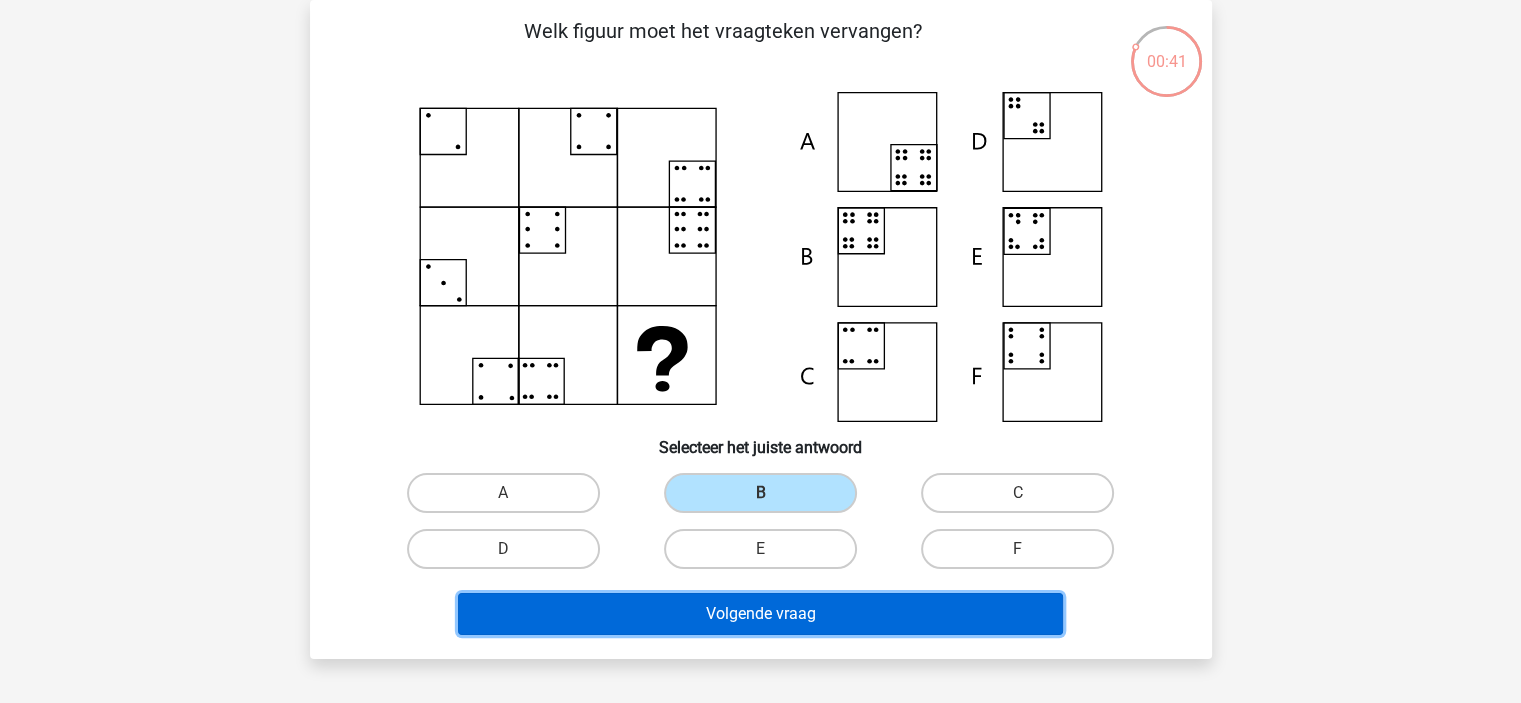 click on "Volgende vraag" at bounding box center [760, 614] 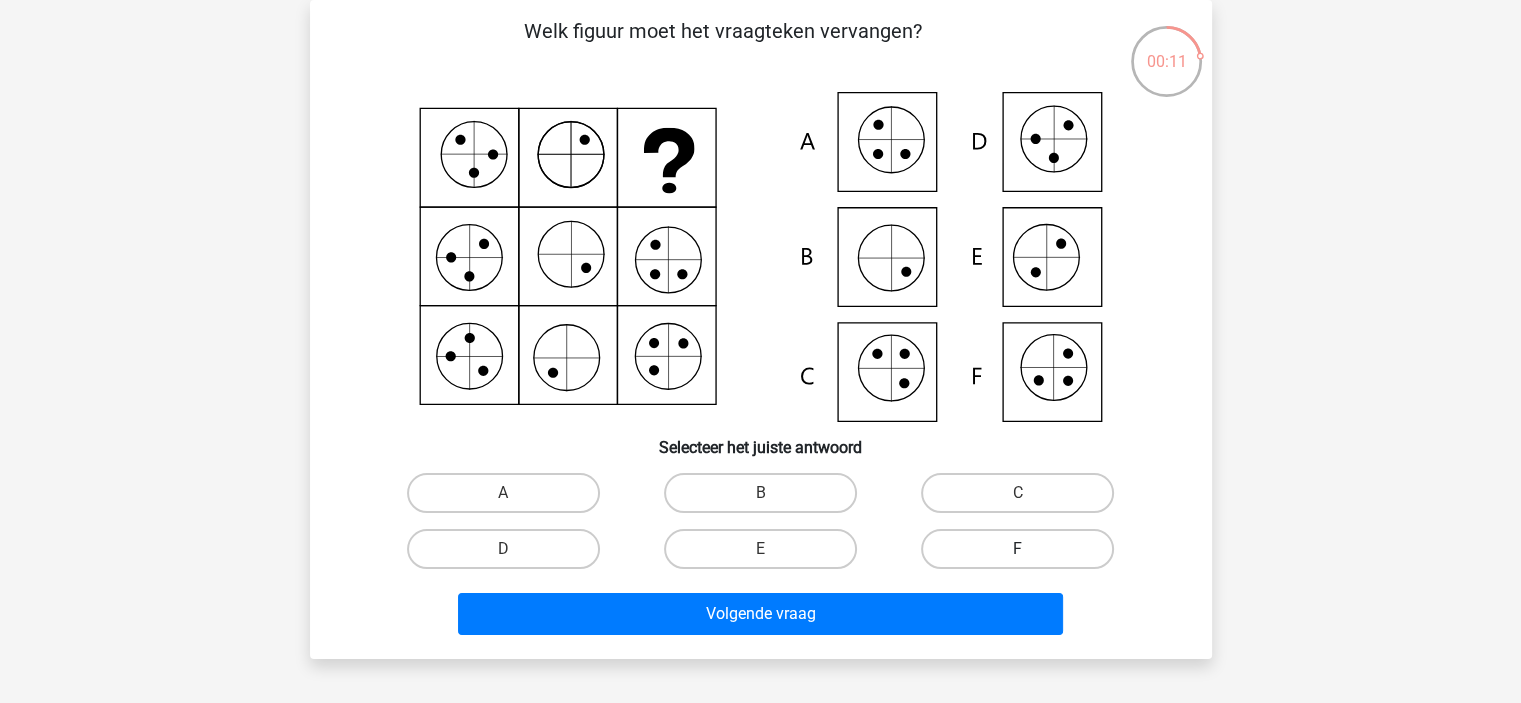 drag, startPoint x: 1085, startPoint y: 553, endPoint x: 985, endPoint y: 595, distance: 108.461975 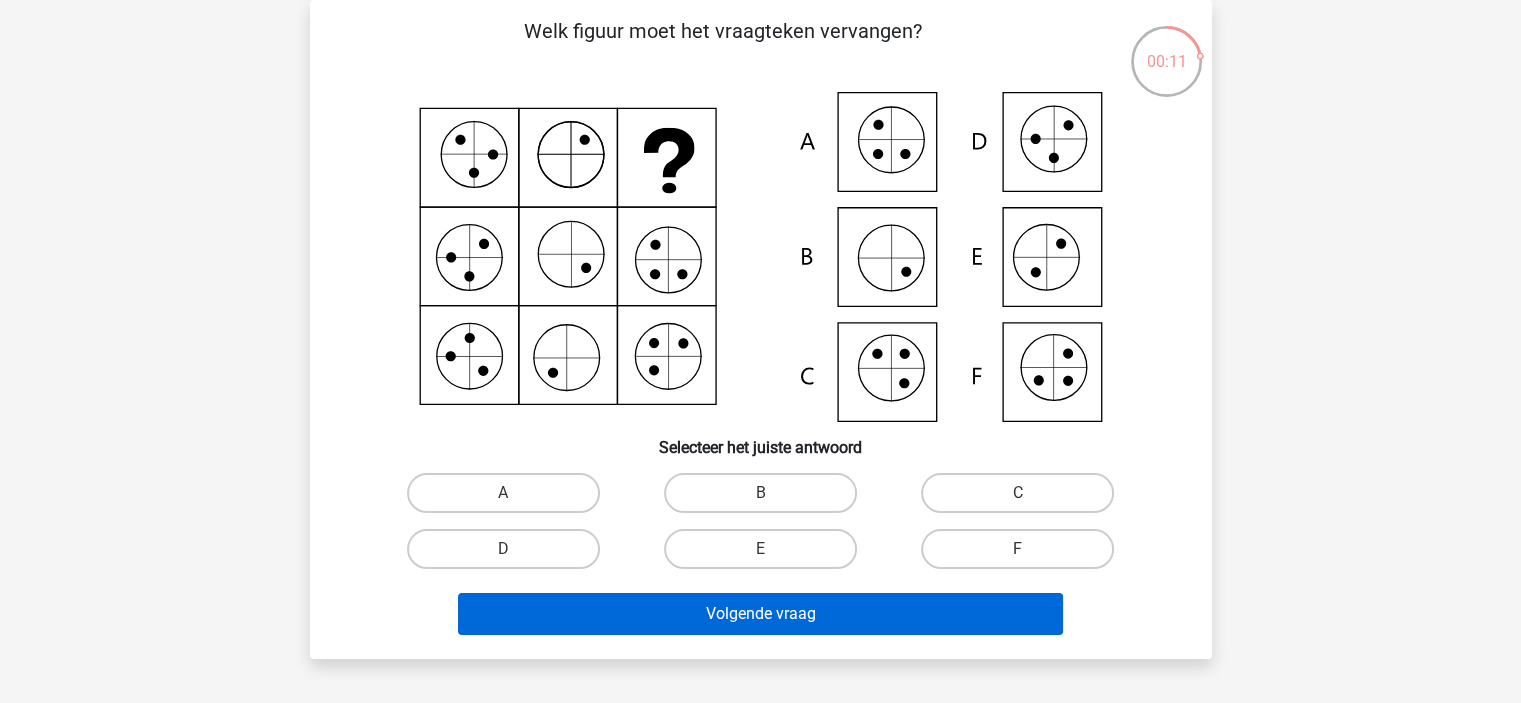 click on "F" at bounding box center (1024, 555) 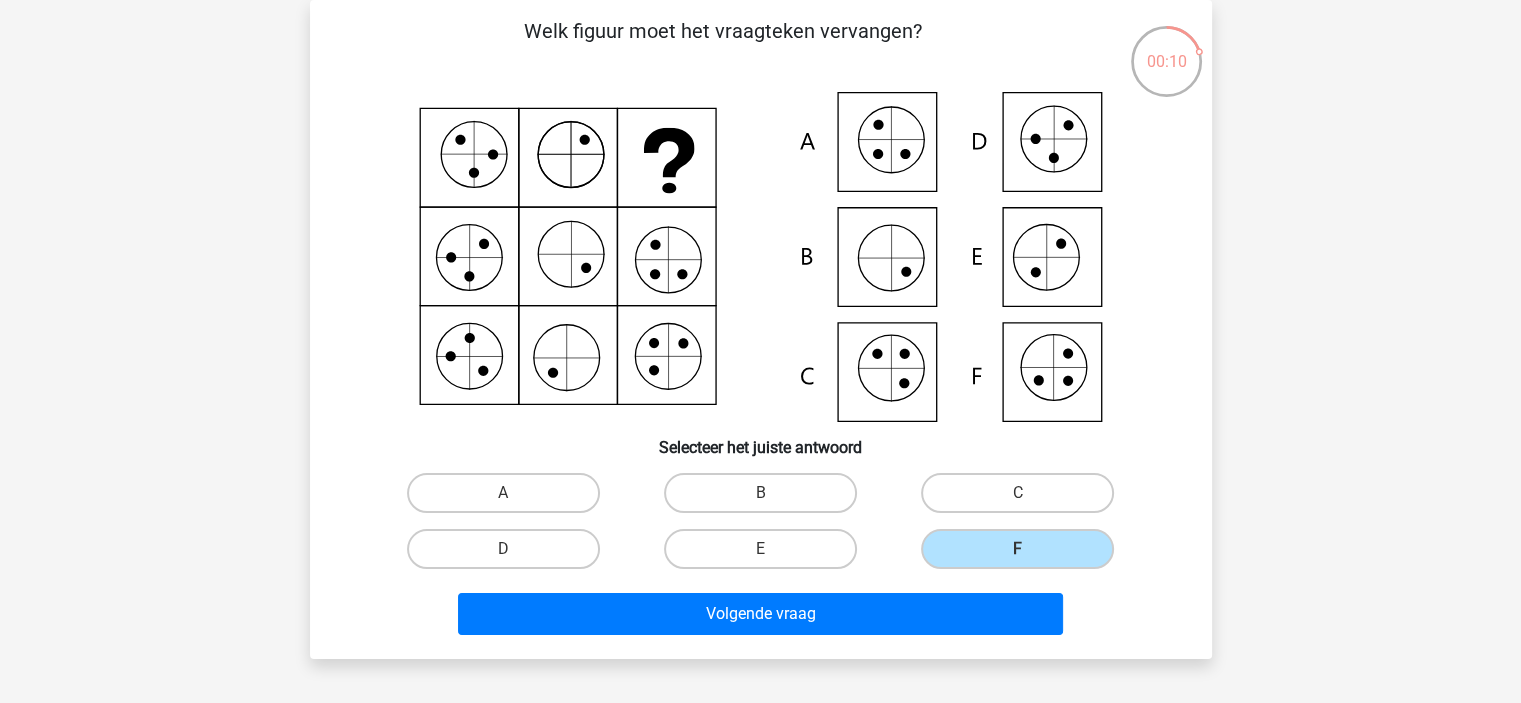 click on "Volgende vraag" at bounding box center (761, 618) 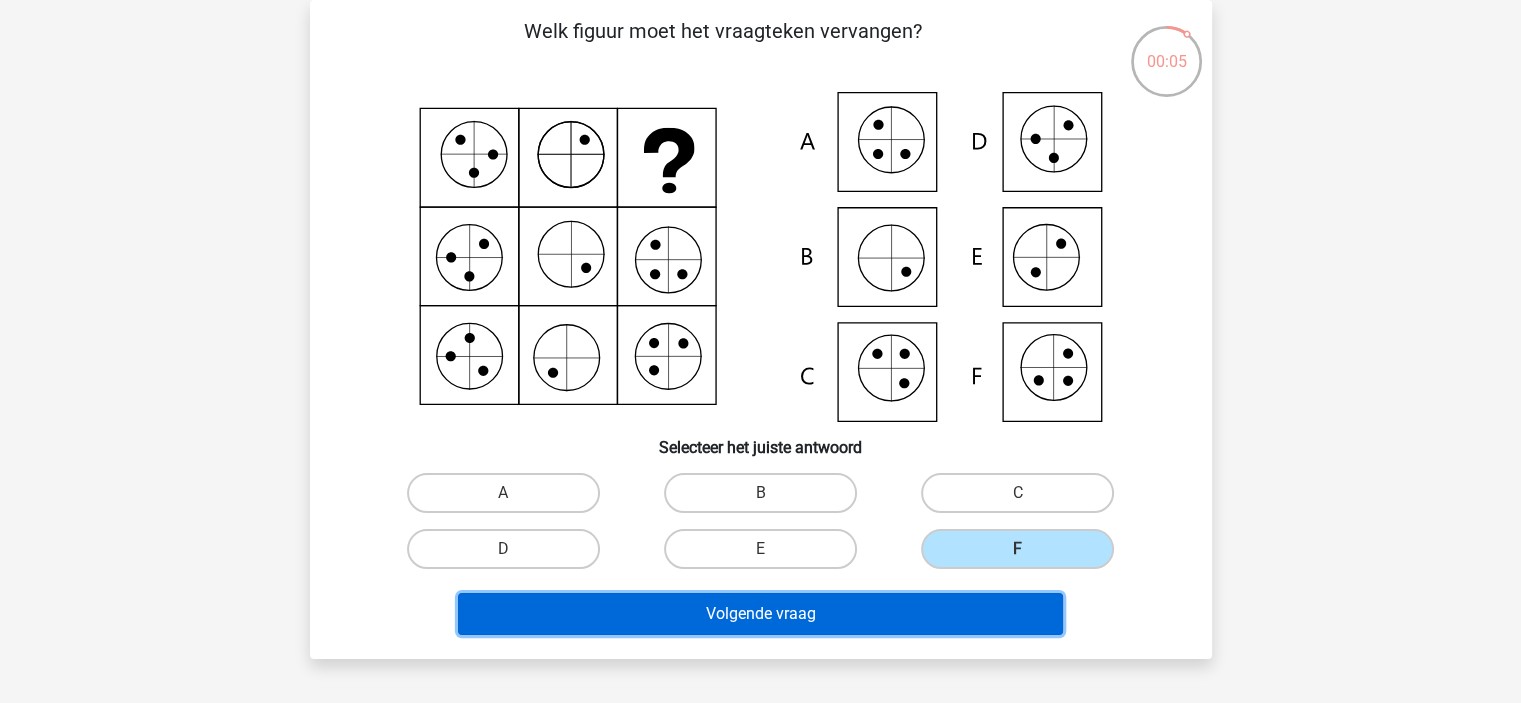 click on "Volgende vraag" at bounding box center (760, 614) 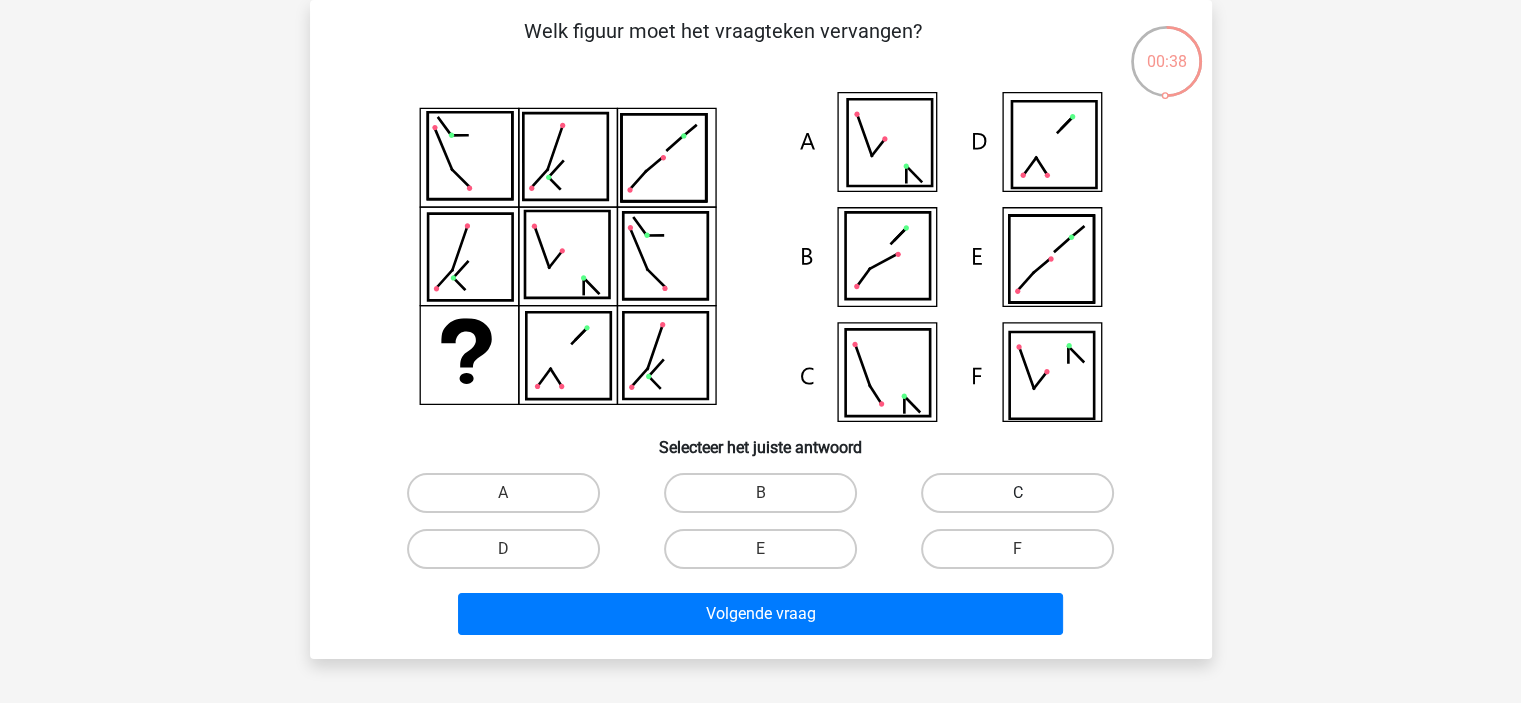 click on "C" at bounding box center [1017, 493] 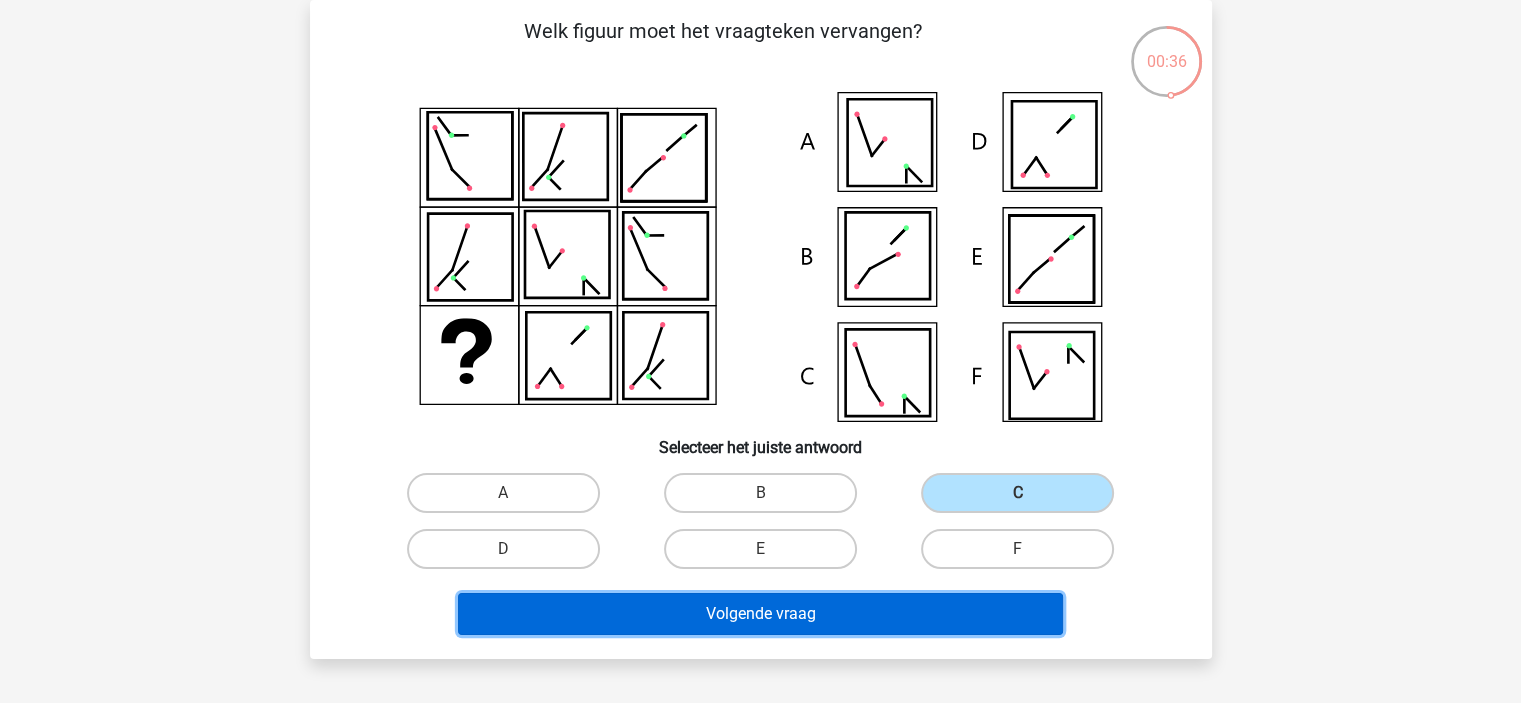 click on "Volgende vraag" at bounding box center [760, 614] 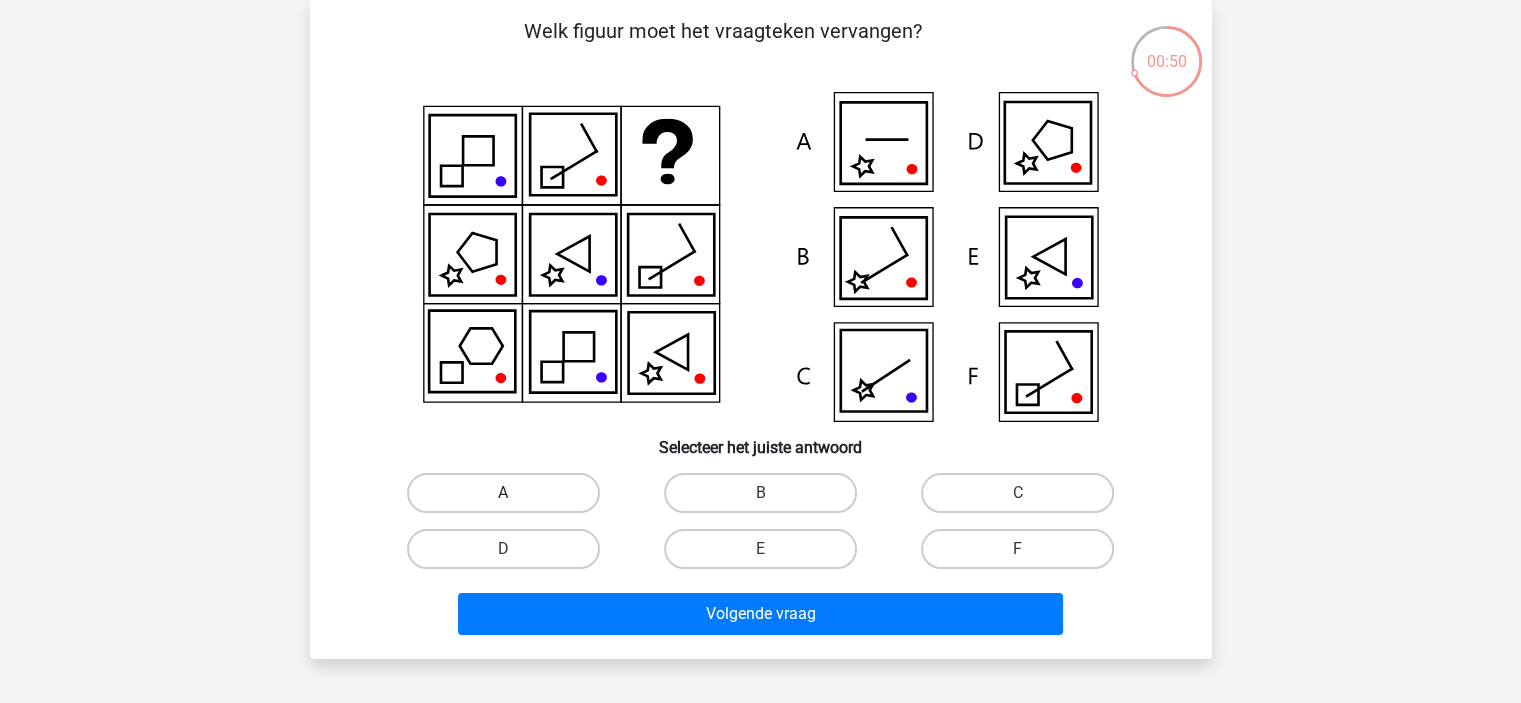 click on "A" at bounding box center [503, 493] 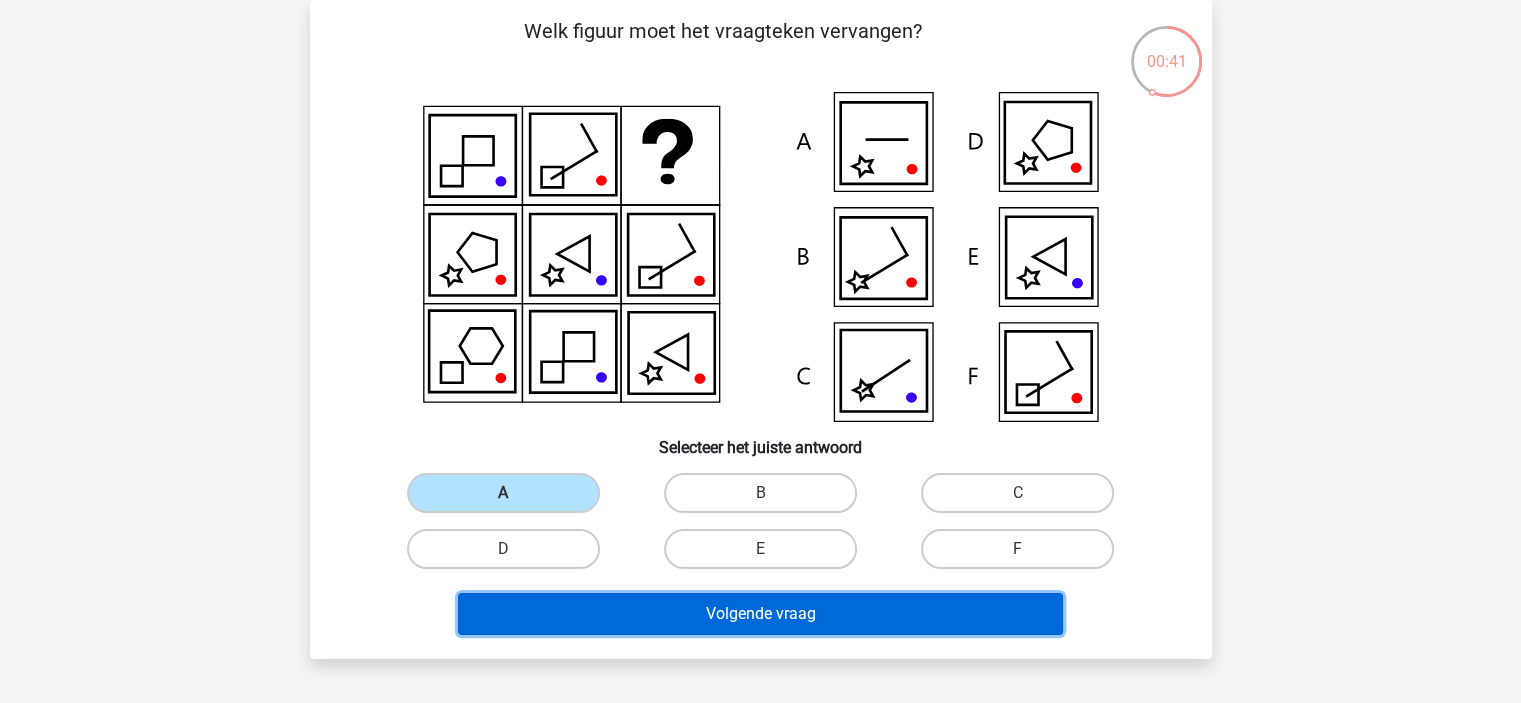 click on "Volgende vraag" at bounding box center [760, 614] 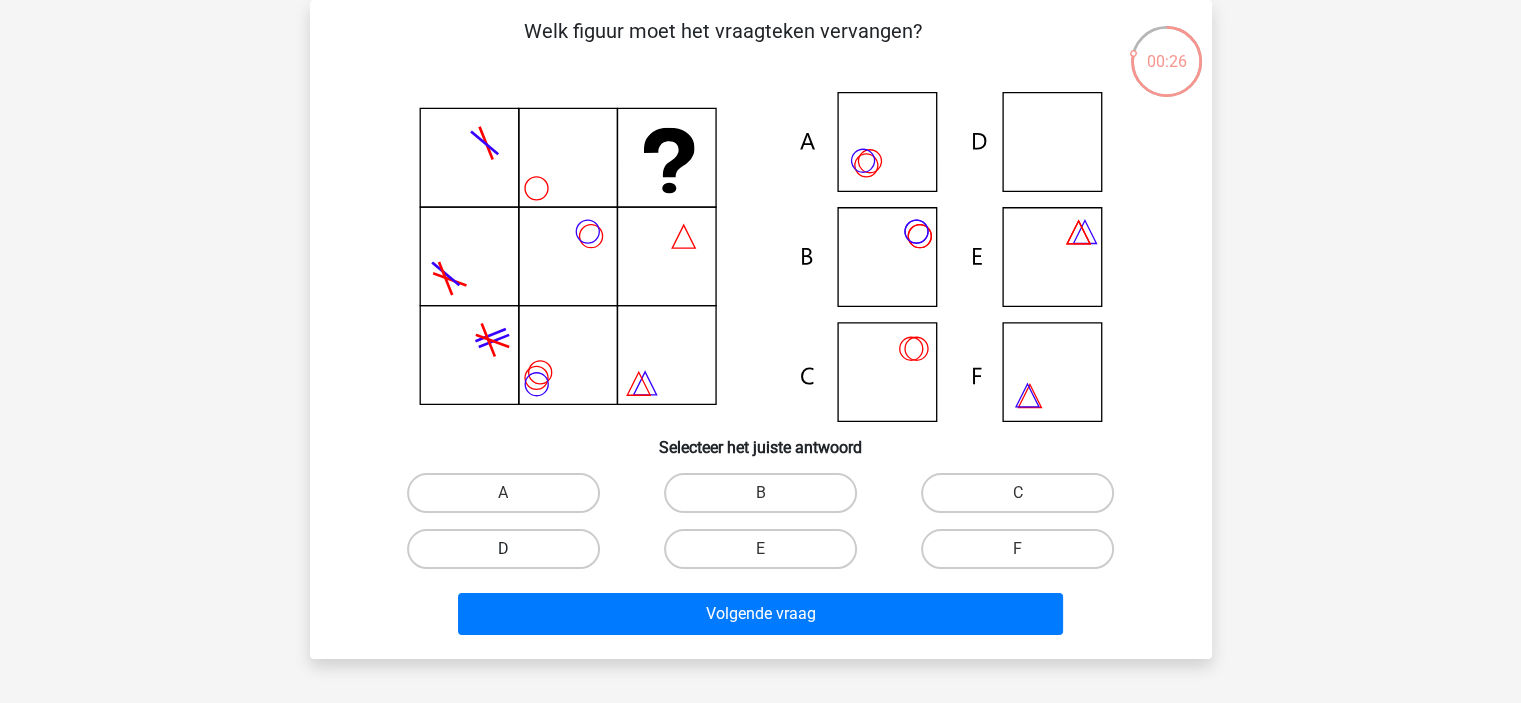 click on "D" at bounding box center [503, 549] 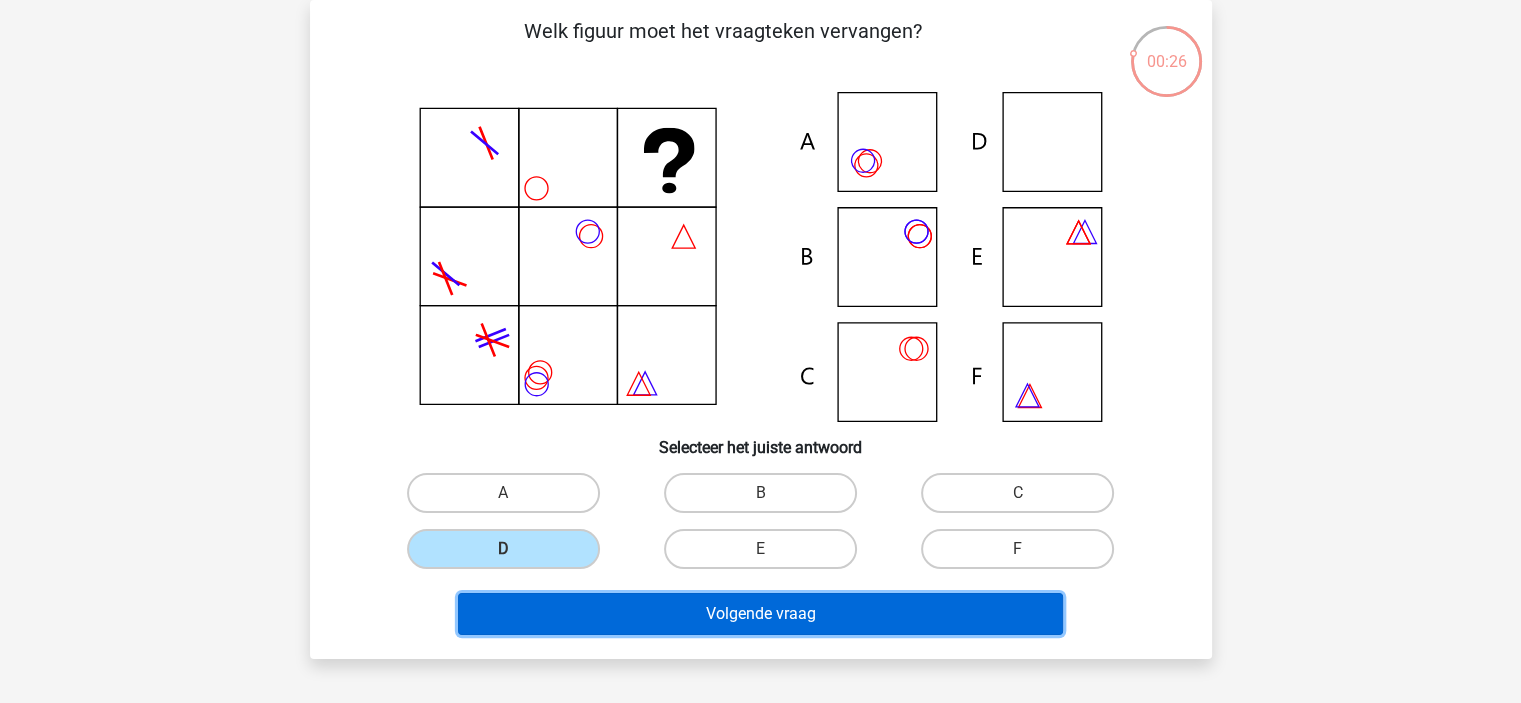 click on "Volgende vraag" at bounding box center (760, 614) 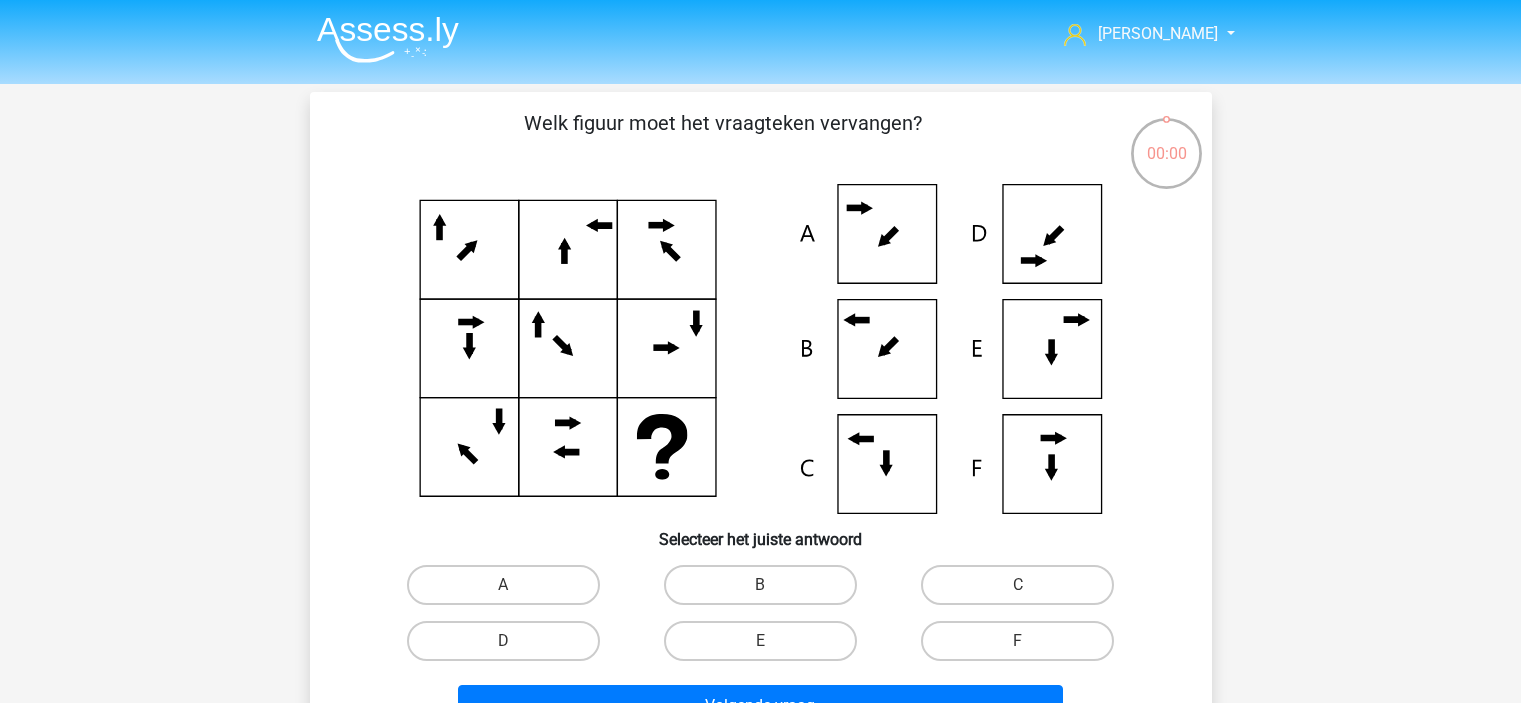 scroll, scrollTop: 92, scrollLeft: 0, axis: vertical 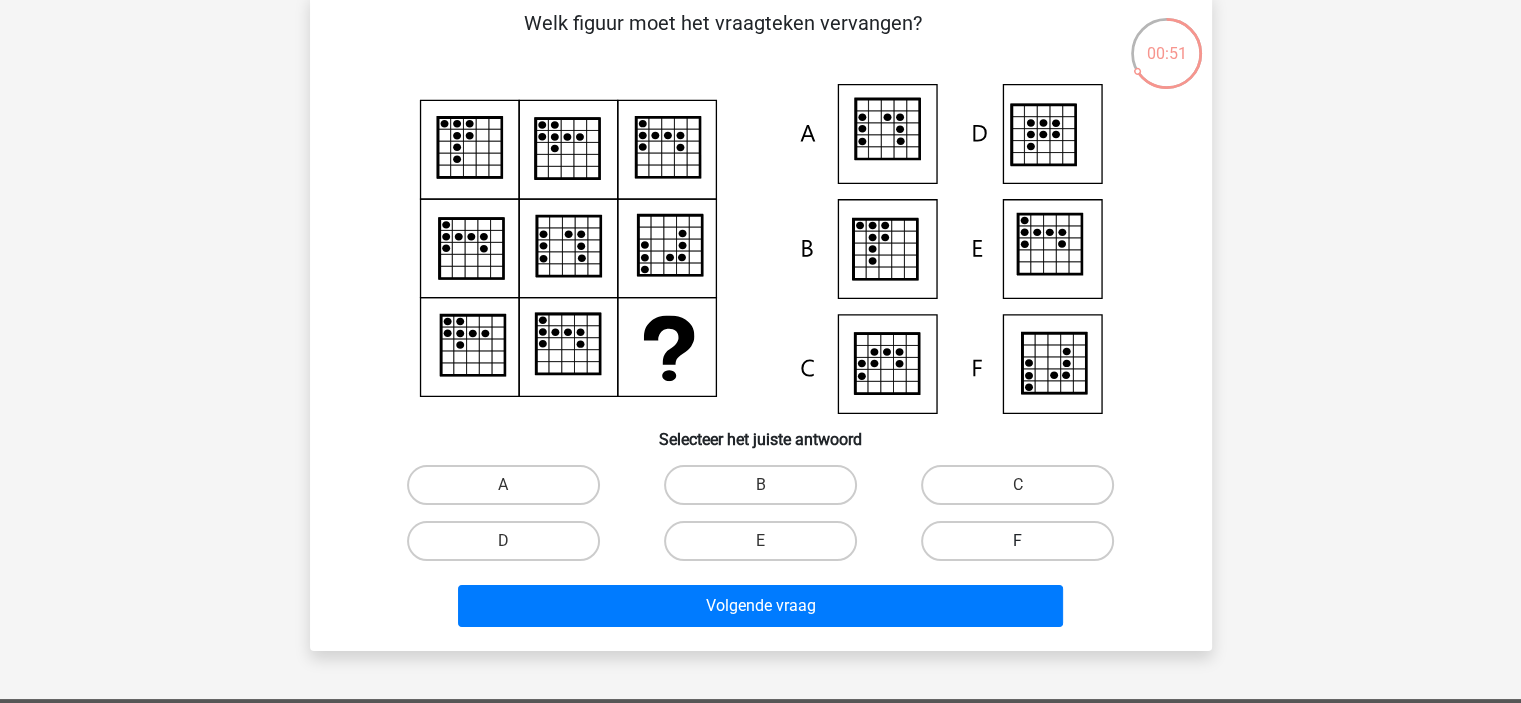 click on "F" at bounding box center (1017, 541) 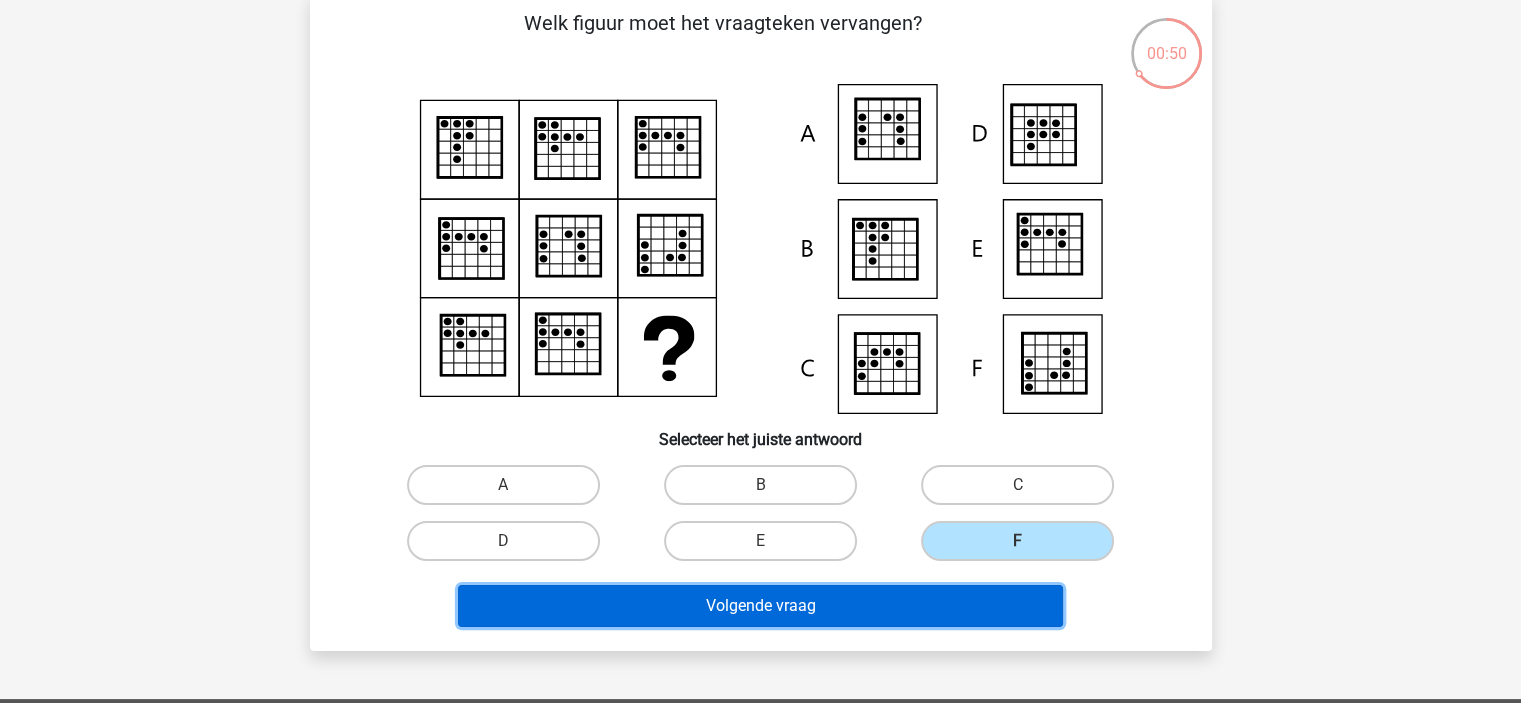 click on "Volgende vraag" at bounding box center [760, 606] 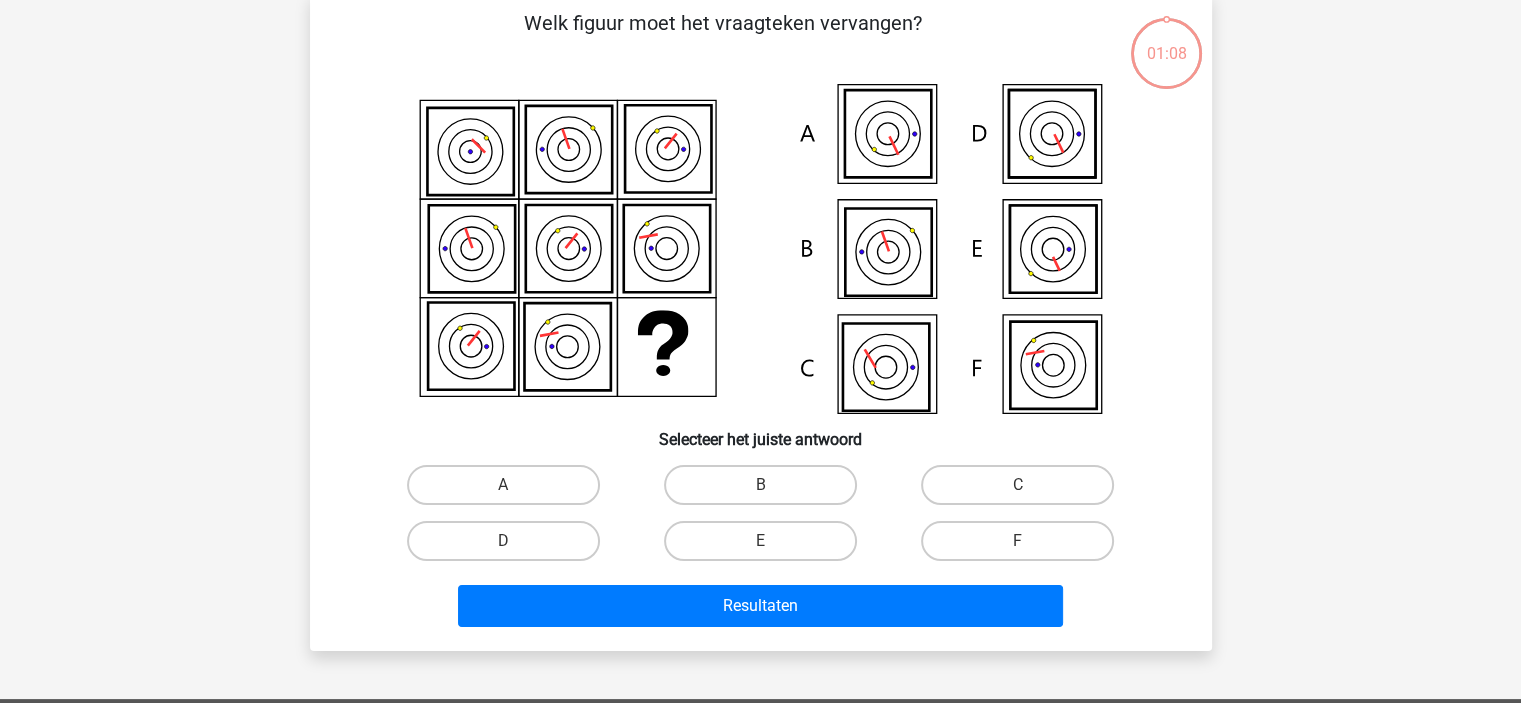 scroll, scrollTop: 92, scrollLeft: 0, axis: vertical 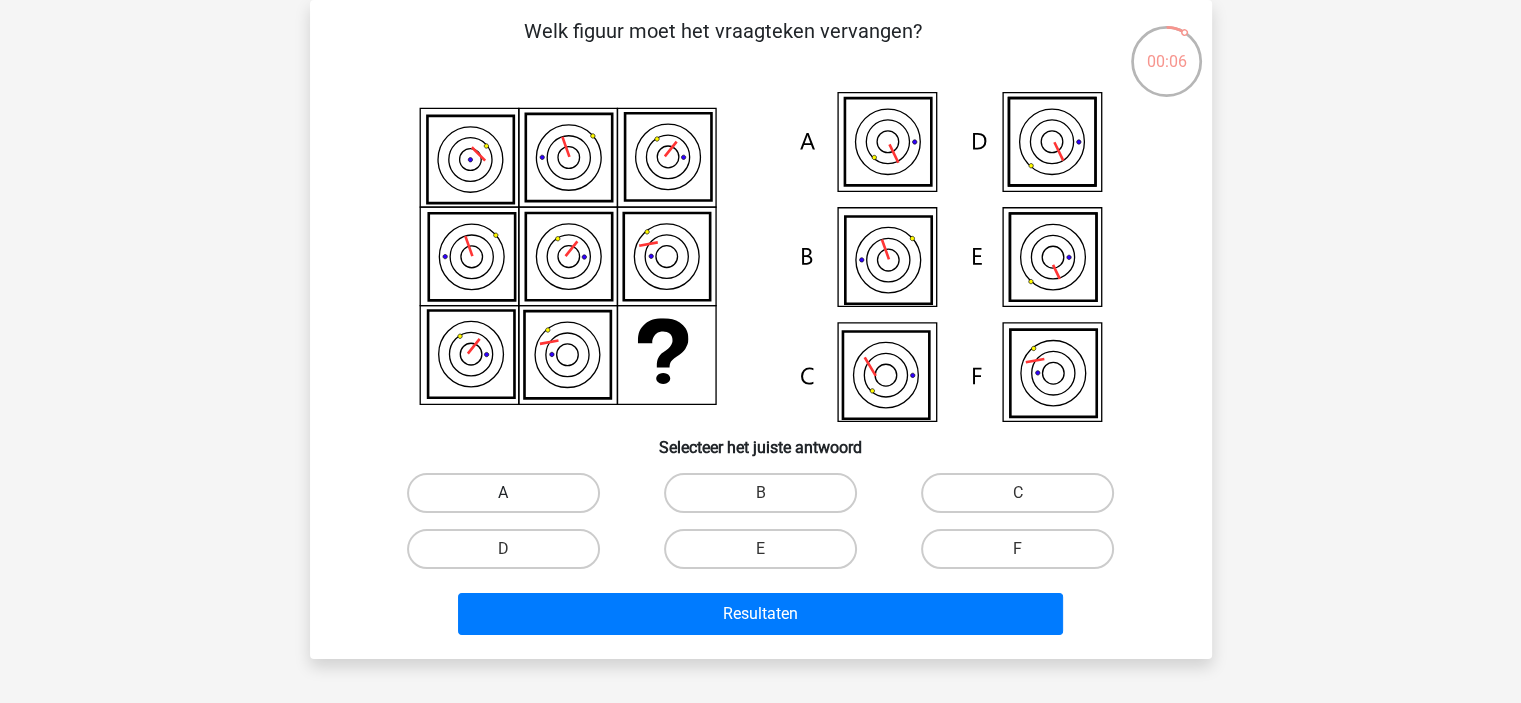 click on "A" at bounding box center (503, 493) 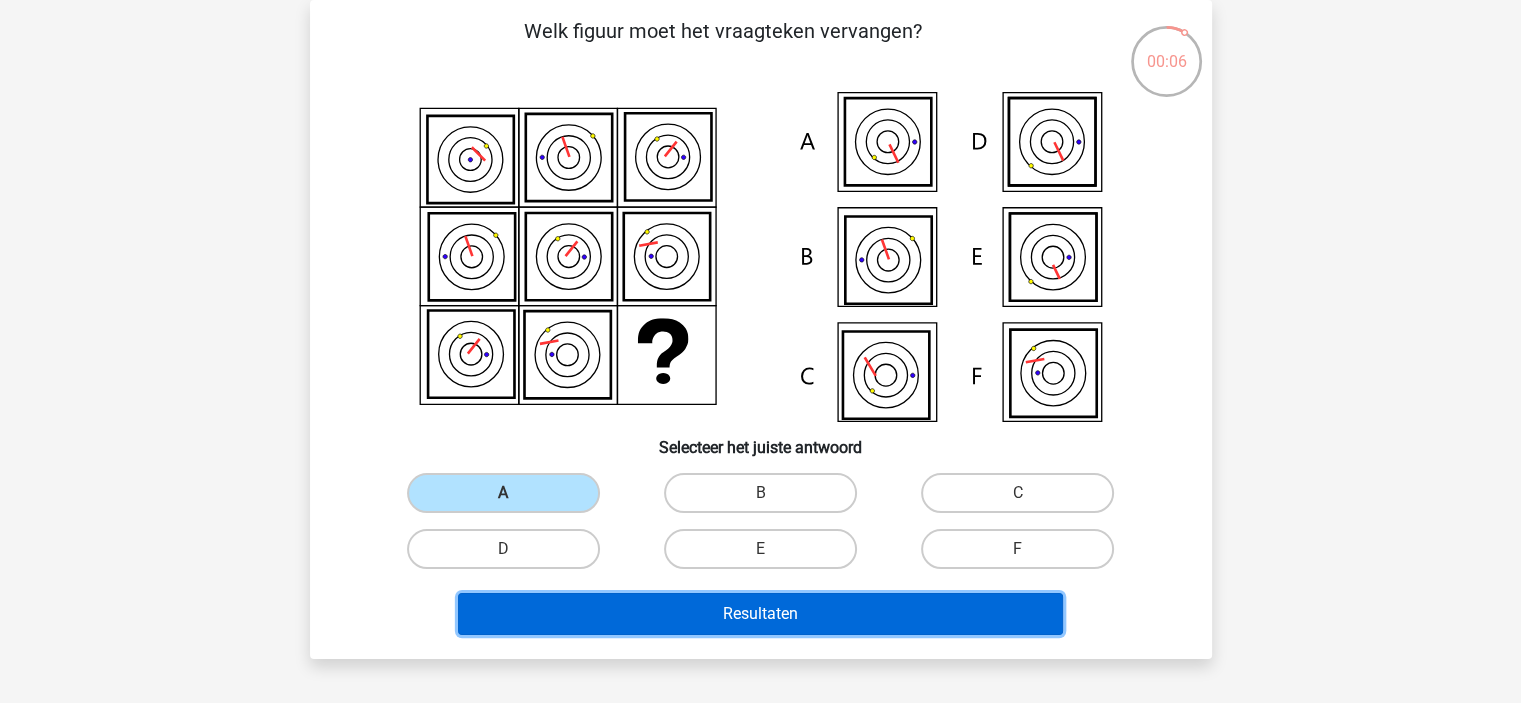 click on "Resultaten" at bounding box center [760, 614] 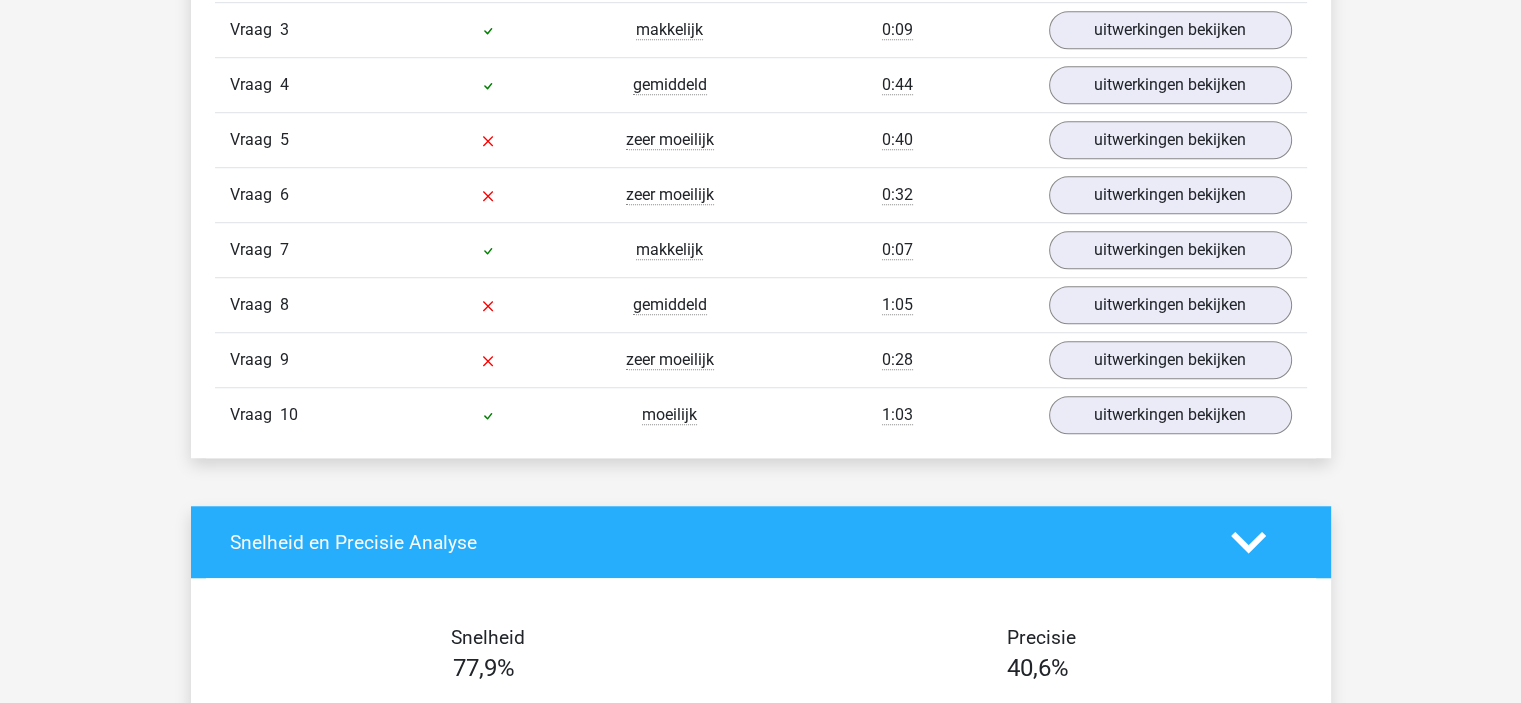 scroll, scrollTop: 1500, scrollLeft: 0, axis: vertical 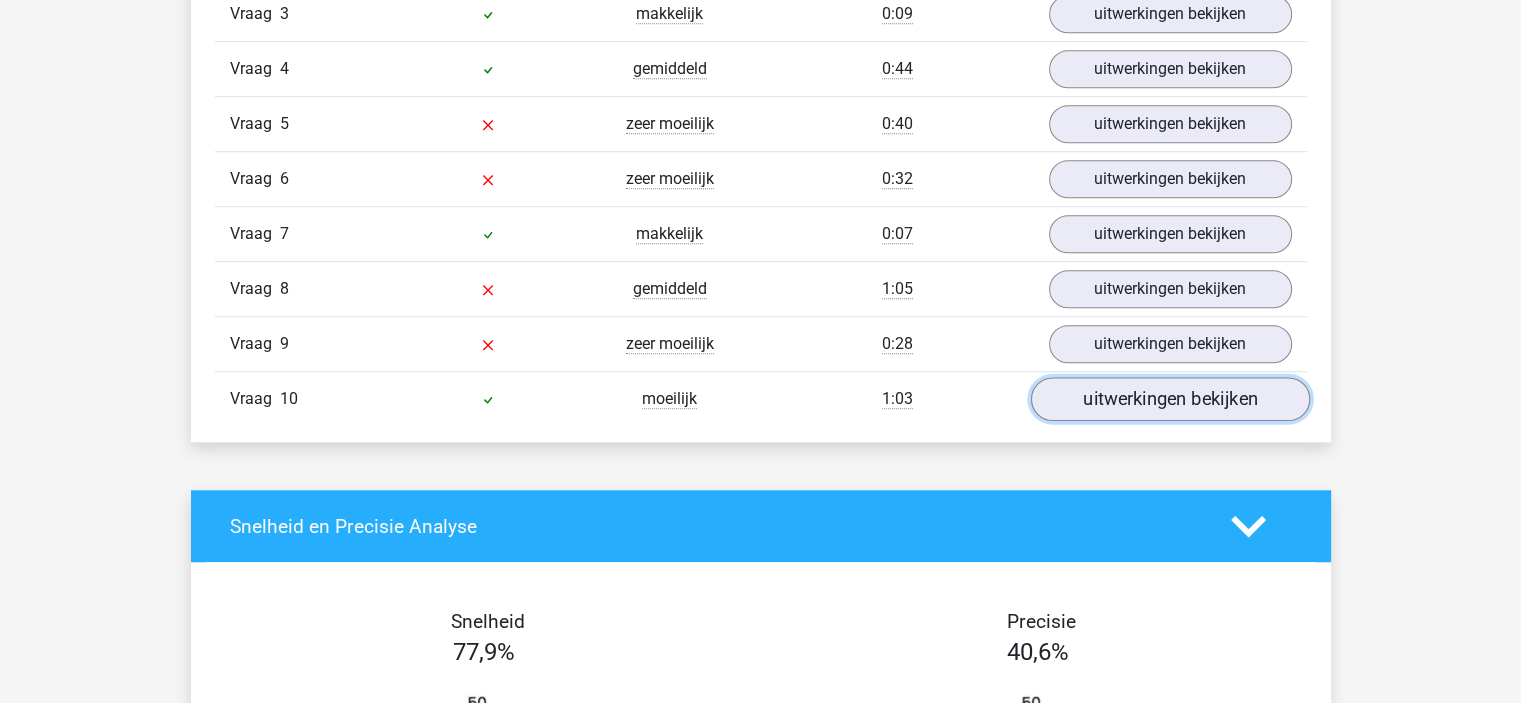 click on "uitwerkingen bekijken" at bounding box center (1169, 400) 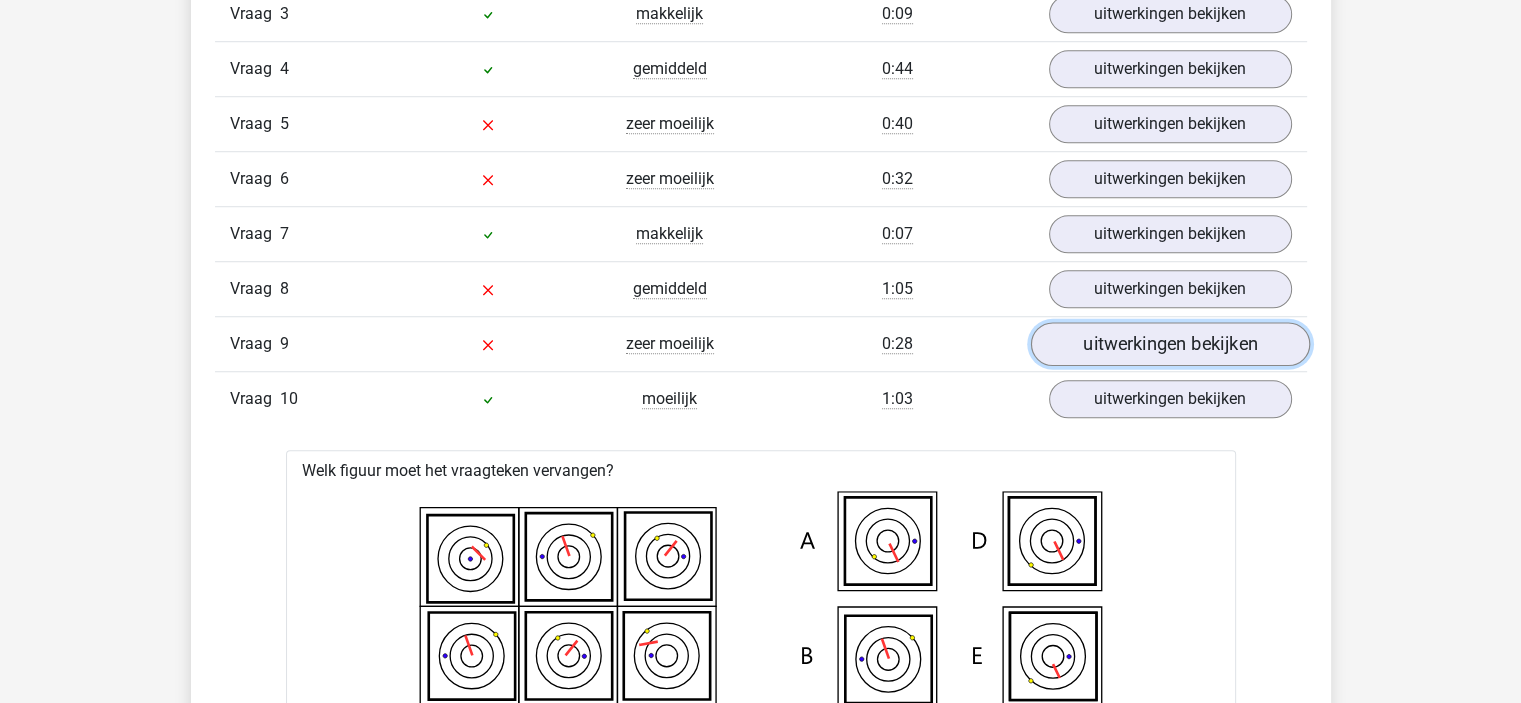 click on "uitwerkingen bekijken" at bounding box center (1169, 345) 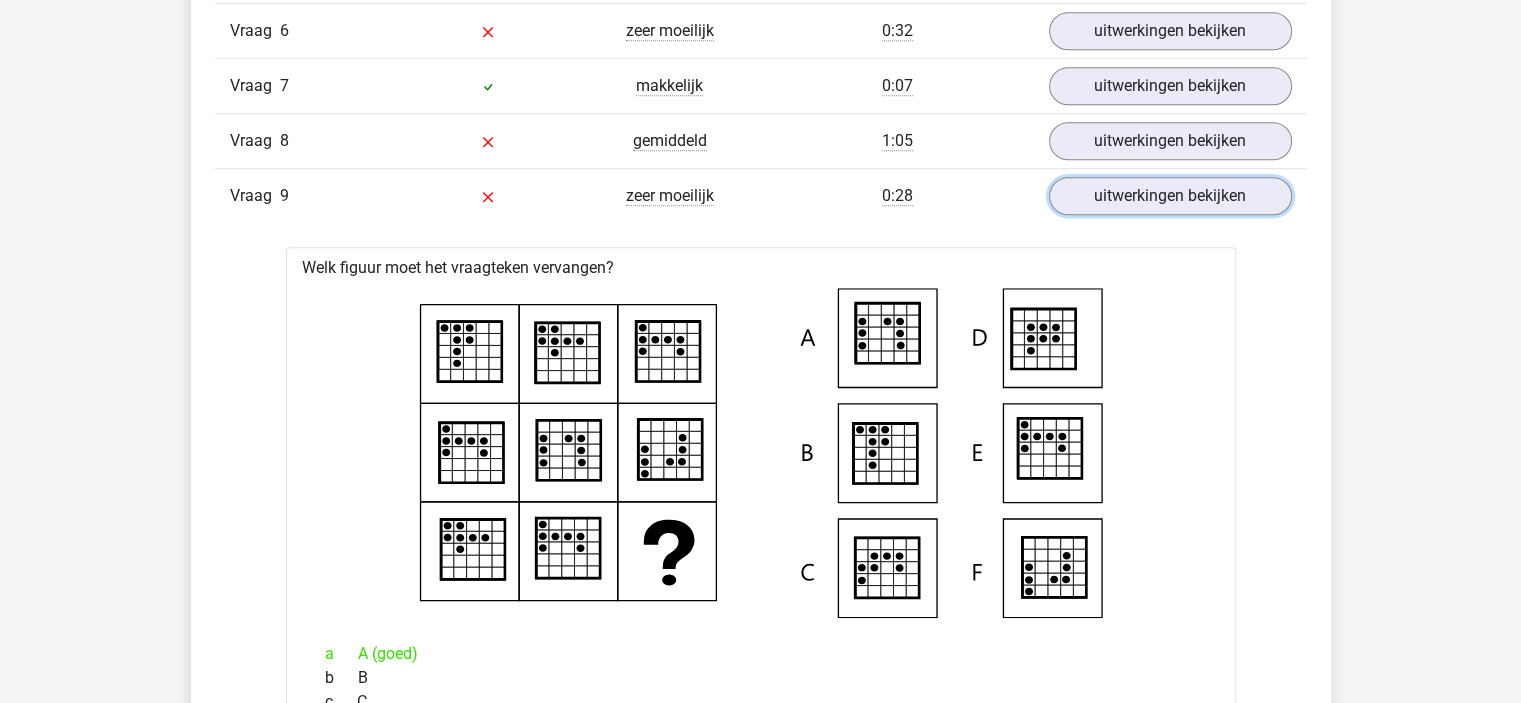 scroll, scrollTop: 1600, scrollLeft: 0, axis: vertical 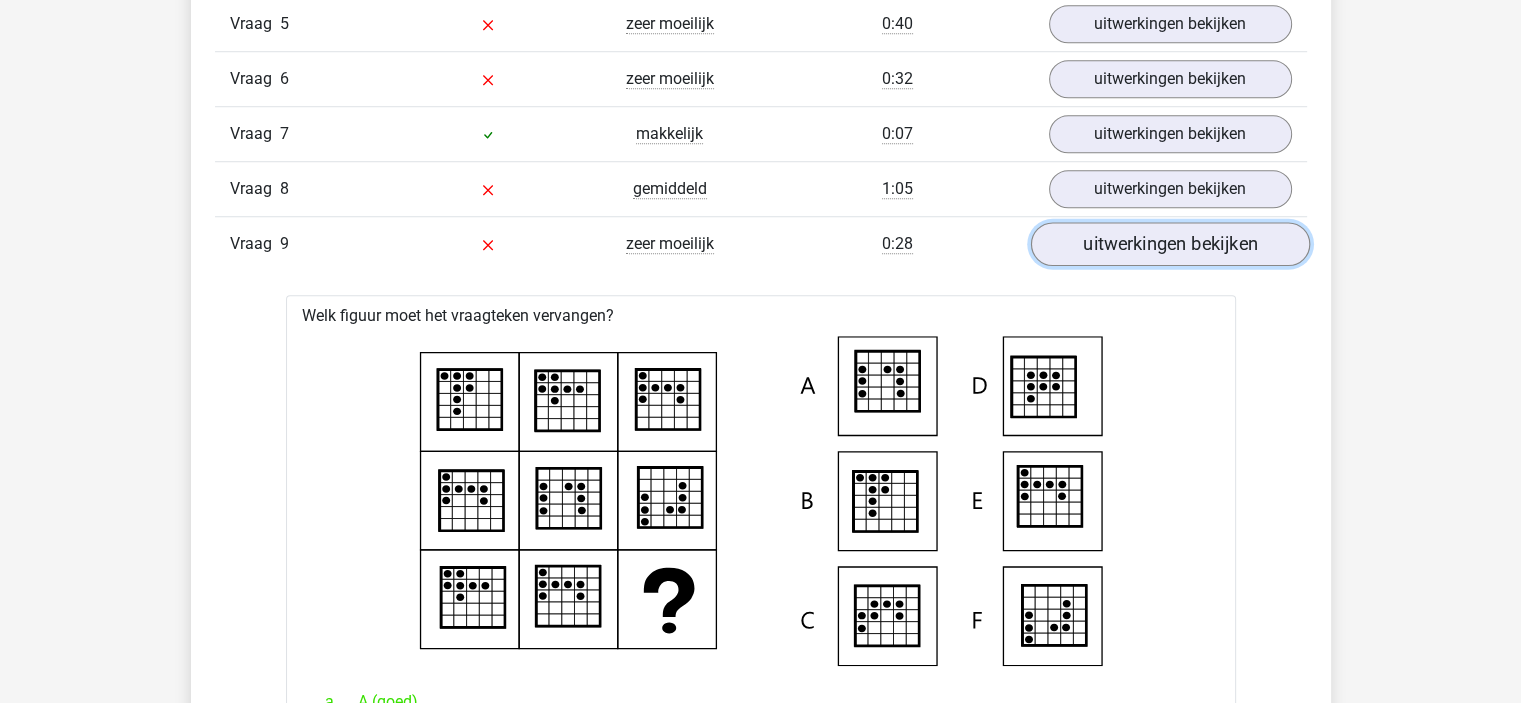 click on "uitwerkingen bekijken" at bounding box center [1169, 245] 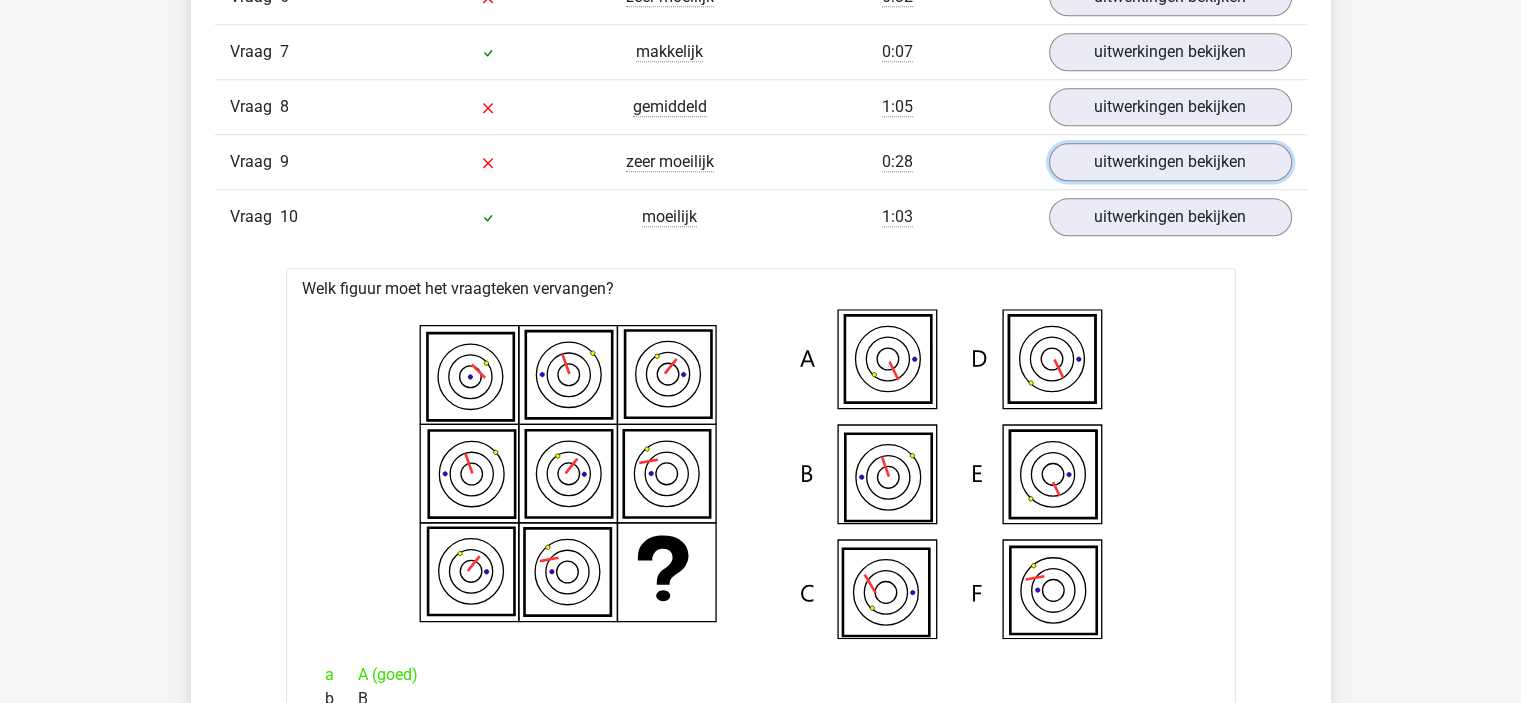 scroll, scrollTop: 1300, scrollLeft: 0, axis: vertical 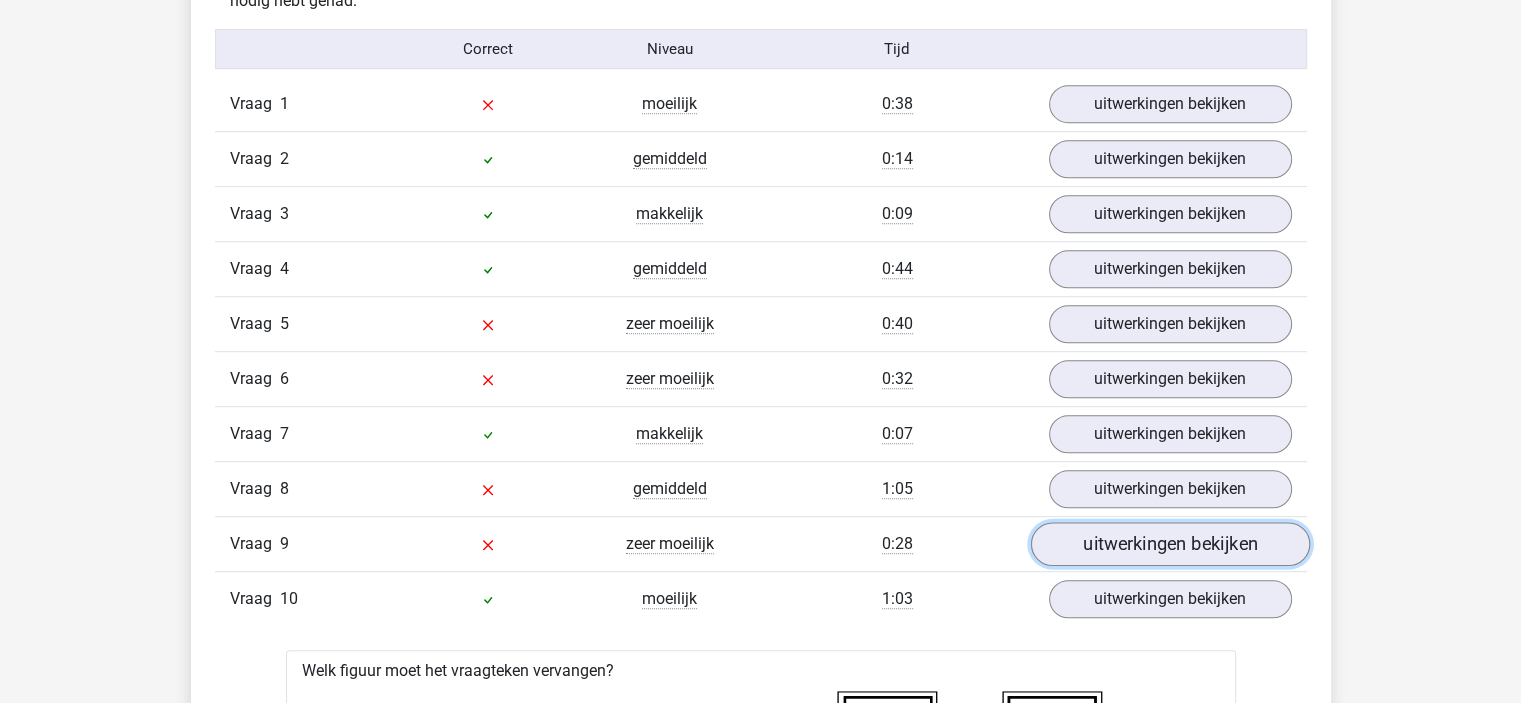 click on "uitwerkingen bekijken" at bounding box center [1169, 545] 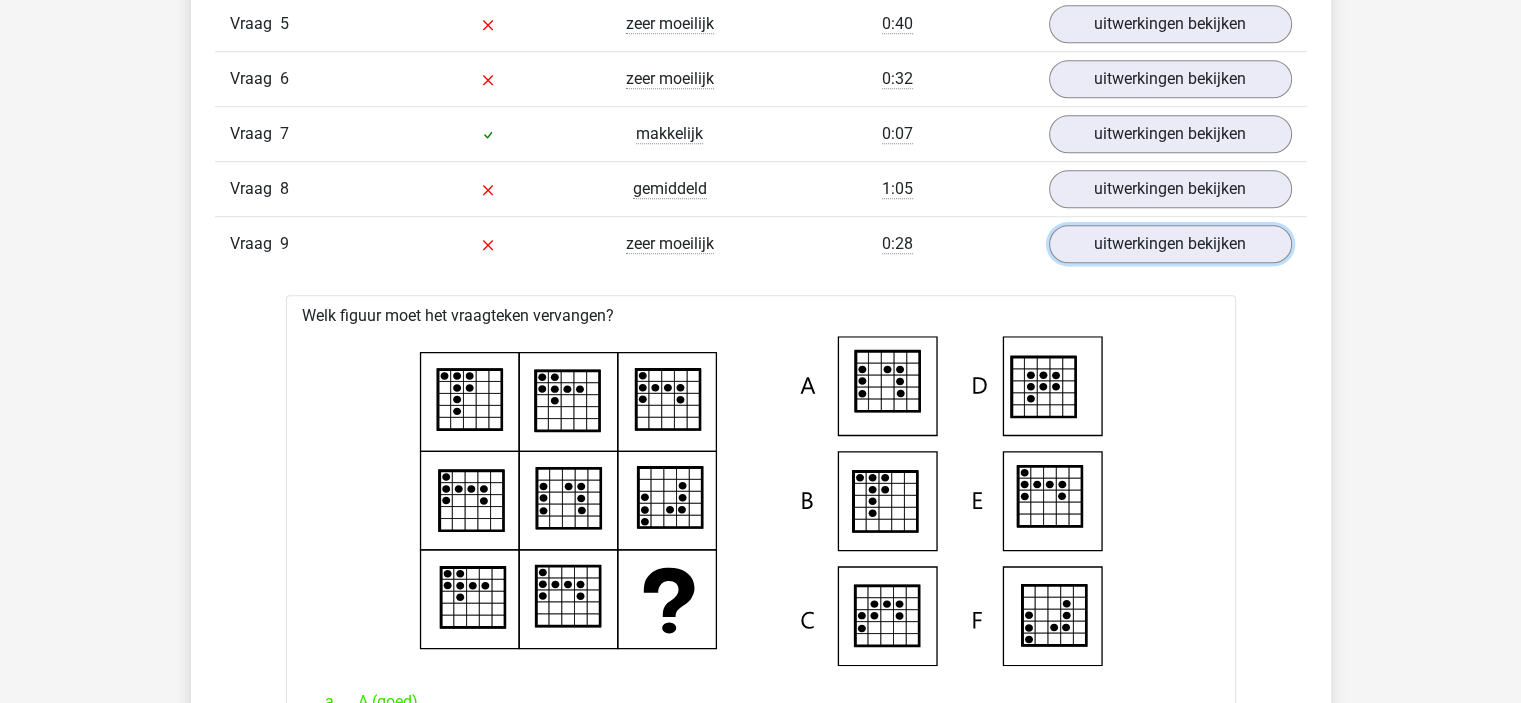scroll, scrollTop: 1500, scrollLeft: 0, axis: vertical 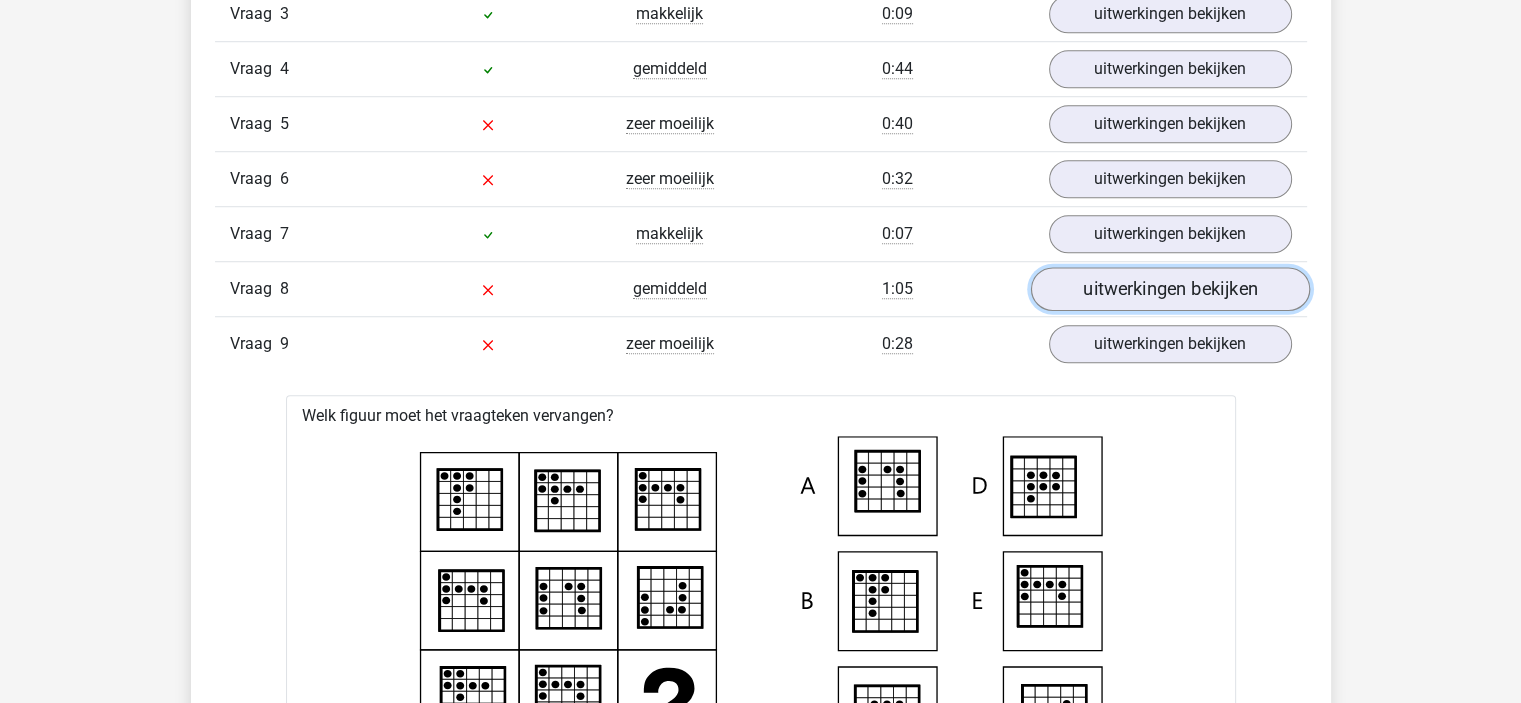 click on "uitwerkingen bekijken" at bounding box center (1169, 290) 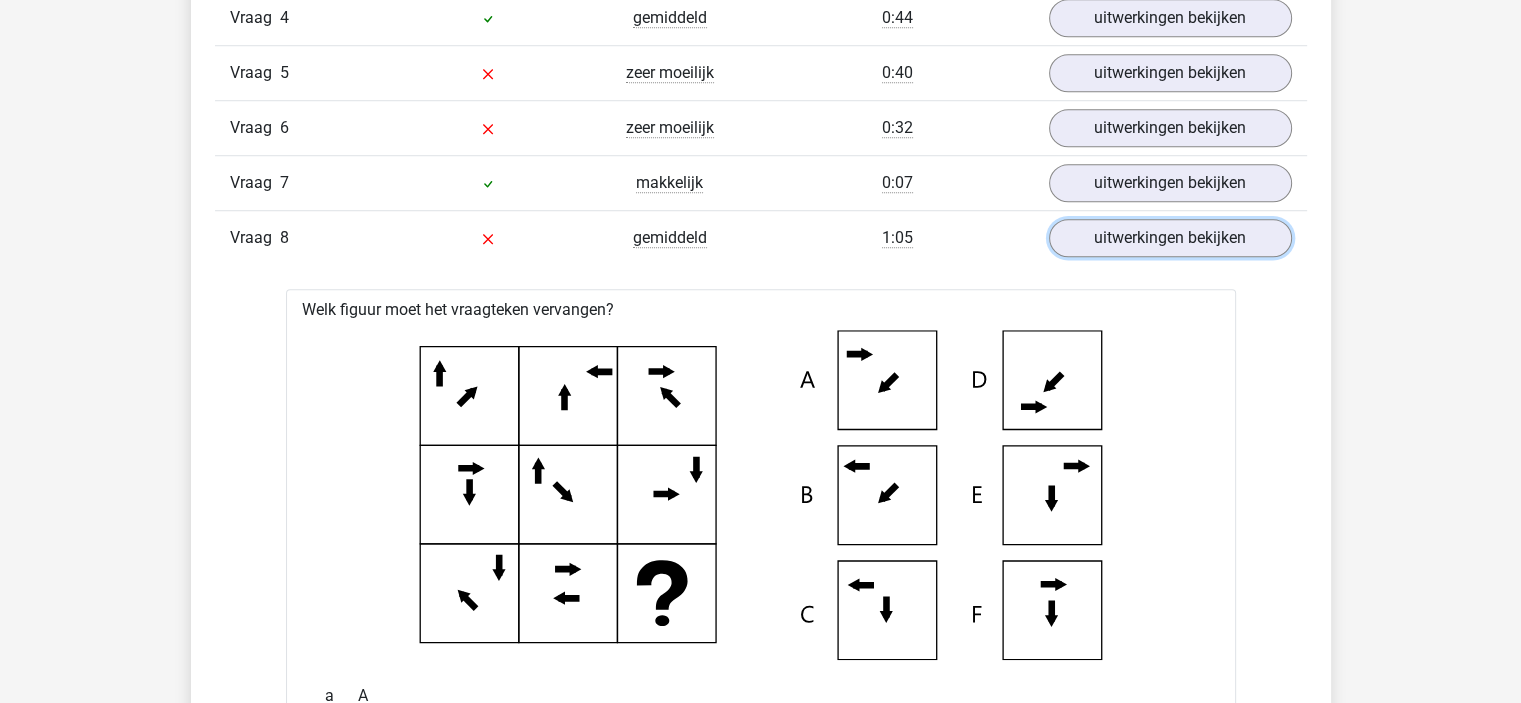 scroll, scrollTop: 1300, scrollLeft: 0, axis: vertical 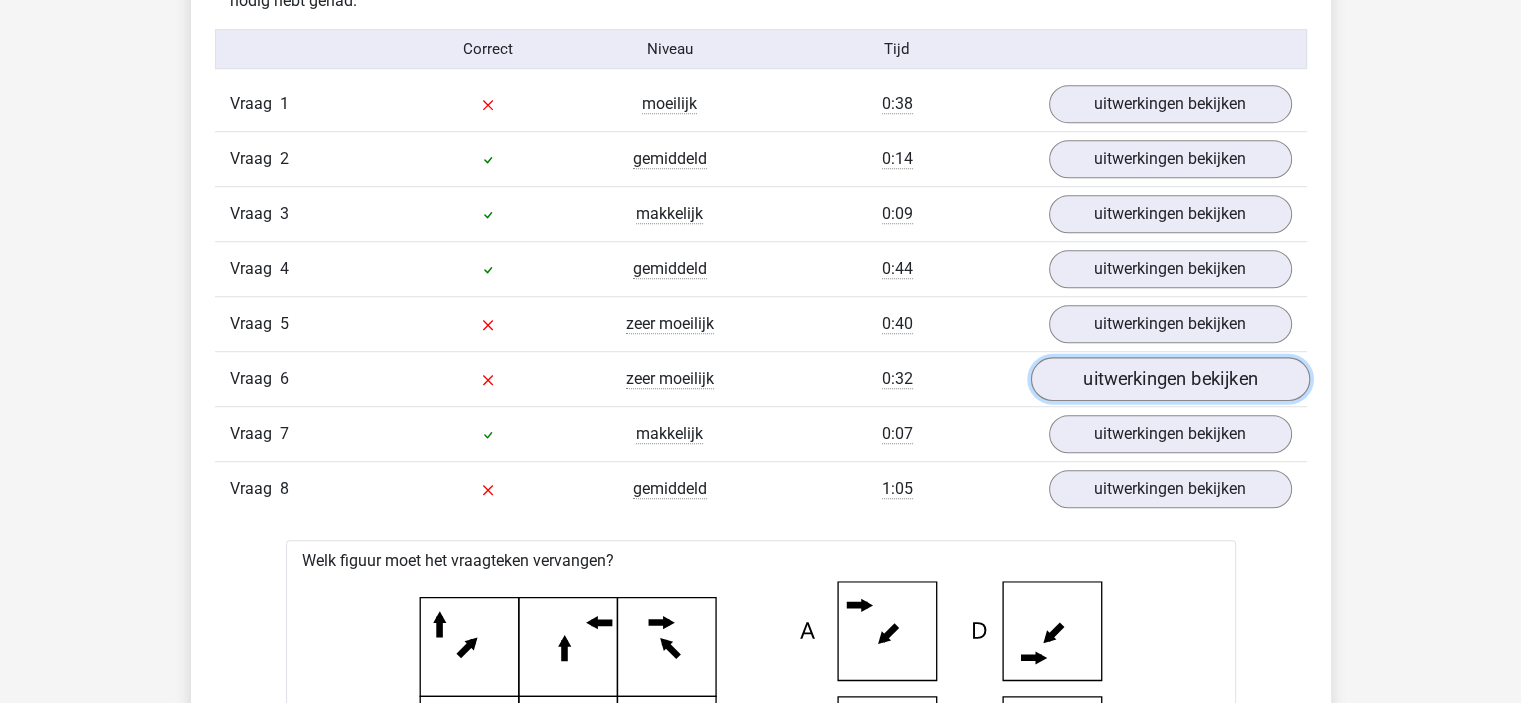 click on "uitwerkingen bekijken" at bounding box center (1169, 380) 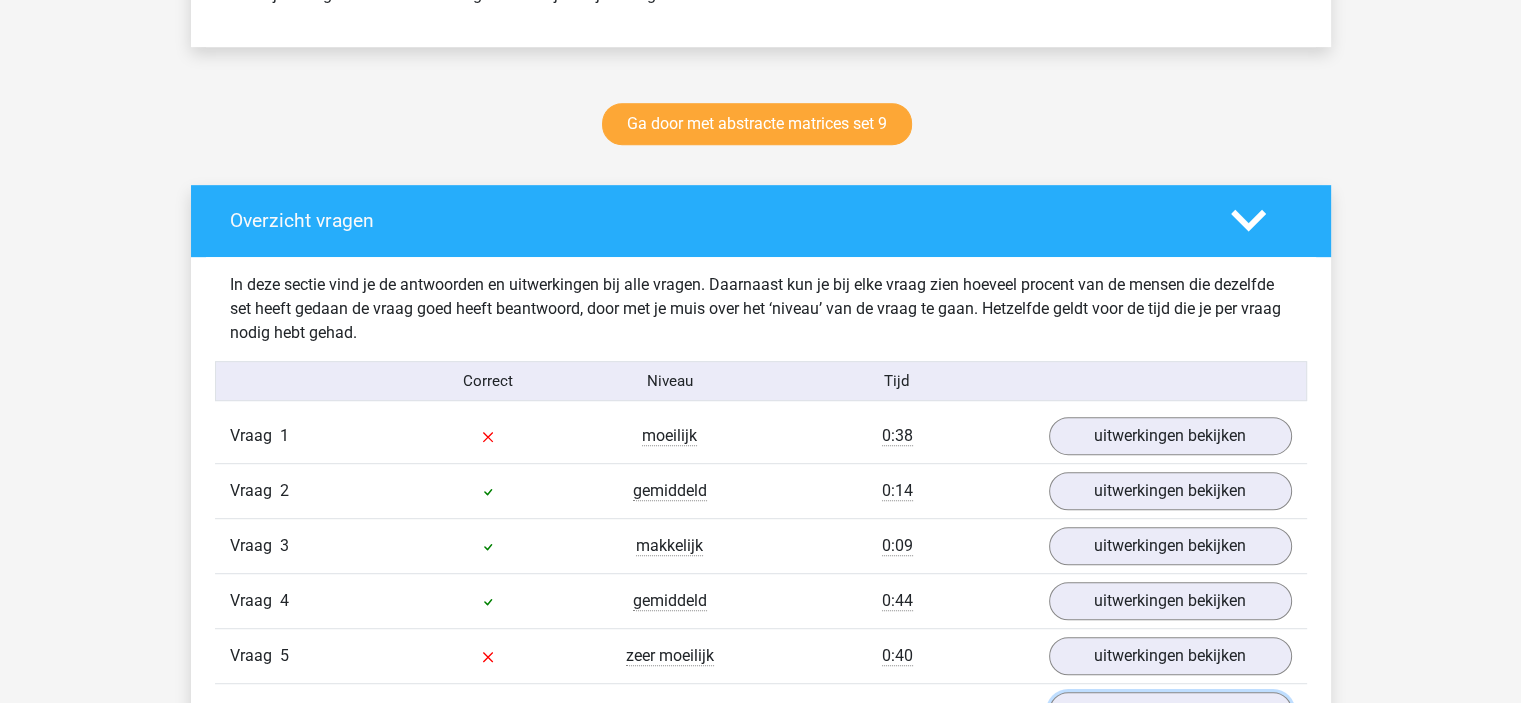 scroll, scrollTop: 1100, scrollLeft: 0, axis: vertical 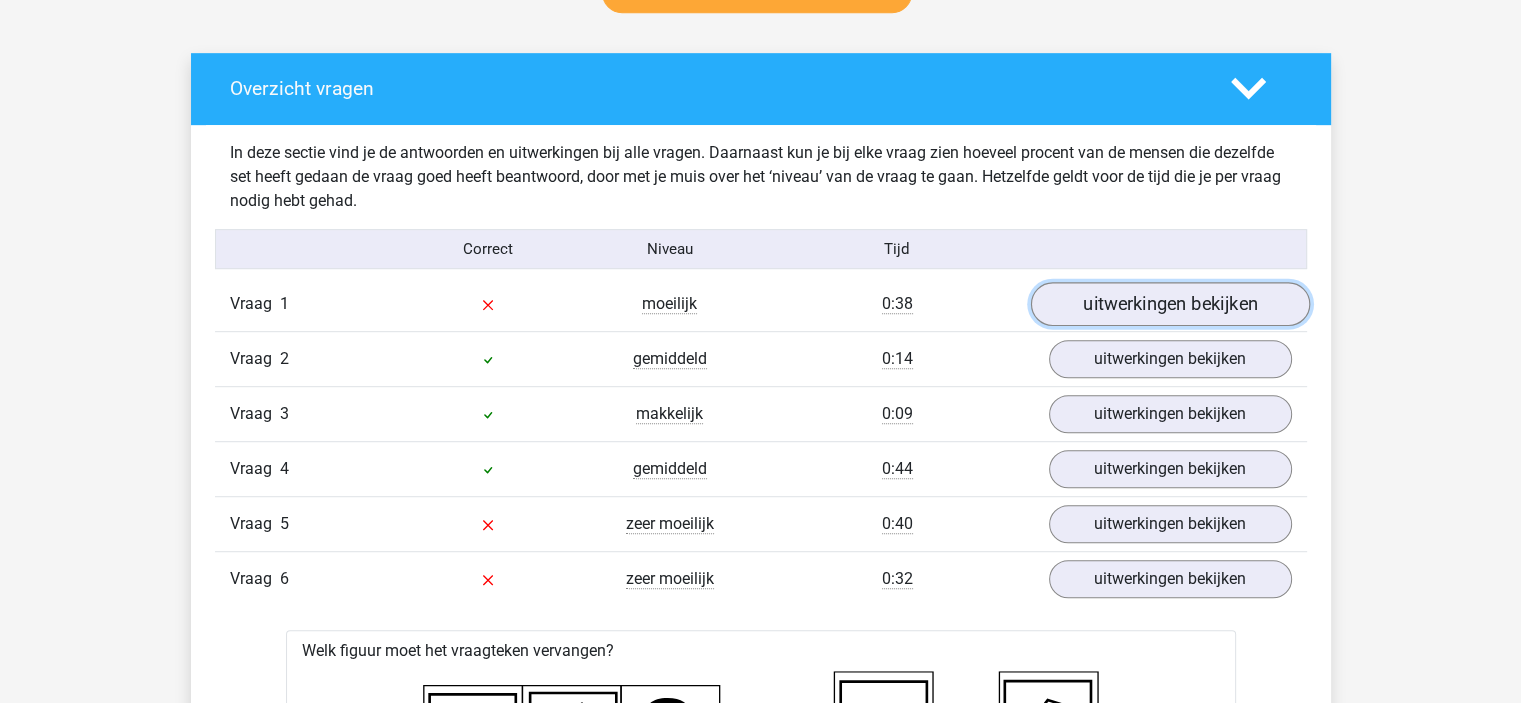 click on "uitwerkingen bekijken" at bounding box center [1169, 305] 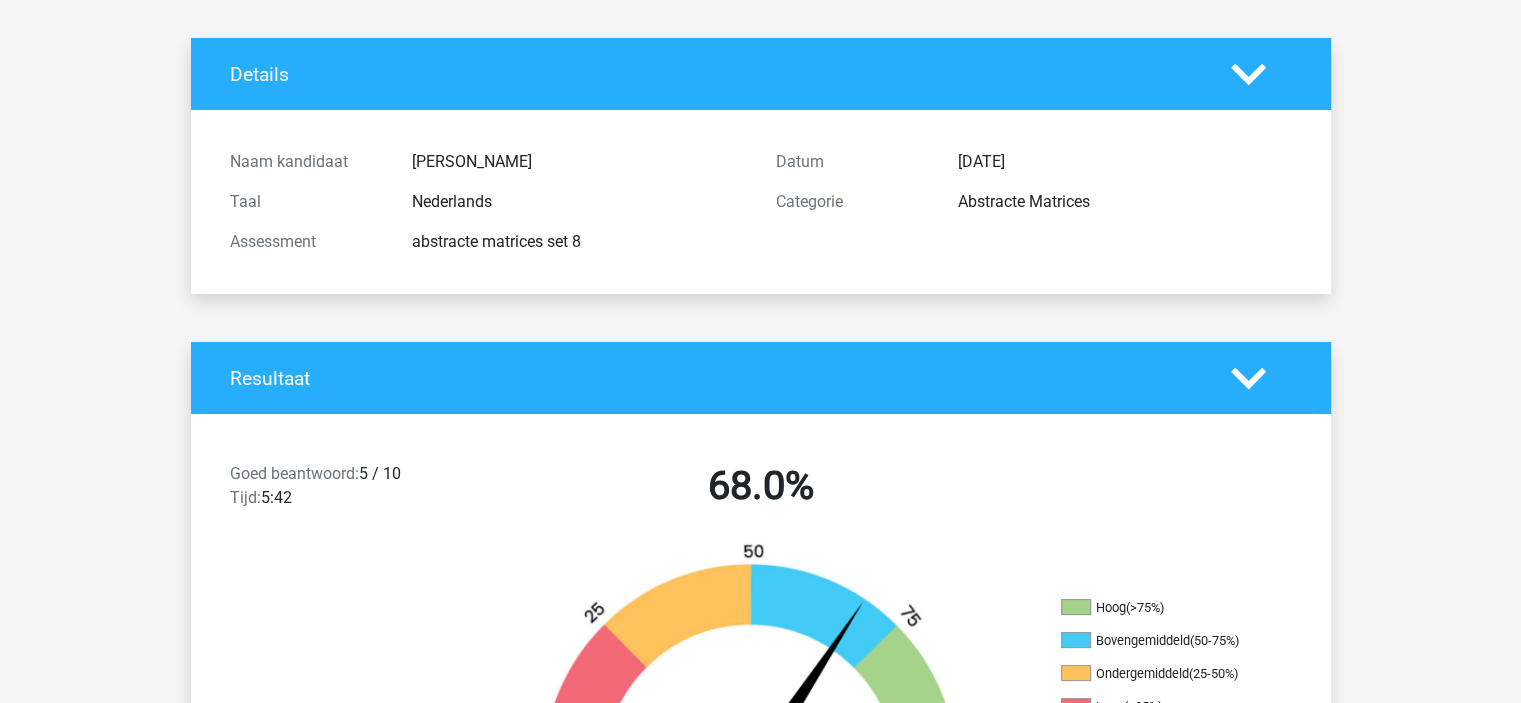 scroll, scrollTop: 0, scrollLeft: 0, axis: both 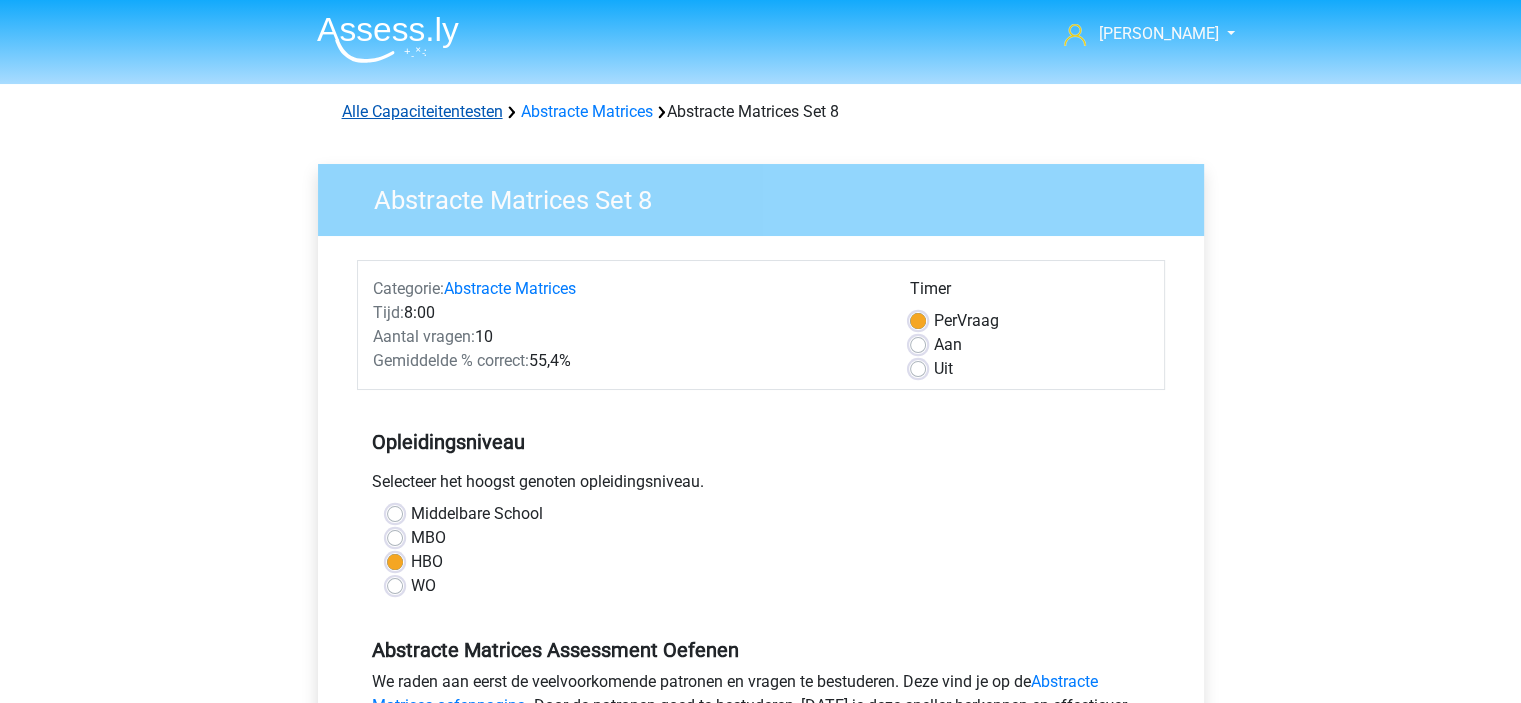 click on "Alle Capaciteitentesten" at bounding box center (422, 111) 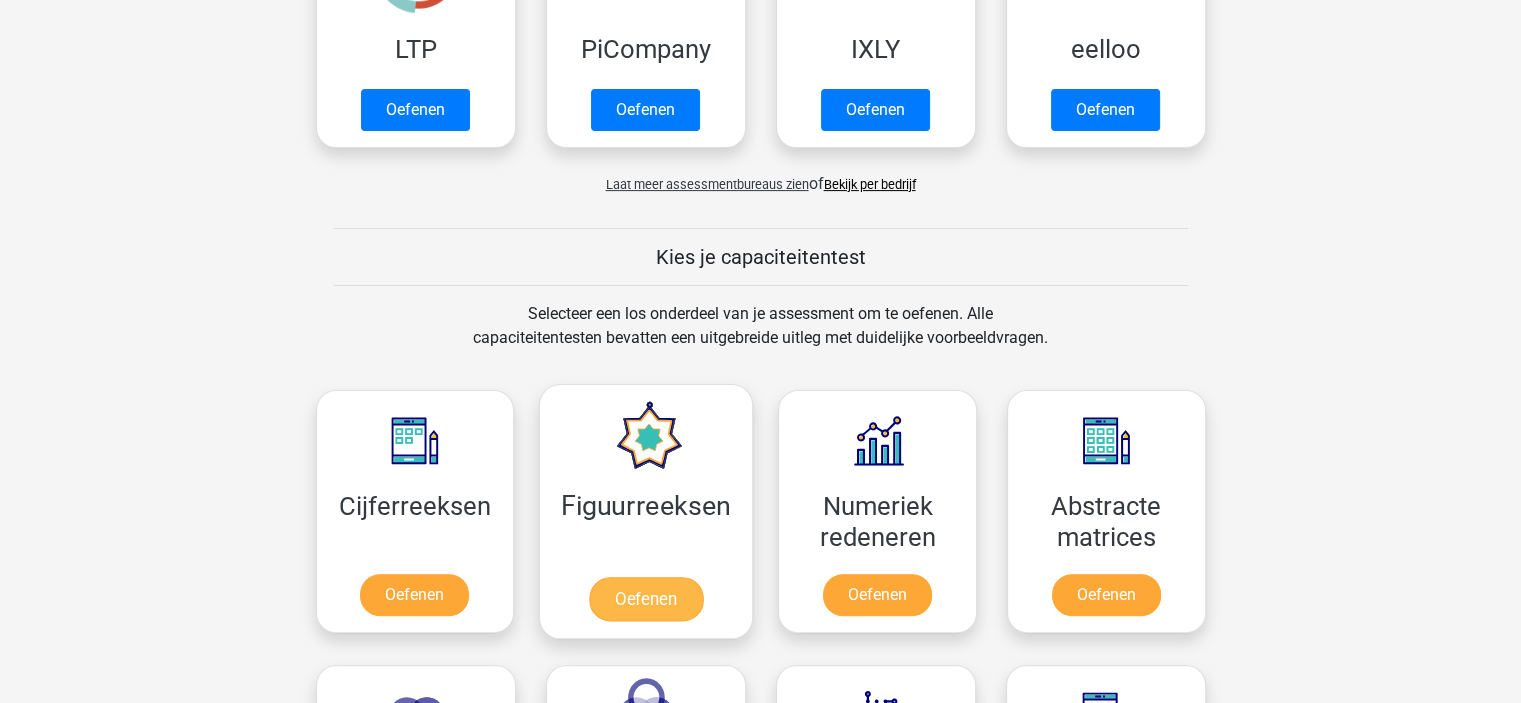scroll, scrollTop: 548, scrollLeft: 0, axis: vertical 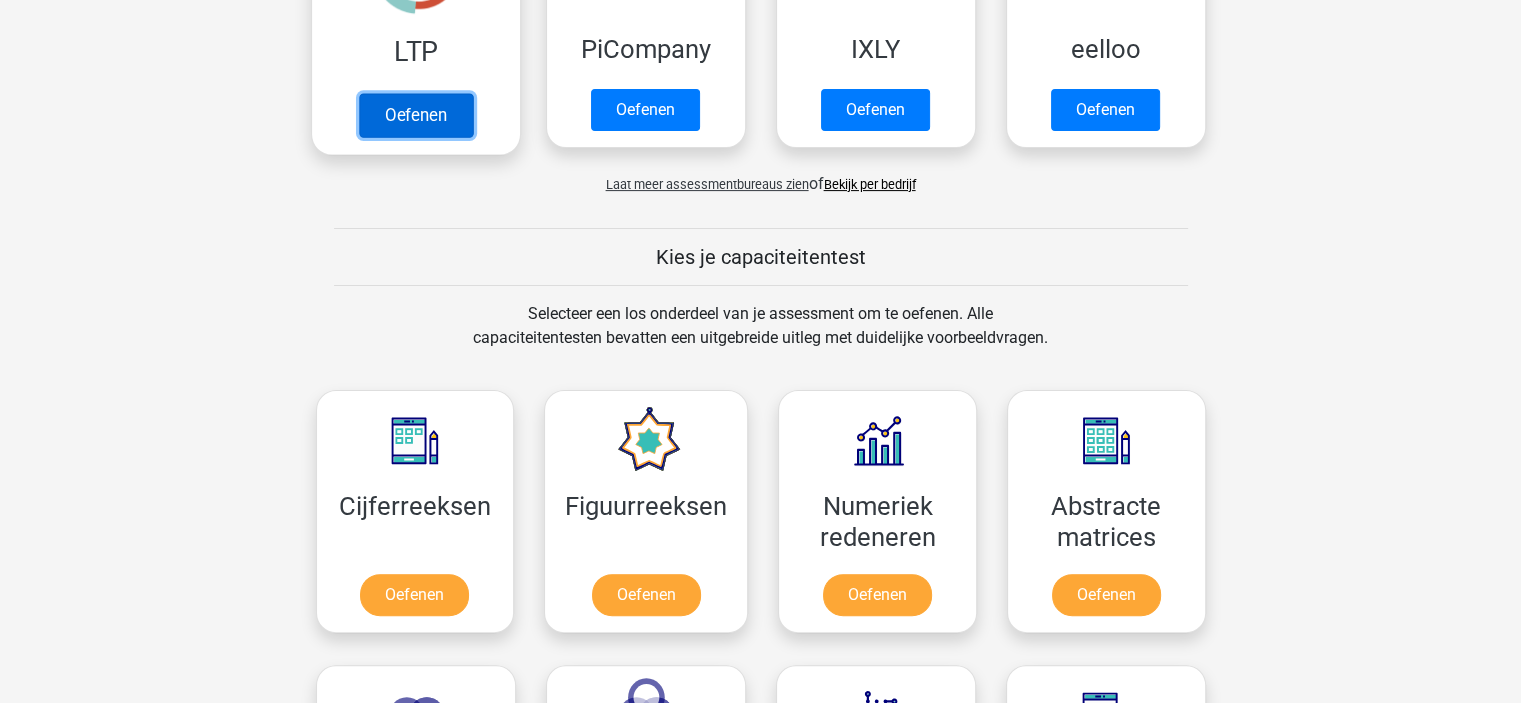 click on "Oefenen" at bounding box center [415, 115] 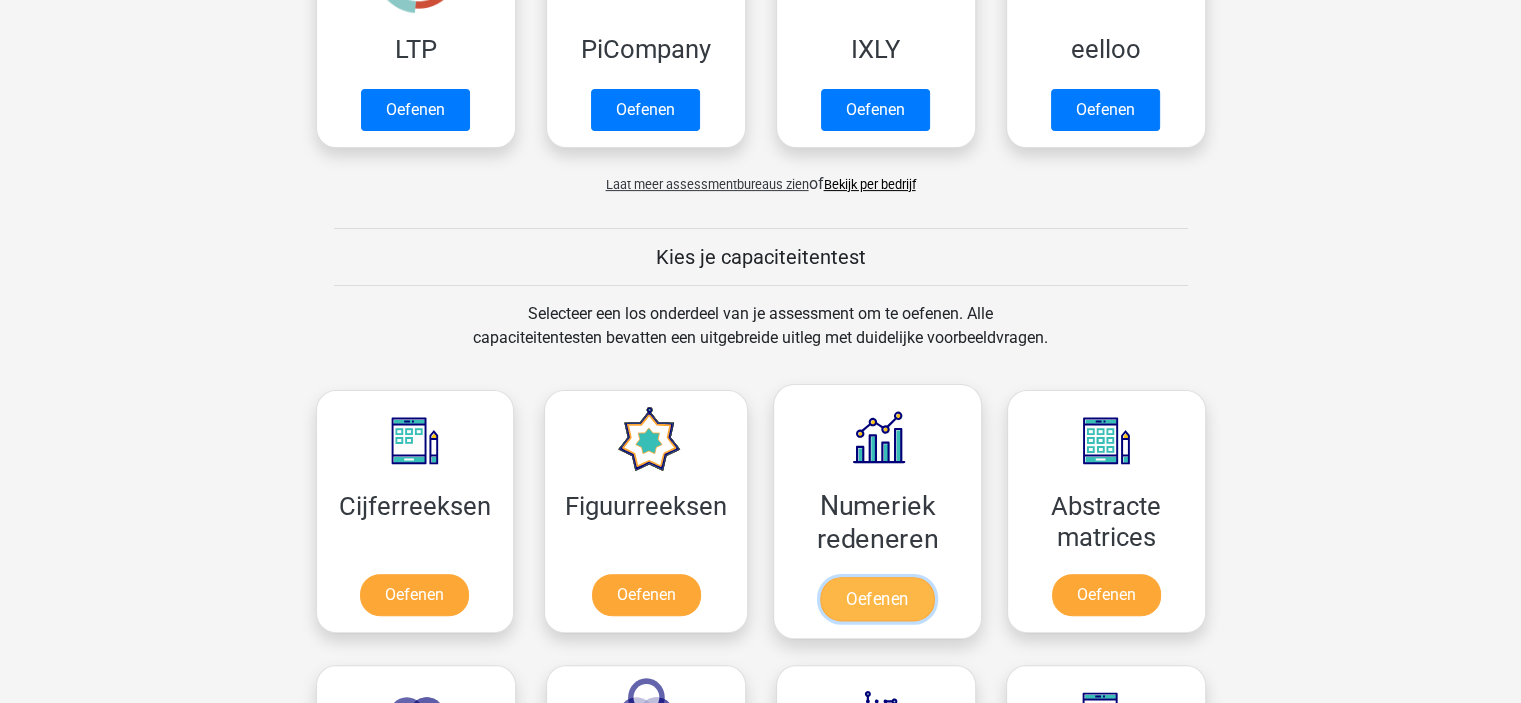 click on "Oefenen" at bounding box center [877, 599] 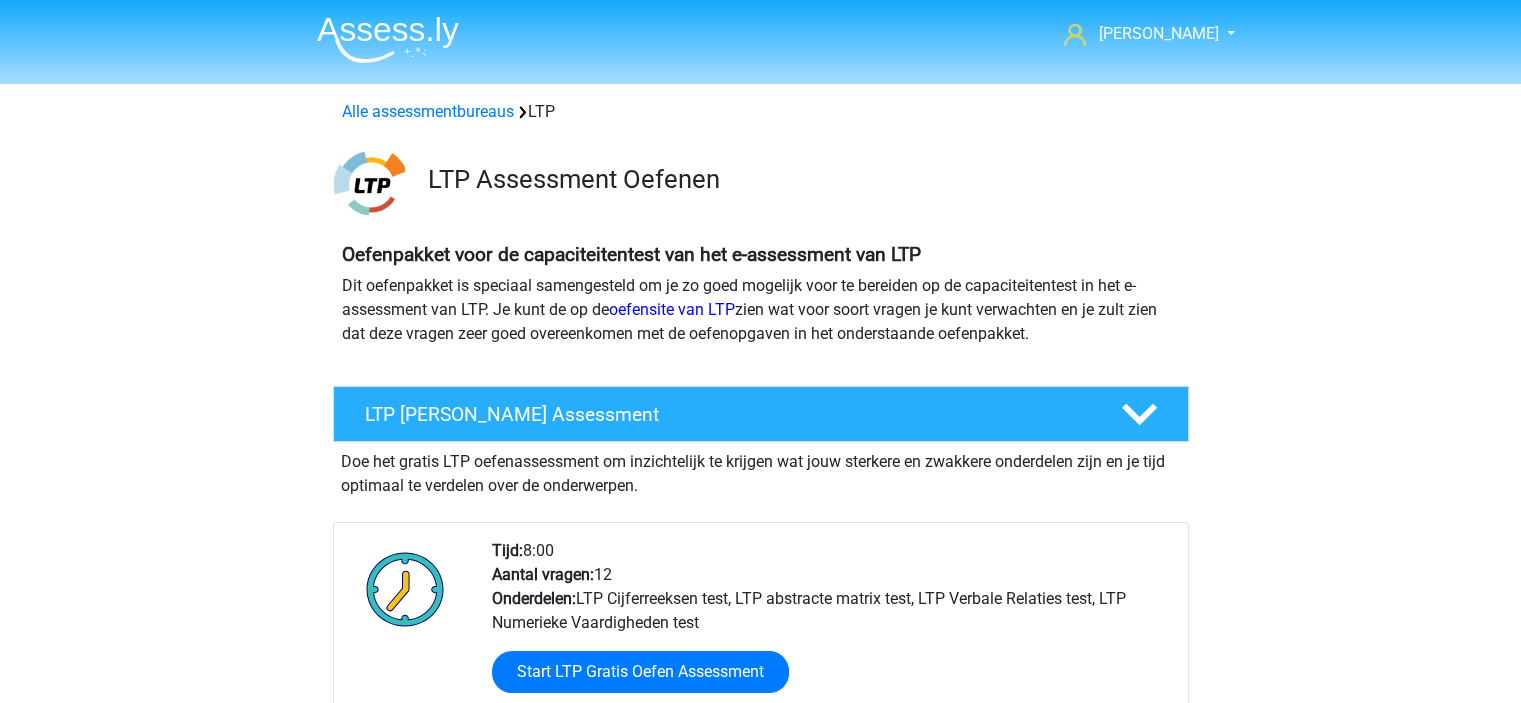 scroll, scrollTop: 0, scrollLeft: 0, axis: both 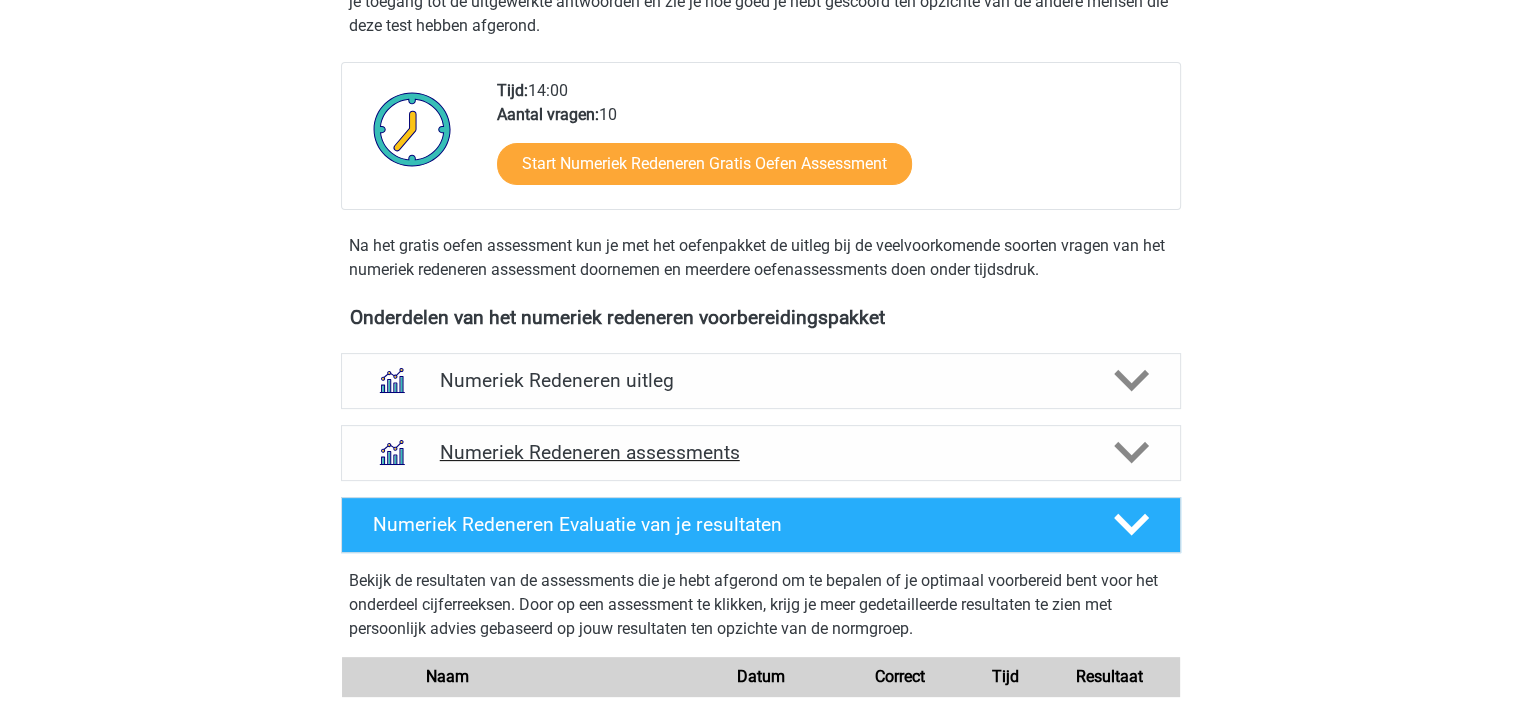 click at bounding box center (1129, 452) 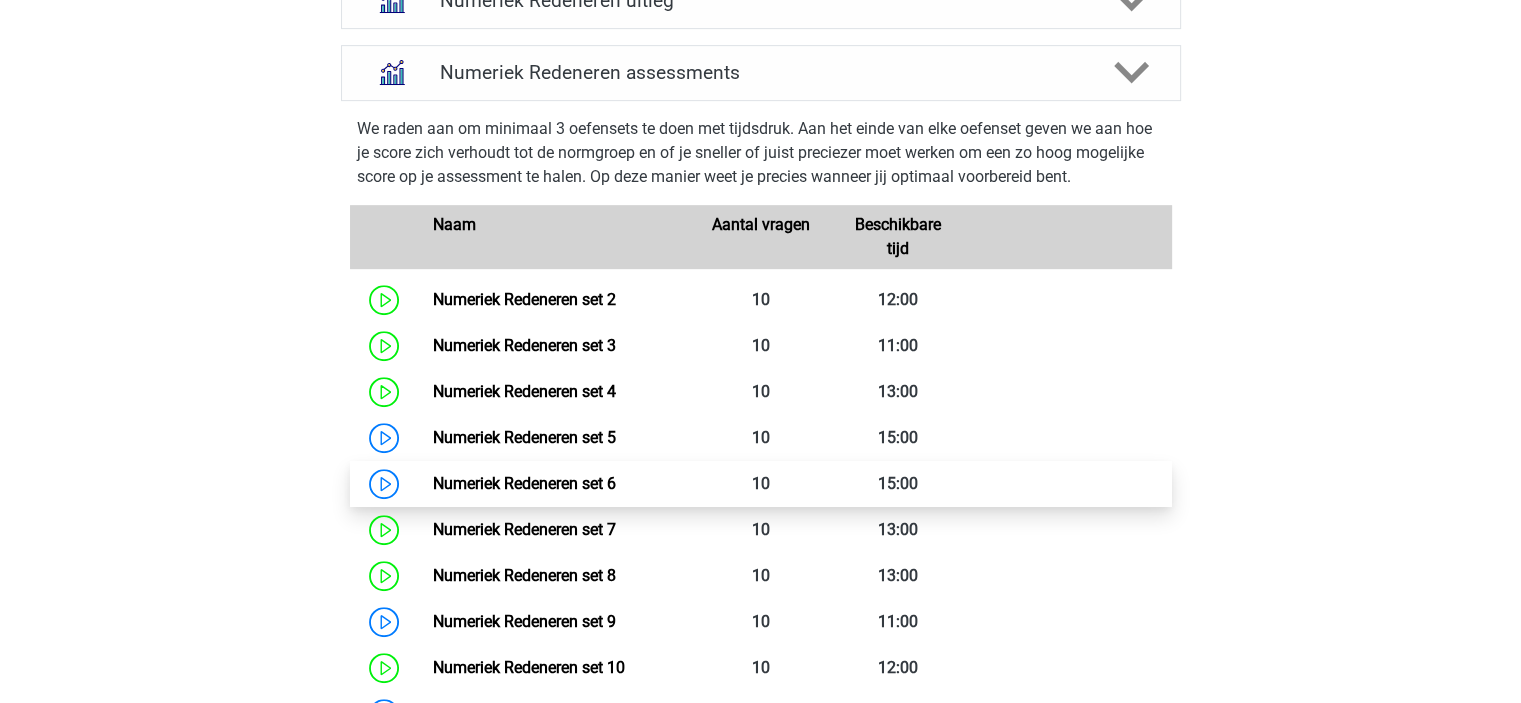 scroll, scrollTop: 1000, scrollLeft: 0, axis: vertical 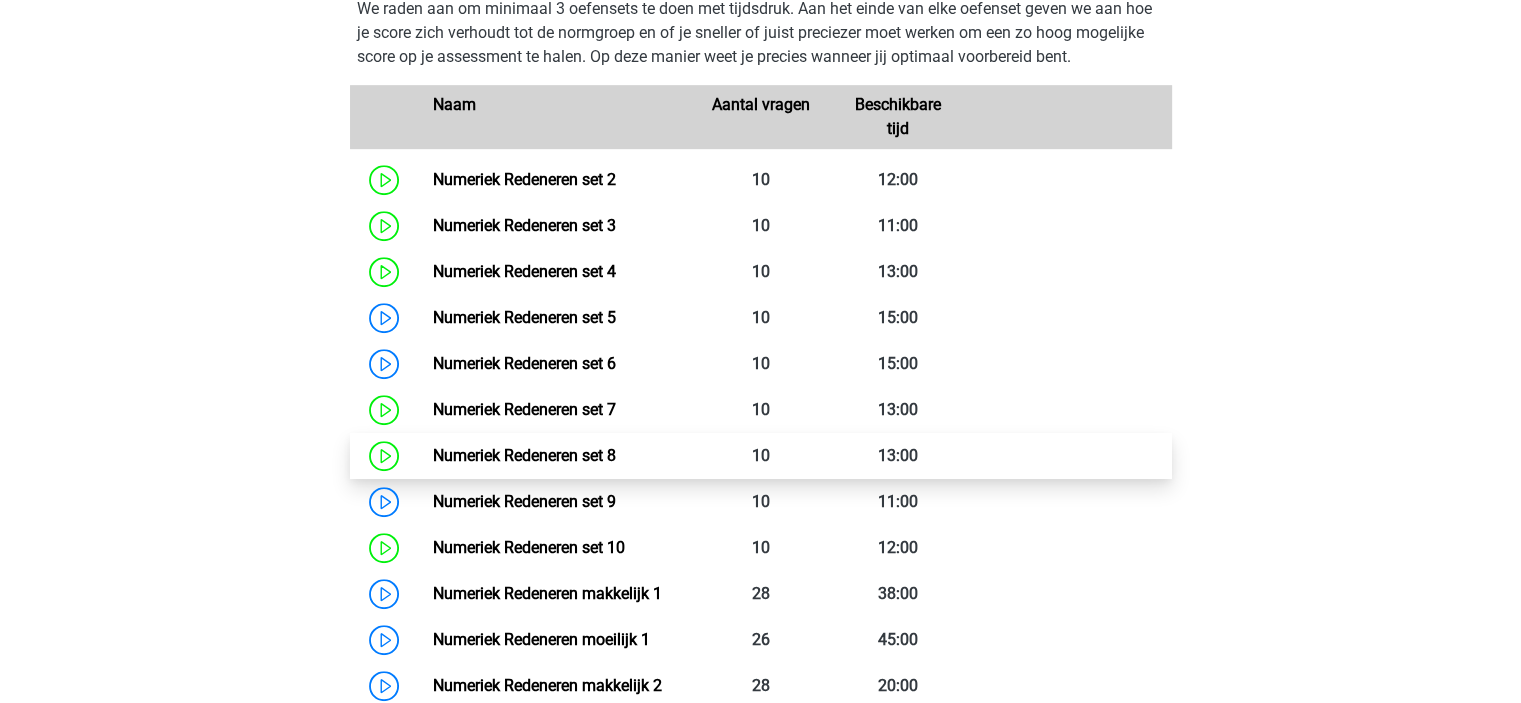 click on "Numeriek Redeneren
set 8" at bounding box center [524, 455] 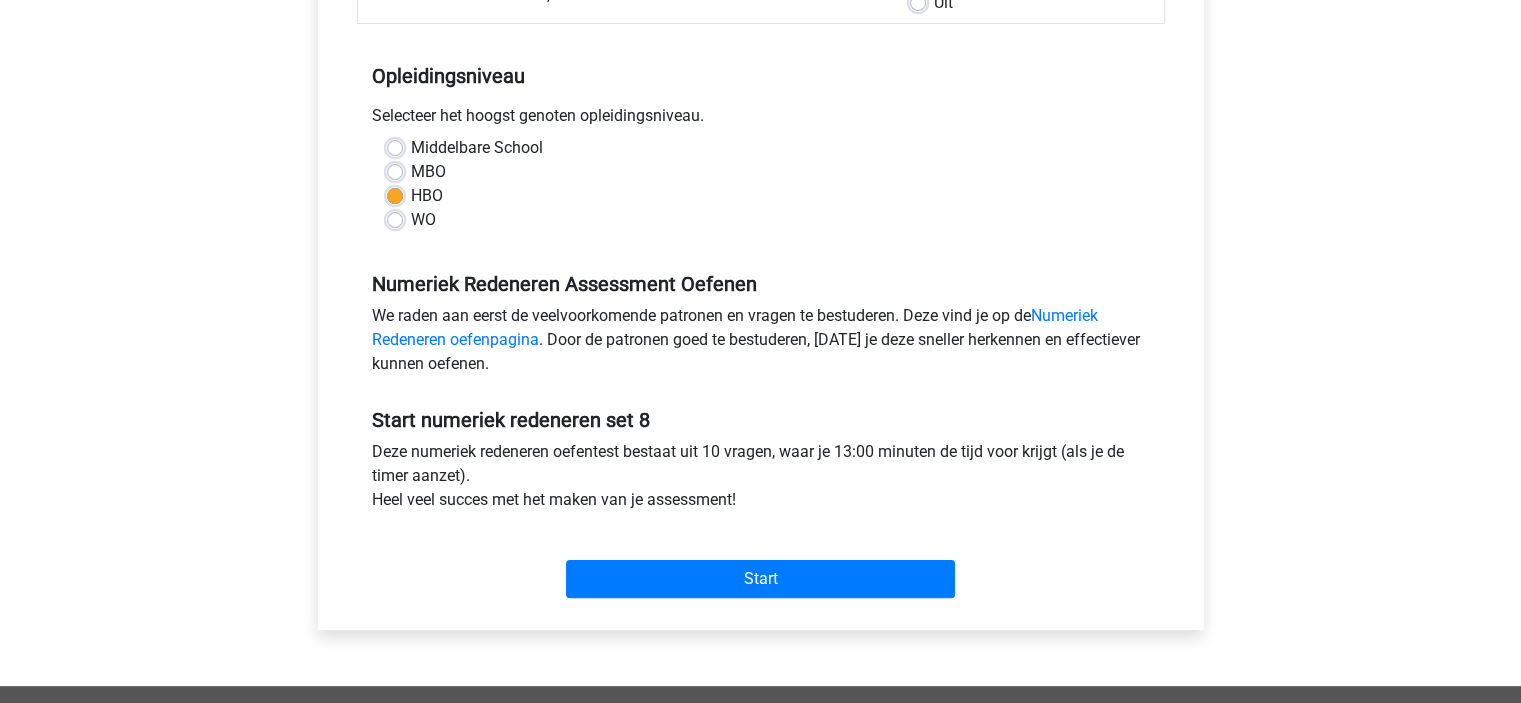 scroll, scrollTop: 400, scrollLeft: 0, axis: vertical 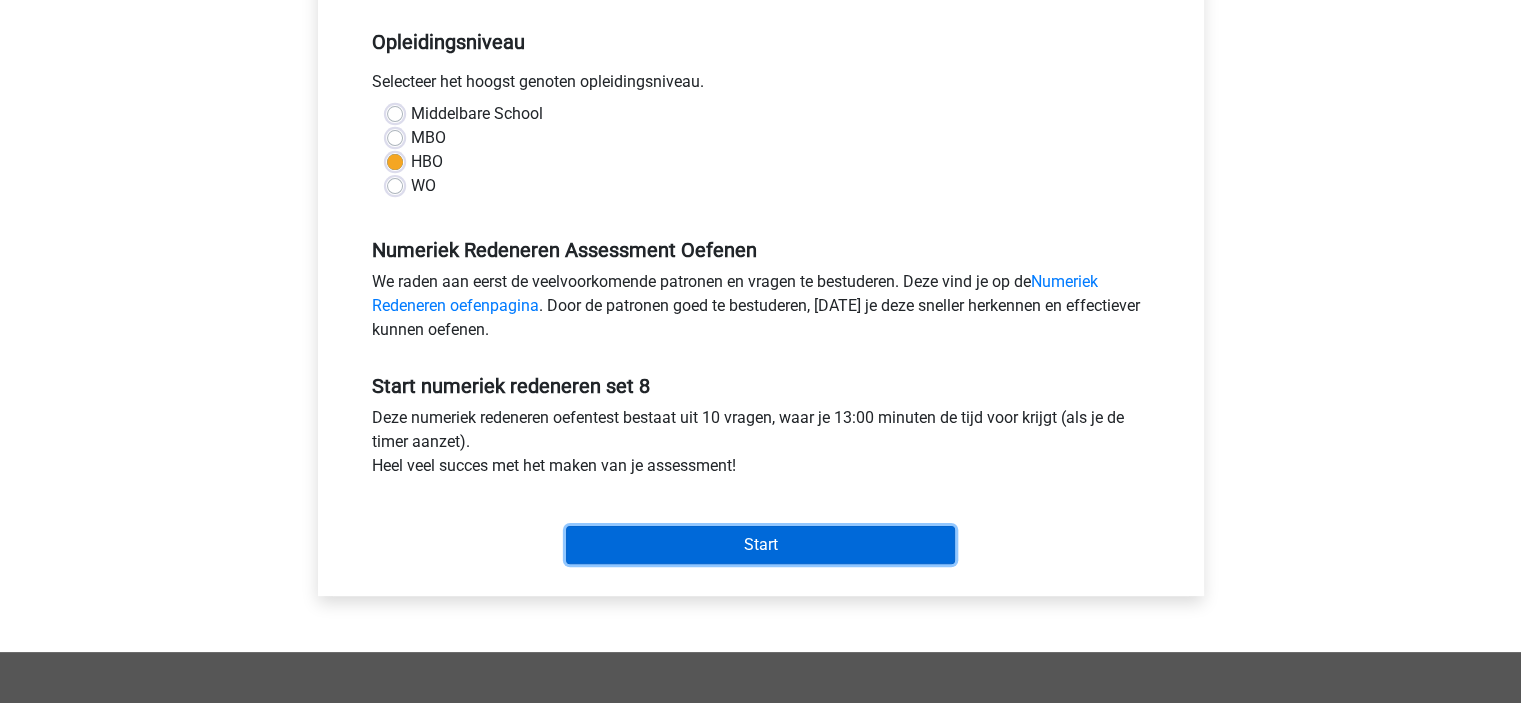 click on "Start" at bounding box center (760, 545) 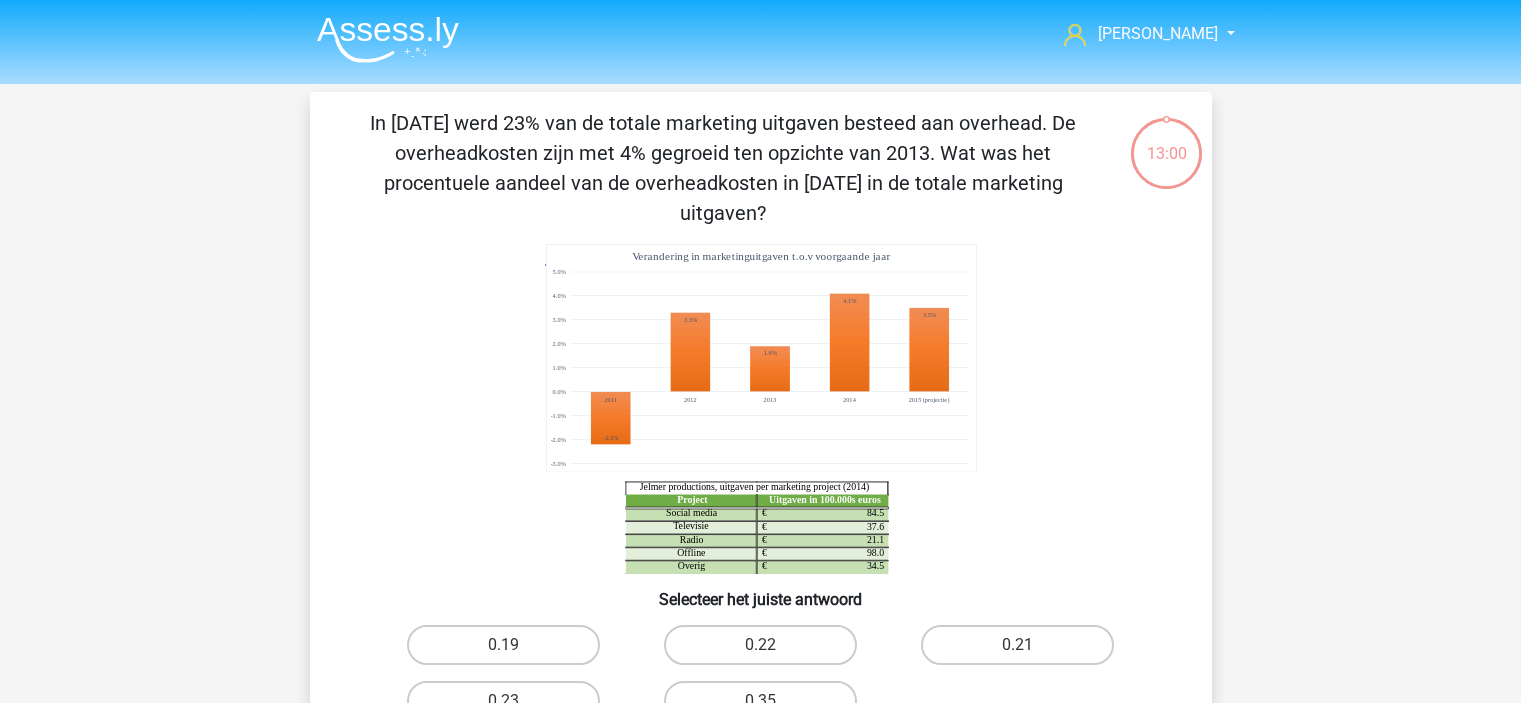 scroll, scrollTop: 0, scrollLeft: 0, axis: both 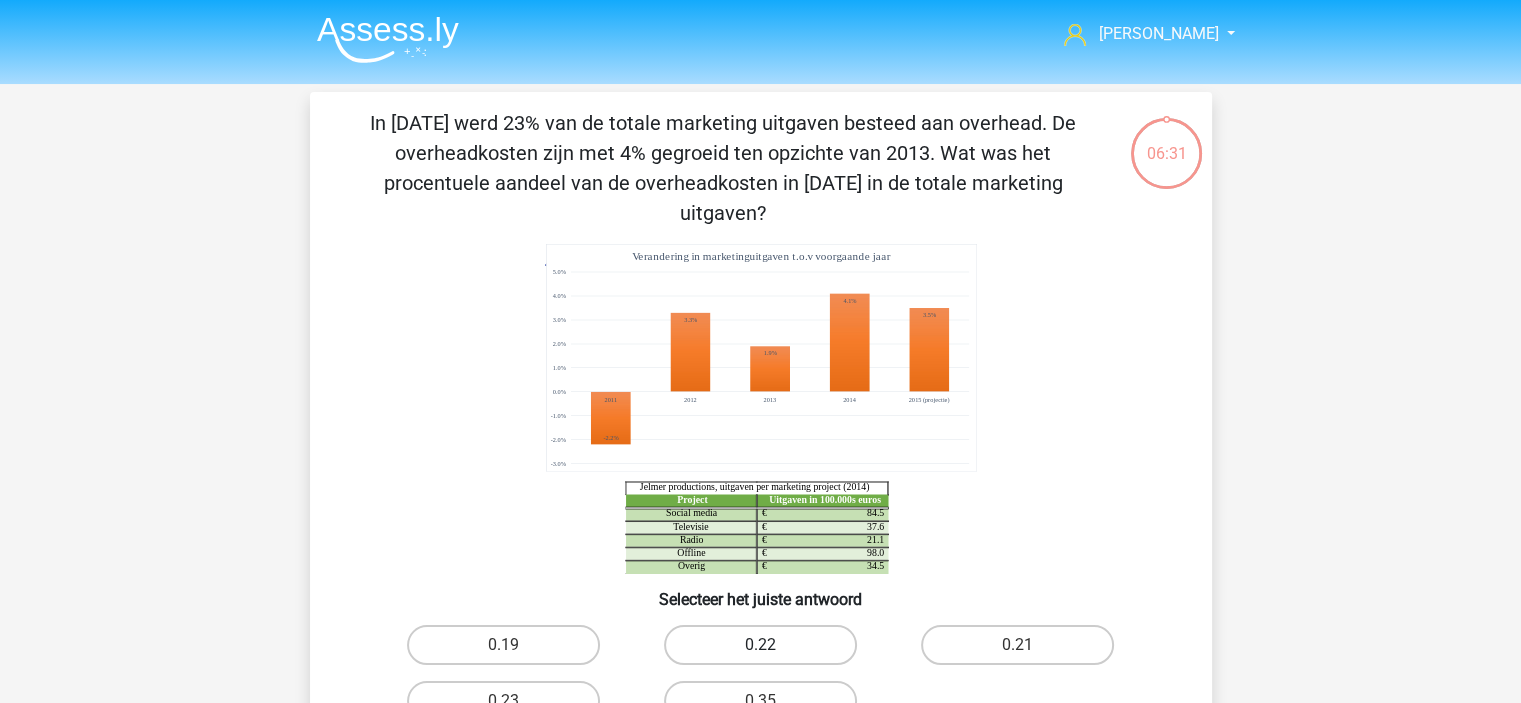 click on "0.22" at bounding box center (760, 645) 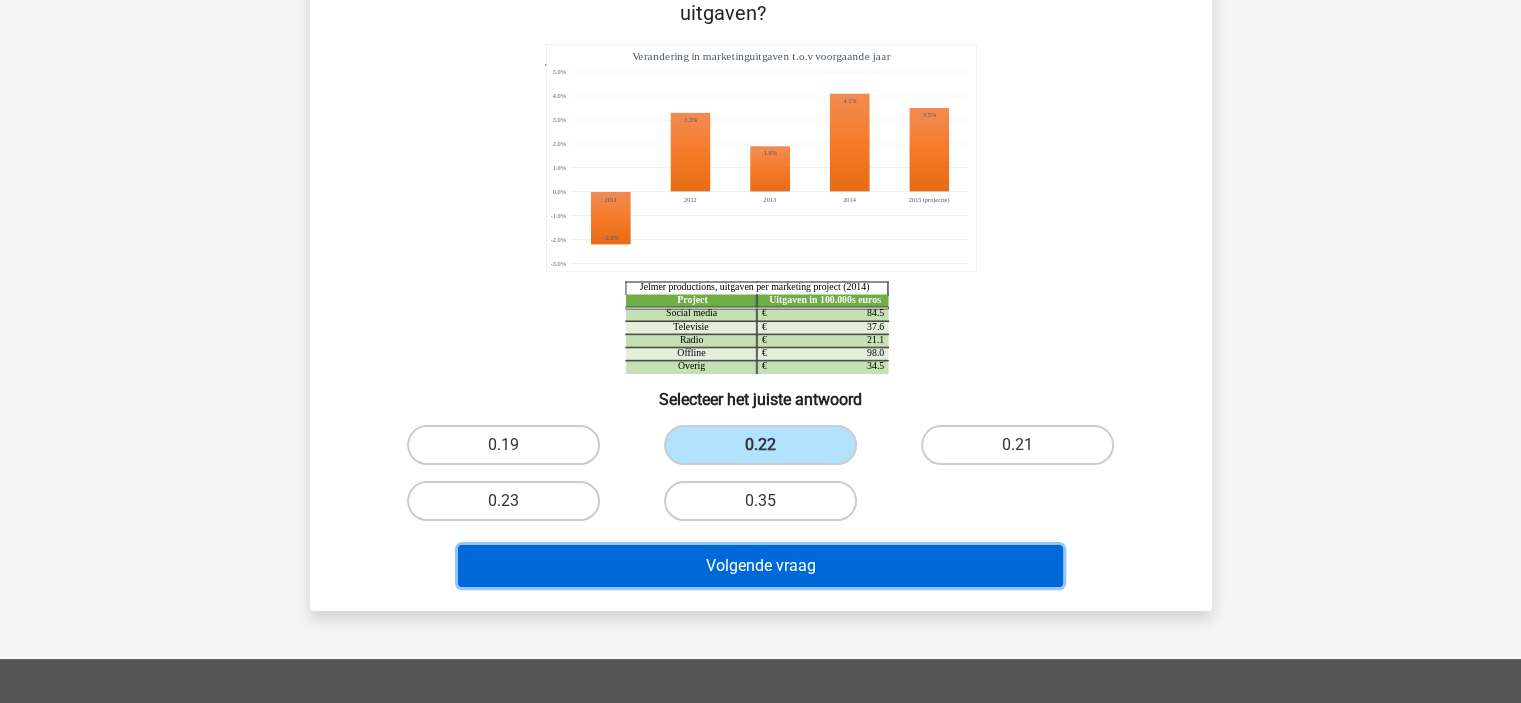click on "Volgende vraag" at bounding box center [760, 566] 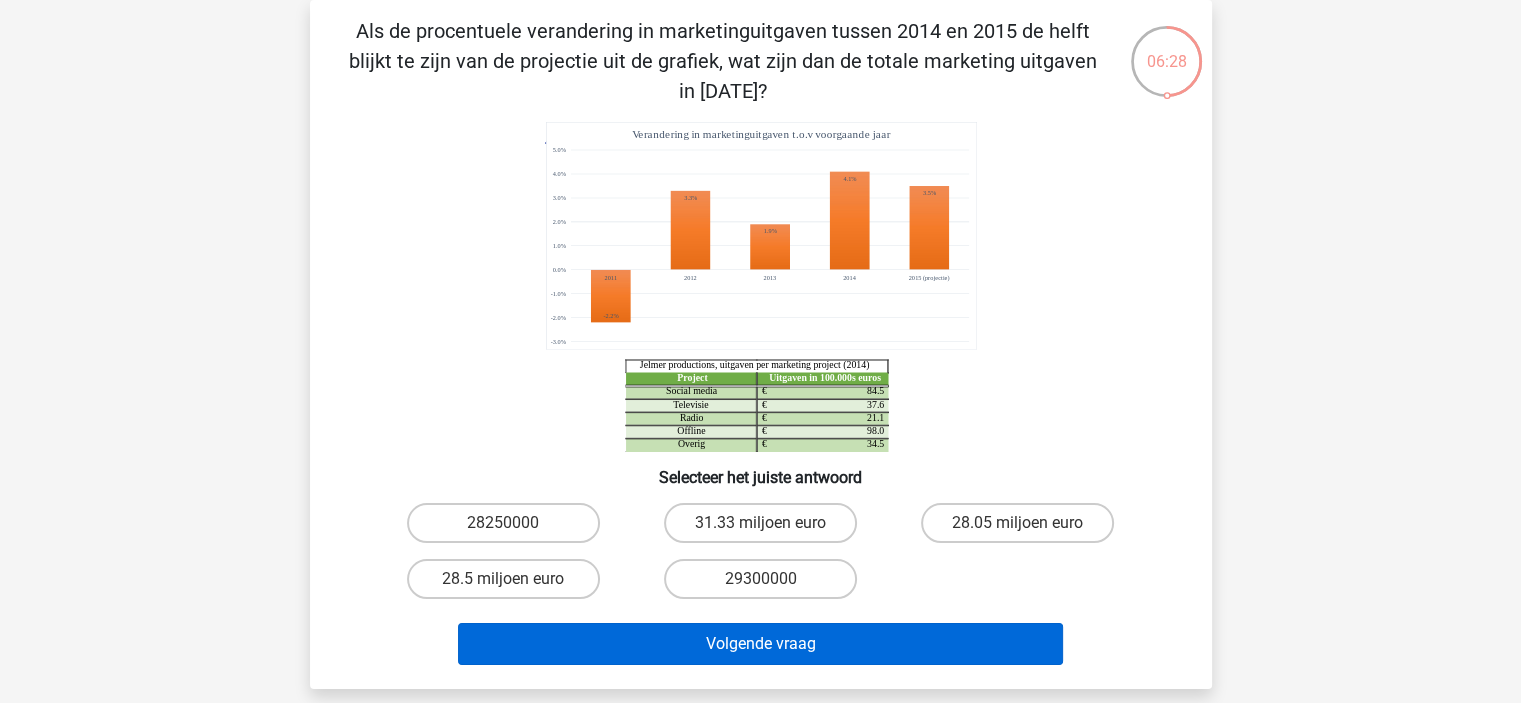 scroll, scrollTop: 0, scrollLeft: 0, axis: both 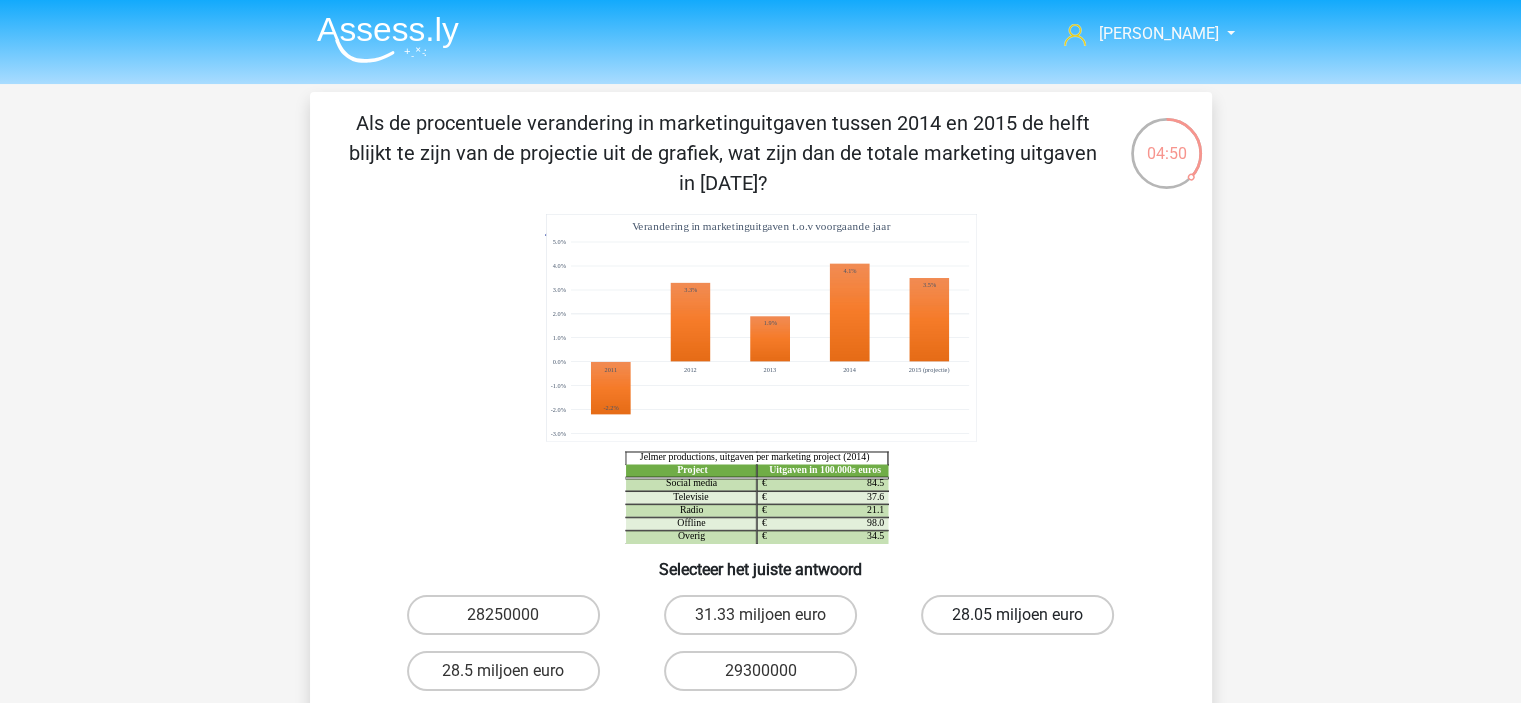 click on "28.05 miljoen euro" at bounding box center (1017, 615) 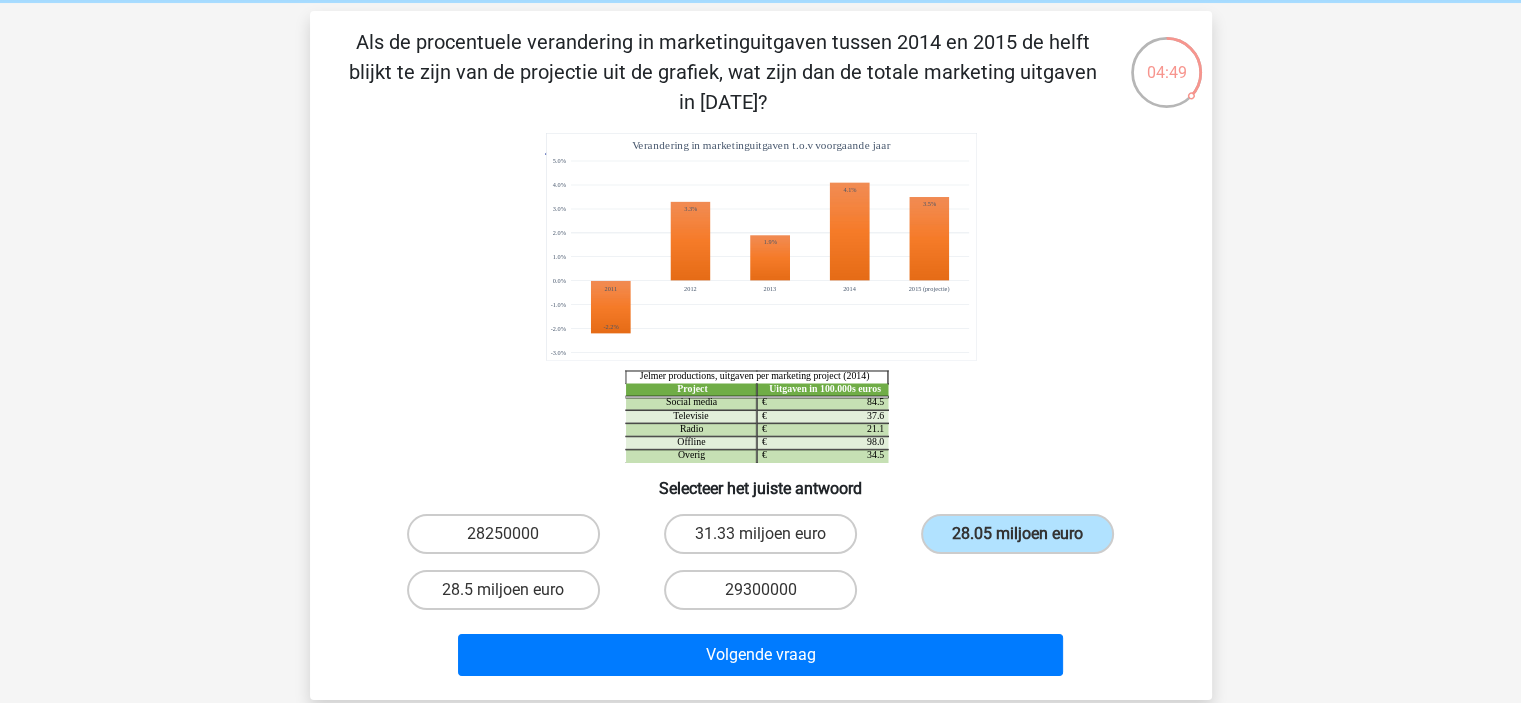 scroll, scrollTop: 200, scrollLeft: 0, axis: vertical 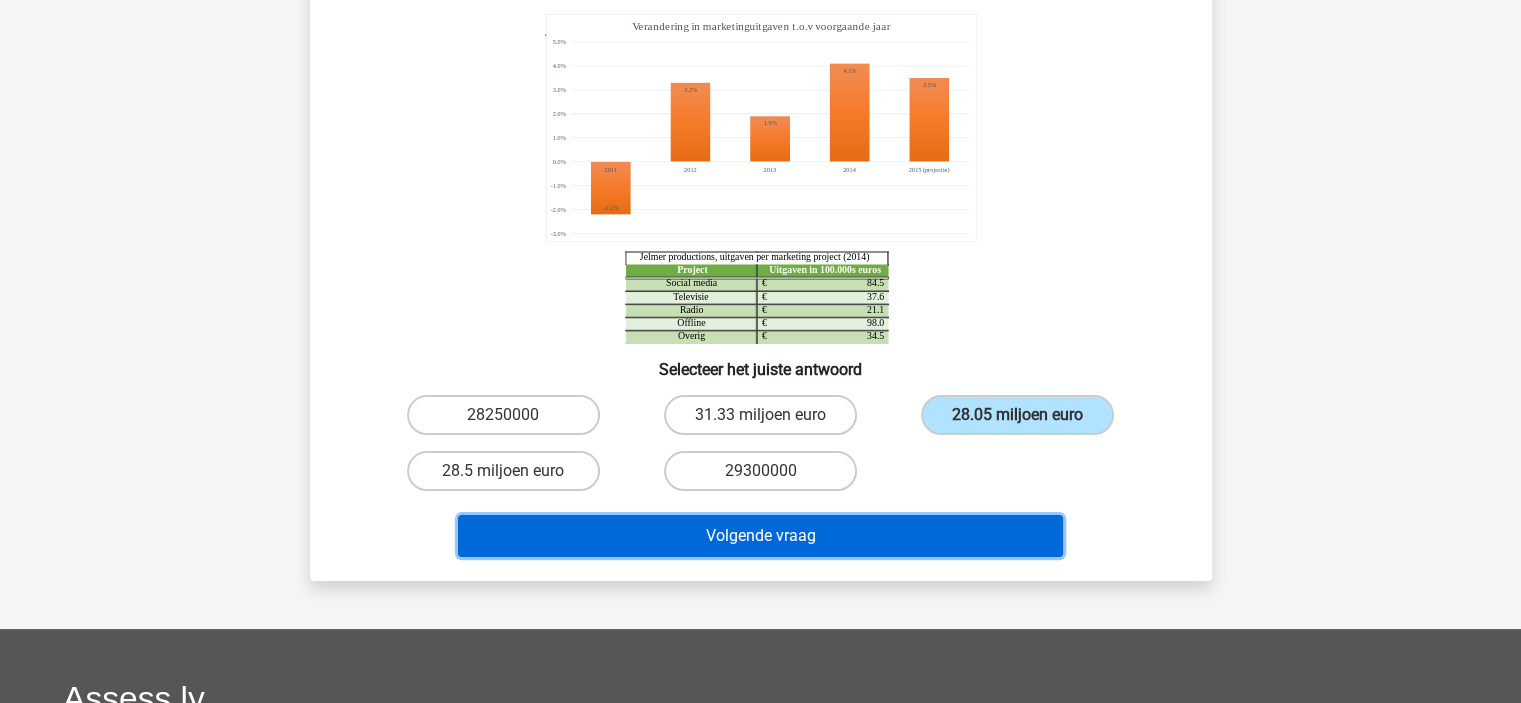 click on "Volgende vraag" at bounding box center (760, 536) 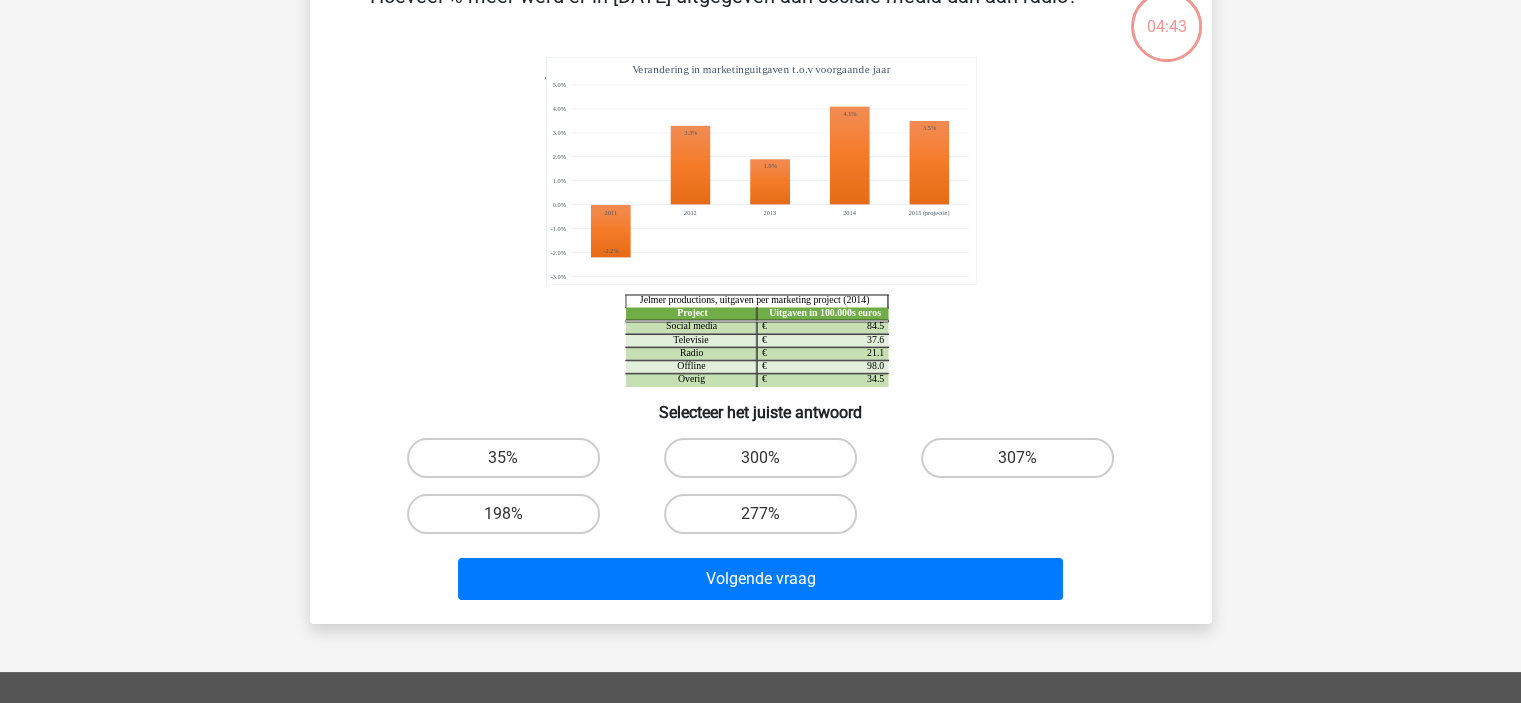 scroll, scrollTop: 92, scrollLeft: 0, axis: vertical 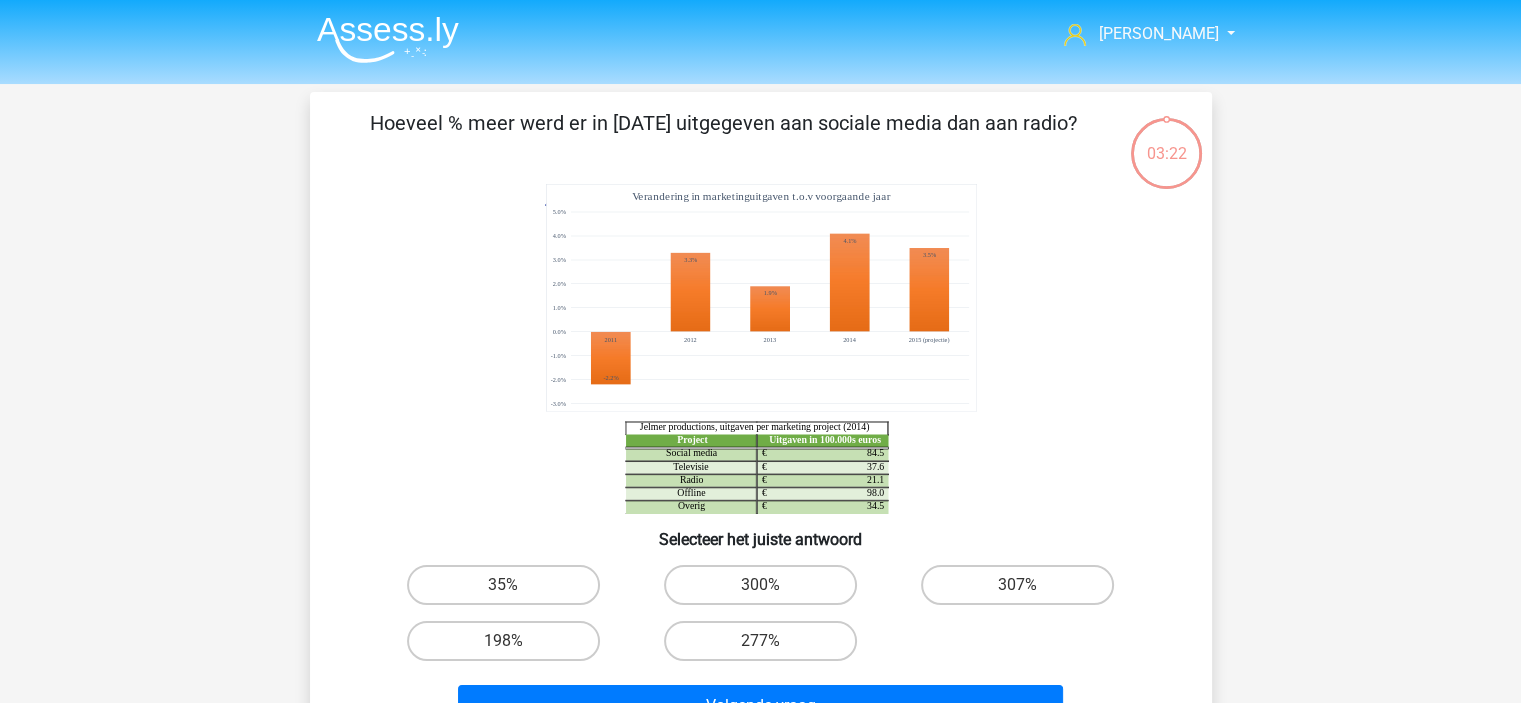click on "300%" at bounding box center (766, 591) 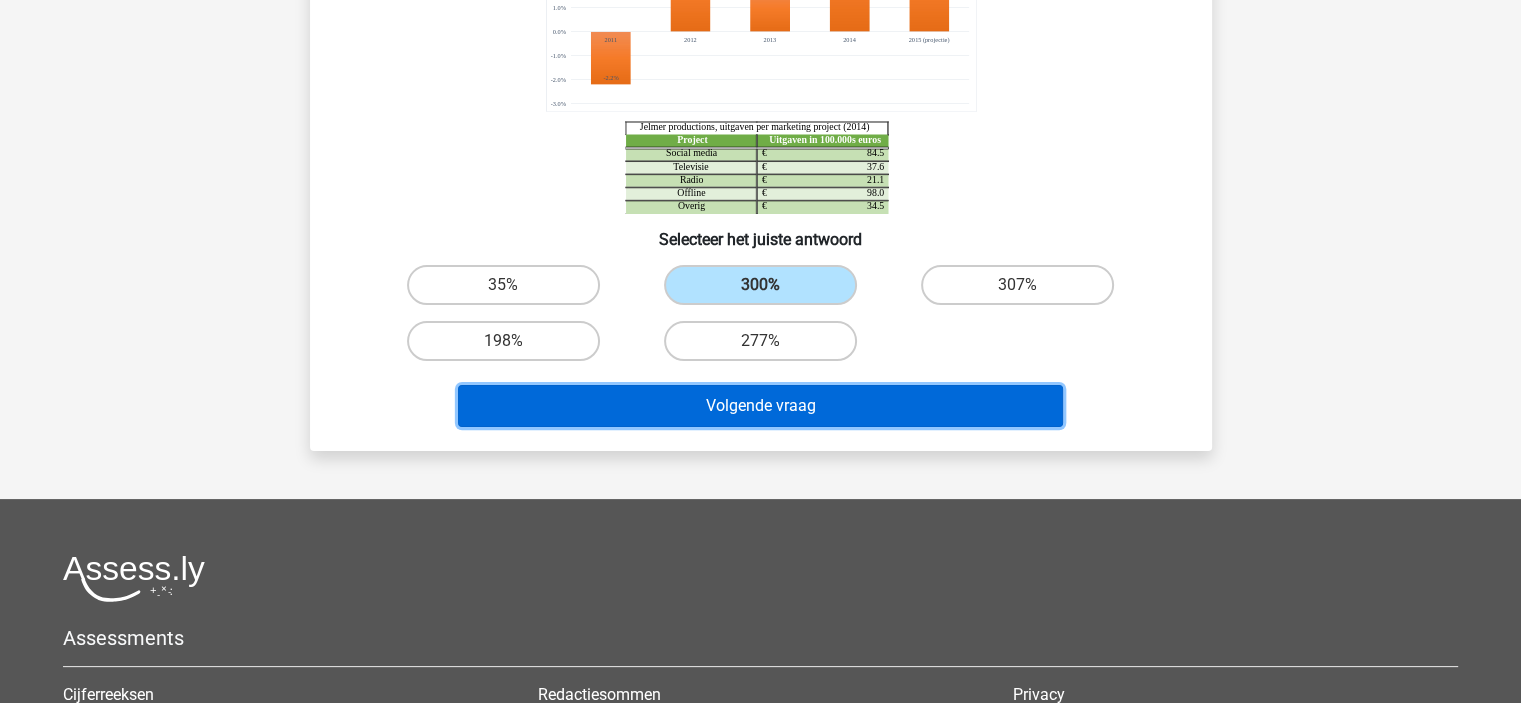 click on "Volgende vraag" at bounding box center (760, 406) 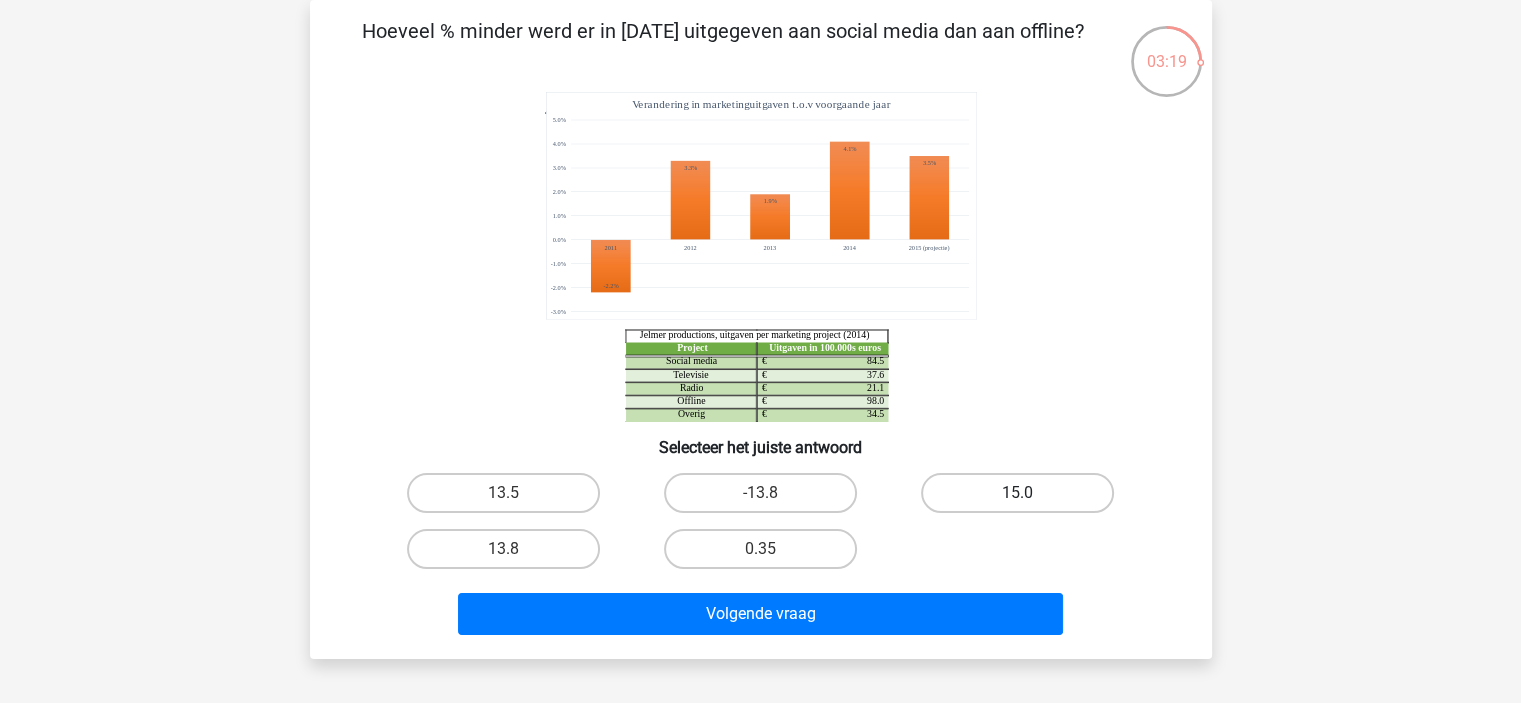 scroll, scrollTop: 0, scrollLeft: 0, axis: both 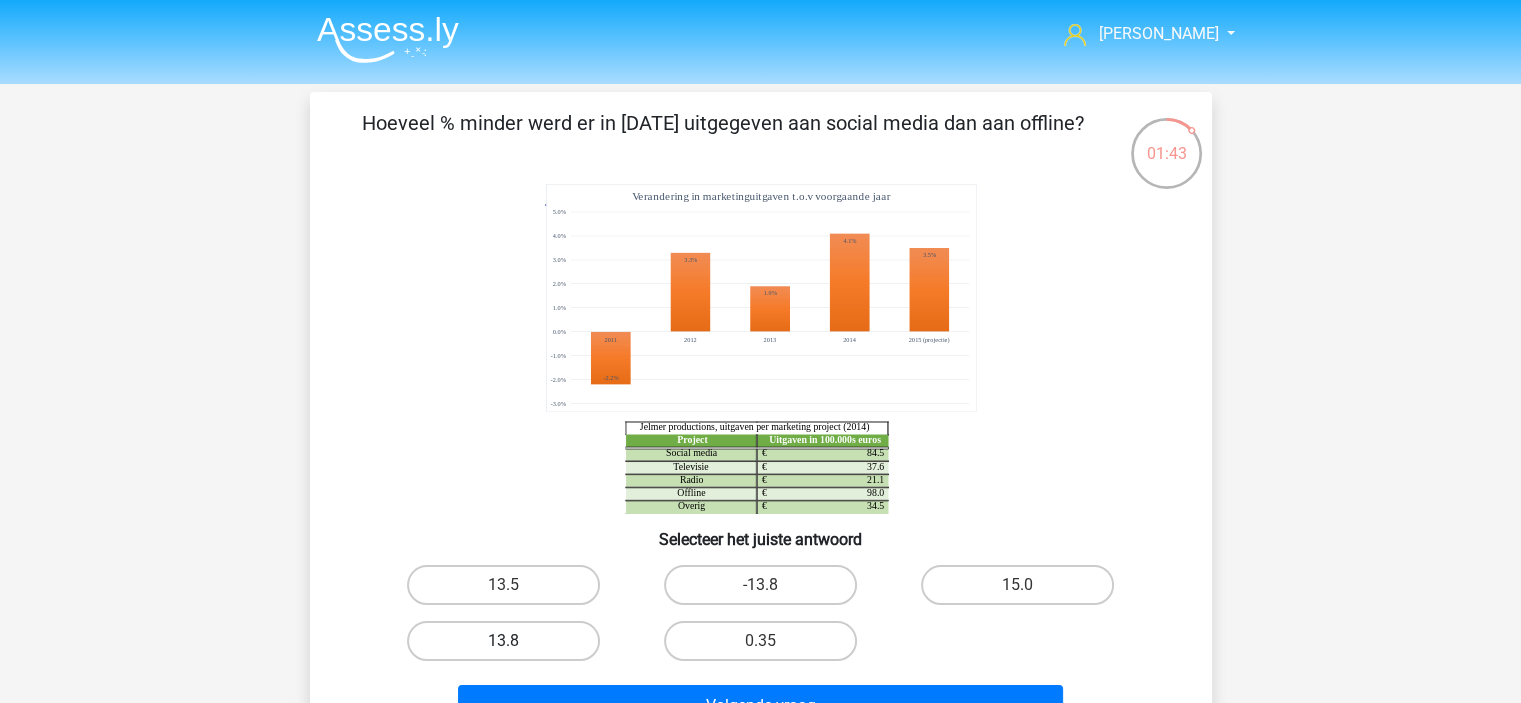 click on "13.8" at bounding box center [503, 641] 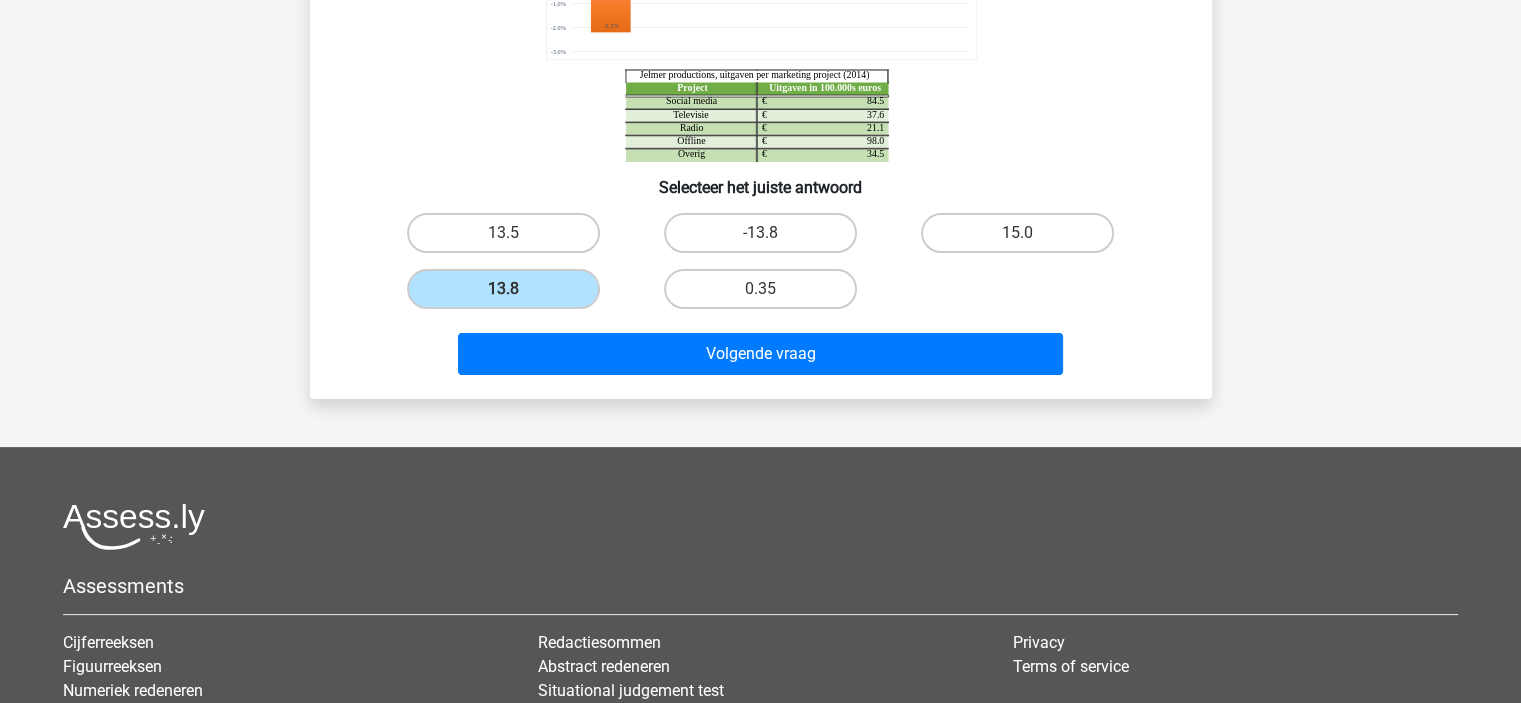 scroll, scrollTop: 400, scrollLeft: 0, axis: vertical 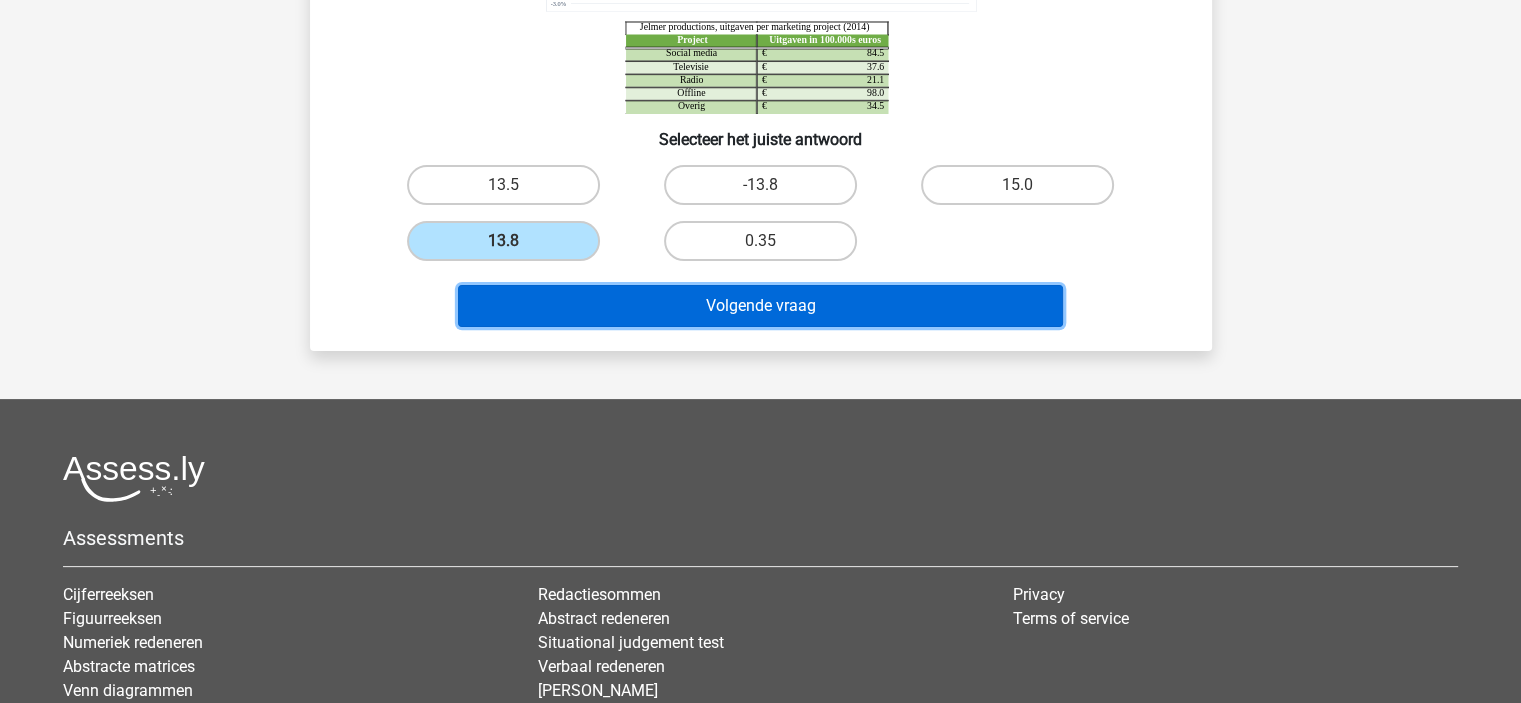 click on "Volgende vraag" at bounding box center [760, 306] 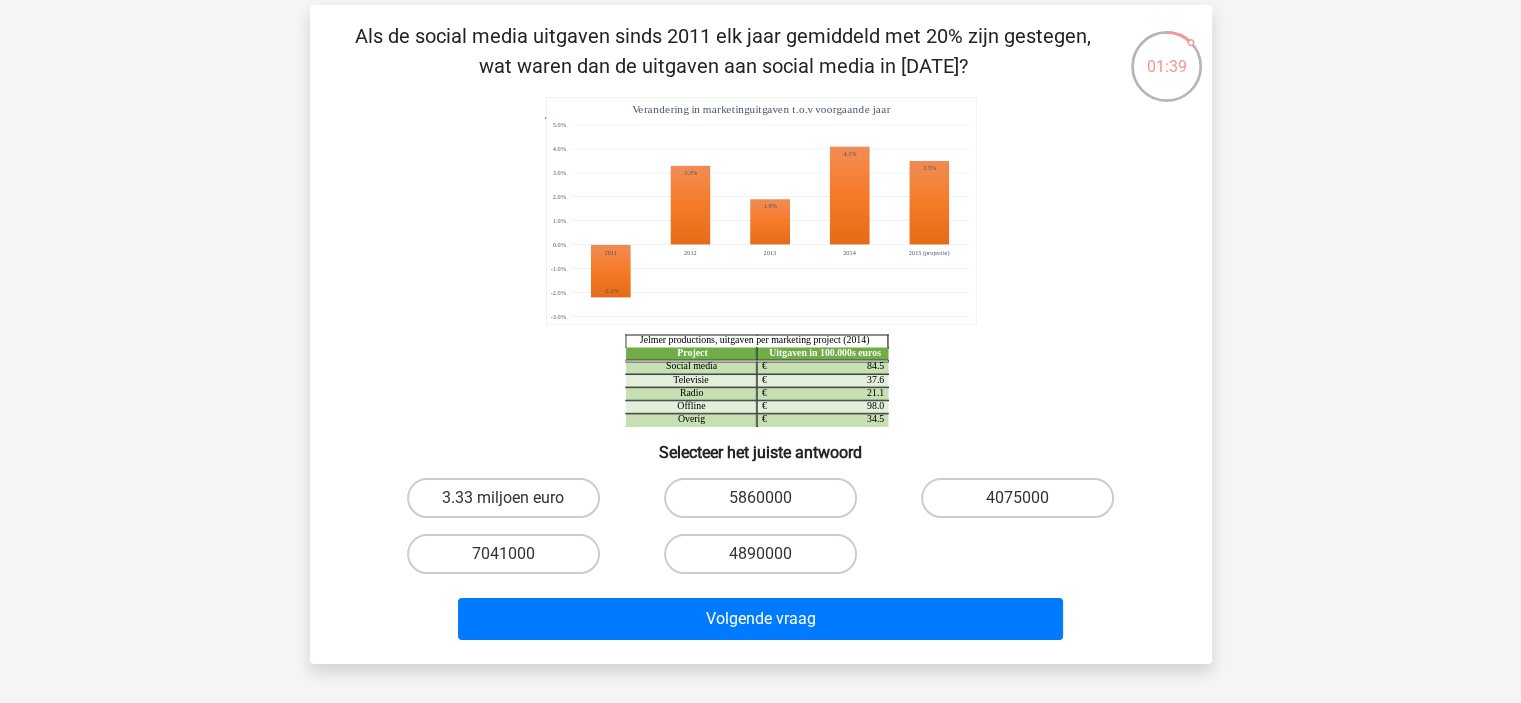 scroll, scrollTop: 0, scrollLeft: 0, axis: both 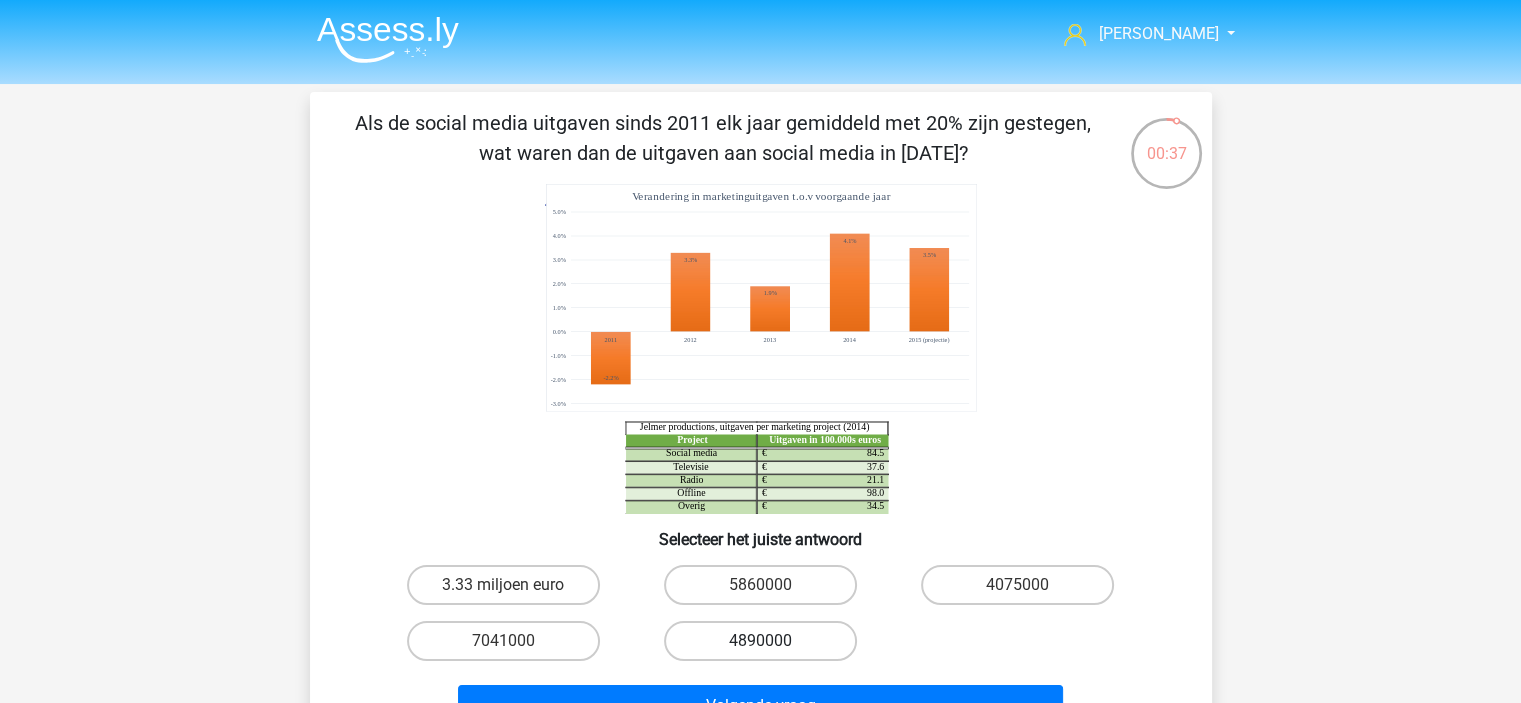 click on "4890000" at bounding box center (760, 641) 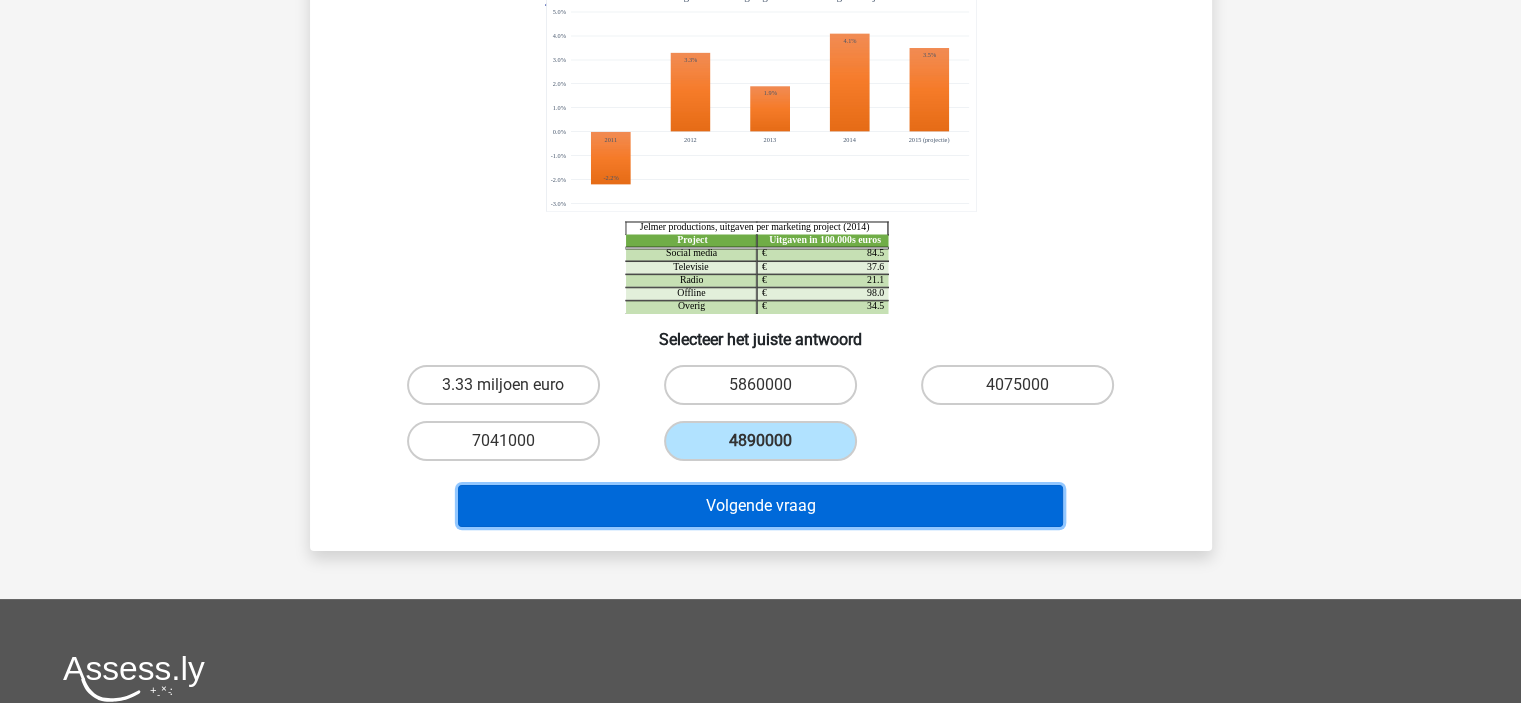 click on "Volgende vraag" at bounding box center (760, 506) 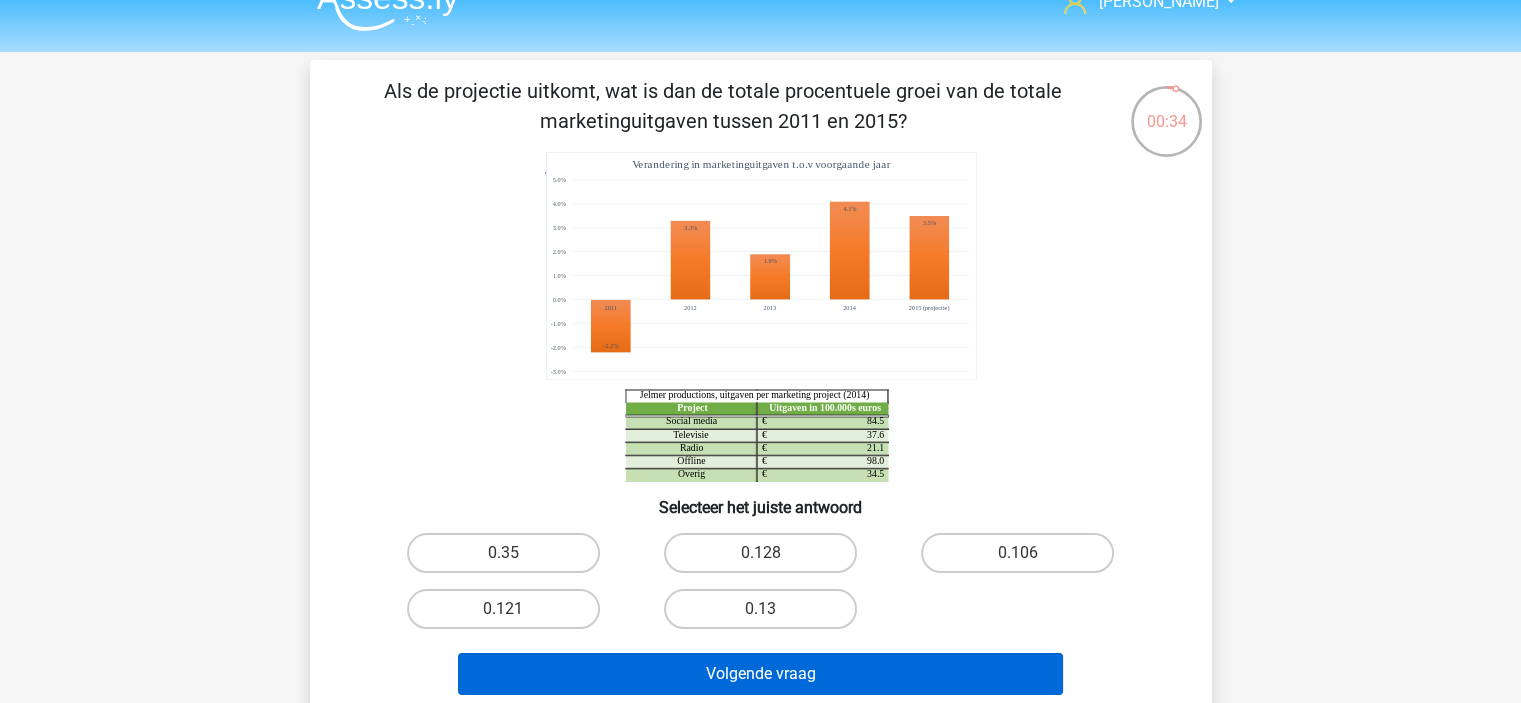 scroll, scrollTop: 0, scrollLeft: 0, axis: both 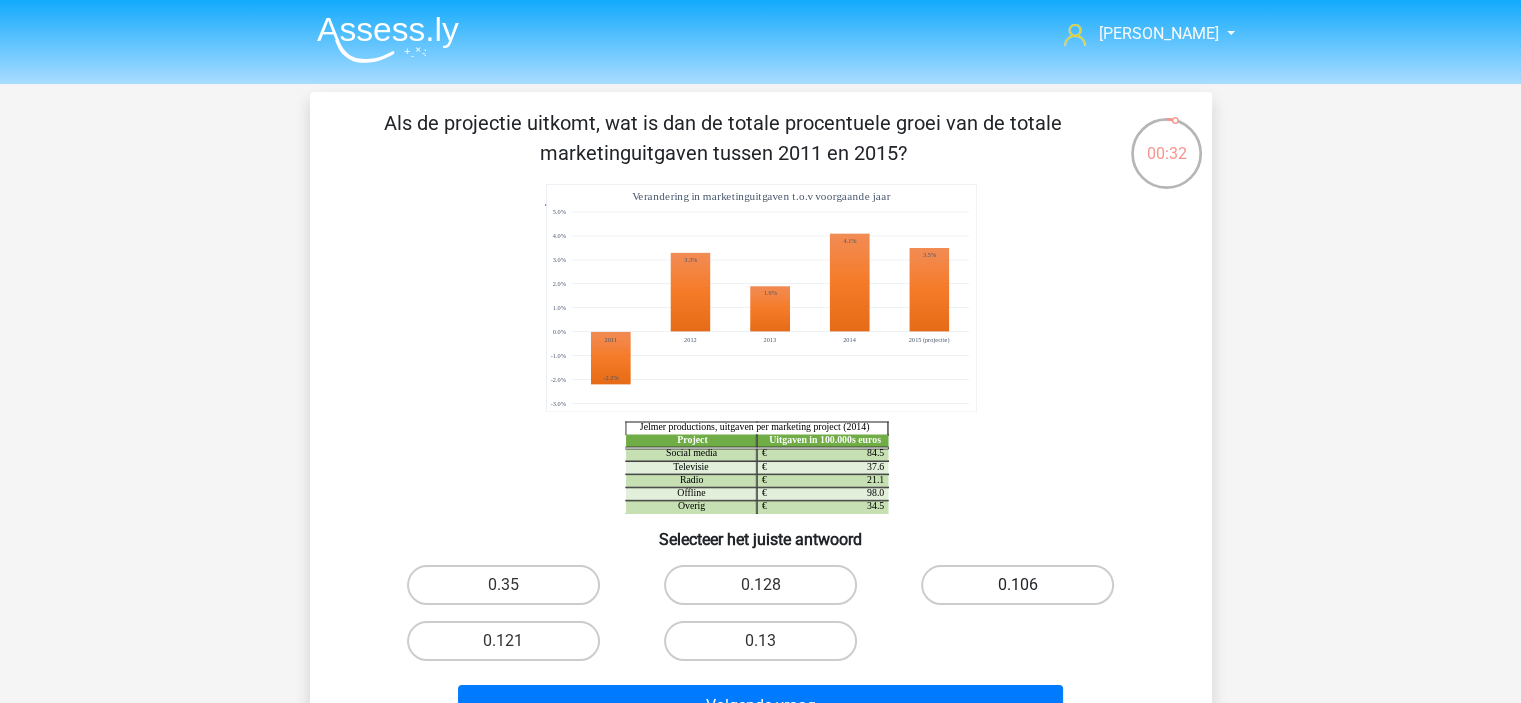 drag, startPoint x: 992, startPoint y: 587, endPoint x: 951, endPoint y: 639, distance: 66.21933 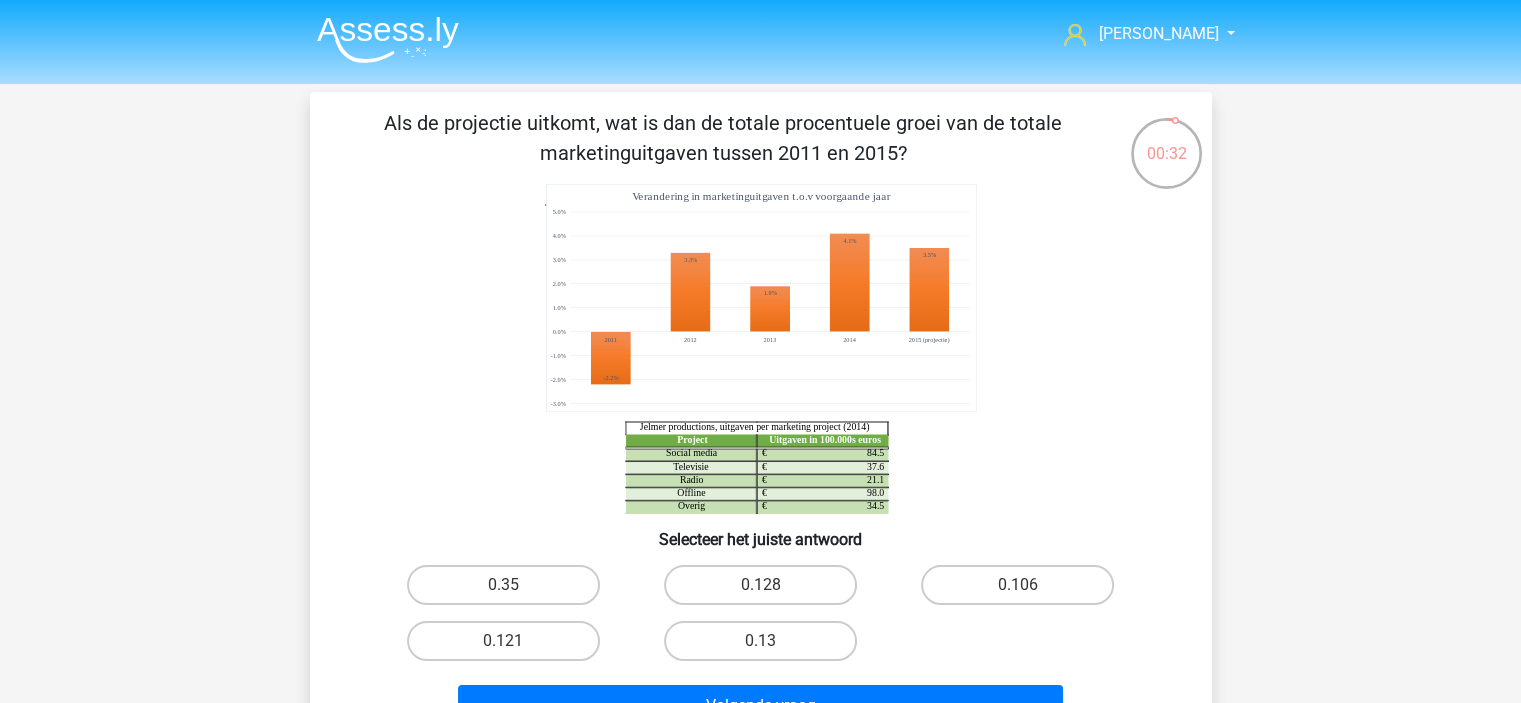click on "0.106" at bounding box center [1024, 591] 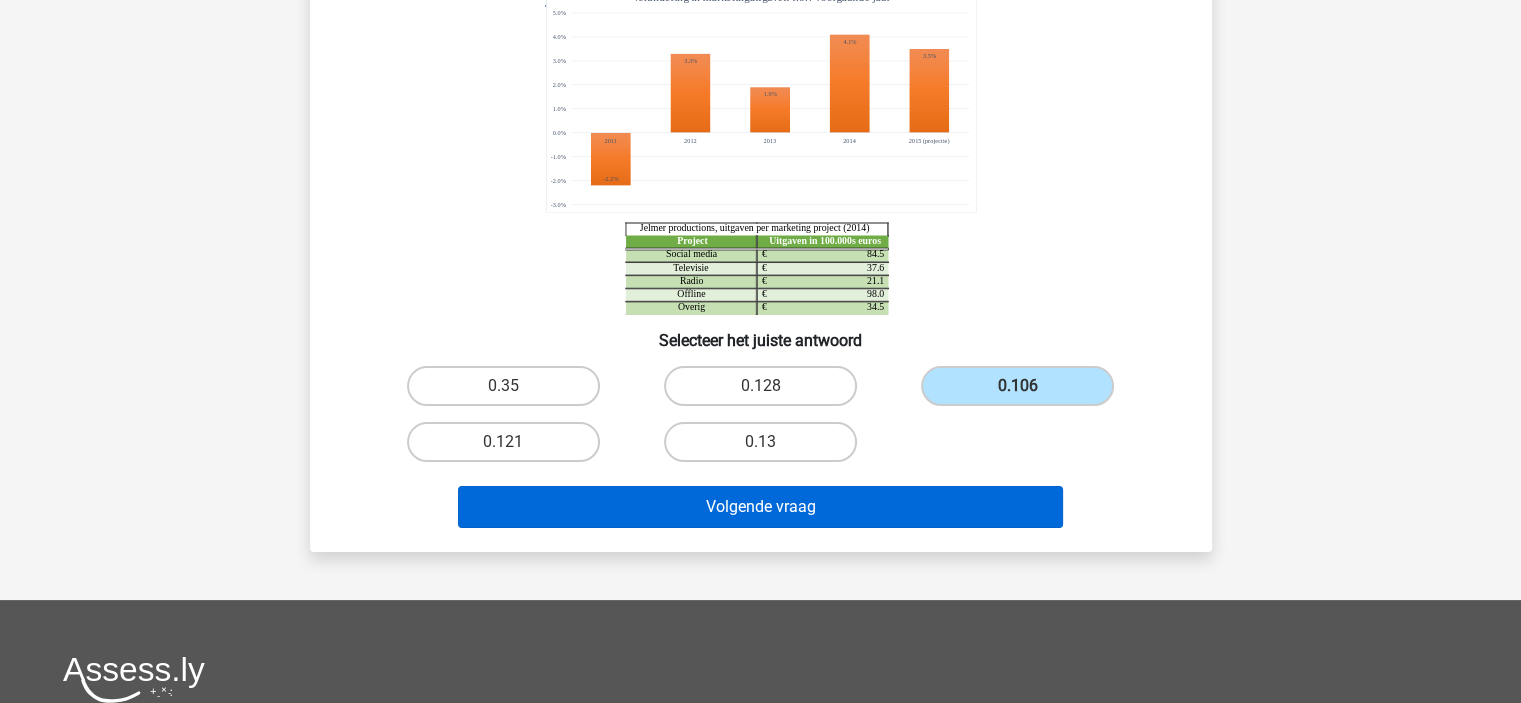 scroll, scrollTop: 200, scrollLeft: 0, axis: vertical 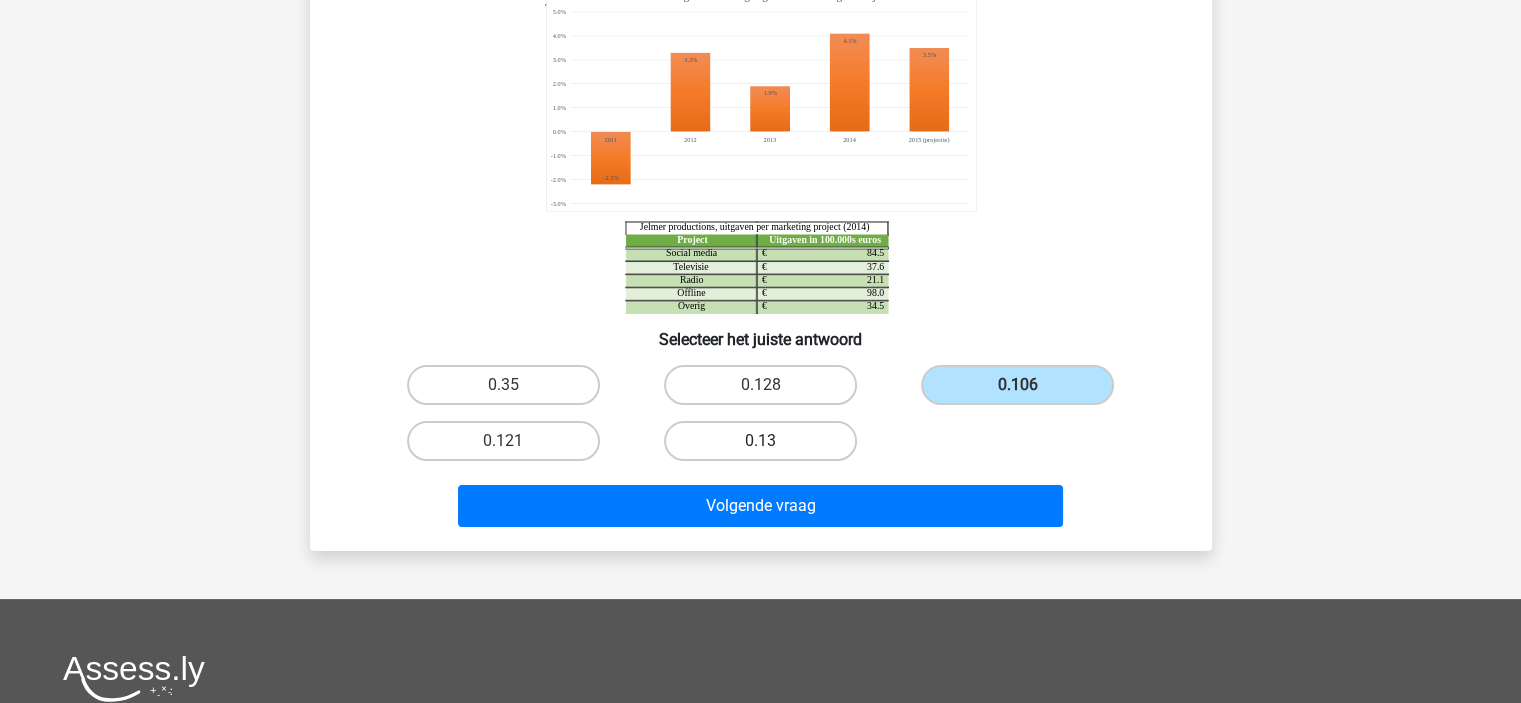 click on "0.13" at bounding box center (760, 441) 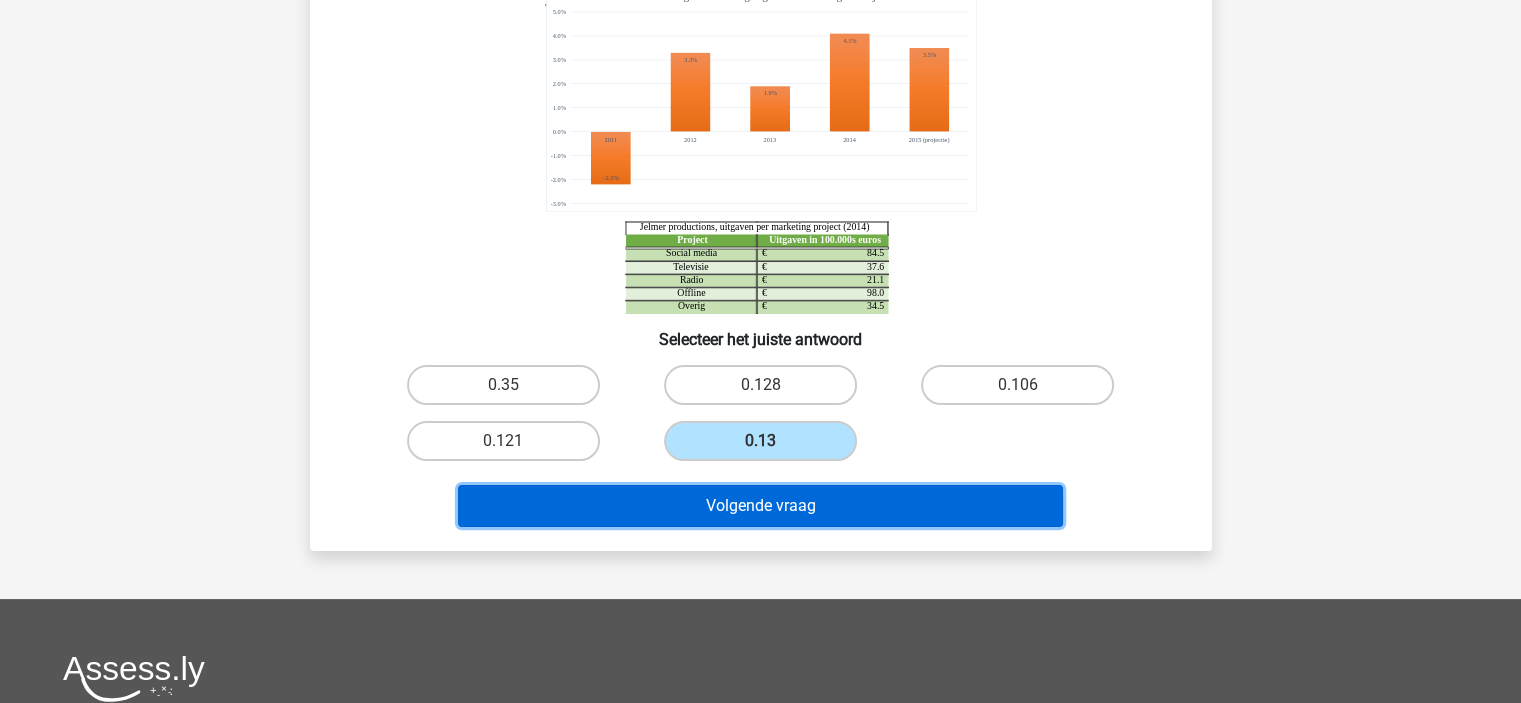 click on "Volgende vraag" at bounding box center (760, 506) 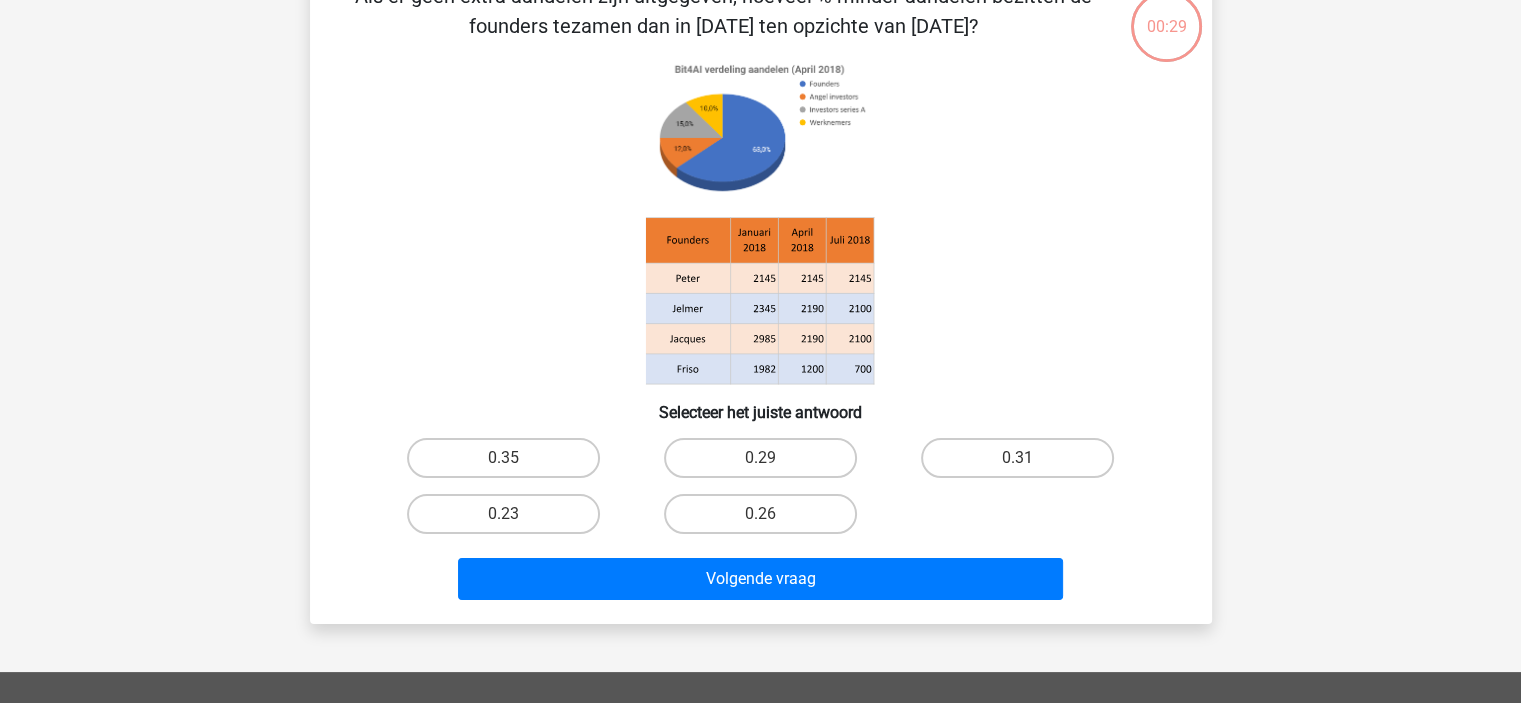 scroll, scrollTop: 92, scrollLeft: 0, axis: vertical 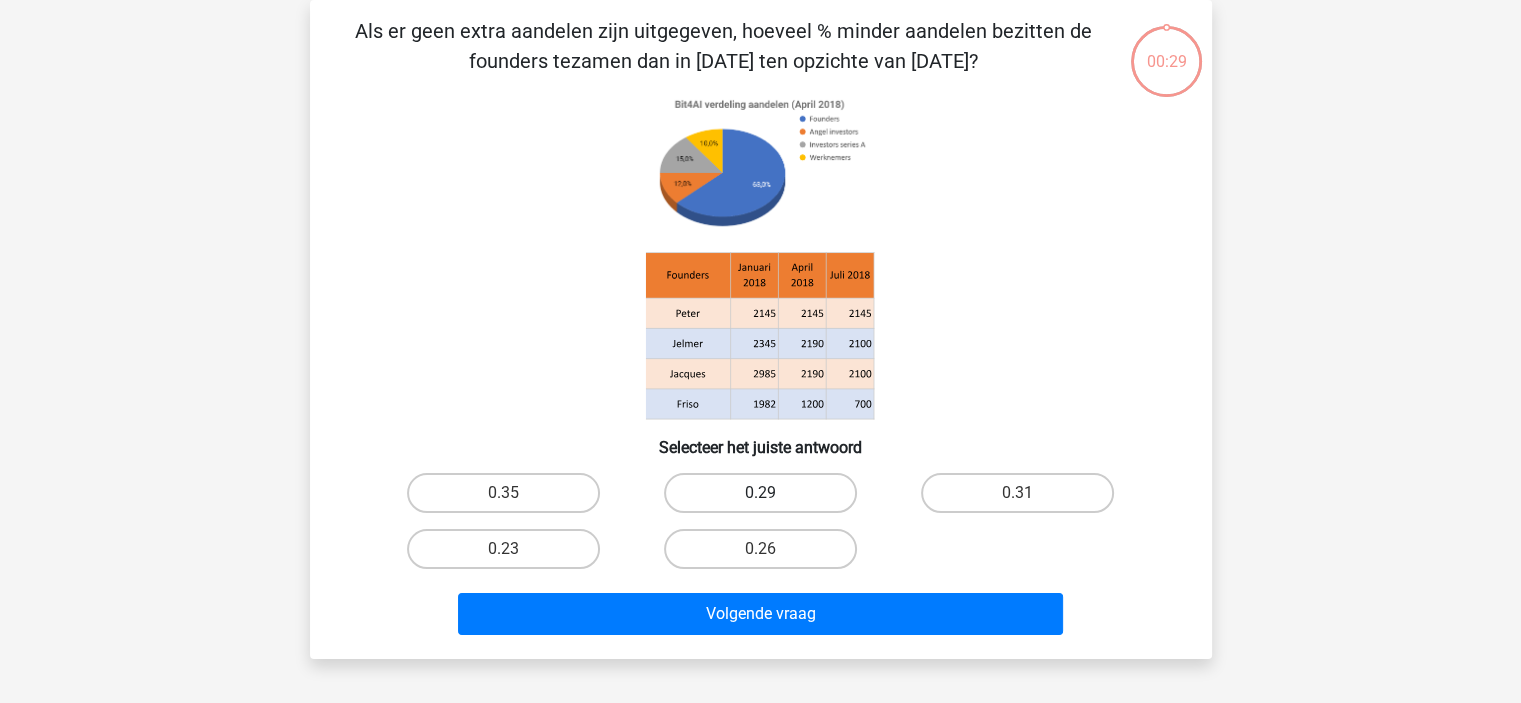 click on "0.29" at bounding box center [760, 493] 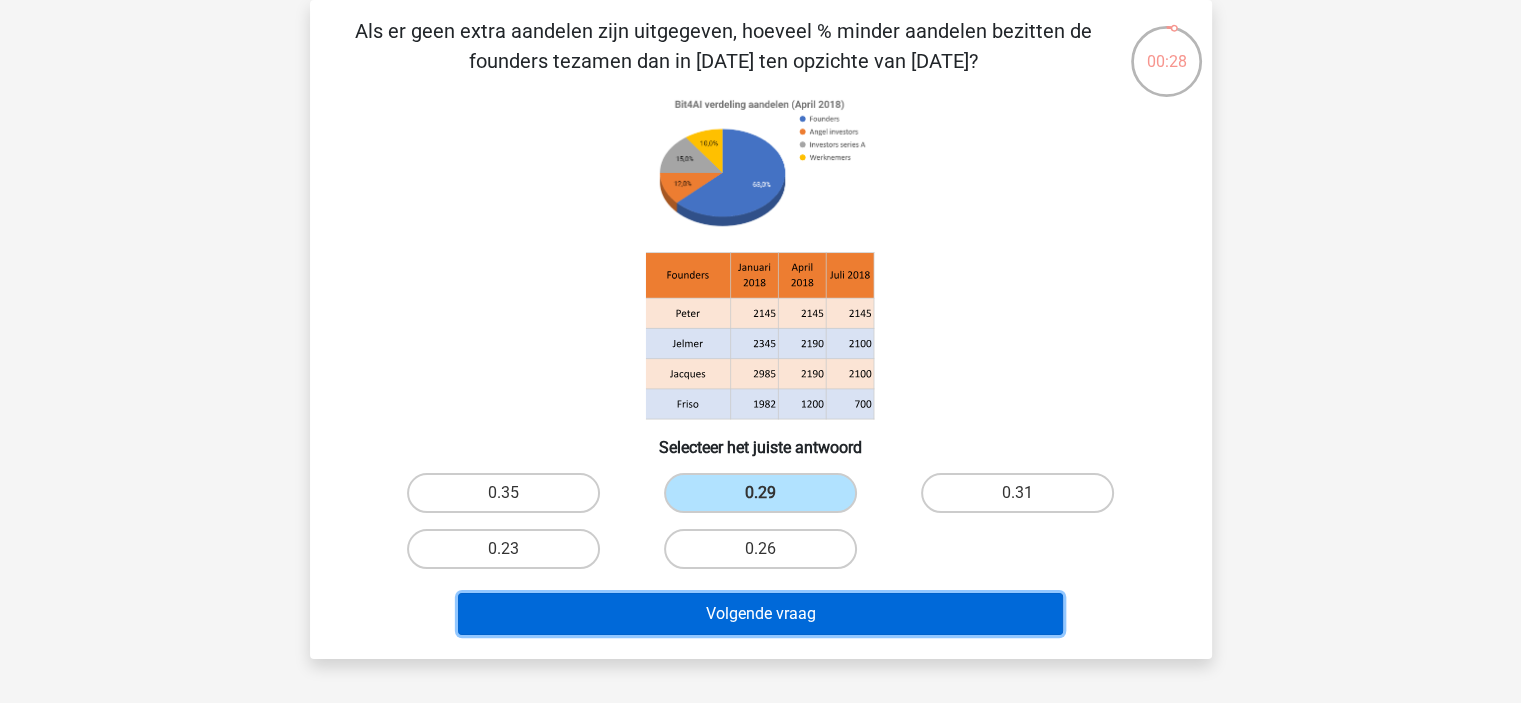 click on "Volgende vraag" at bounding box center [760, 614] 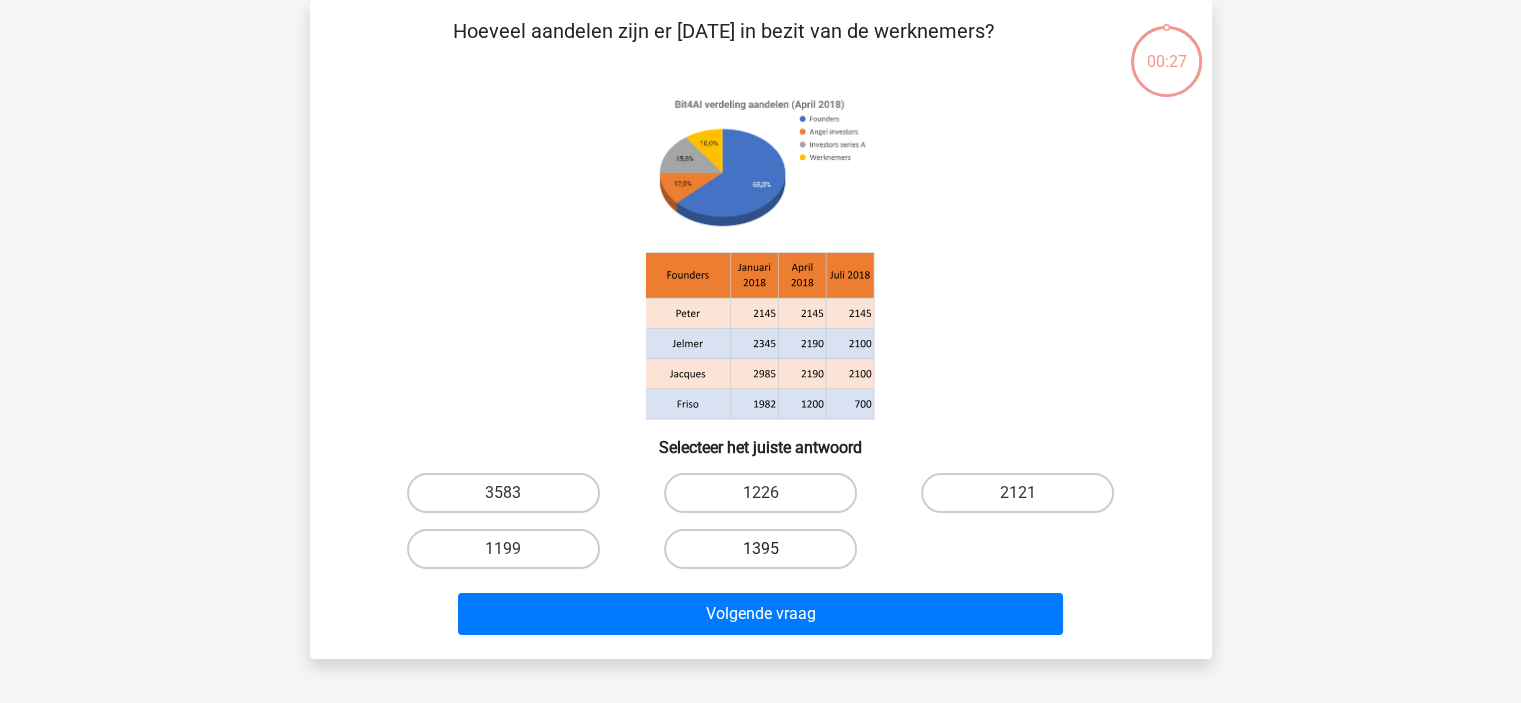 click on "1395" at bounding box center (760, 549) 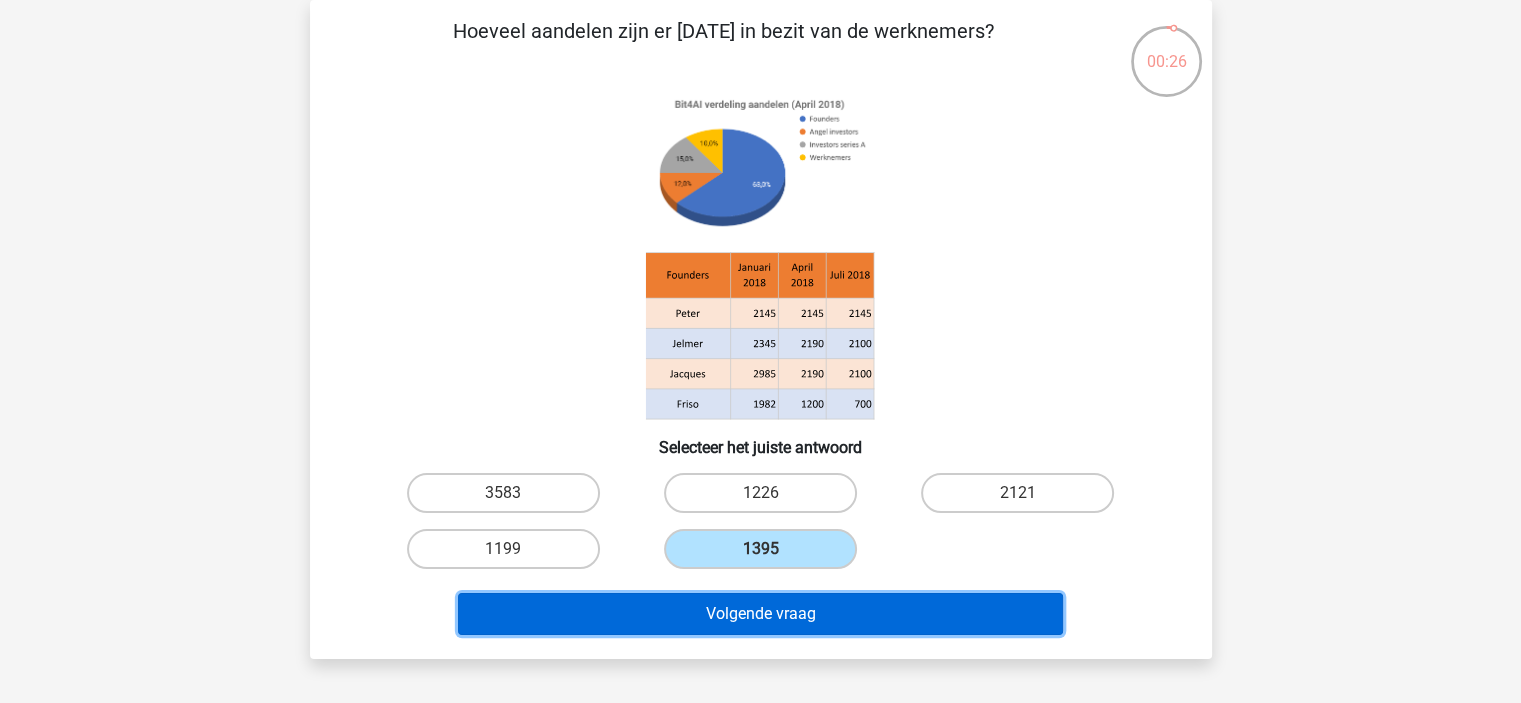 click on "Volgende vraag" at bounding box center [760, 614] 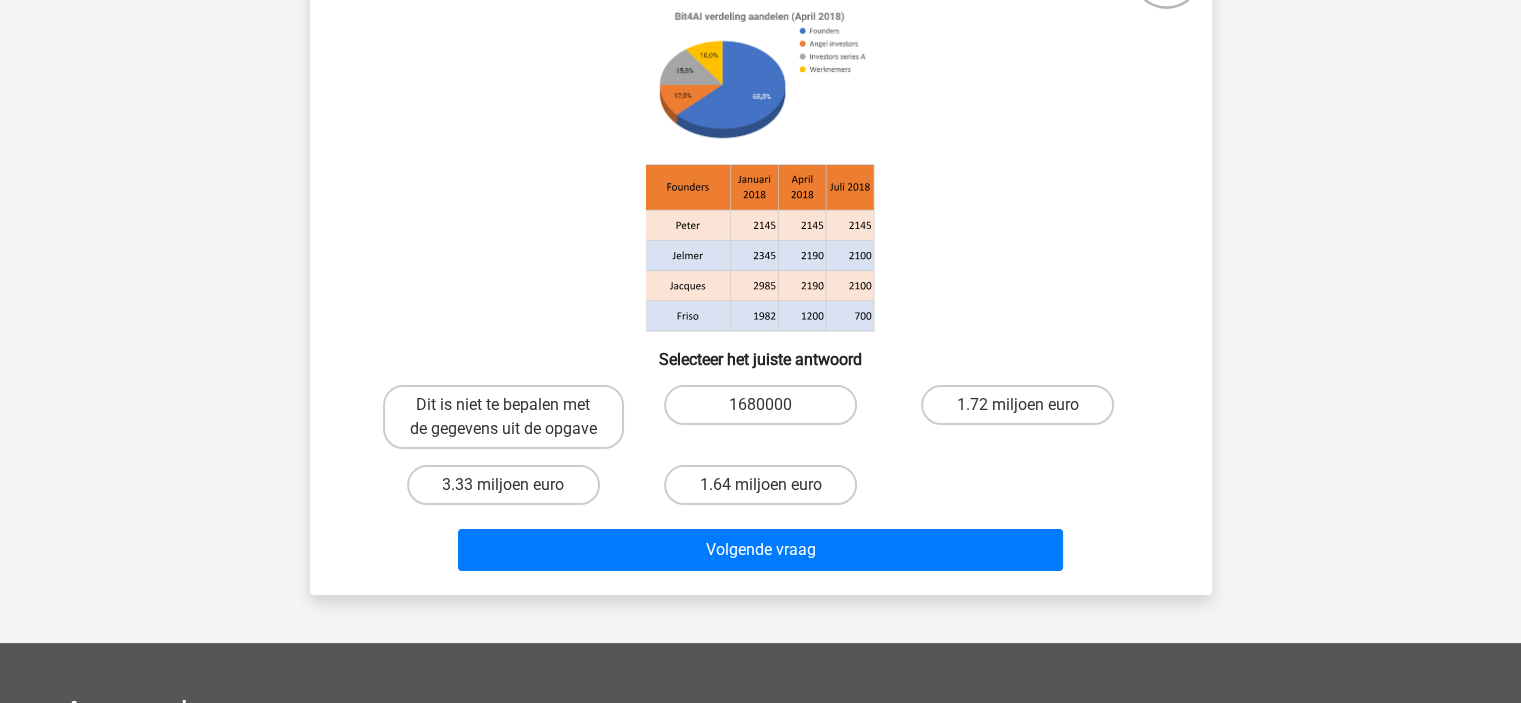 scroll, scrollTop: 200, scrollLeft: 0, axis: vertical 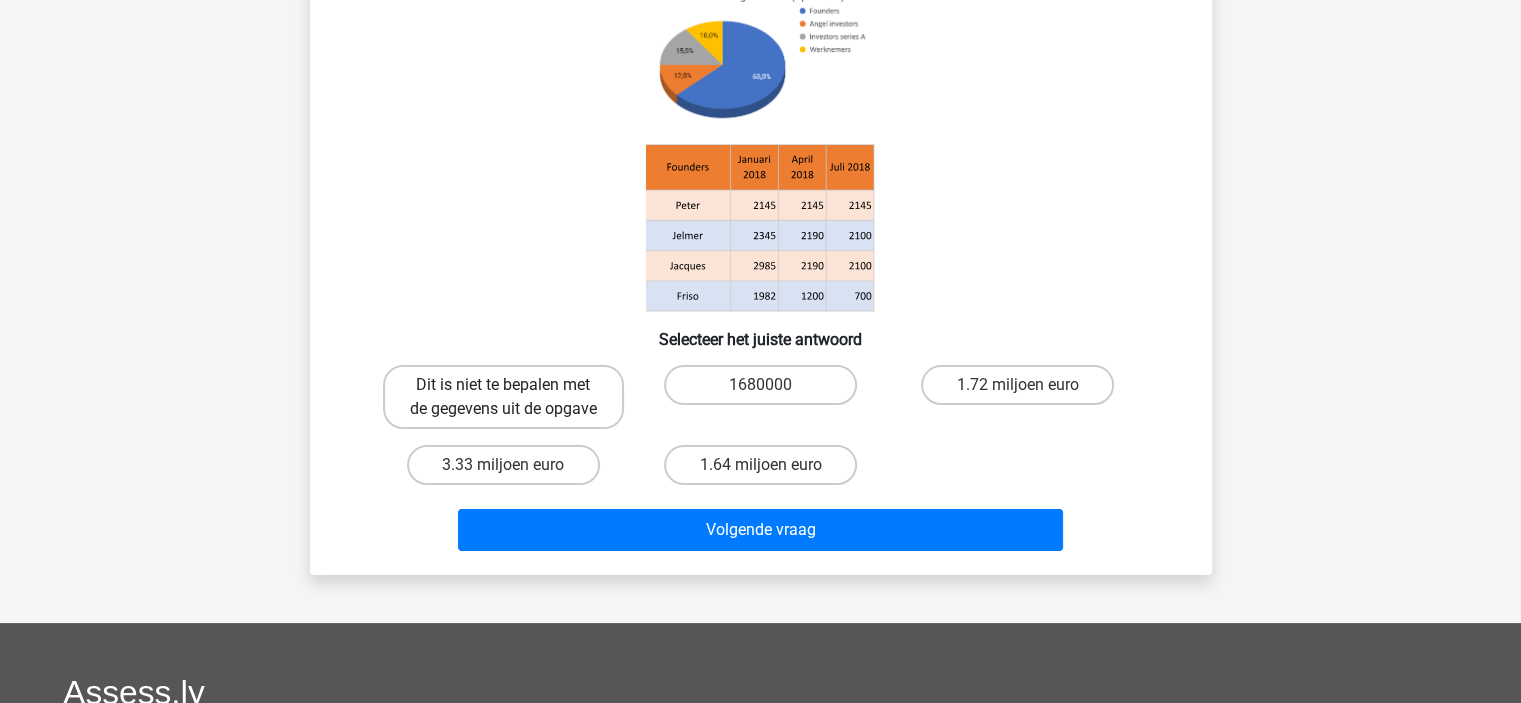 click on "Dit is niet te bepalen met de gegevens uit de opgave" at bounding box center [503, 397] 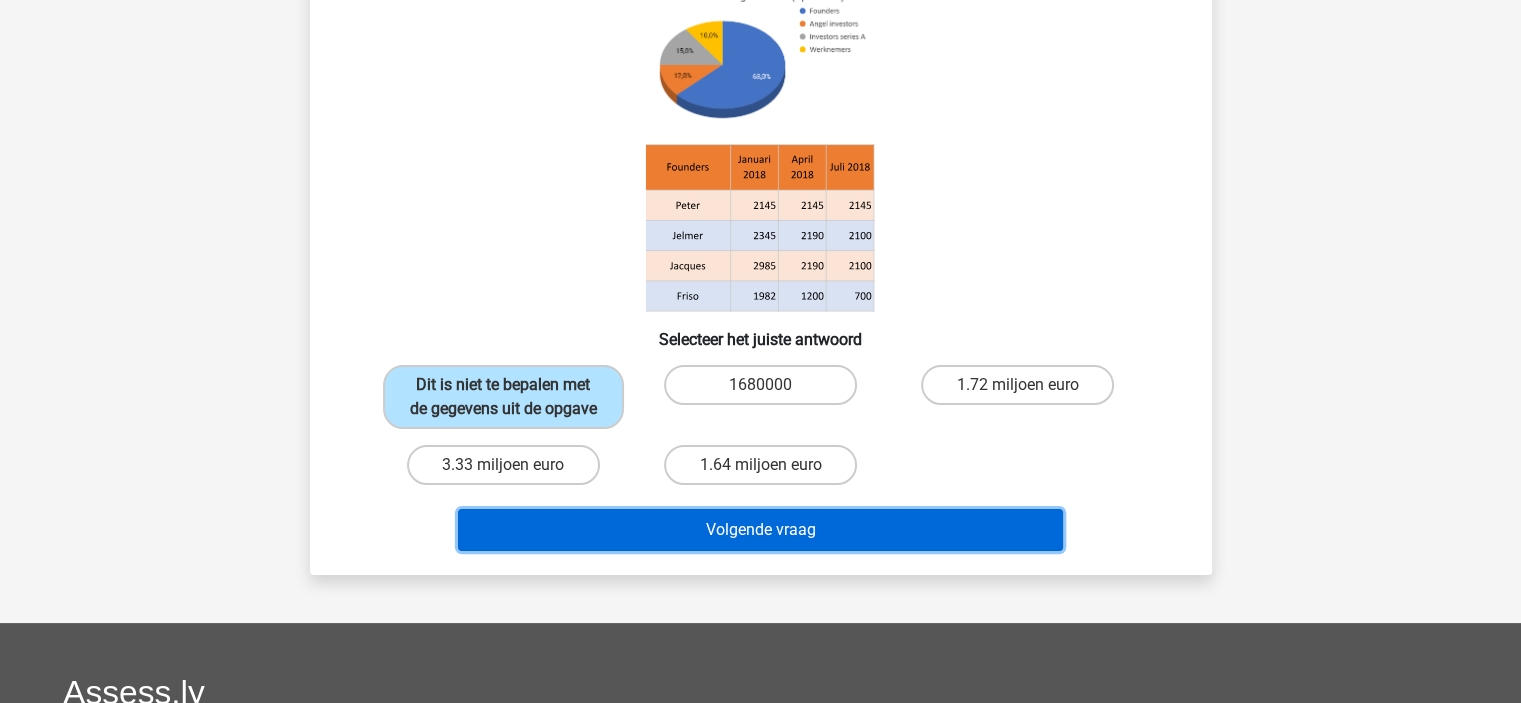 click on "Volgende vraag" at bounding box center (760, 530) 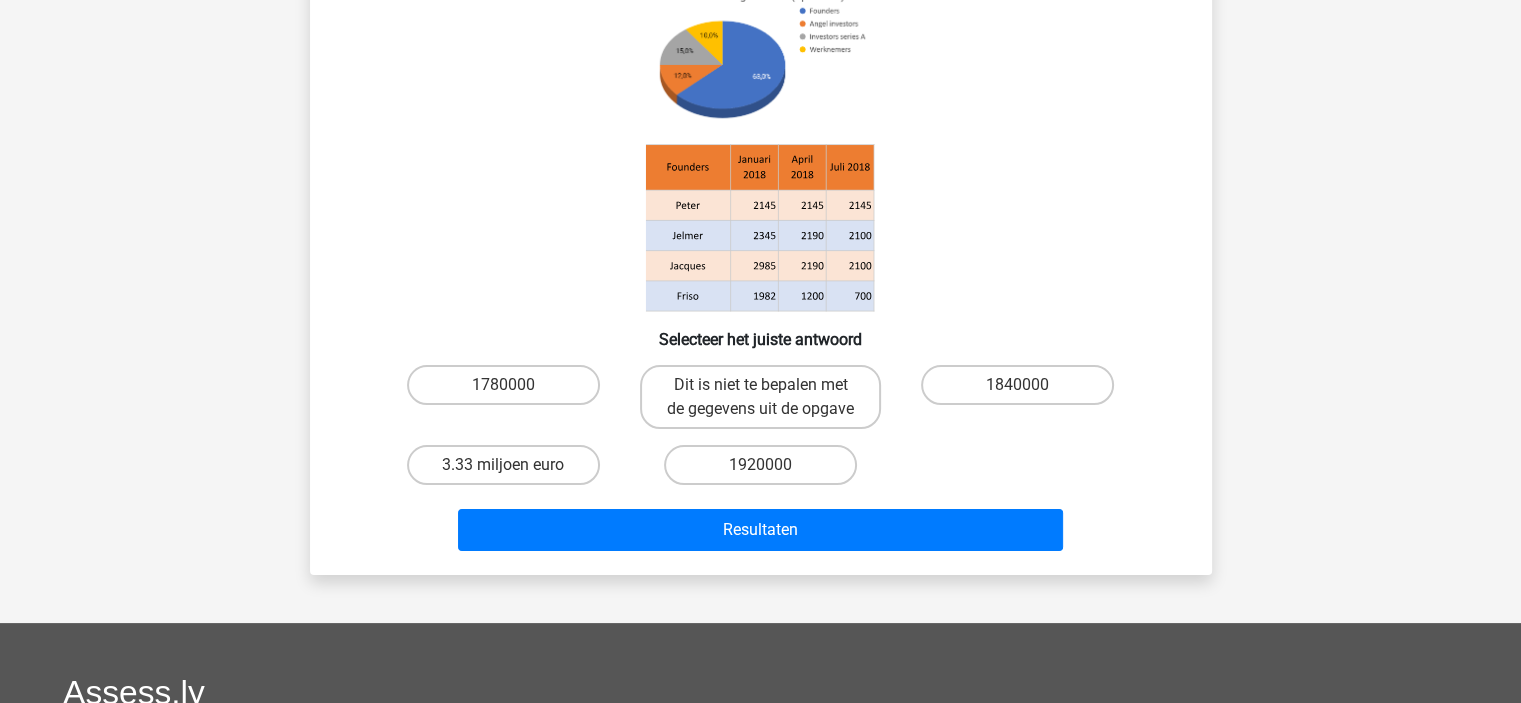 scroll, scrollTop: 92, scrollLeft: 0, axis: vertical 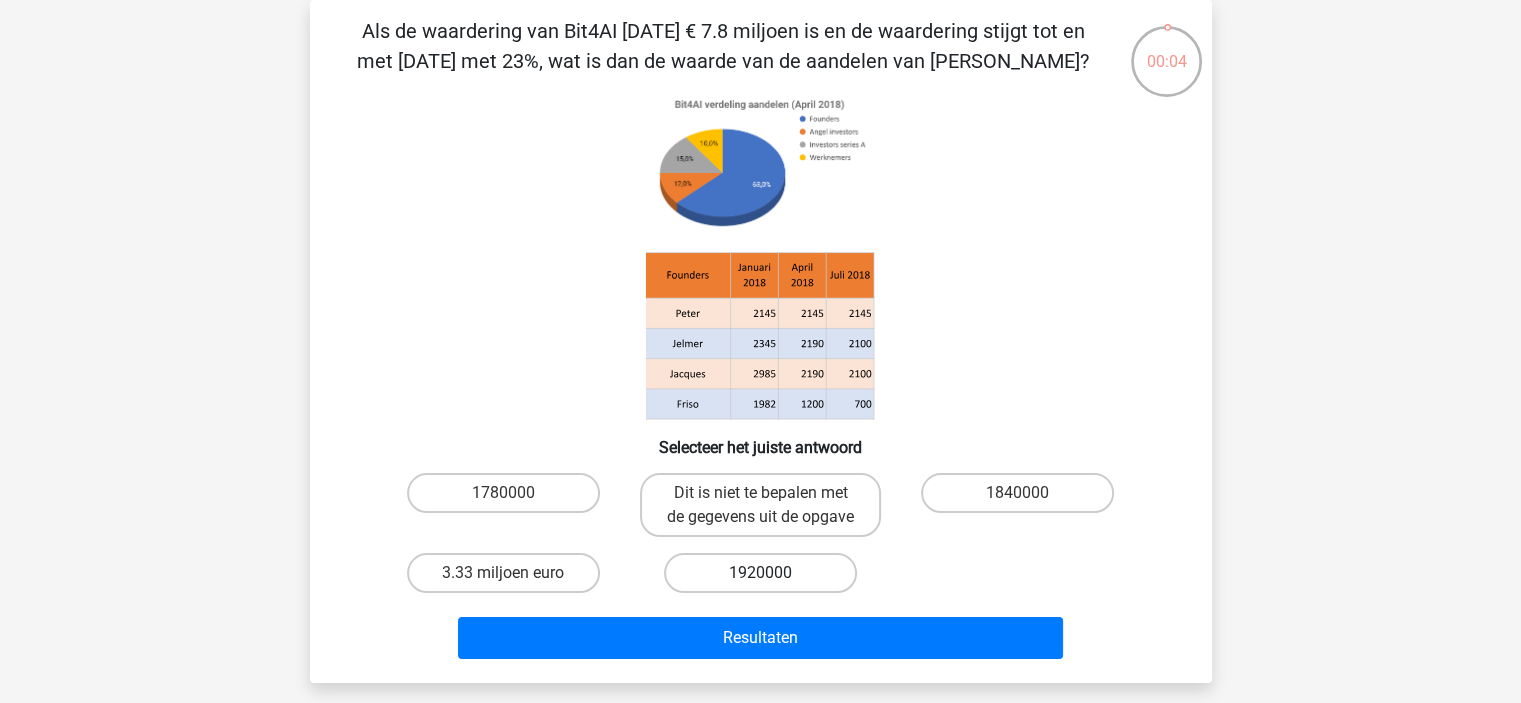 click on "1920000" at bounding box center [760, 573] 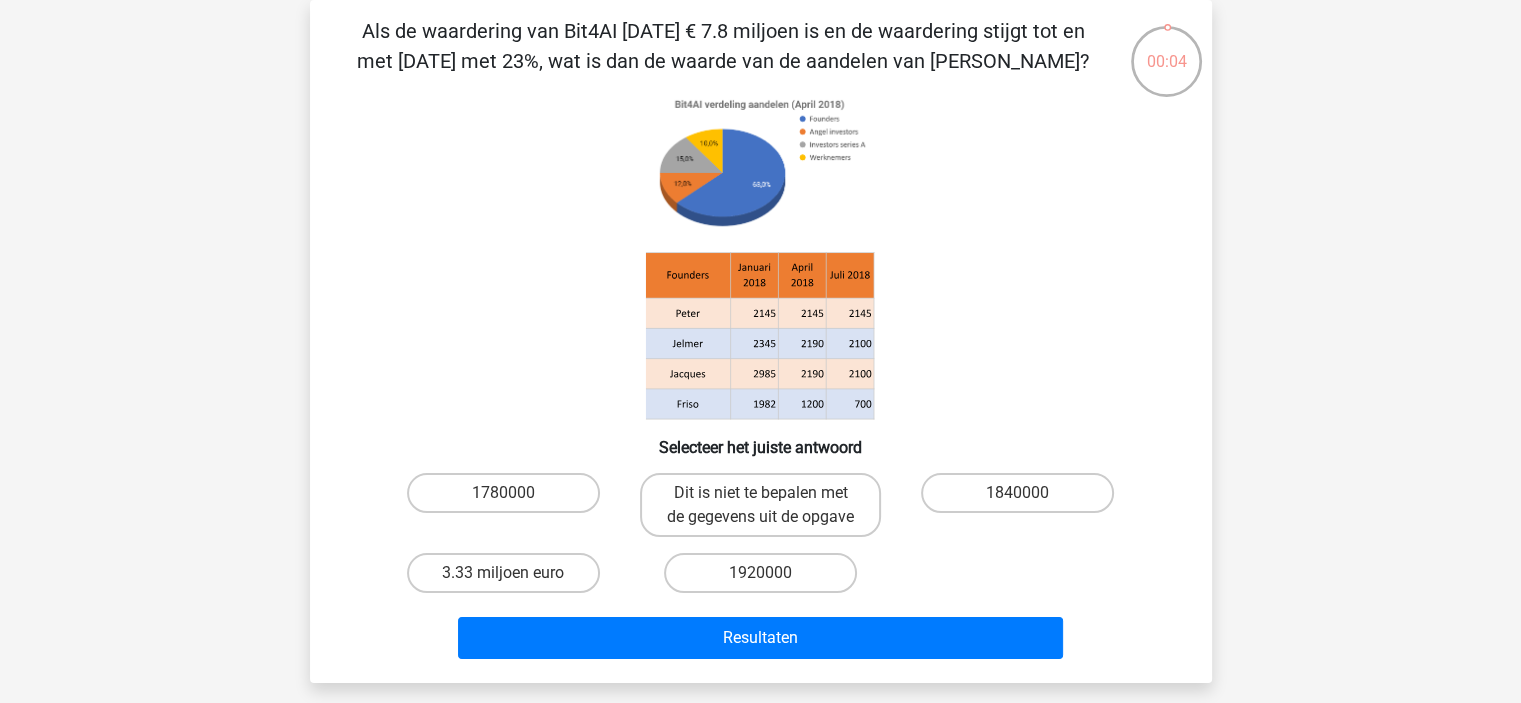 click on "1920000" at bounding box center (766, 579) 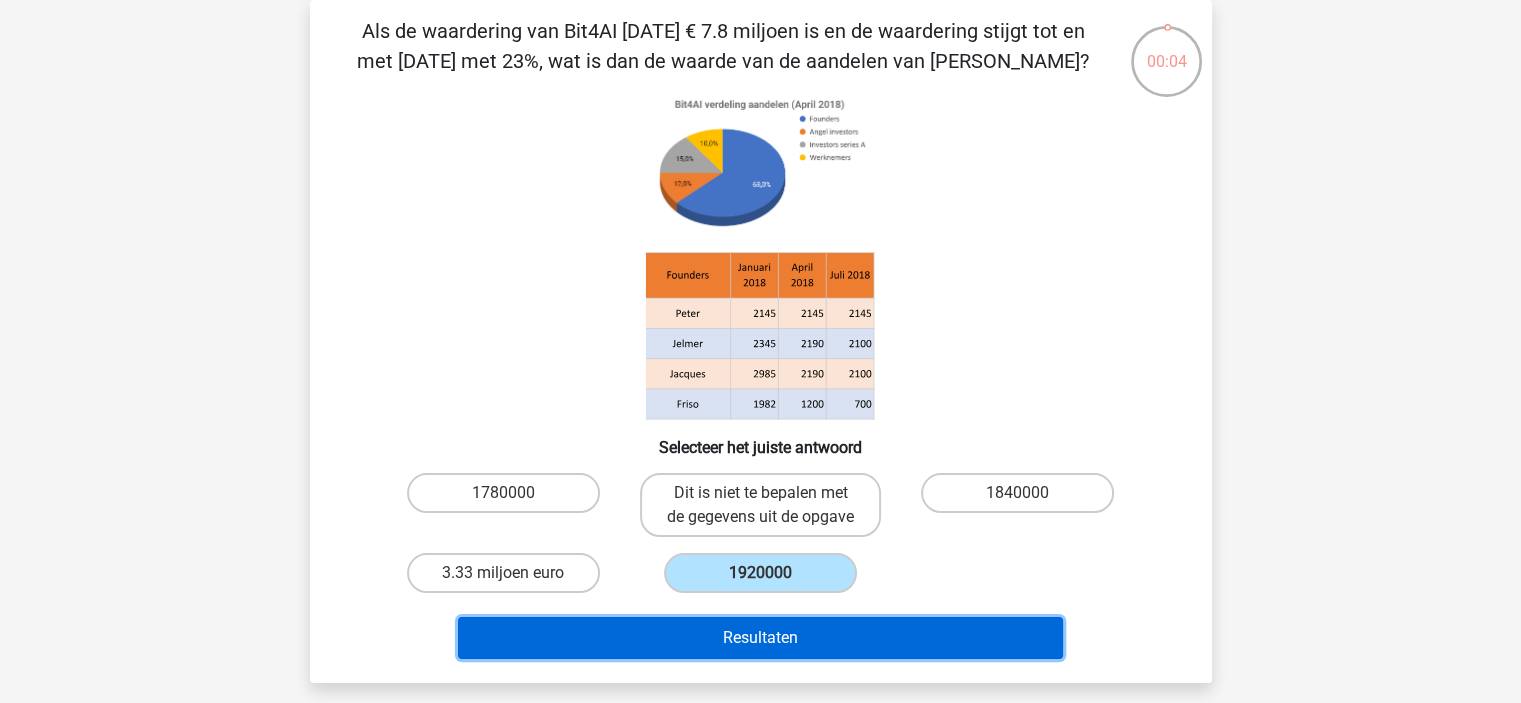 click on "Resultaten" at bounding box center [760, 638] 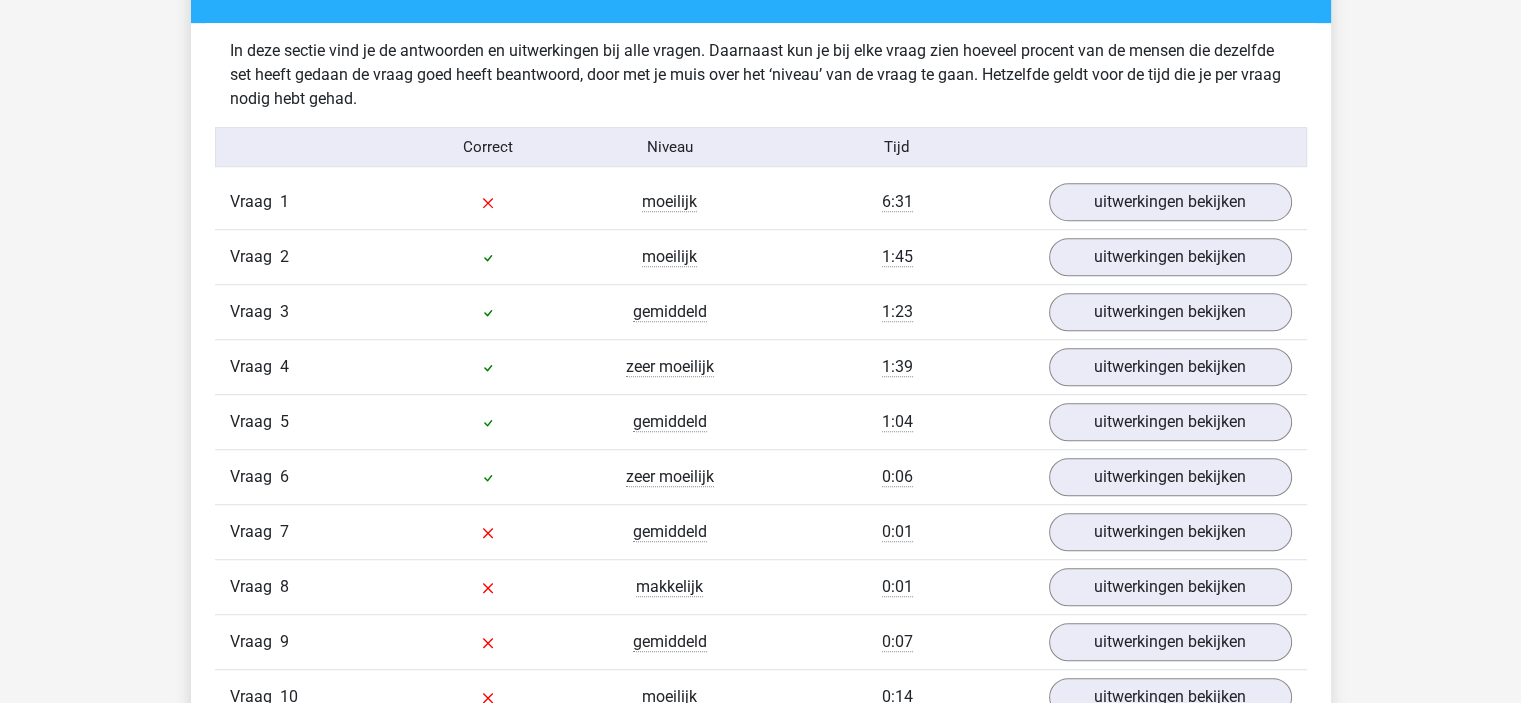 scroll, scrollTop: 1200, scrollLeft: 0, axis: vertical 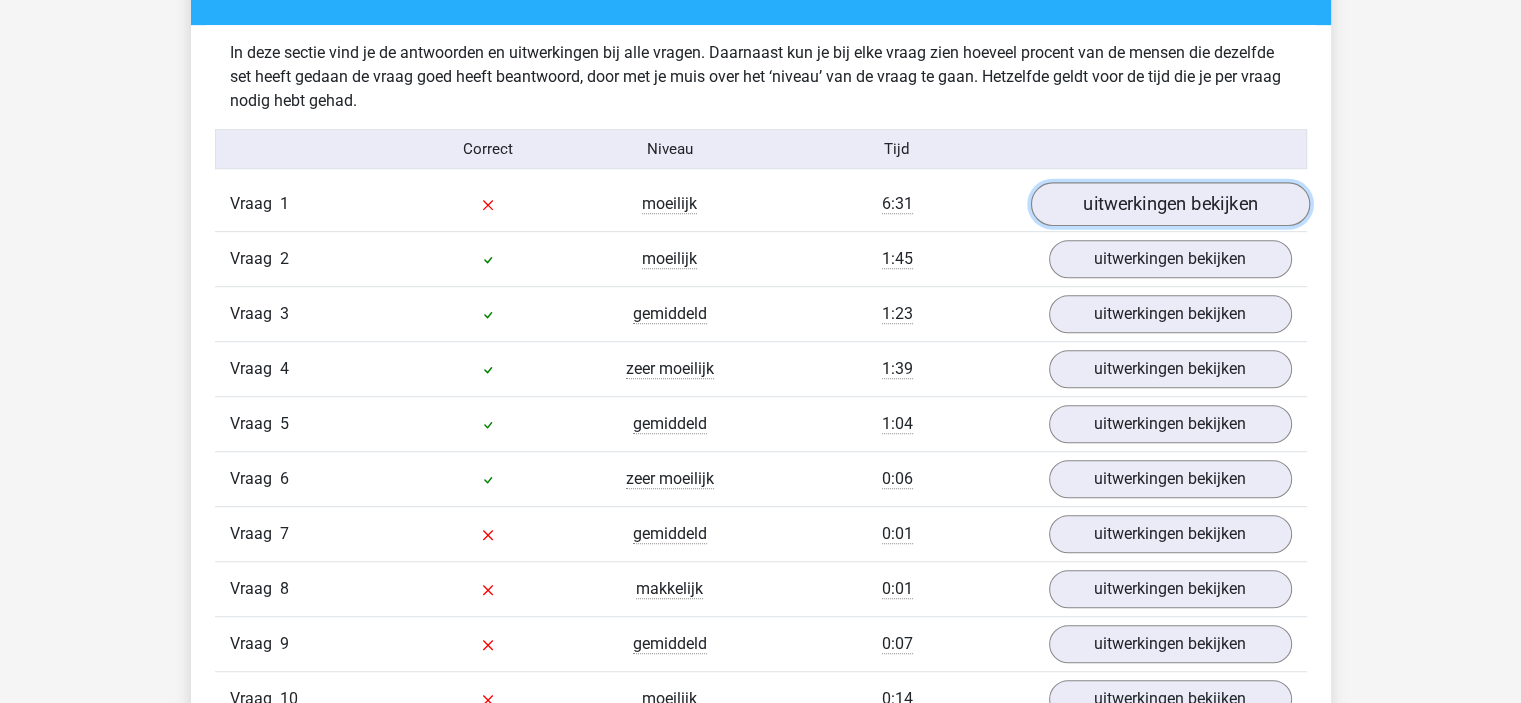 click on "uitwerkingen bekijken" at bounding box center [1169, 205] 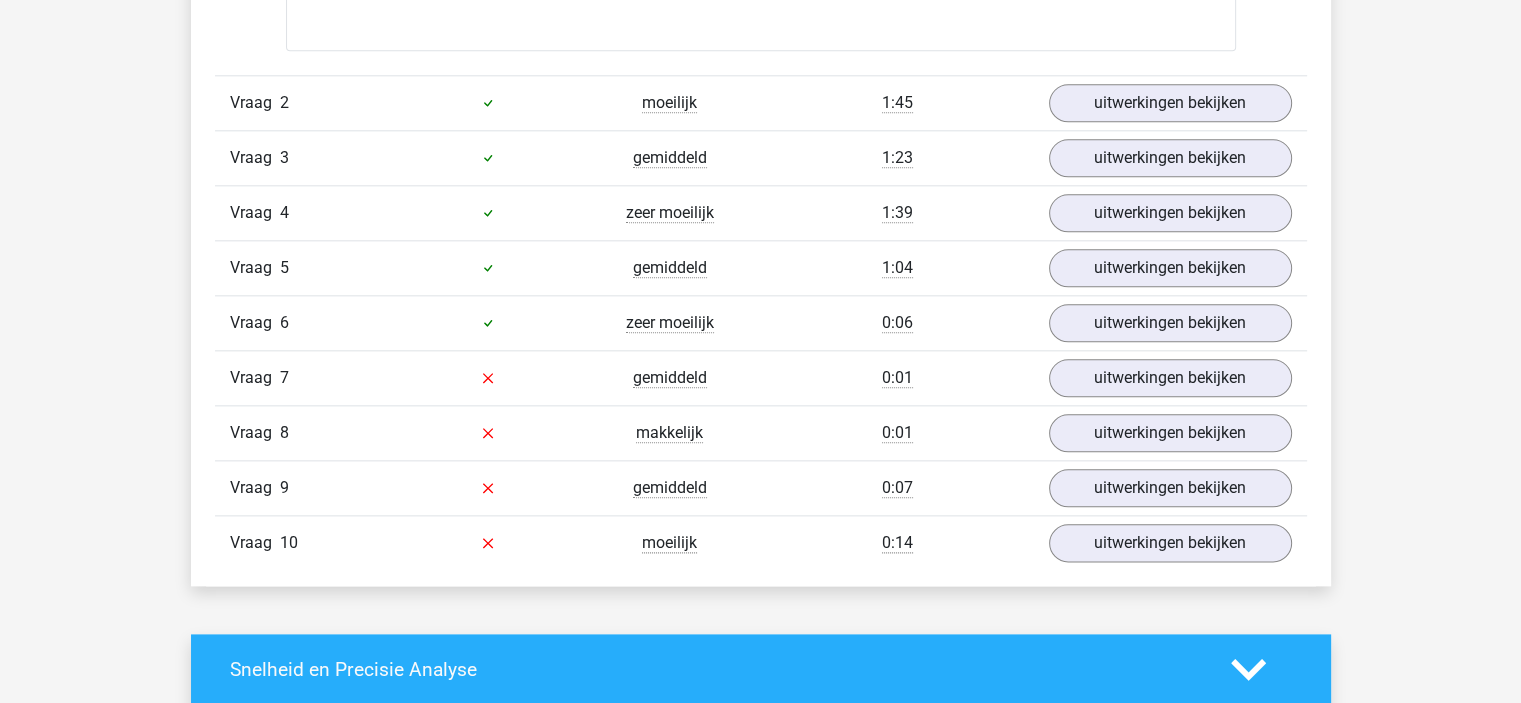 scroll, scrollTop: 2300, scrollLeft: 0, axis: vertical 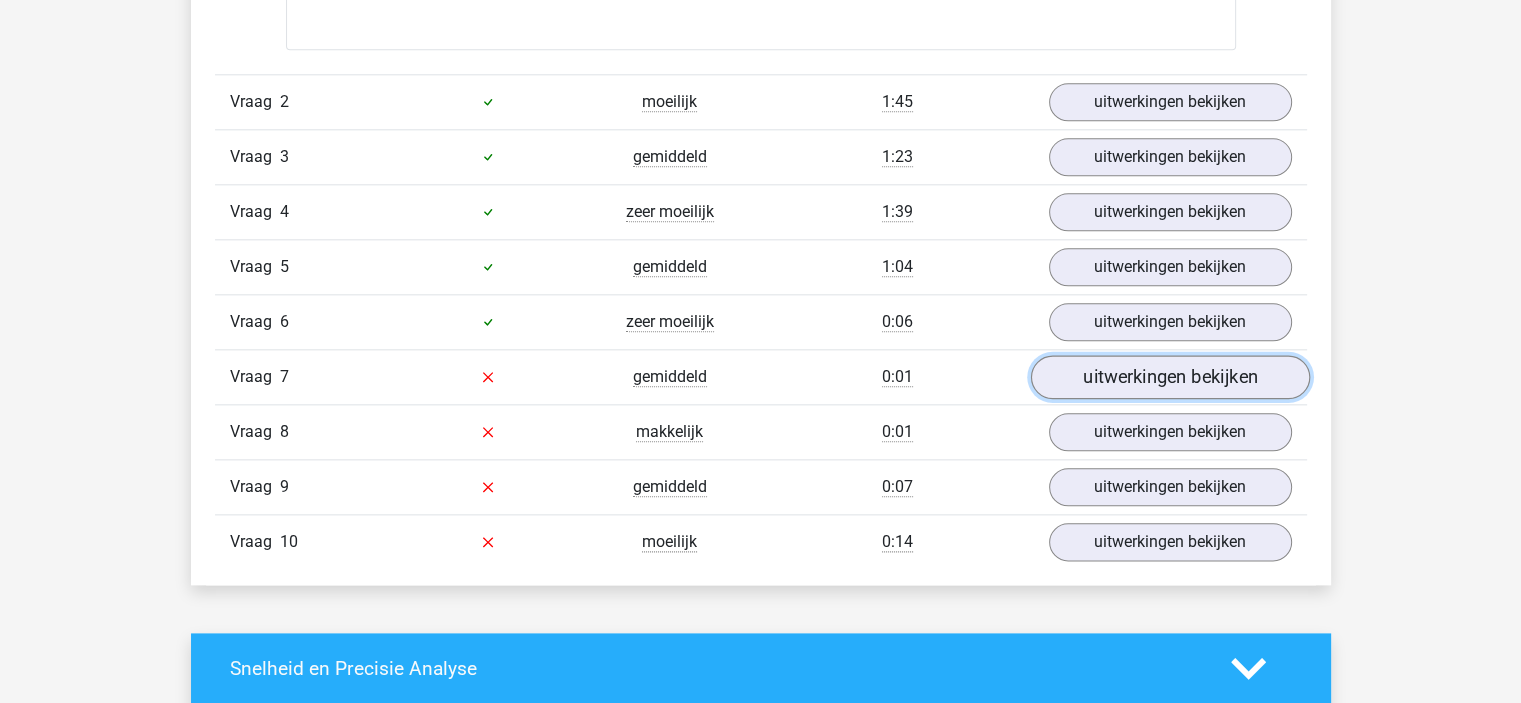 click on "uitwerkingen bekijken" at bounding box center (1169, 377) 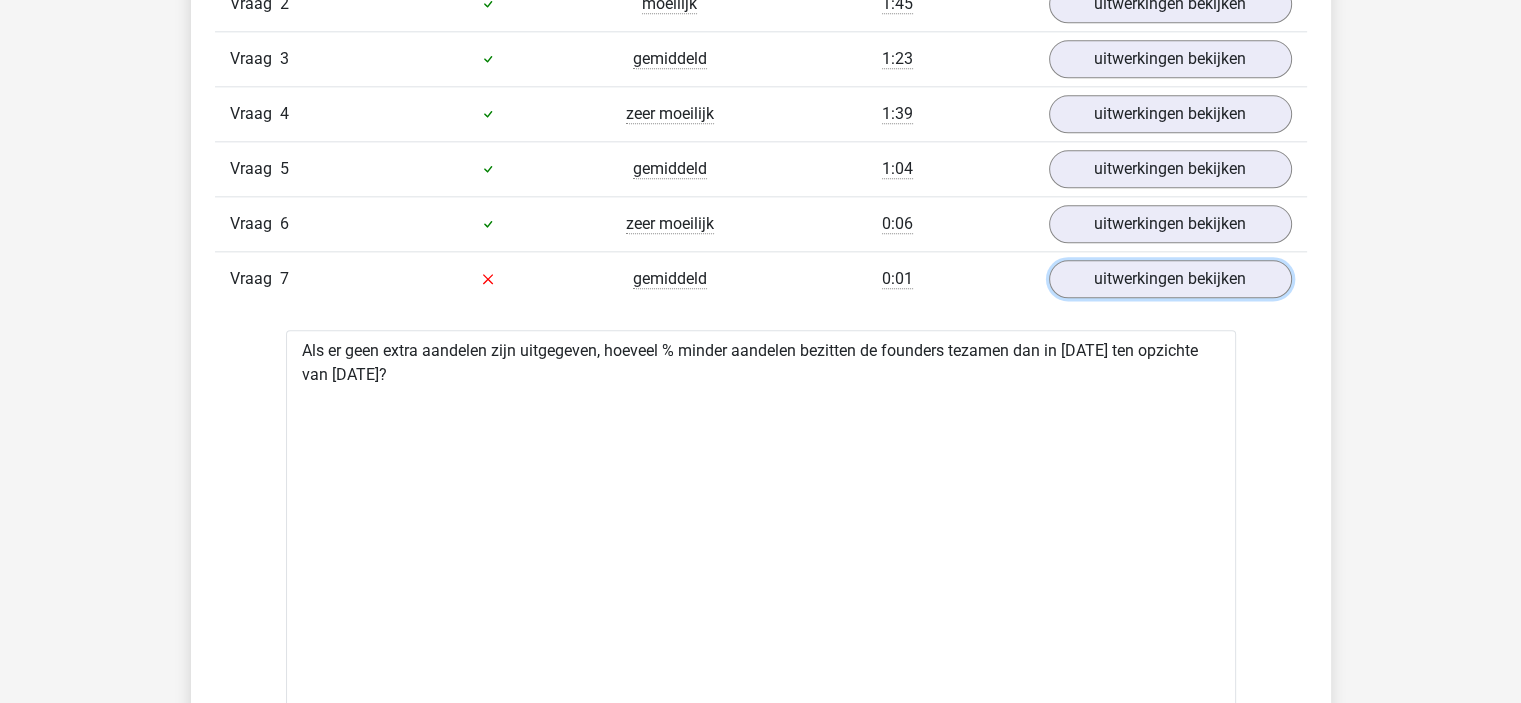 scroll, scrollTop: 2000, scrollLeft: 0, axis: vertical 